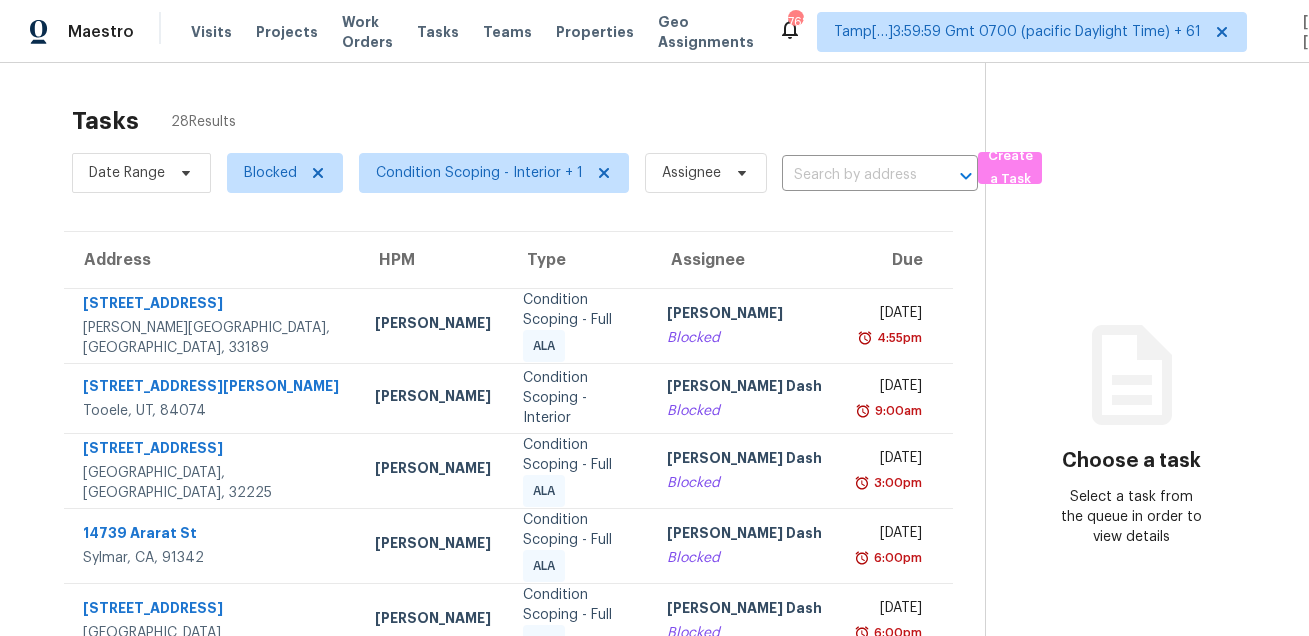 scroll, scrollTop: 0, scrollLeft: 0, axis: both 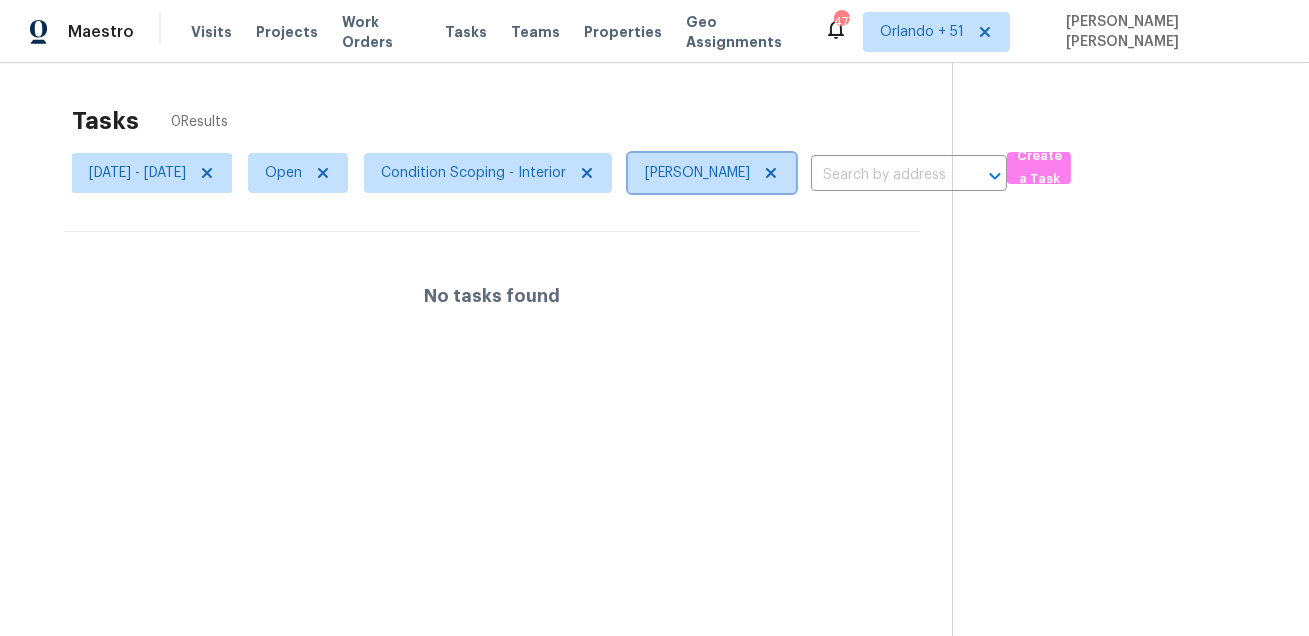 click 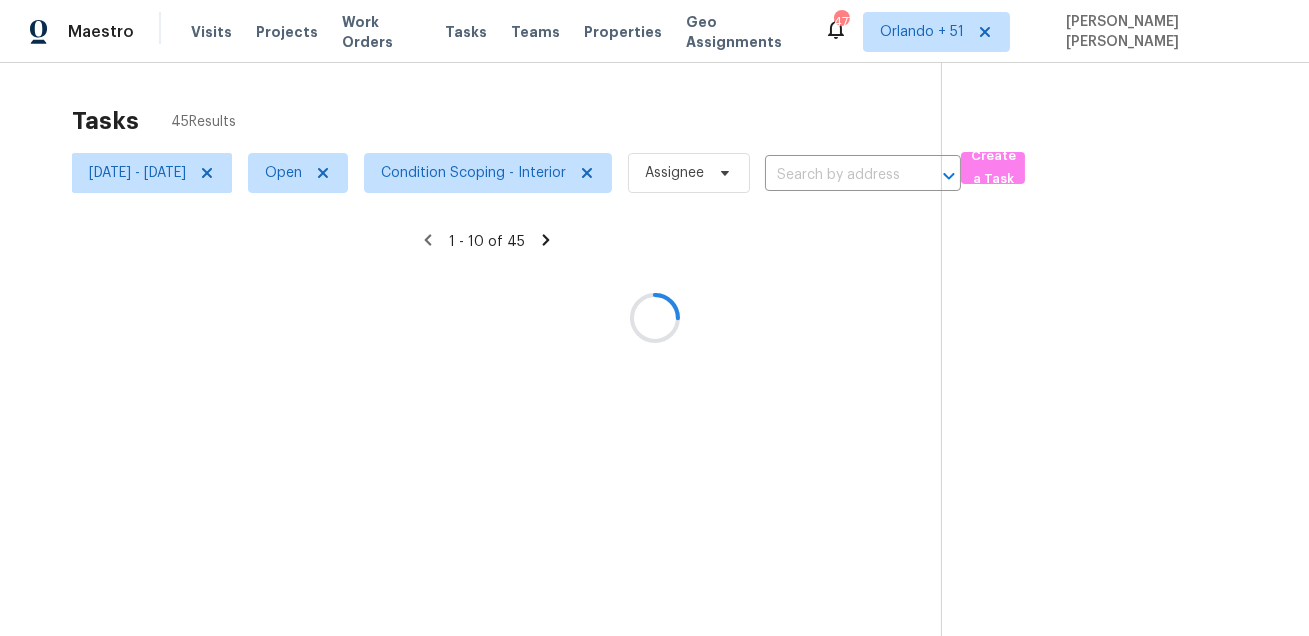 click on "Tasks 45  Results" at bounding box center (506, 121) 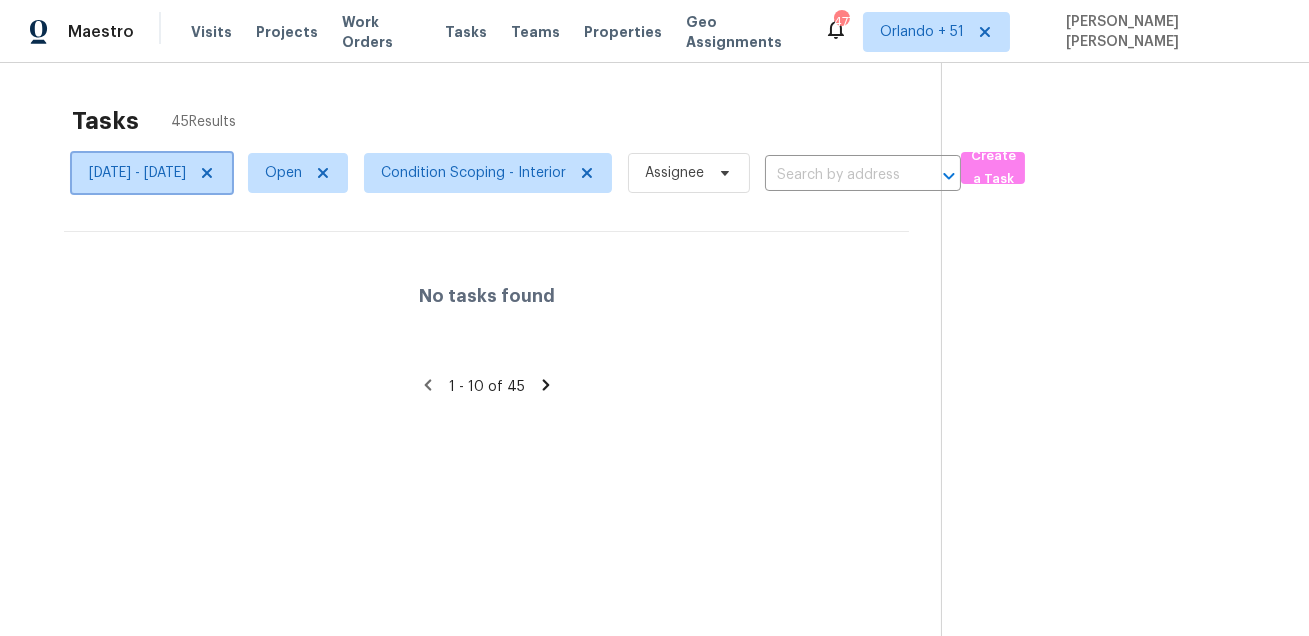 click on "Thu, Jul 10 - Thu, Jul 10" at bounding box center (137, 173) 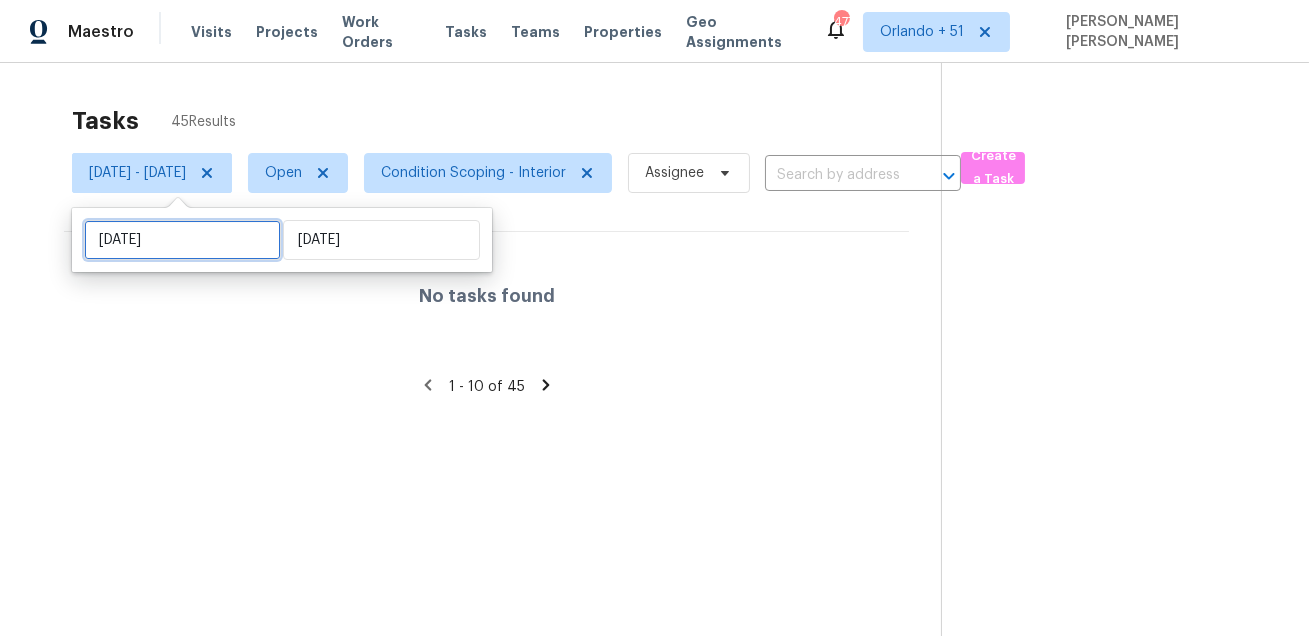 click on "[DATE]" at bounding box center [182, 240] 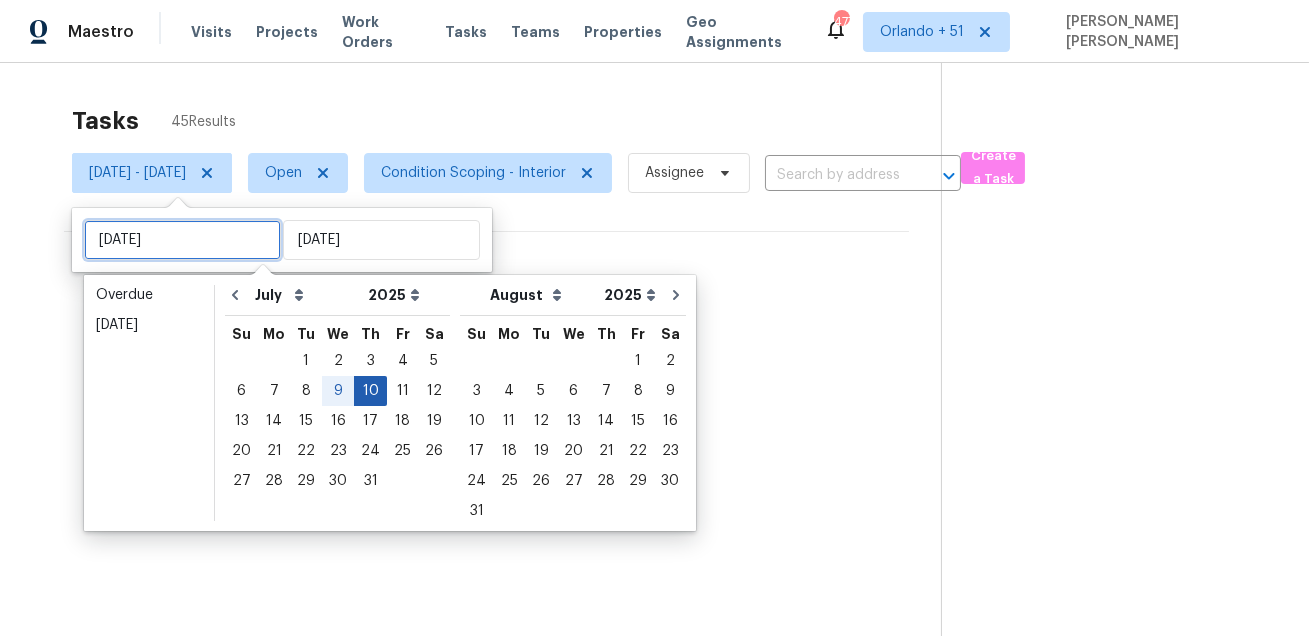 type on "Wed, Jul 09" 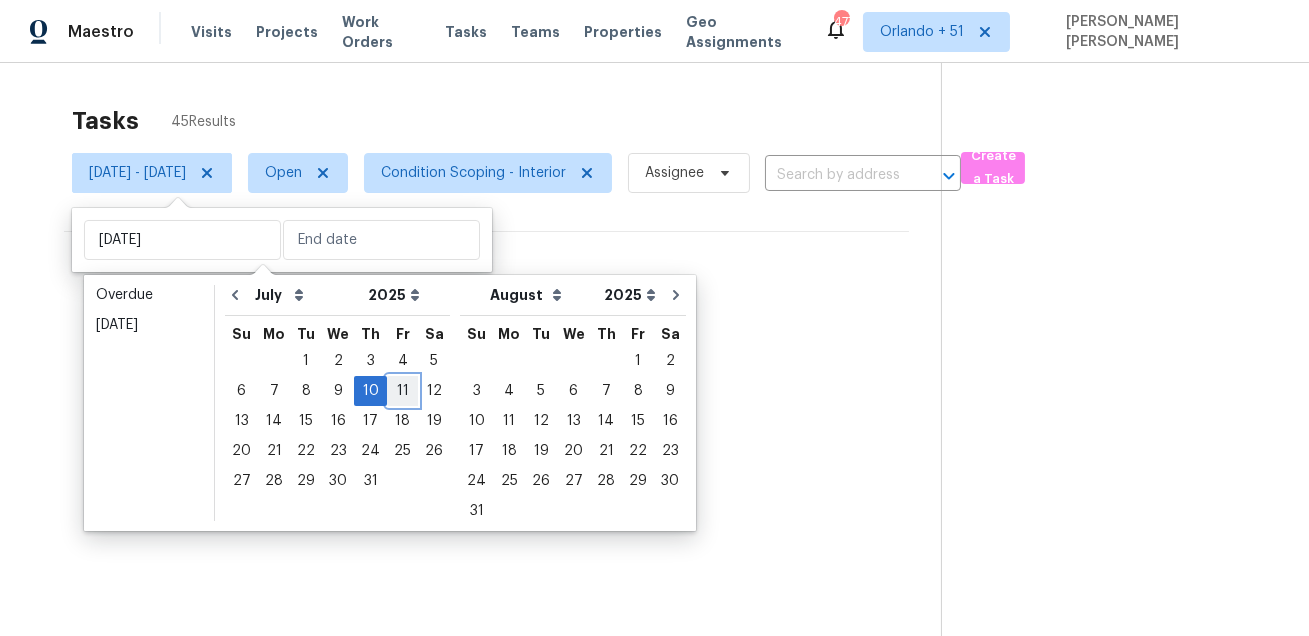click on "11" at bounding box center [402, 391] 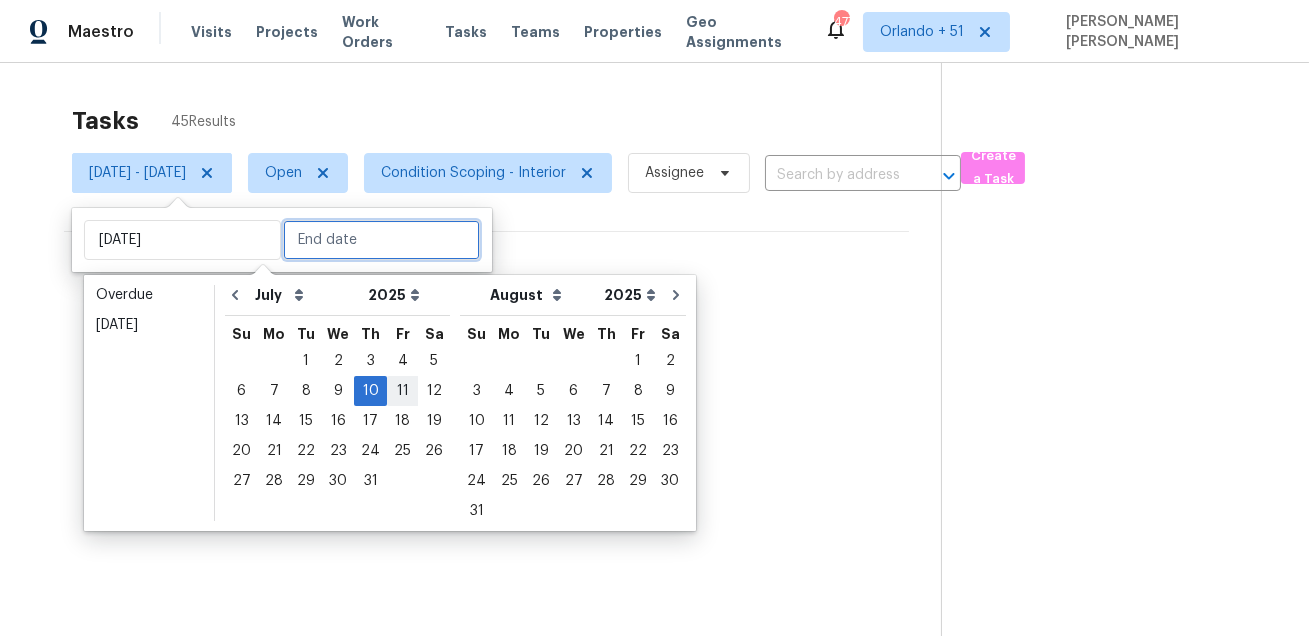 type on "Fri, Jul 11" 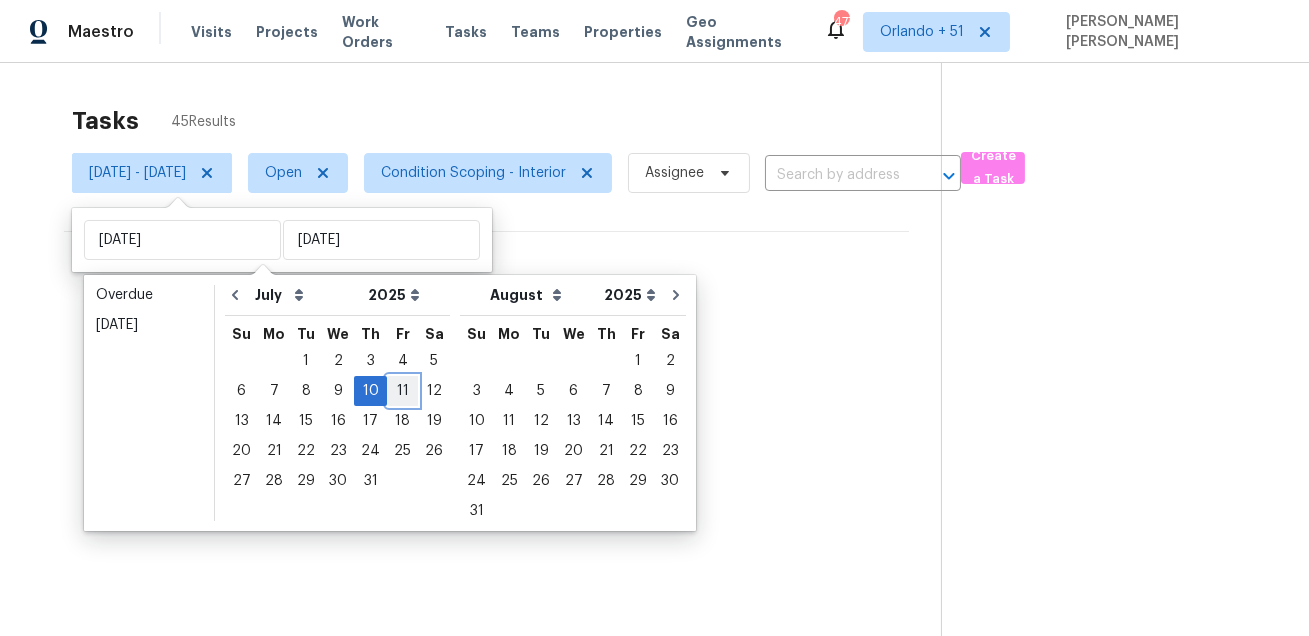 click on "11" at bounding box center (402, 391) 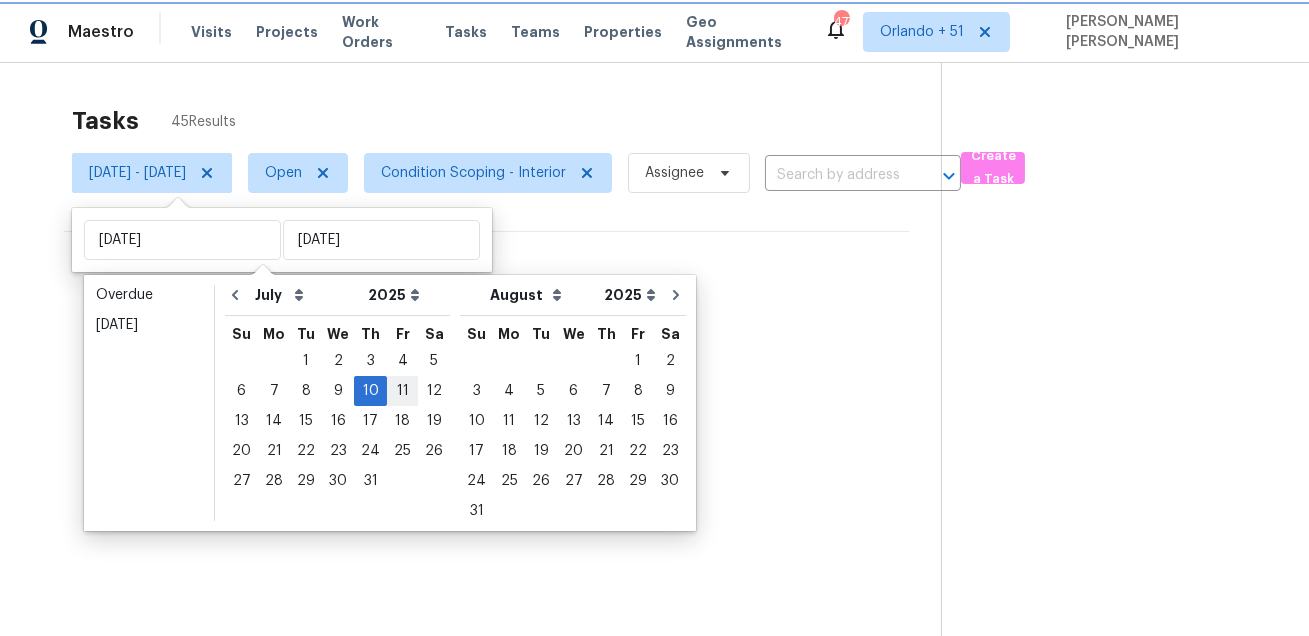 type on "Fri, Jul 11" 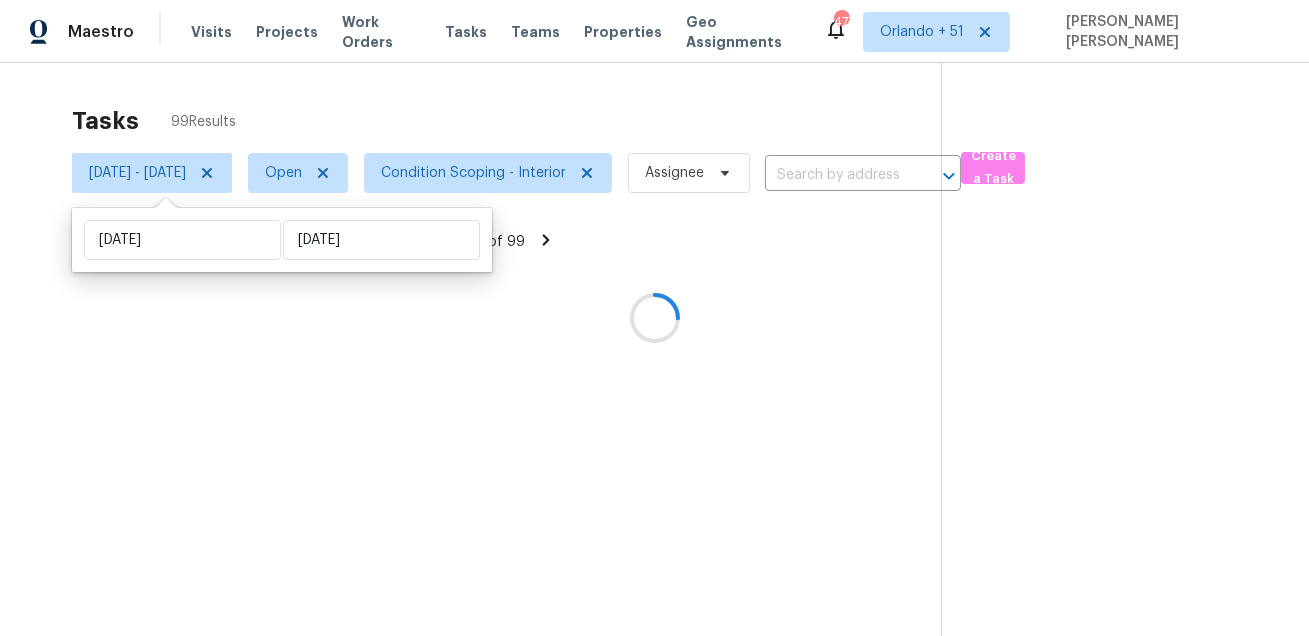 click at bounding box center [654, 318] 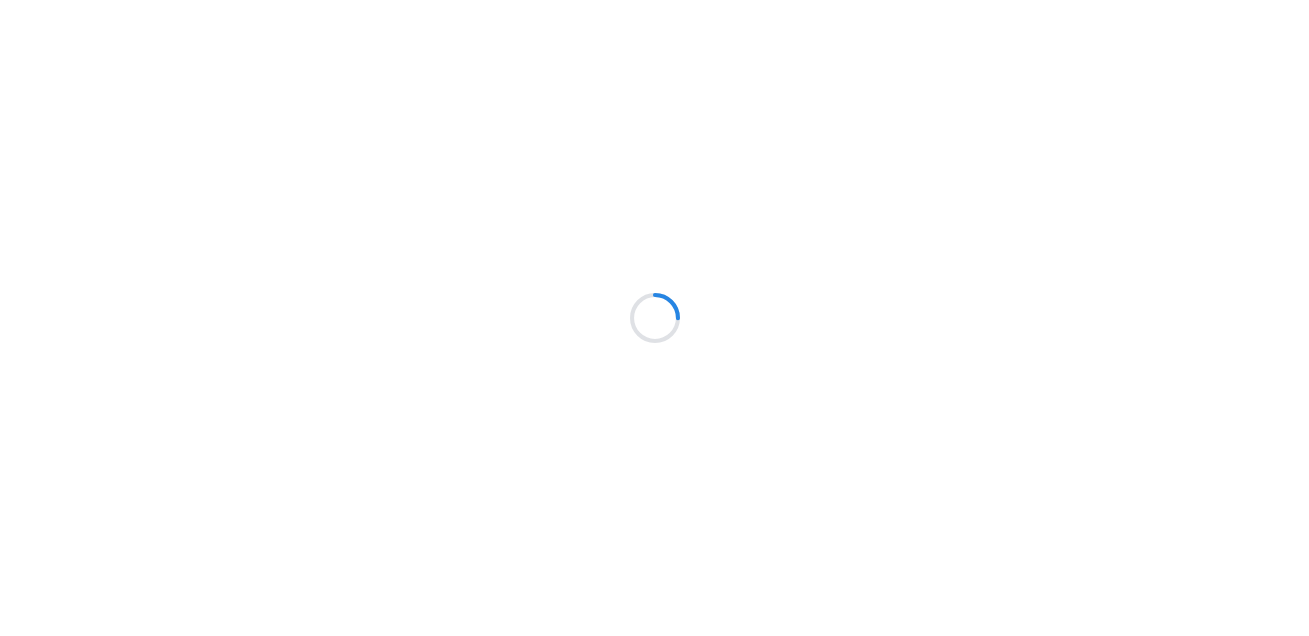 scroll, scrollTop: 0, scrollLeft: 0, axis: both 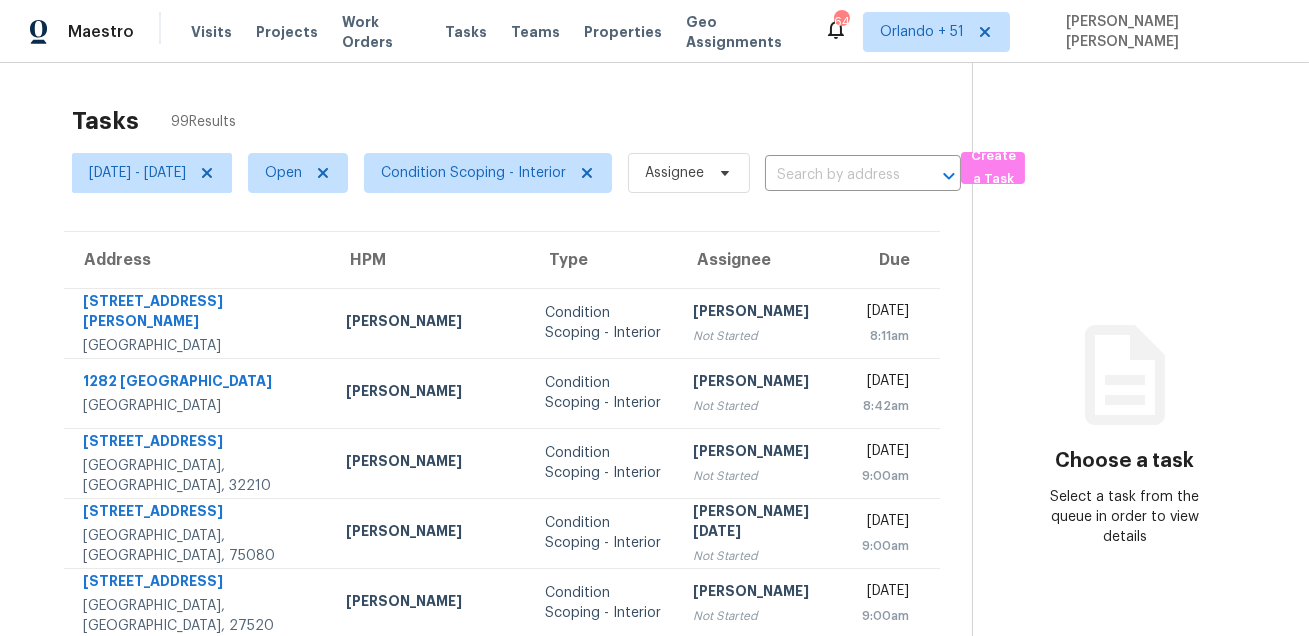 click on "Tasks 99  Results" at bounding box center (522, 121) 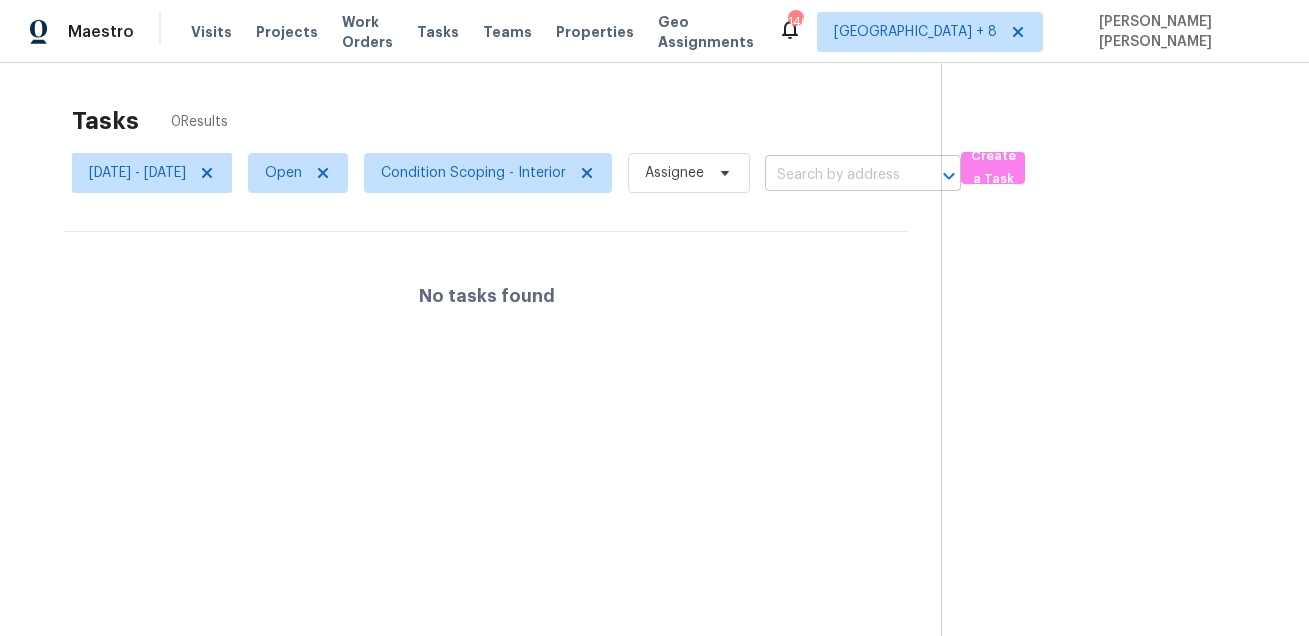 scroll, scrollTop: 0, scrollLeft: 0, axis: both 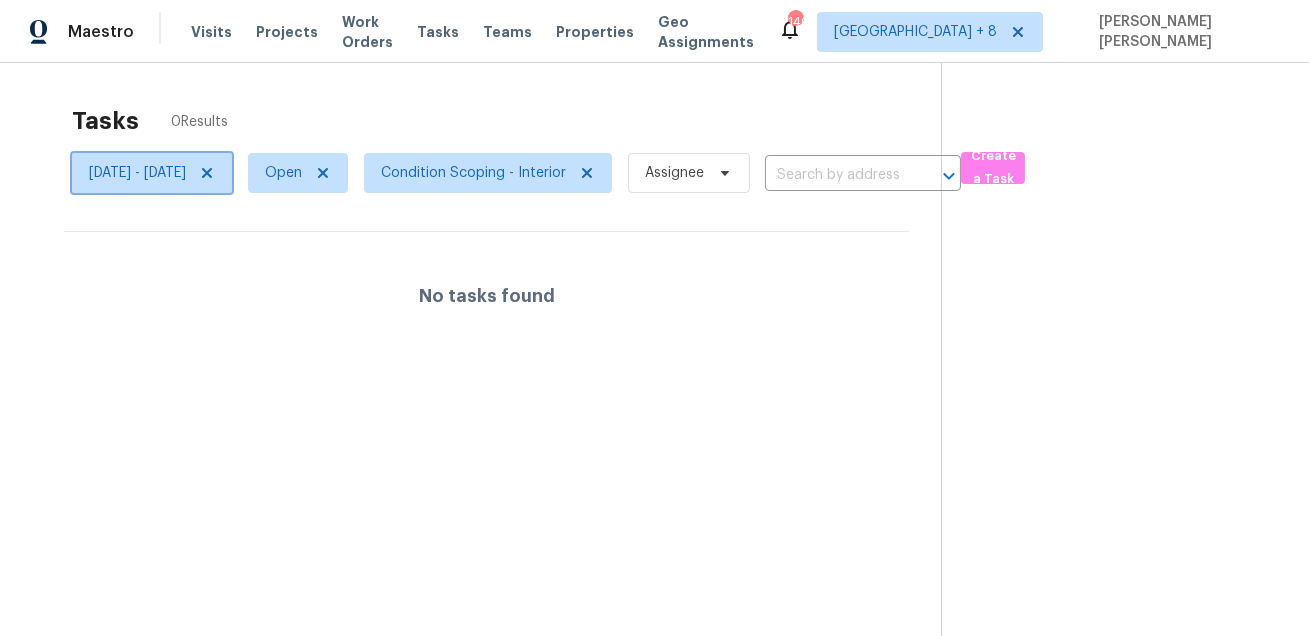 click on "Thu, Jul 10 - Thu, Jul 10" at bounding box center (137, 173) 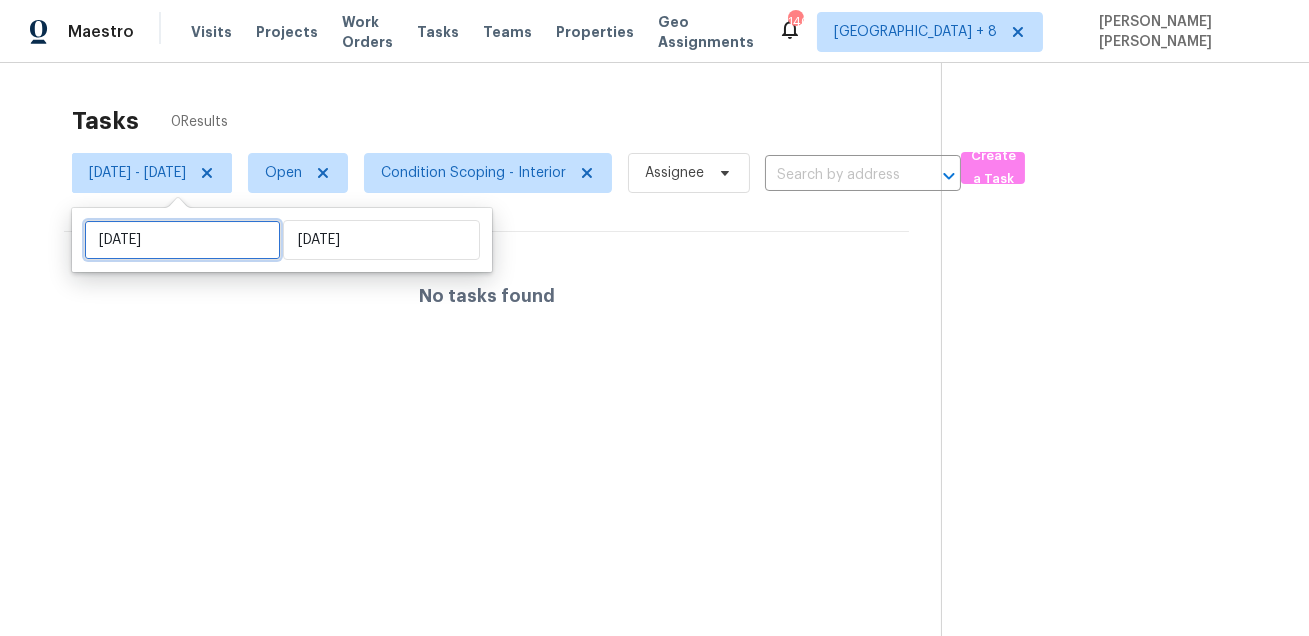 click on "Thu, Jul 10" at bounding box center (182, 240) 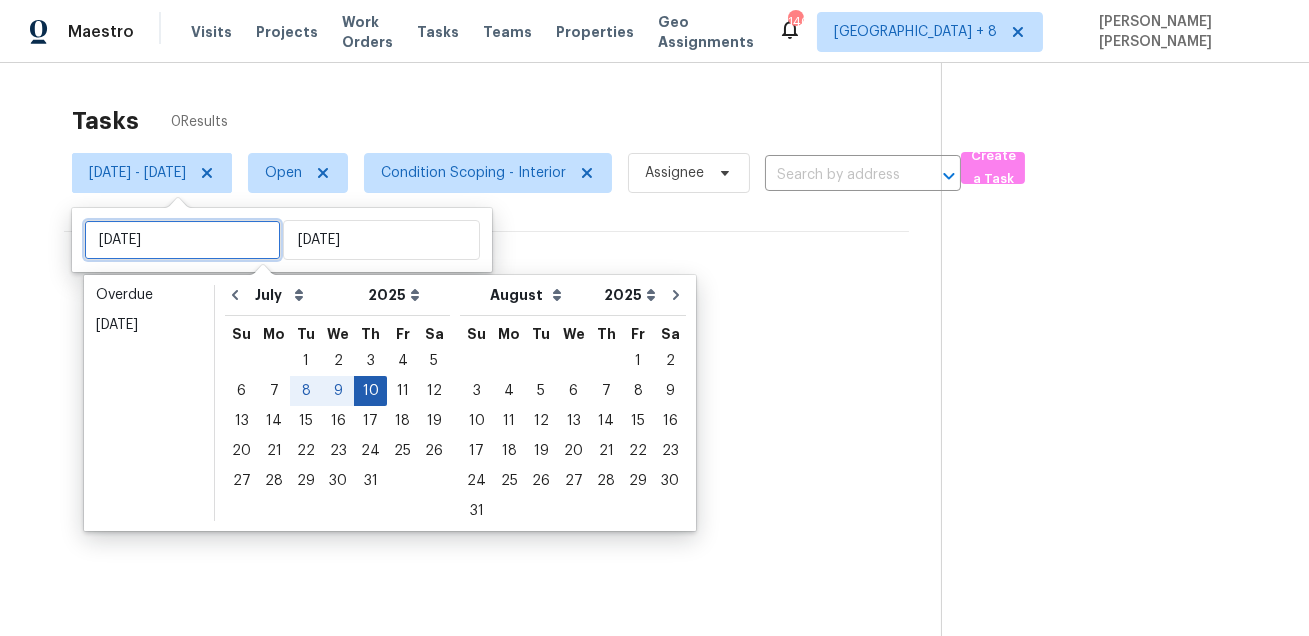 type on "Wed, Jul 09" 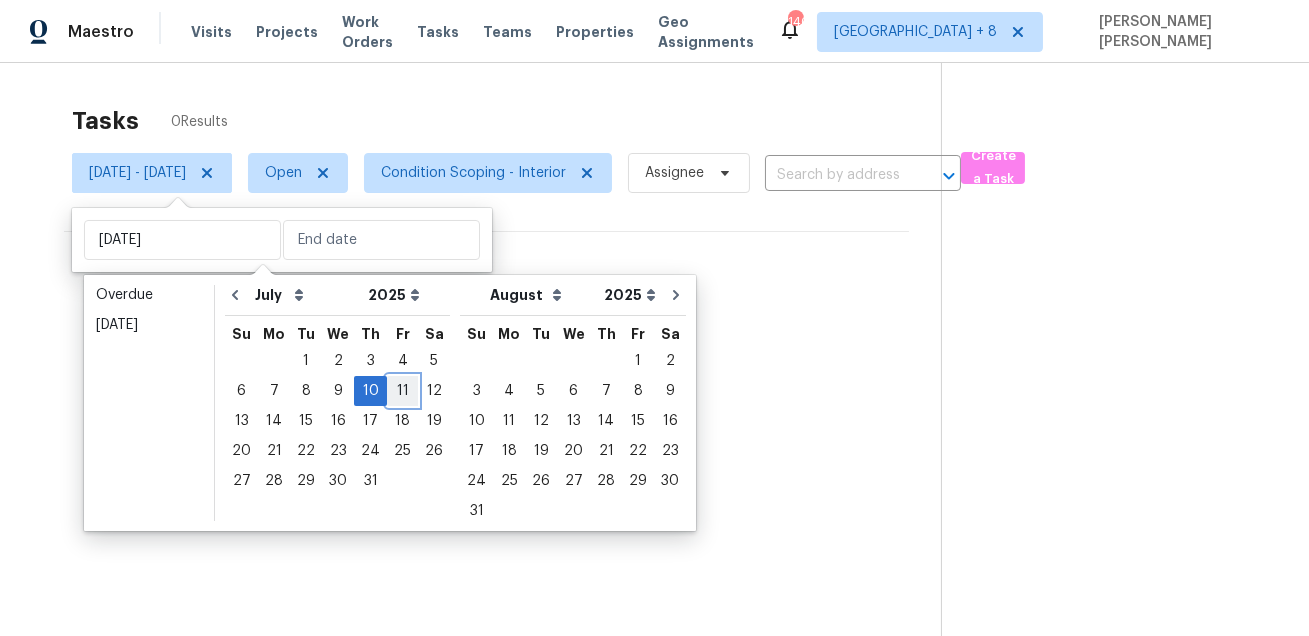 click on "11" at bounding box center [402, 391] 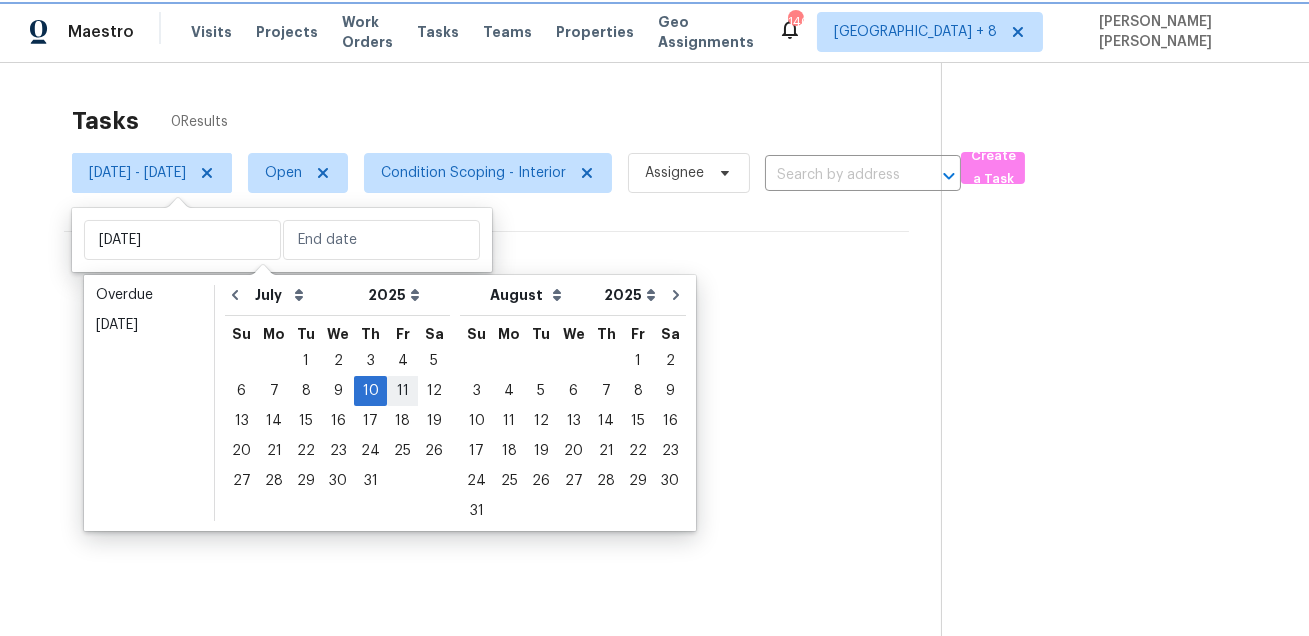 type on "Fri, Jul 11" 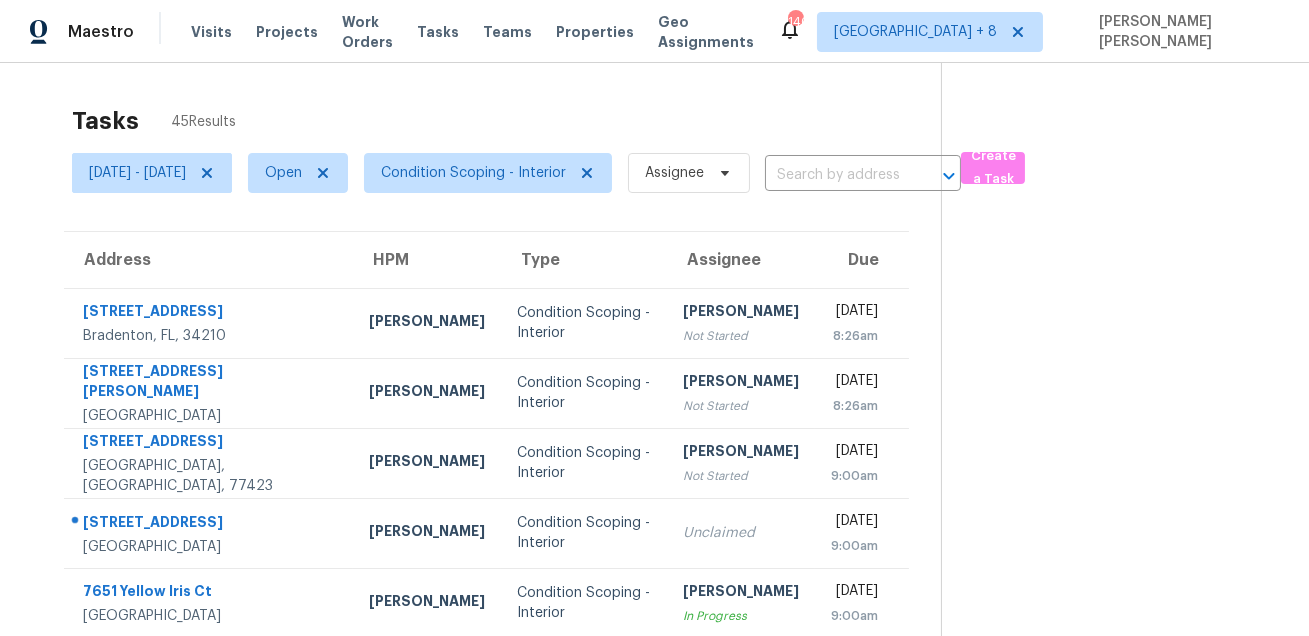 click on "Tasks 45  Results" at bounding box center [506, 121] 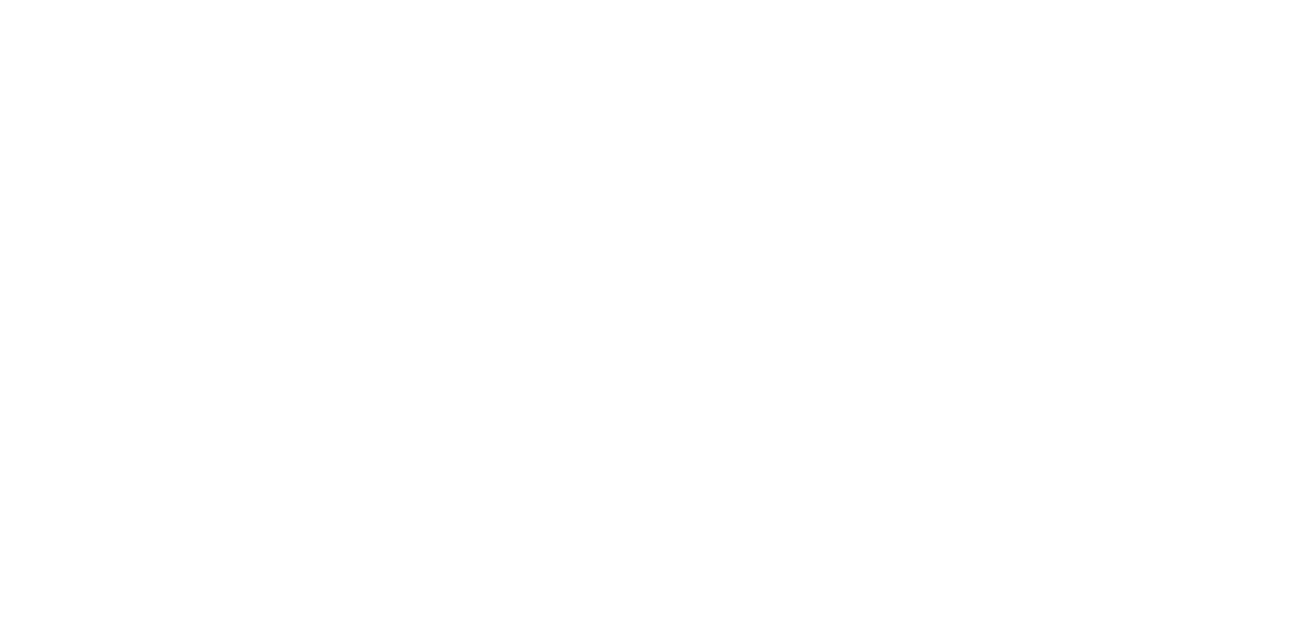 scroll, scrollTop: 0, scrollLeft: 0, axis: both 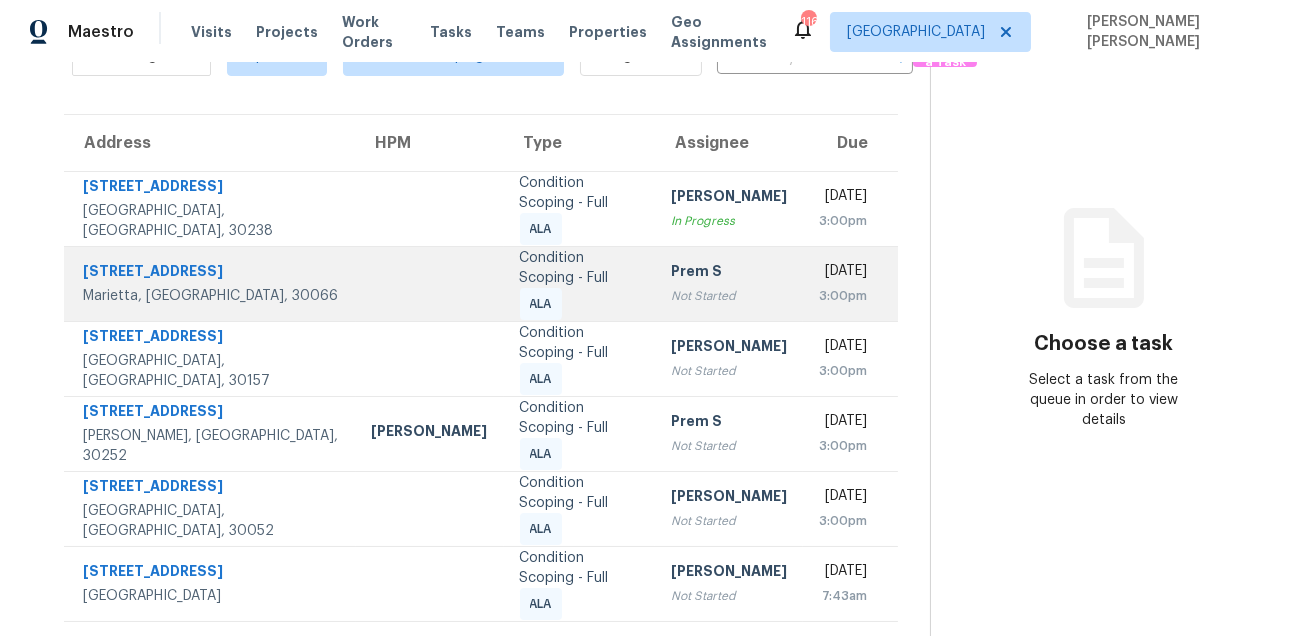 click on "799 Weybourne Ct   Marietta, GA, 30066" at bounding box center (210, 283) 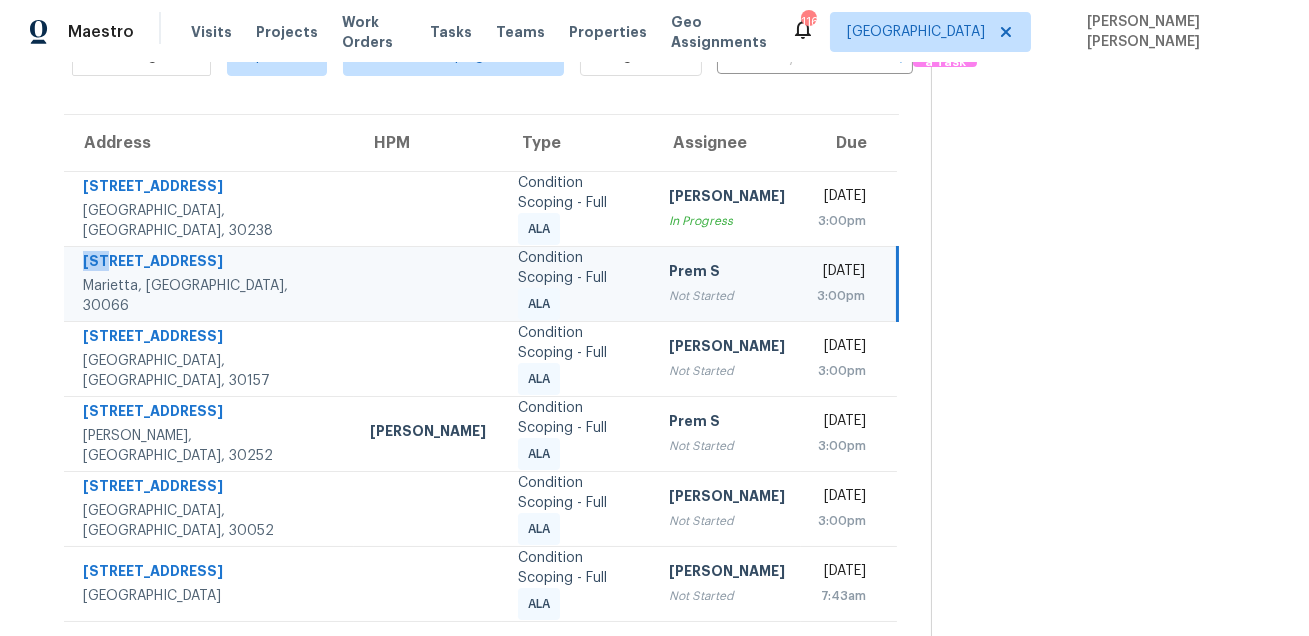 click on "799 Weybourne Ct   Marietta, GA, 30066" at bounding box center (209, 283) 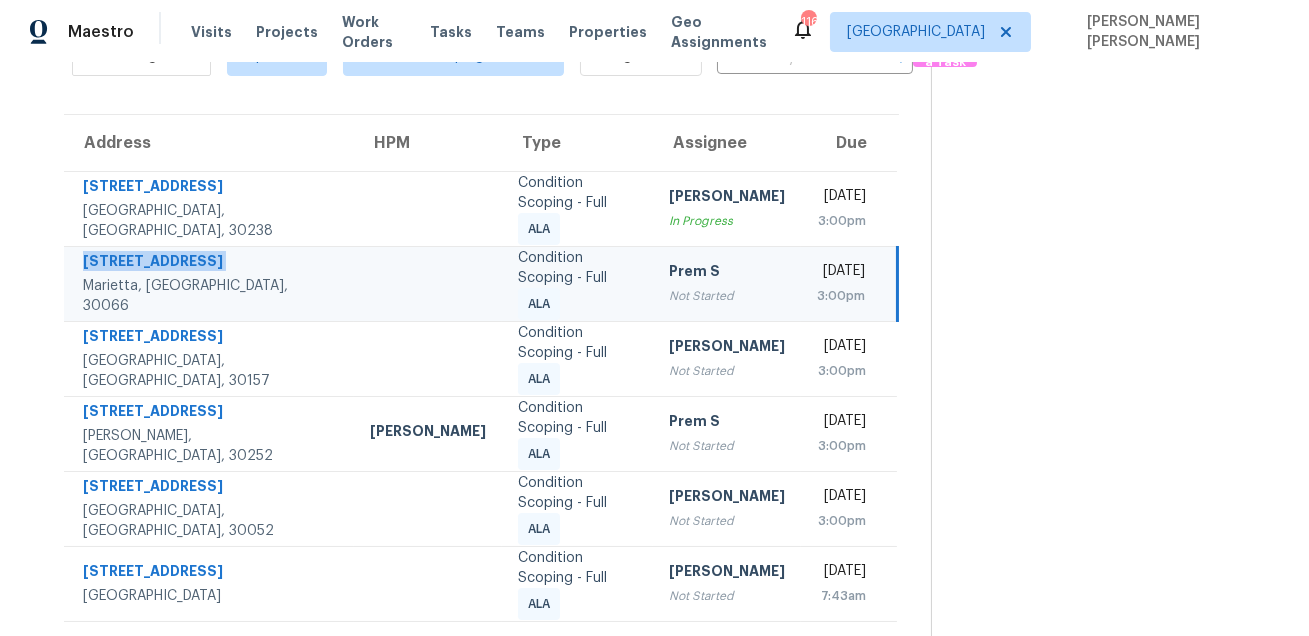 click on "799 Weybourne Ct   Marietta, GA, 30066" at bounding box center [209, 283] 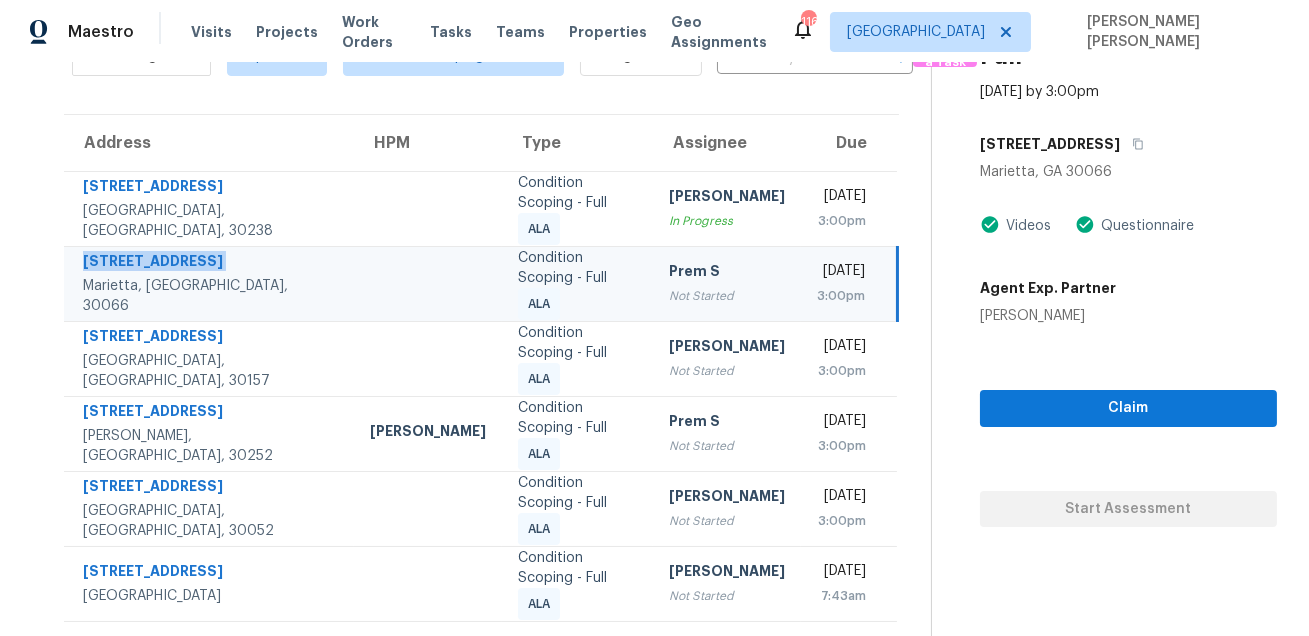copy on "799 Weybourne Ct" 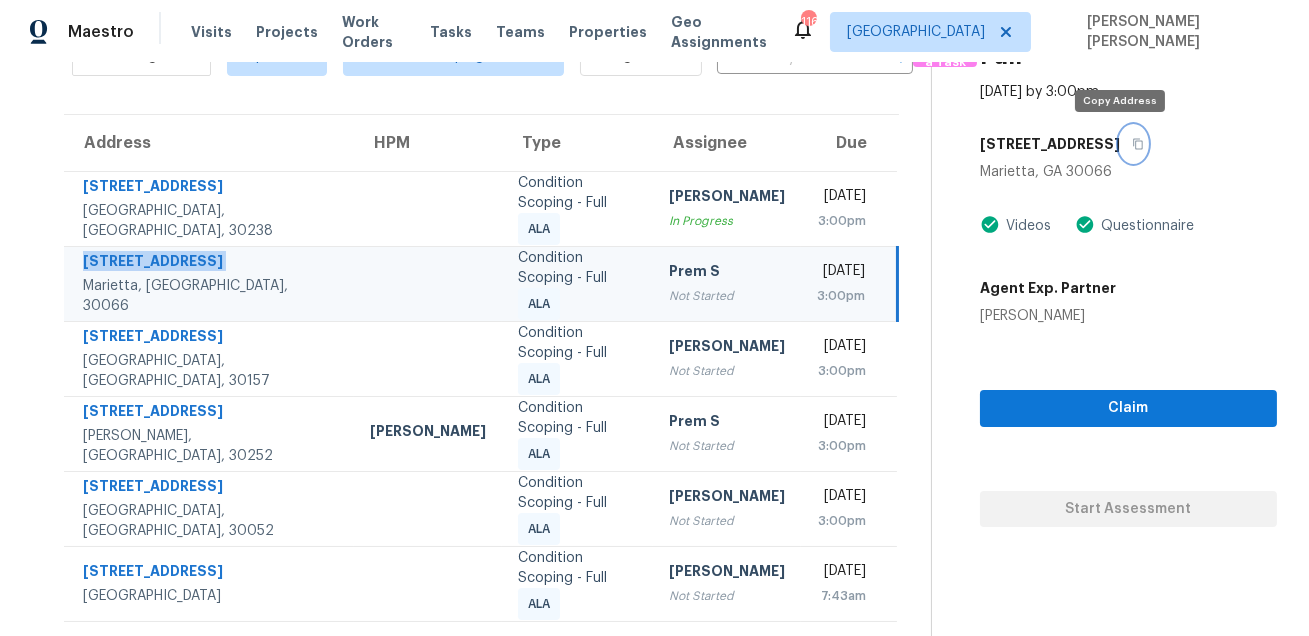 click at bounding box center [1133, 144] 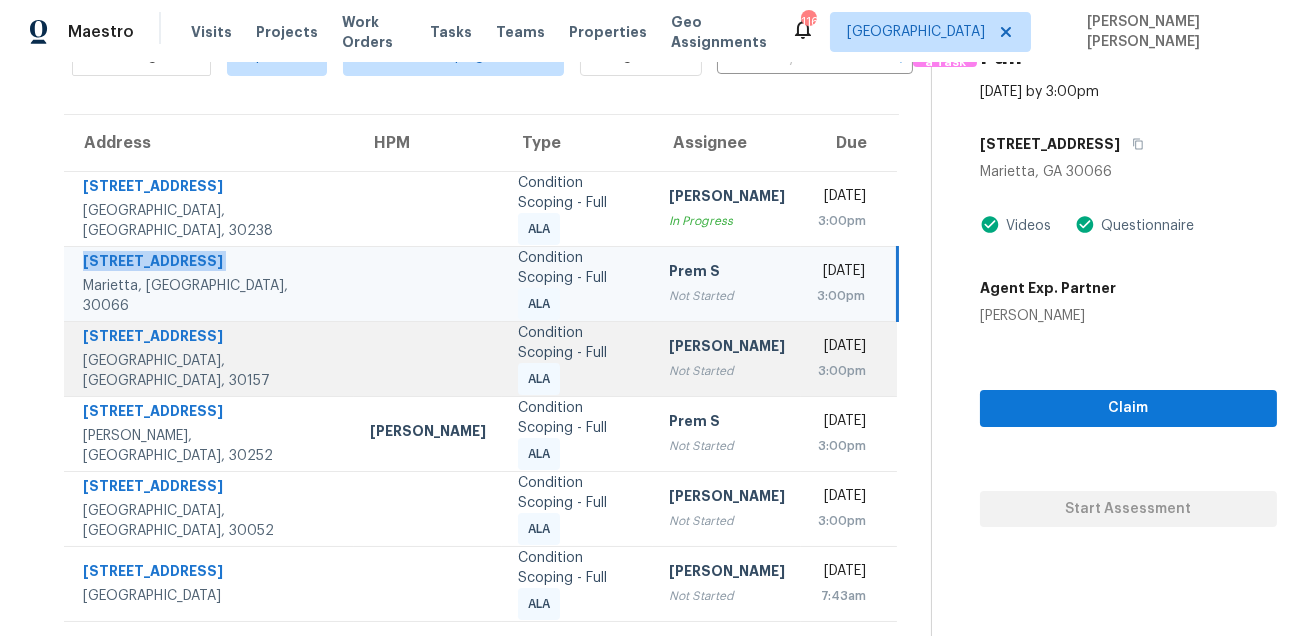 click on "260 Powder Mill Dr" at bounding box center [210, 338] 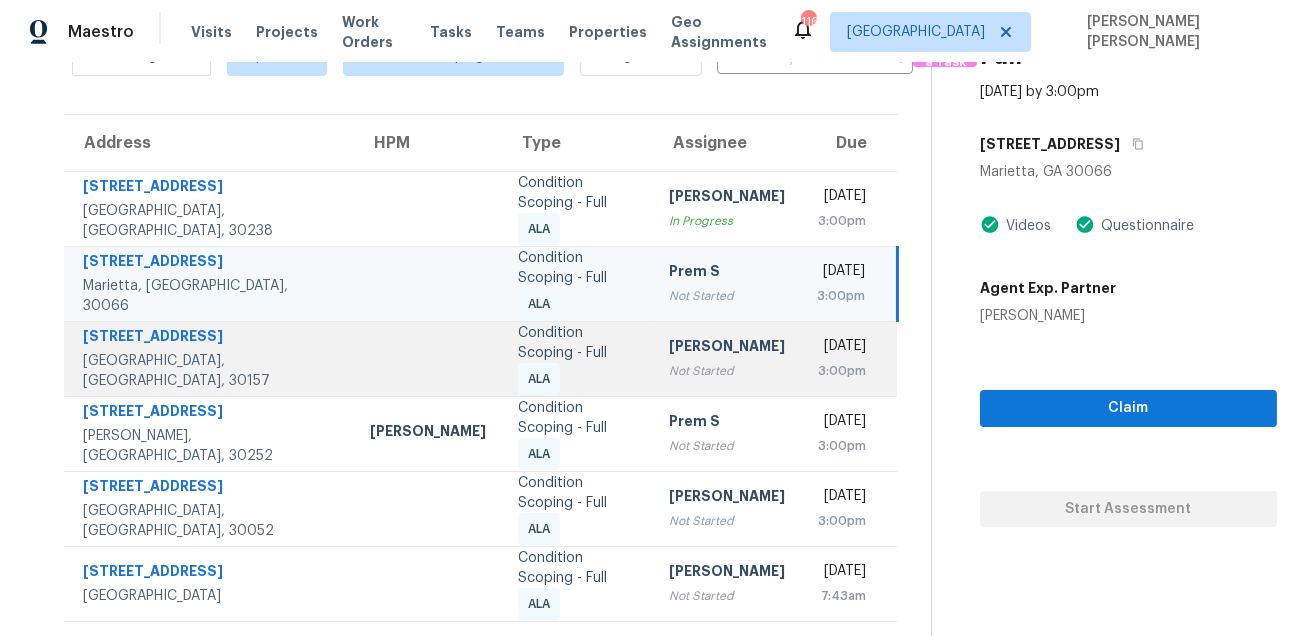 click on "260 Powder Mill Dr" at bounding box center (210, 338) 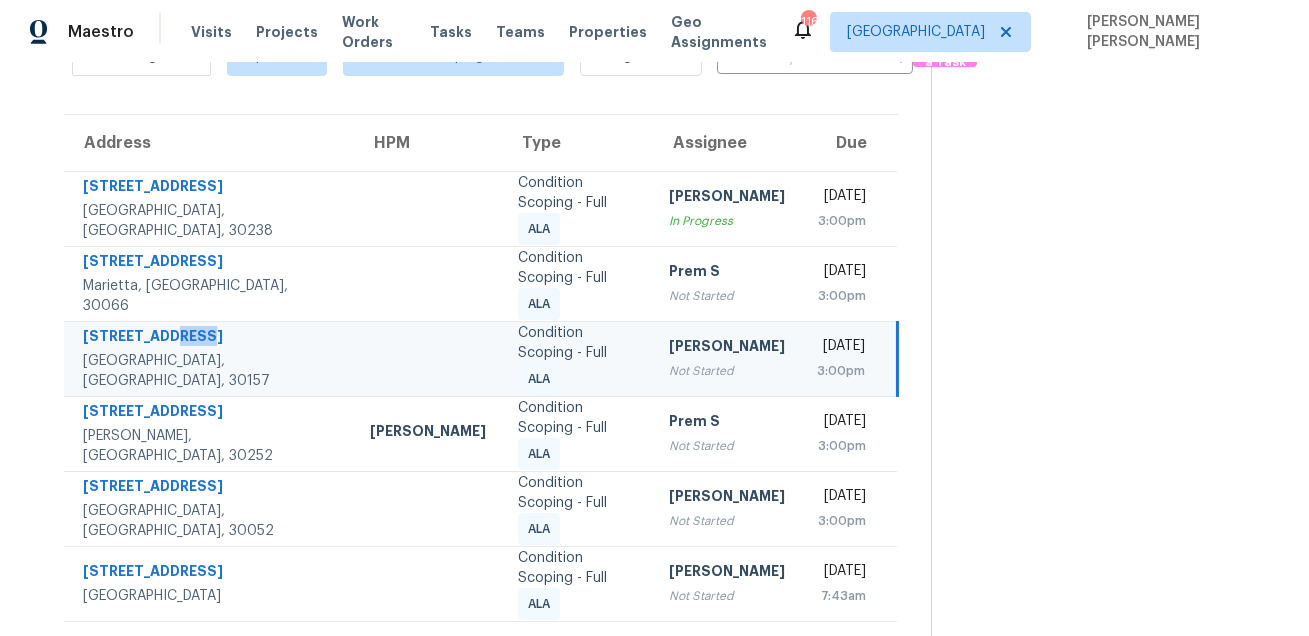 click on "260 Powder Mill Dr" at bounding box center (210, 338) 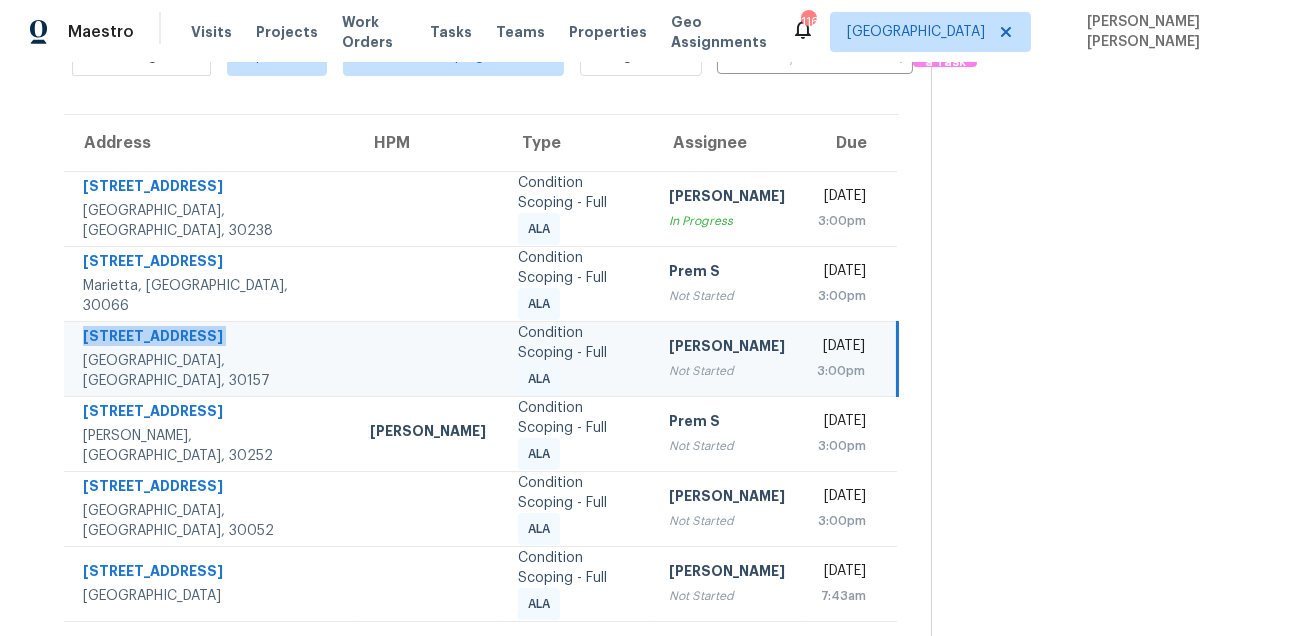 copy on "260 Powder Mill Dr" 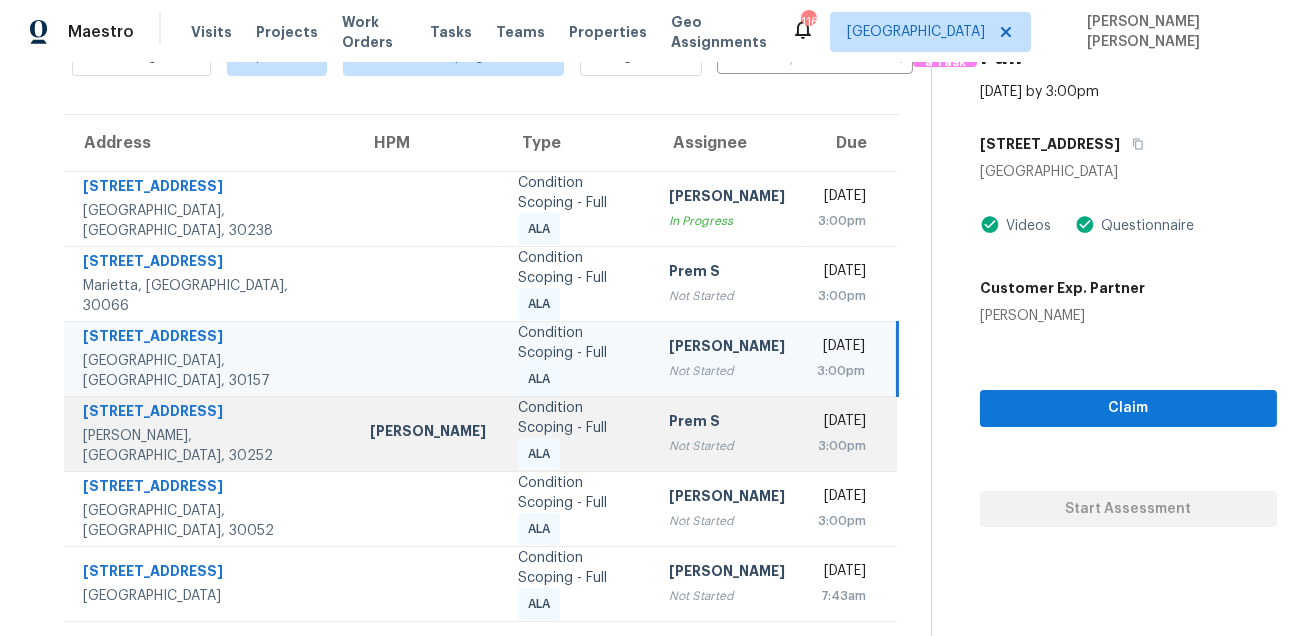 click on "5025 Village Run Dr" at bounding box center (210, 413) 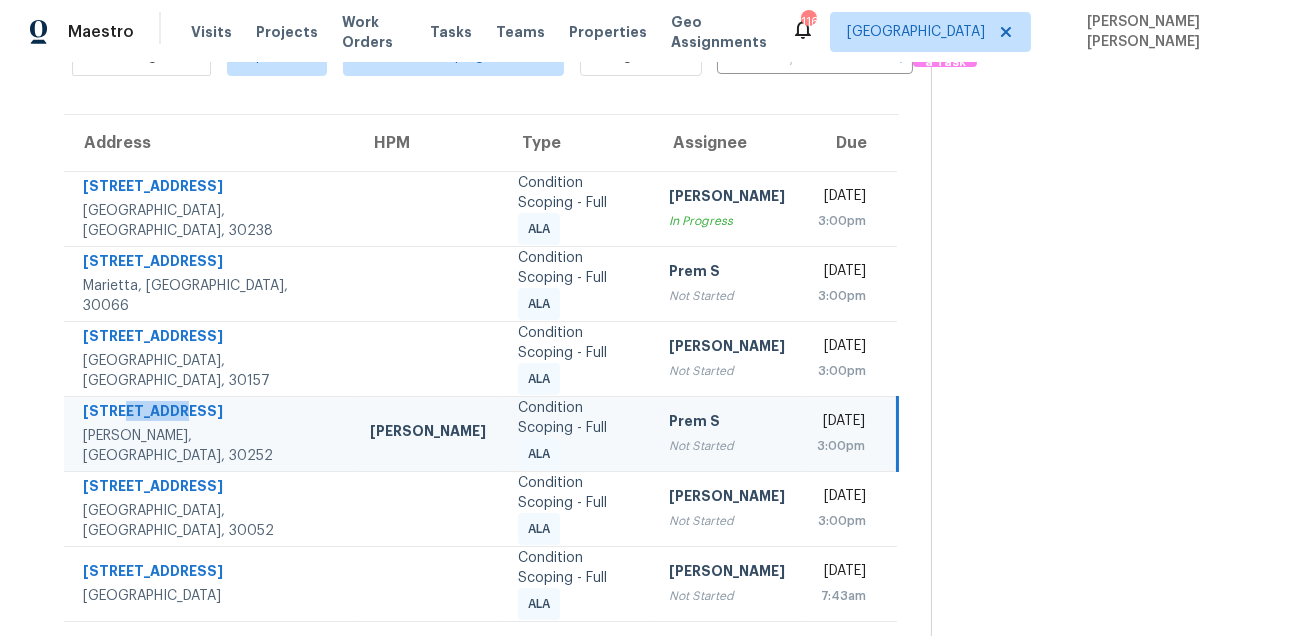 click on "5025 Village Run Dr" at bounding box center [210, 413] 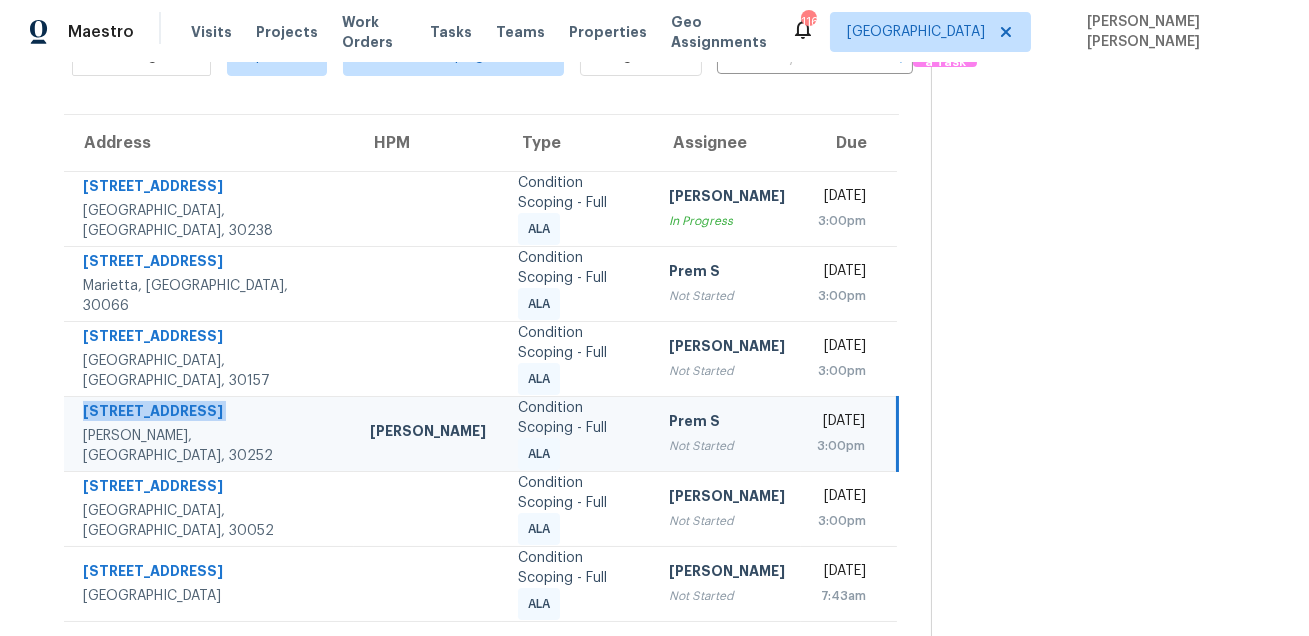 copy on "5025 Village Run Dr" 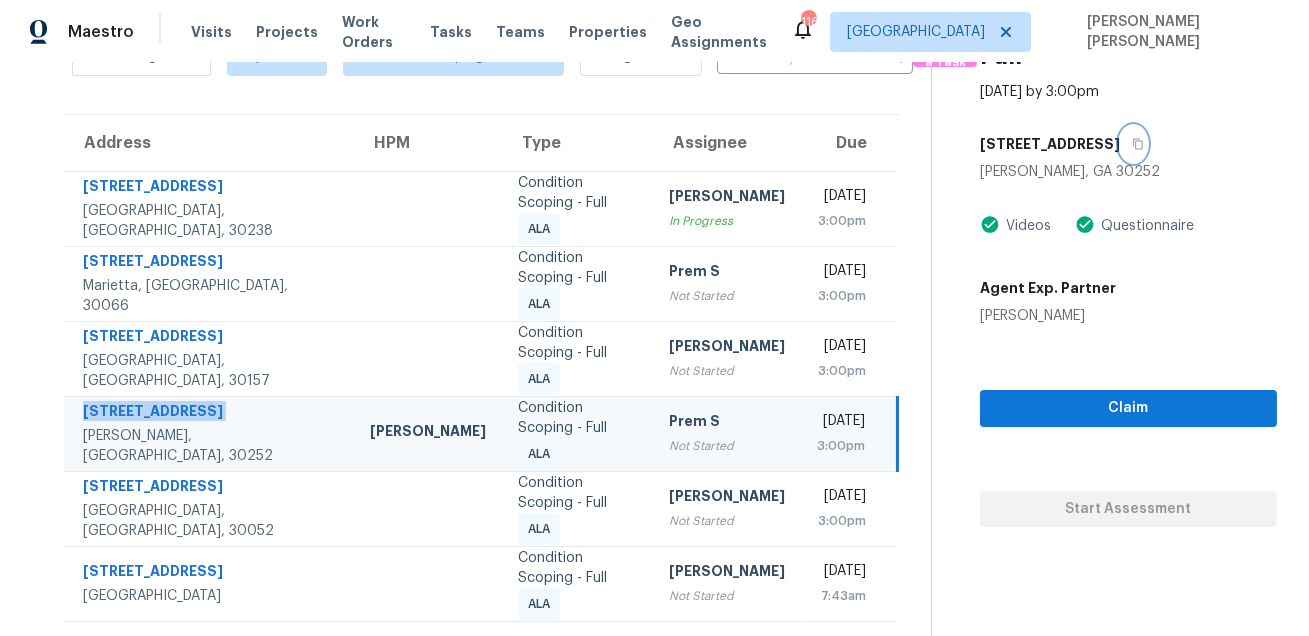 click at bounding box center (1133, 144) 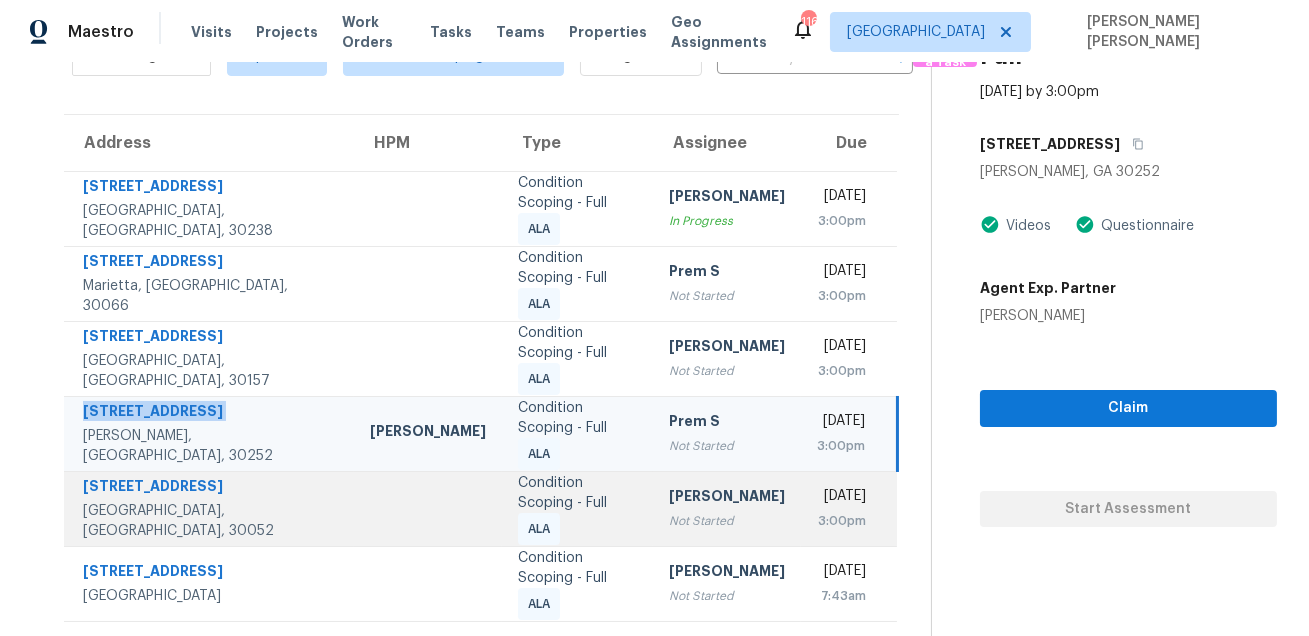 click on "4323 Grove Lake St" at bounding box center [210, 488] 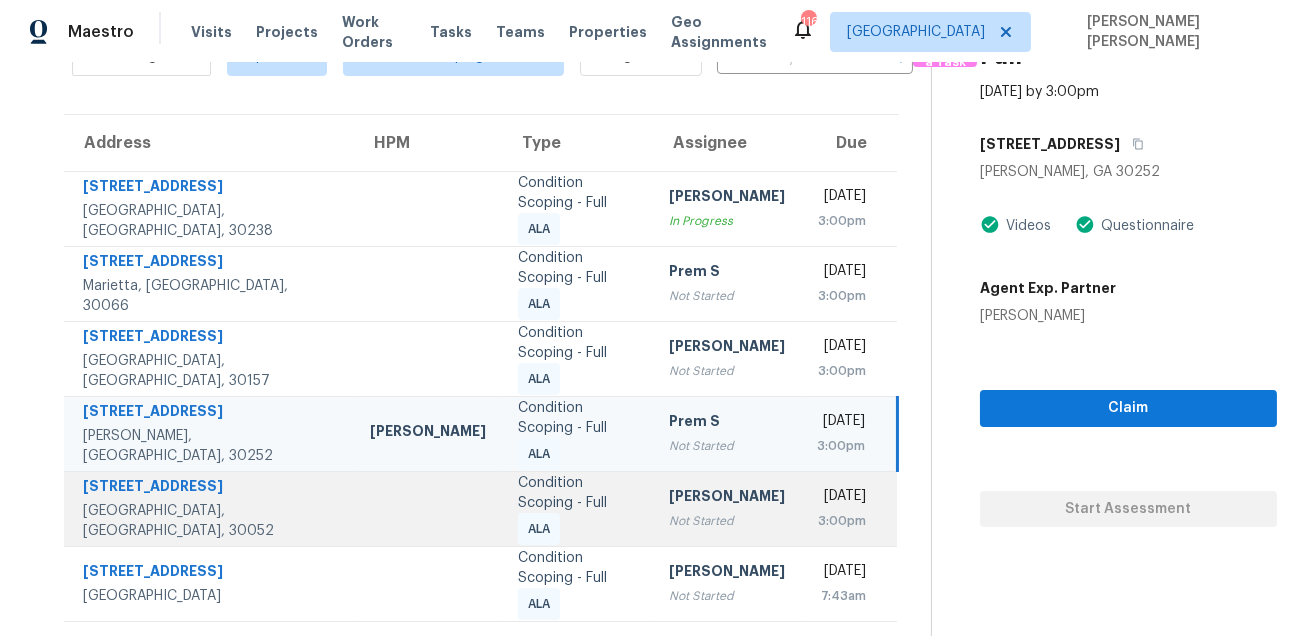 click on "4323 Grove Lake St" at bounding box center (210, 488) 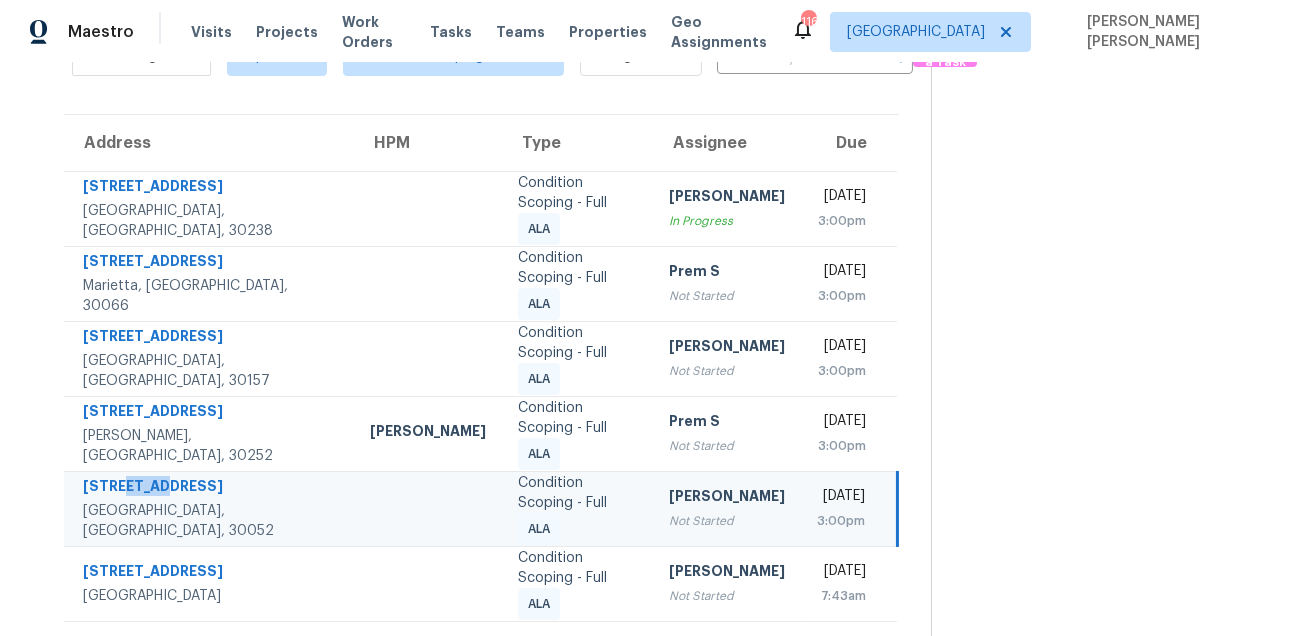 click on "4323 Grove Lake St" at bounding box center [210, 488] 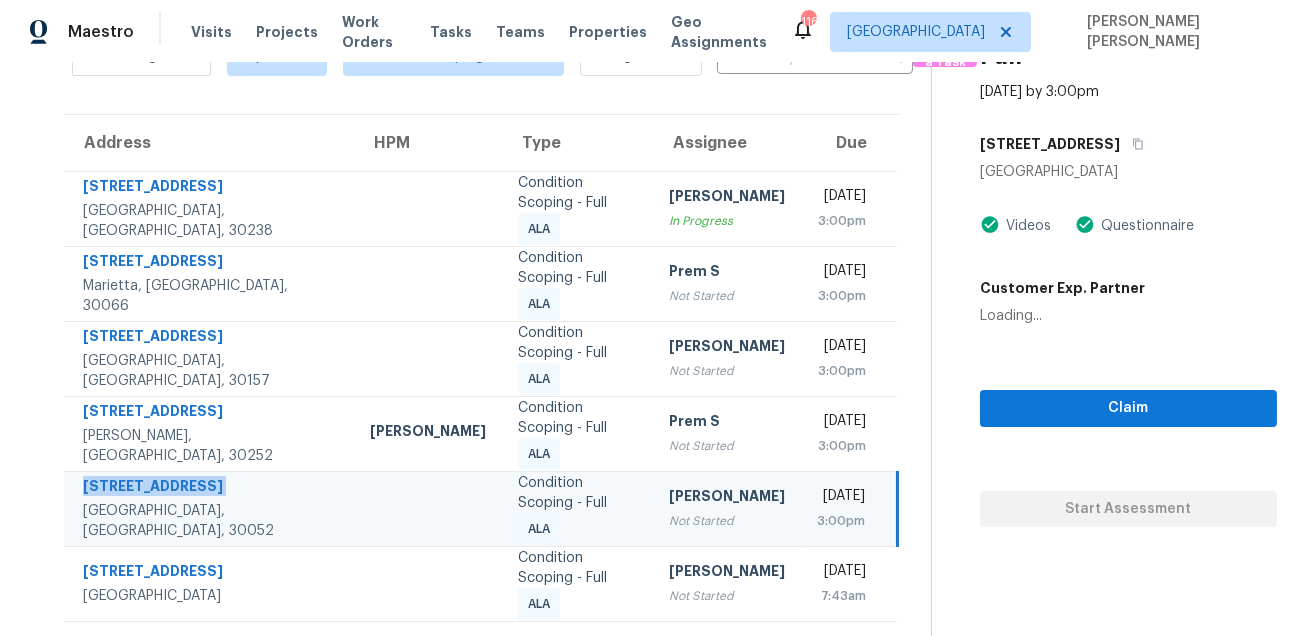 copy on "4323 Grove Lake St" 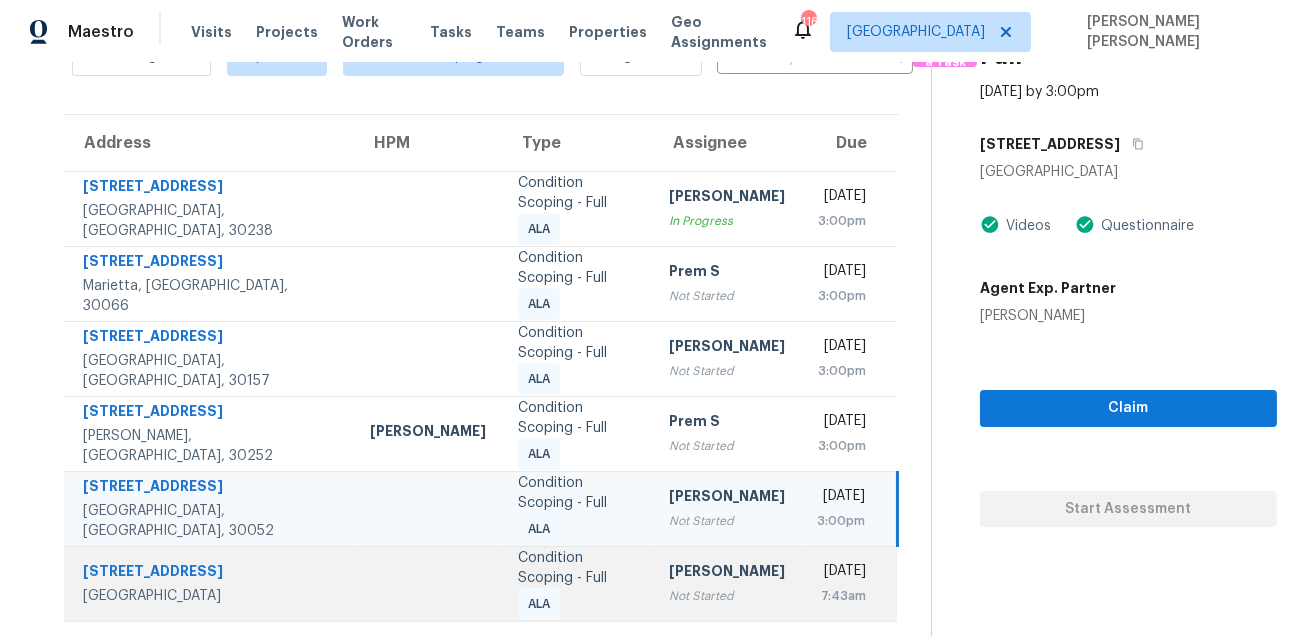 click on "2718 Rocky Ct" at bounding box center (210, 573) 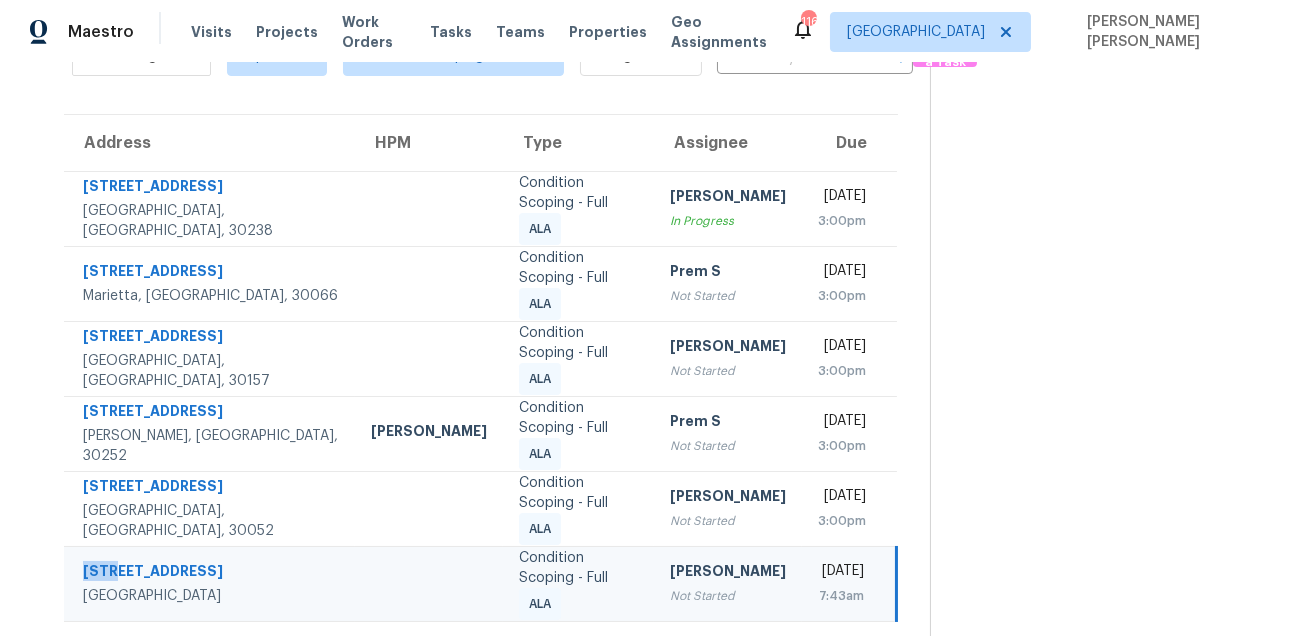click on "2718 Rocky Ct" at bounding box center (211, 573) 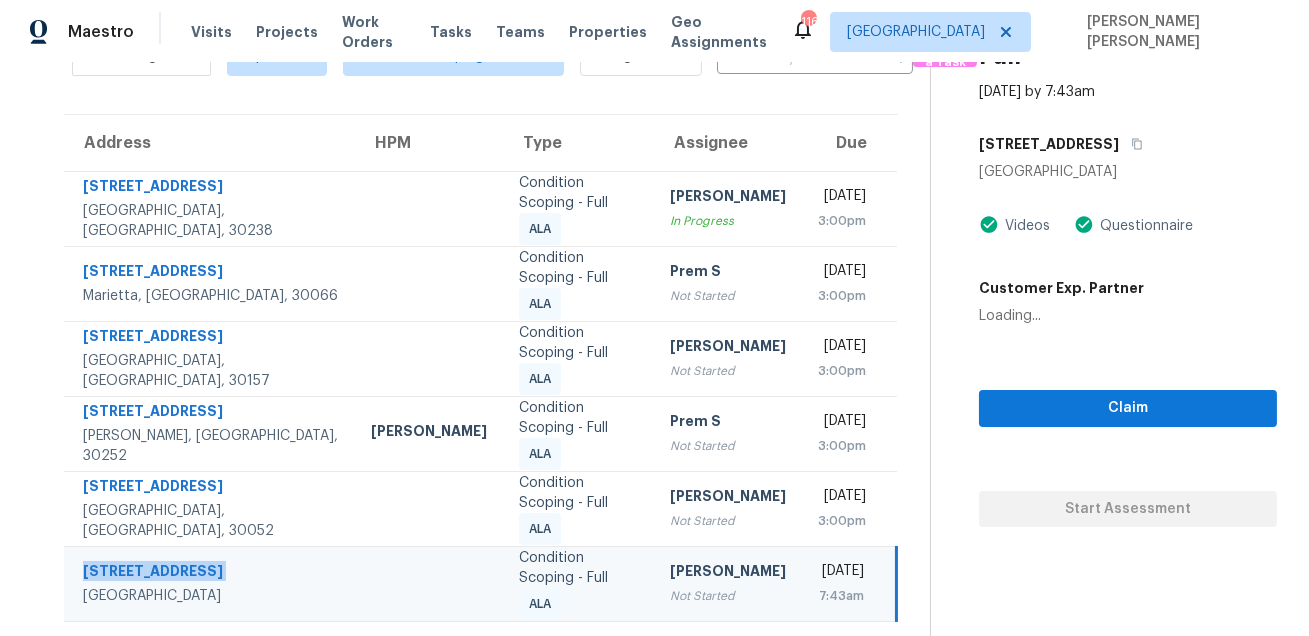 copy on "2718 Rocky Ct" 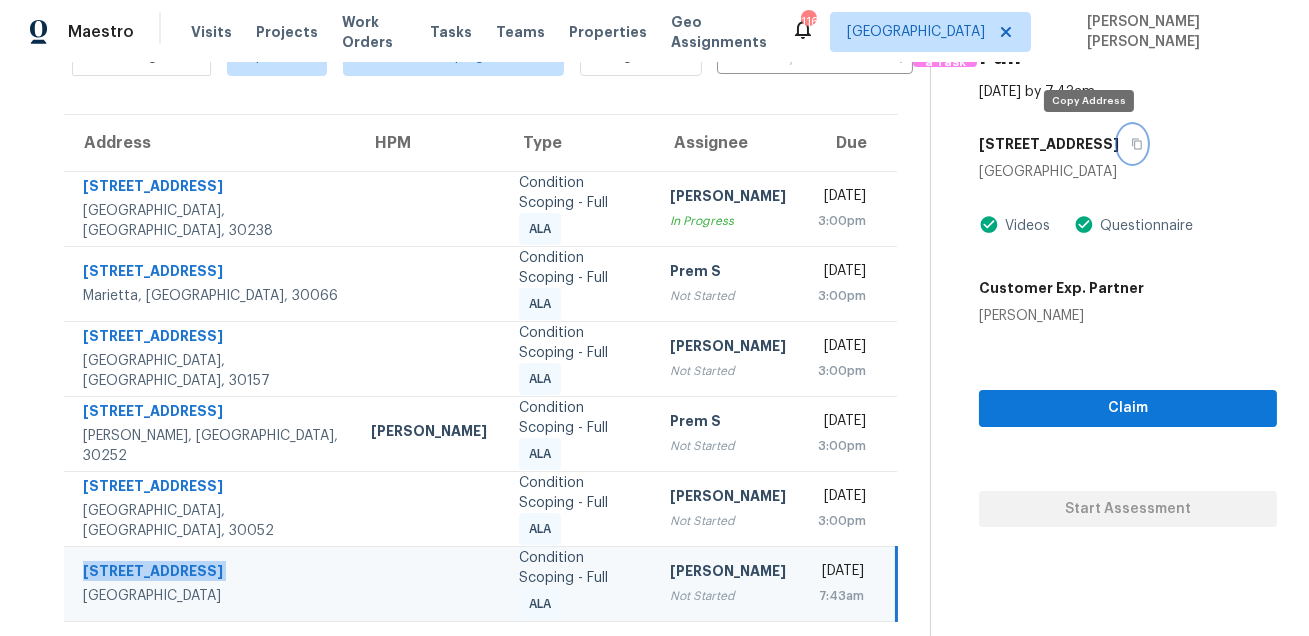 click 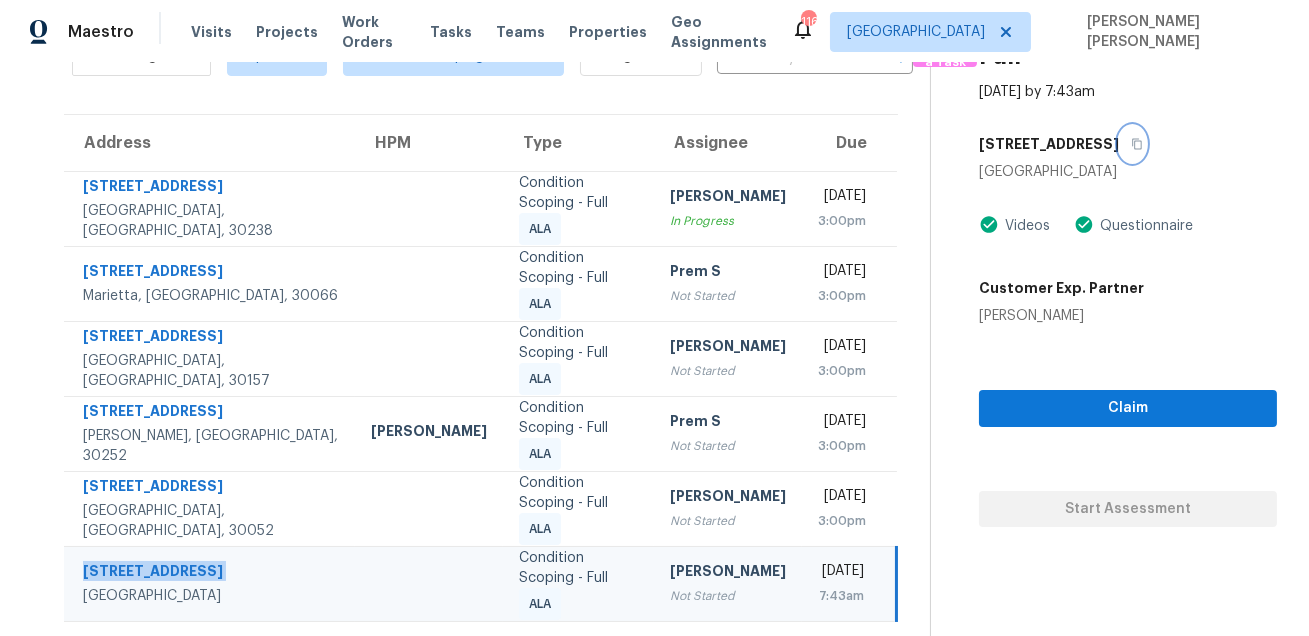 scroll, scrollTop: 0, scrollLeft: 0, axis: both 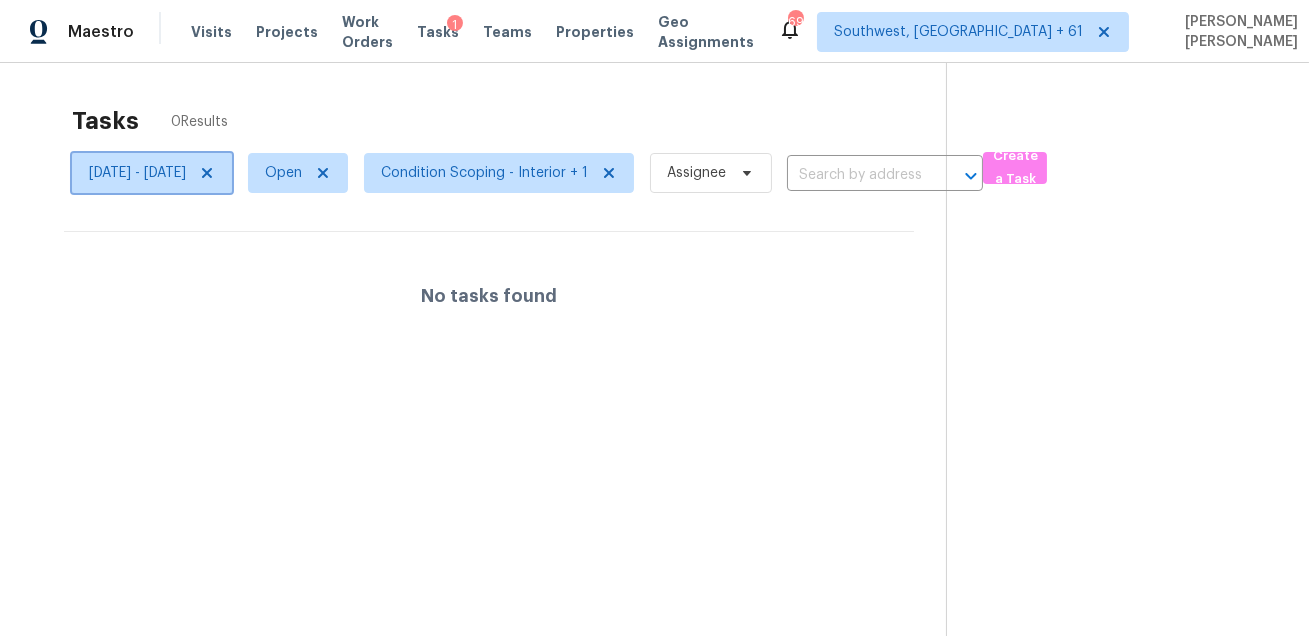 click on "[DATE] - [DATE]" at bounding box center (137, 173) 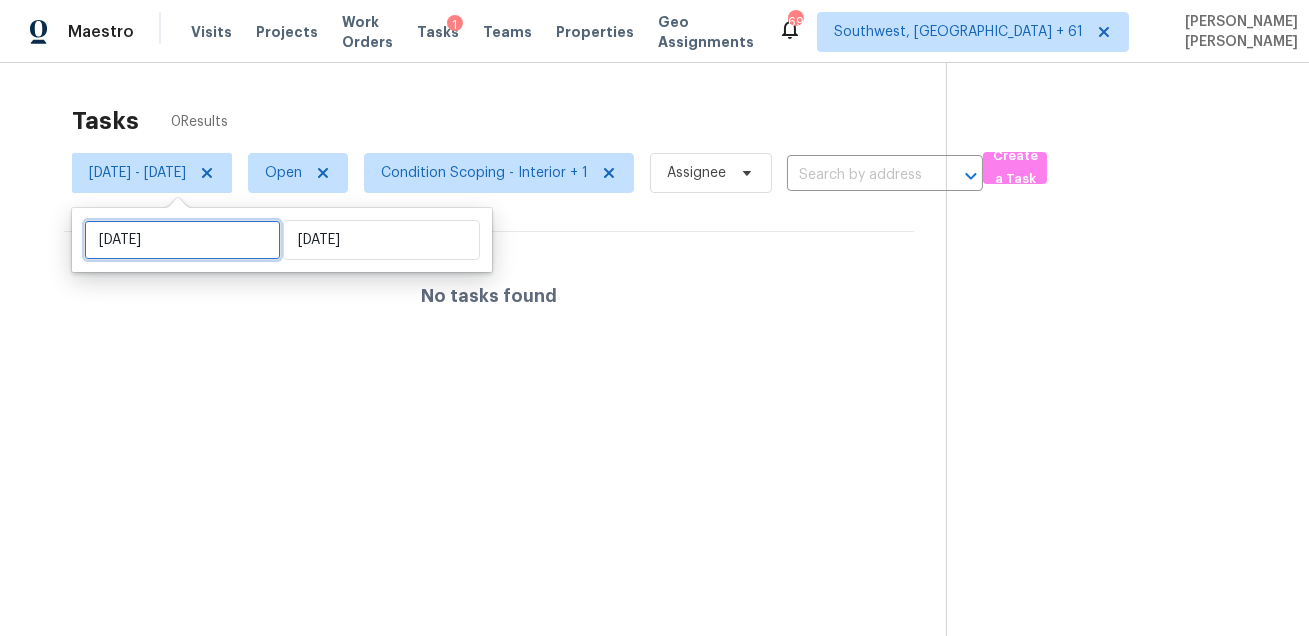 click on "[DATE]" at bounding box center (182, 240) 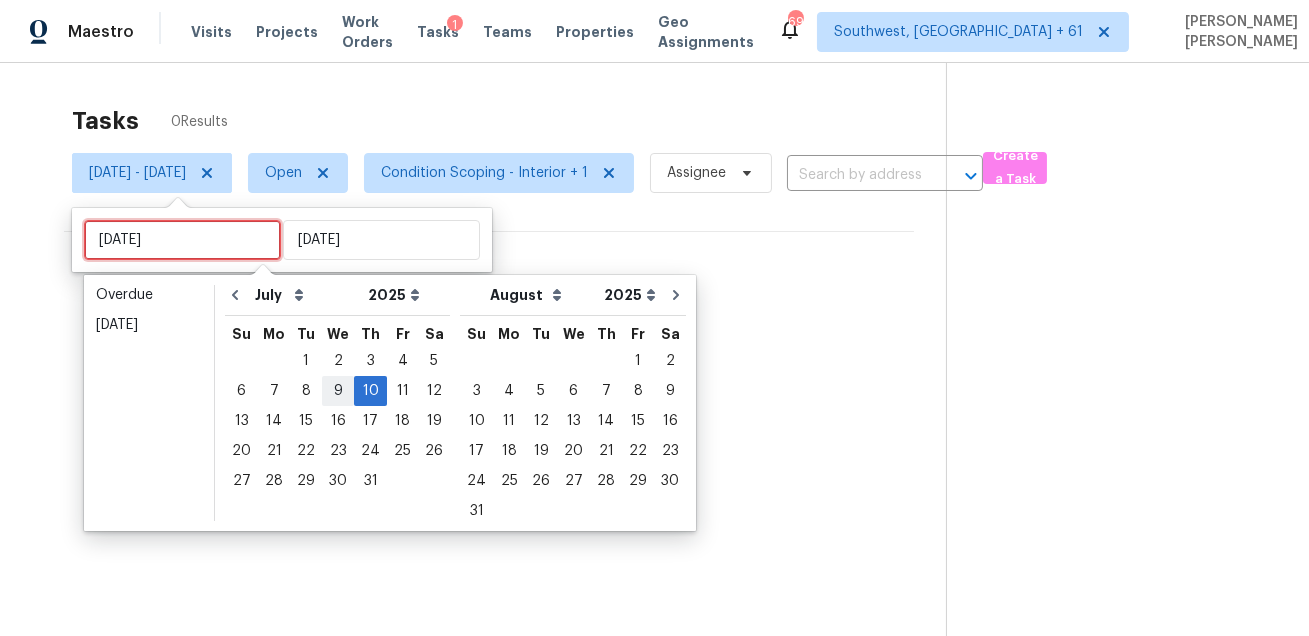 type on "[DATE]" 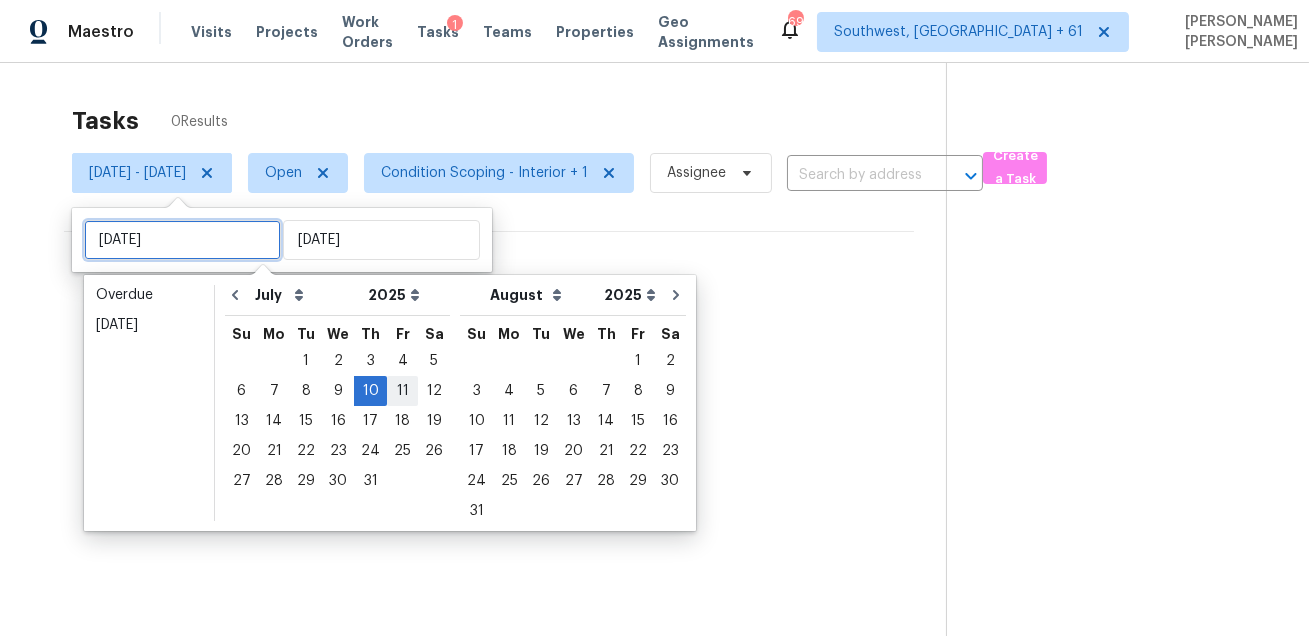 type 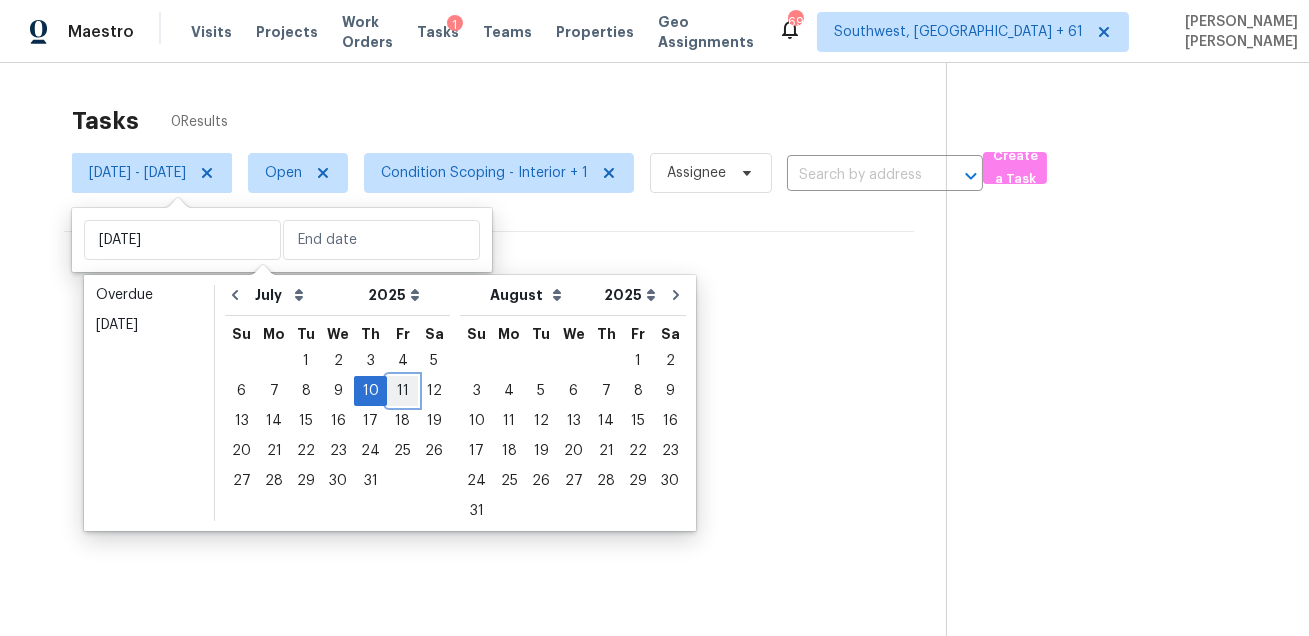 click on "11" at bounding box center [402, 391] 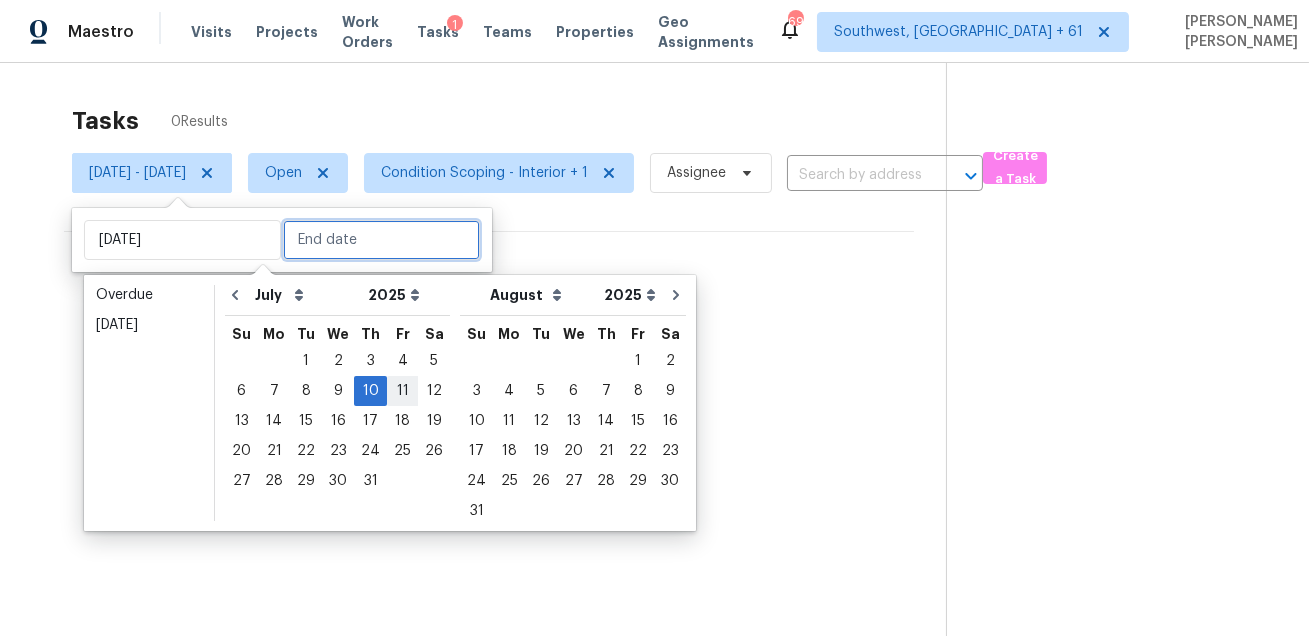 type on "Fri, Jul 11" 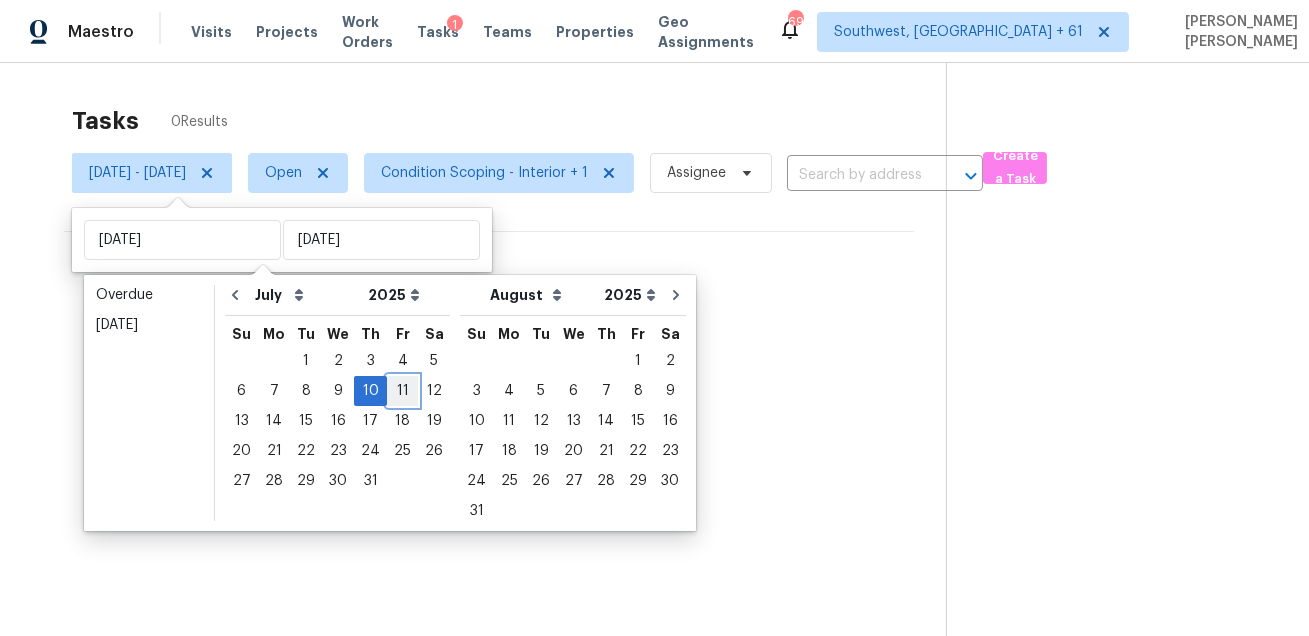 click on "11" at bounding box center [402, 391] 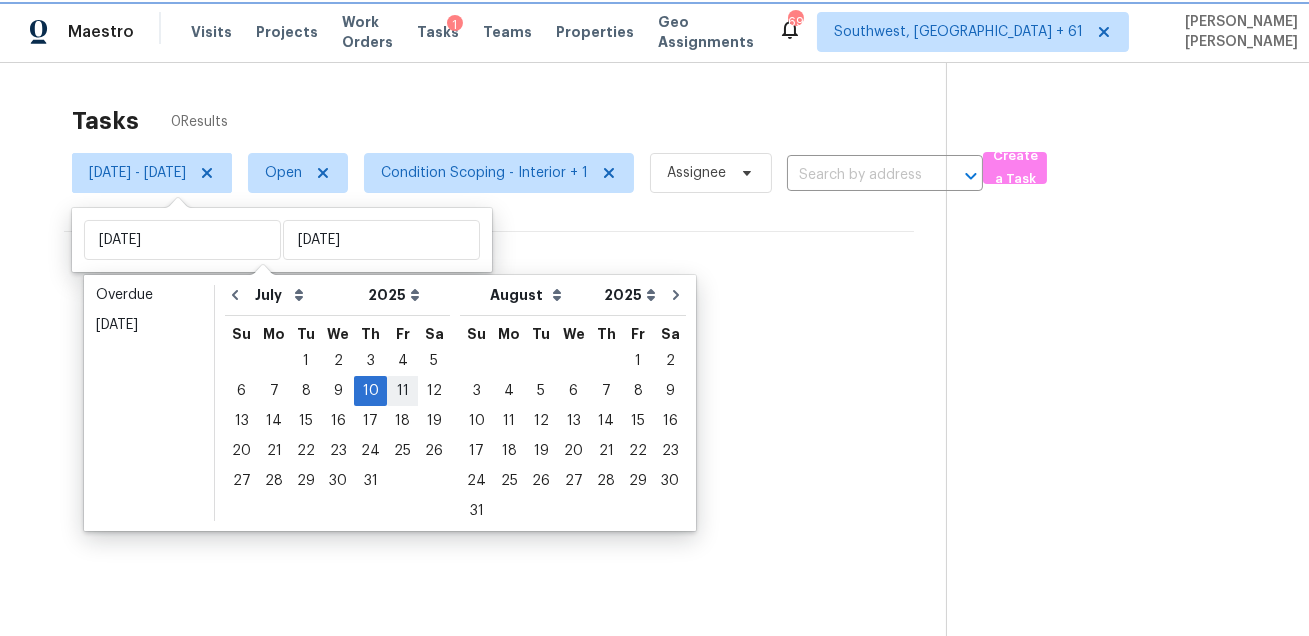 type on "Fri, Jul 11" 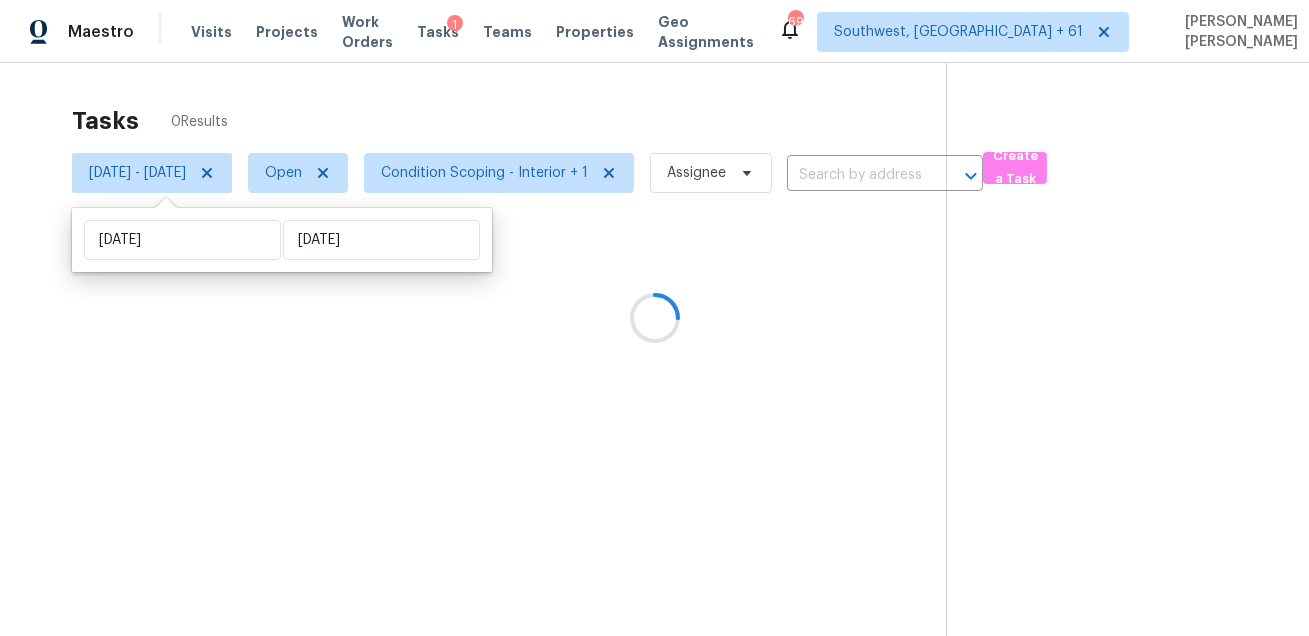 click at bounding box center [654, 318] 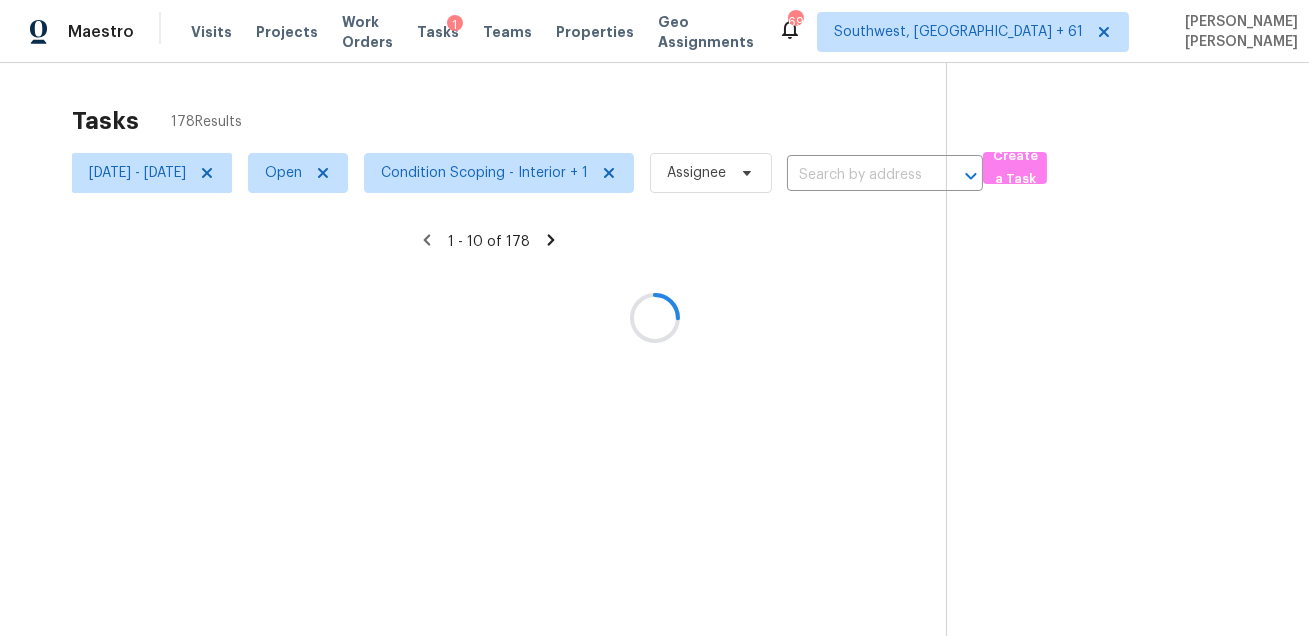 click at bounding box center (654, 318) 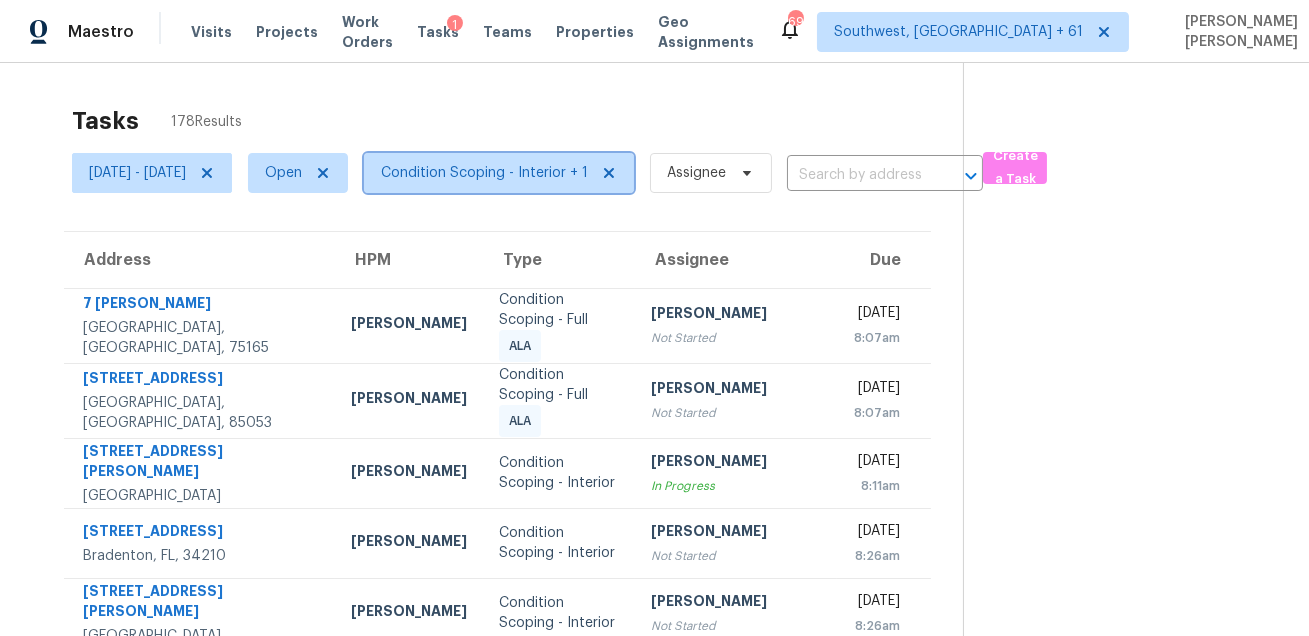 click on "Condition Scoping - Interior + 1" at bounding box center [484, 173] 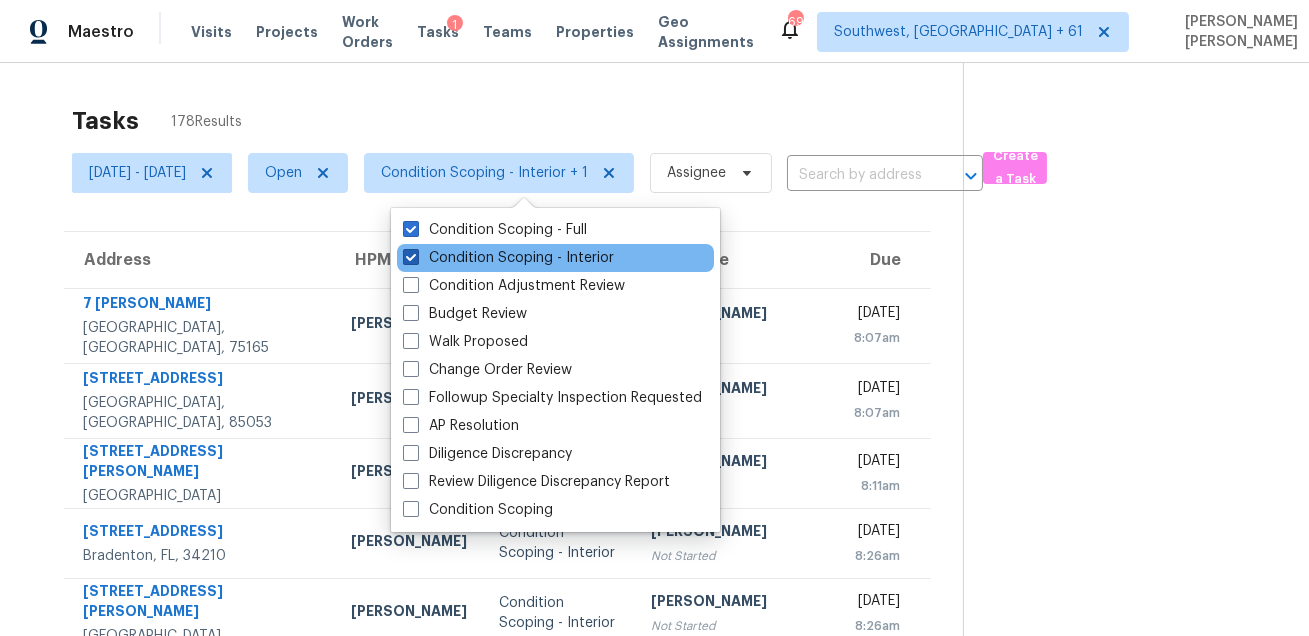 click on "Condition Scoping - Interior" at bounding box center [508, 258] 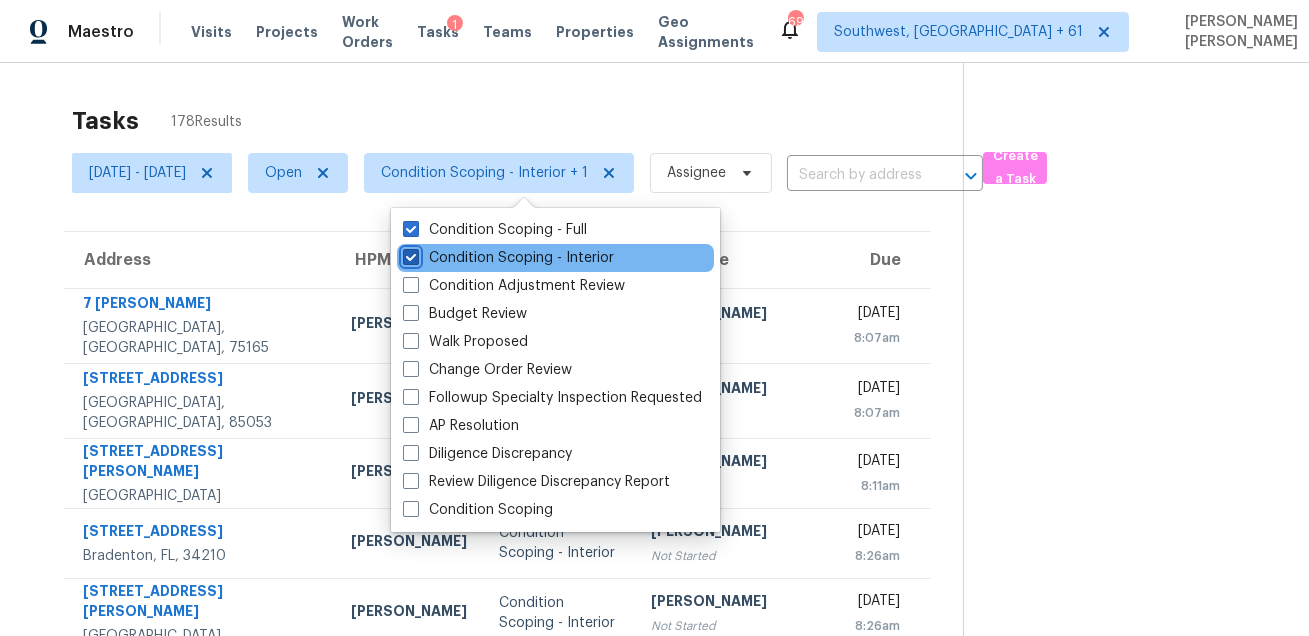 click on "Condition Scoping - Interior" at bounding box center [409, 254] 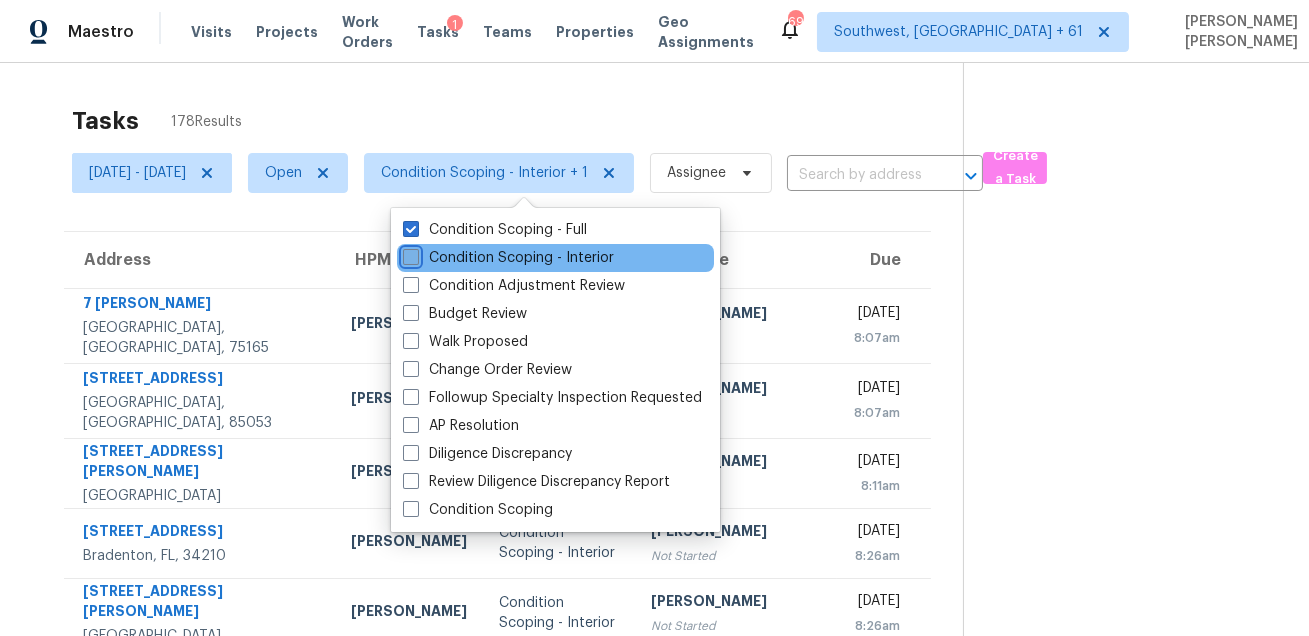 checkbox on "false" 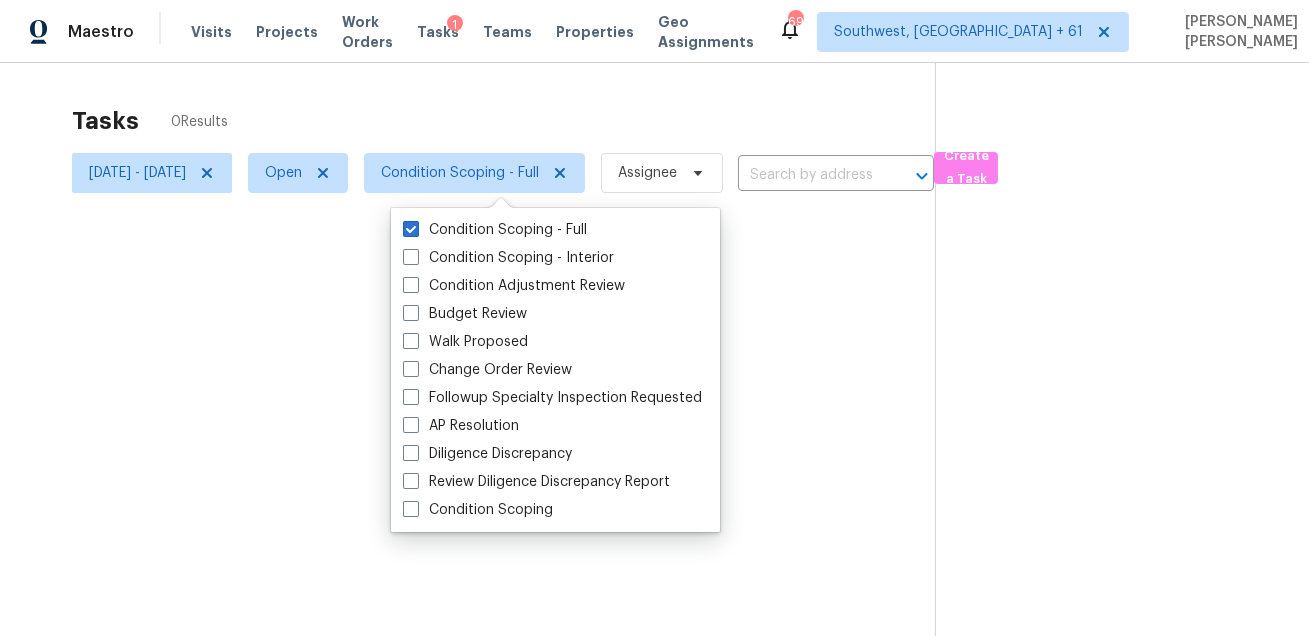 click at bounding box center [654, 318] 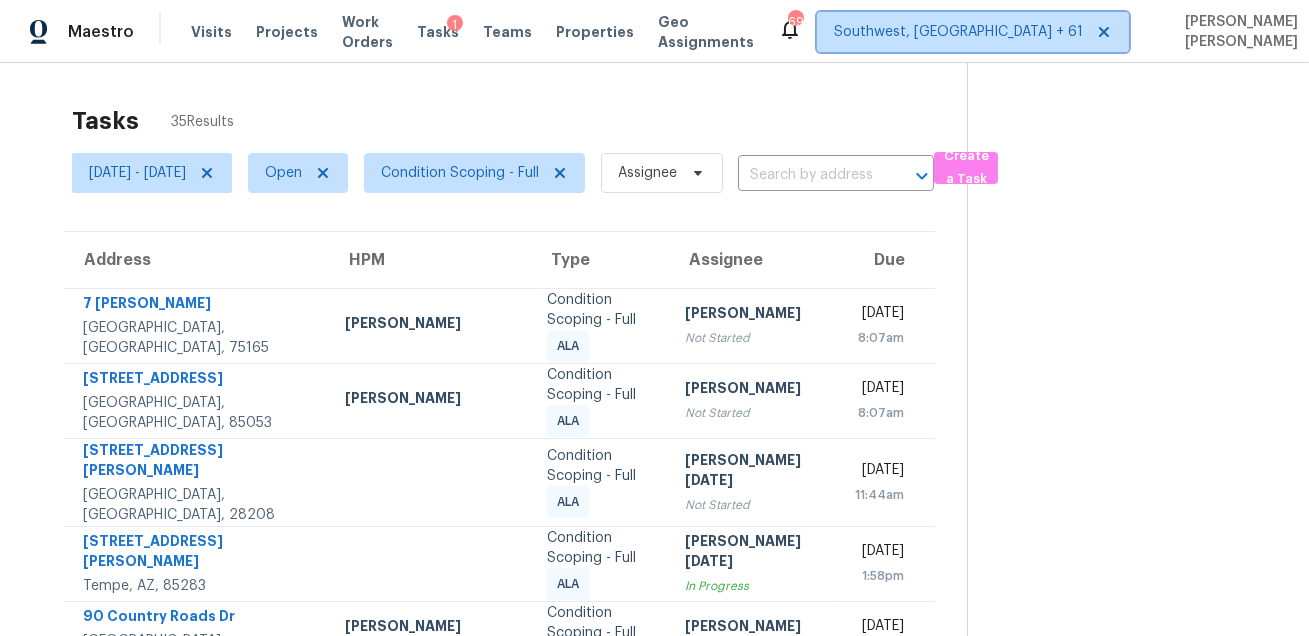 click on "Southwest, FL + 61" at bounding box center [958, 32] 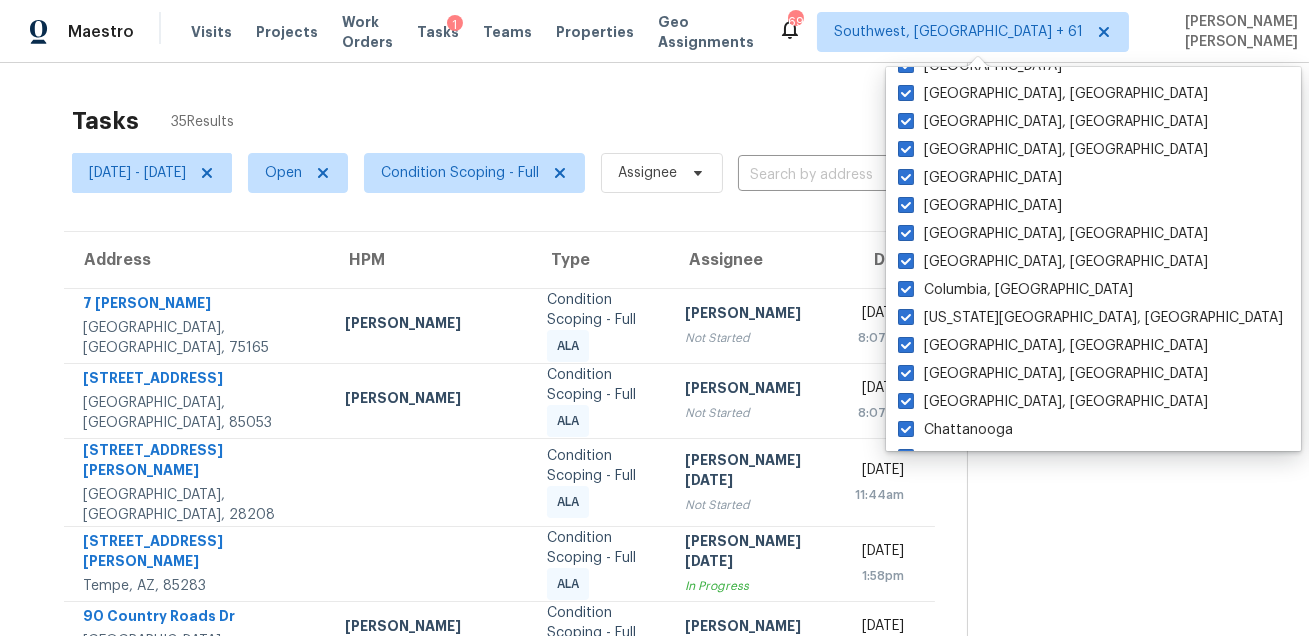 scroll, scrollTop: 1339, scrollLeft: 0, axis: vertical 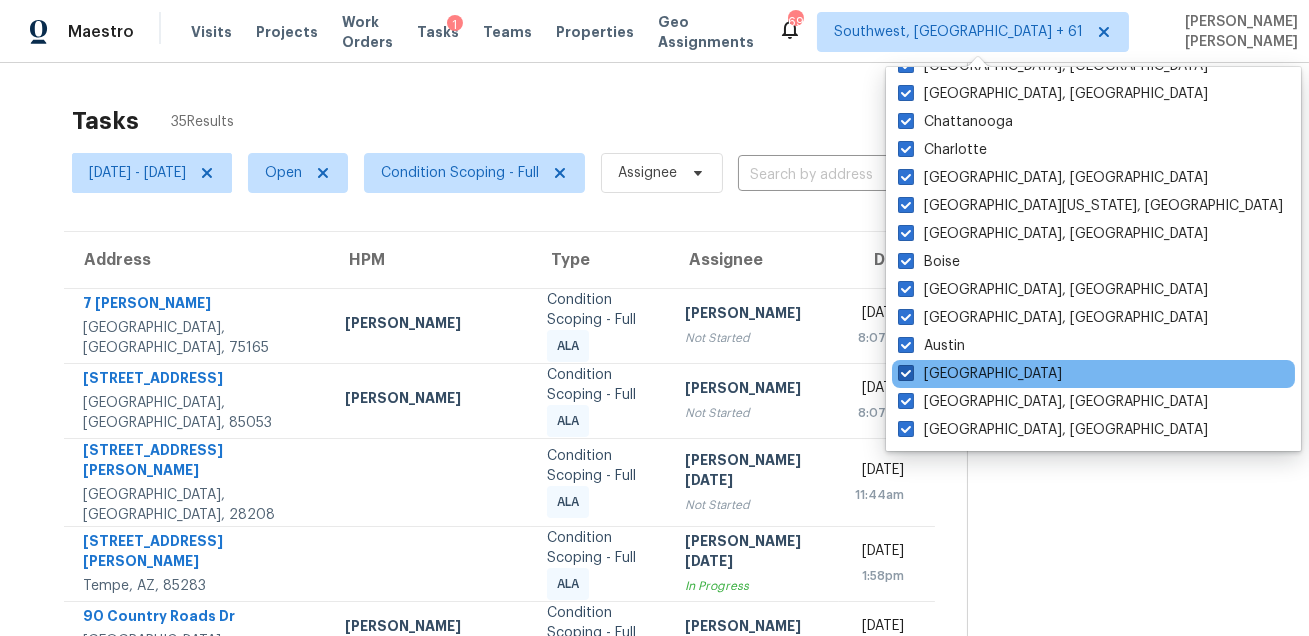 click on "Atlanta" at bounding box center [980, 374] 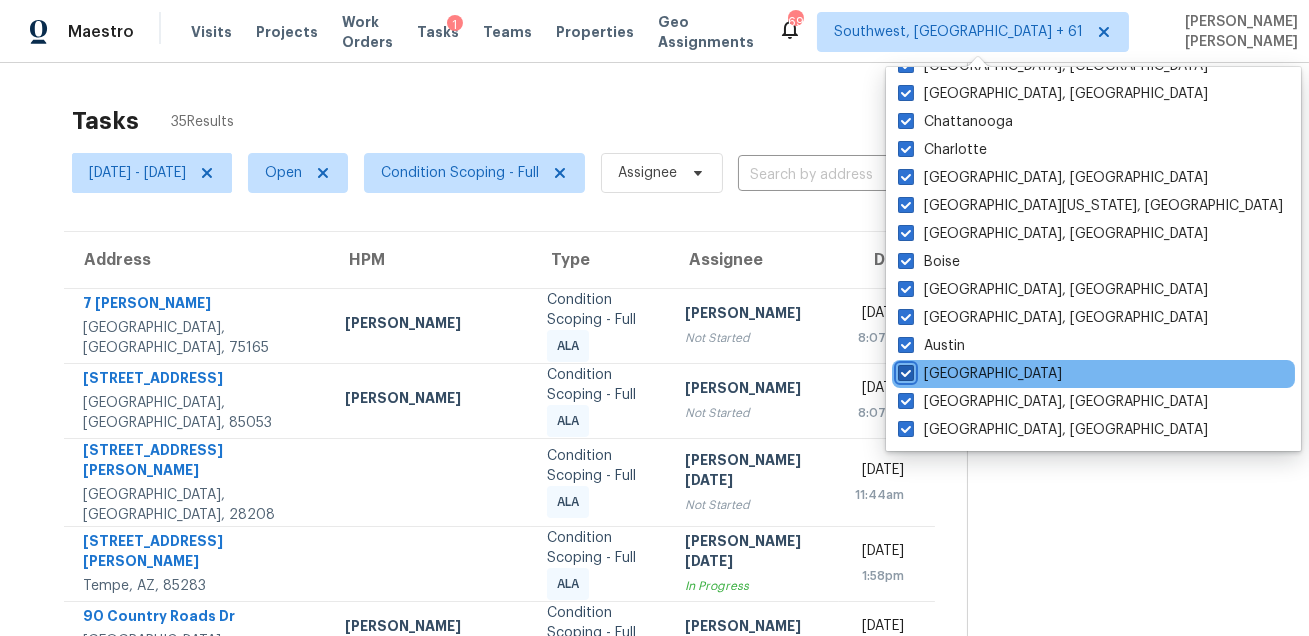 click on "Atlanta" at bounding box center (904, 370) 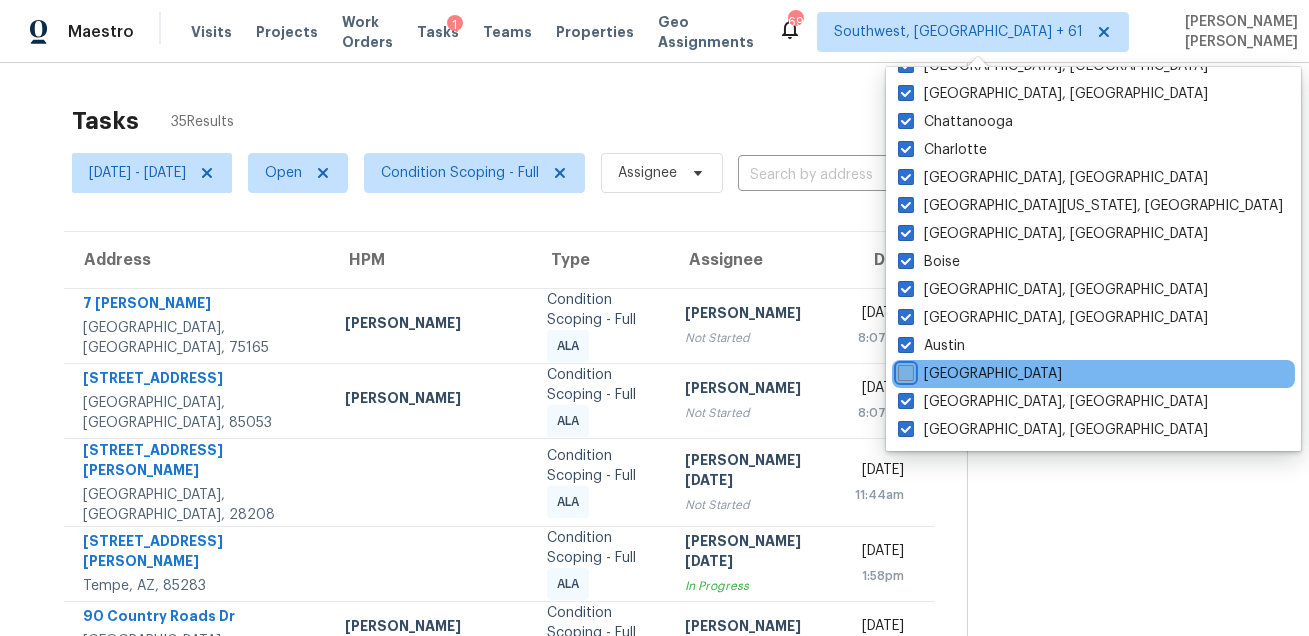 checkbox on "false" 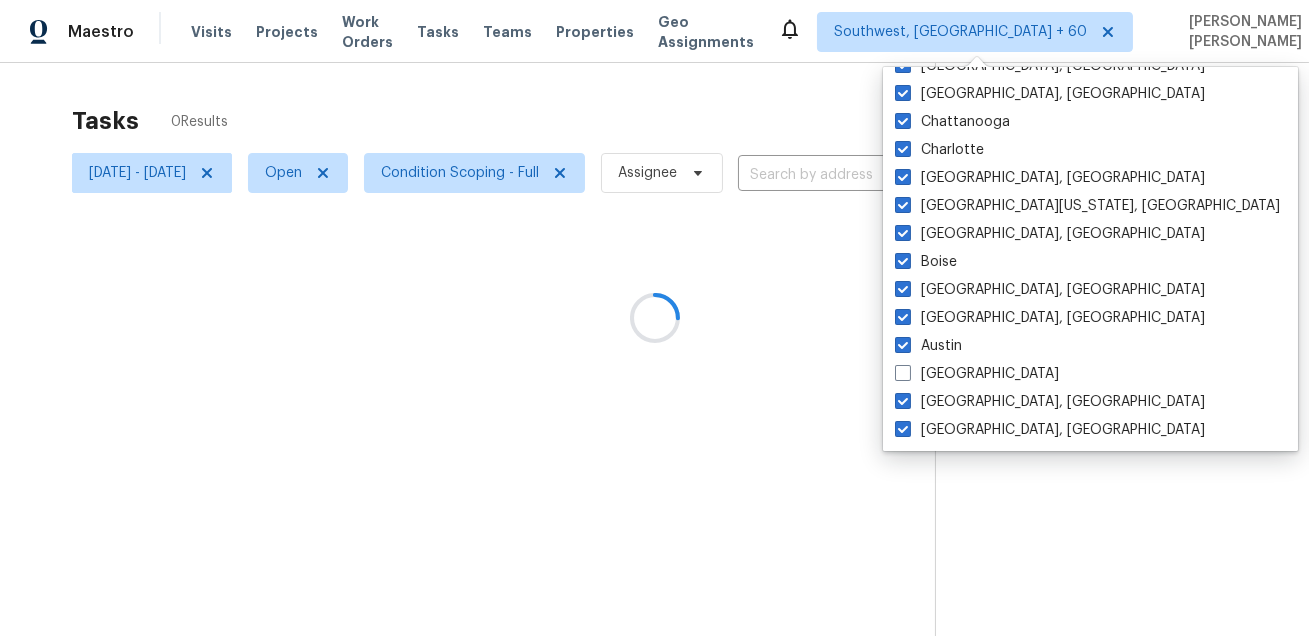 click at bounding box center [654, 318] 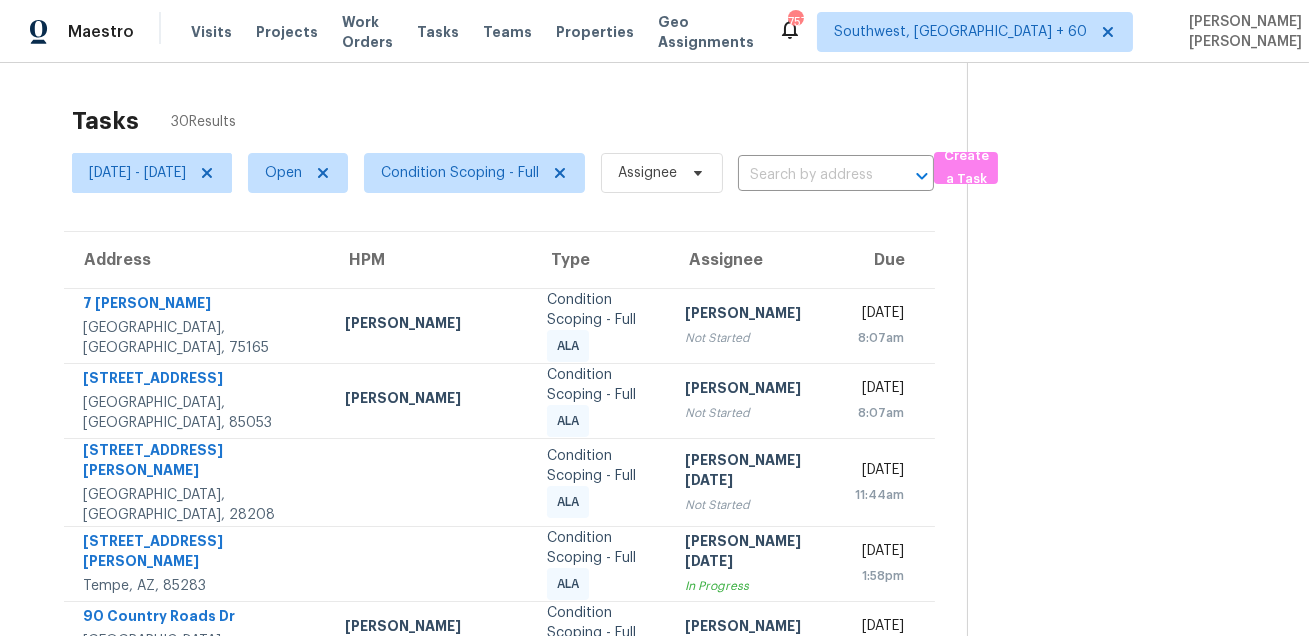 click on "Tasks 30  Results" at bounding box center (519, 121) 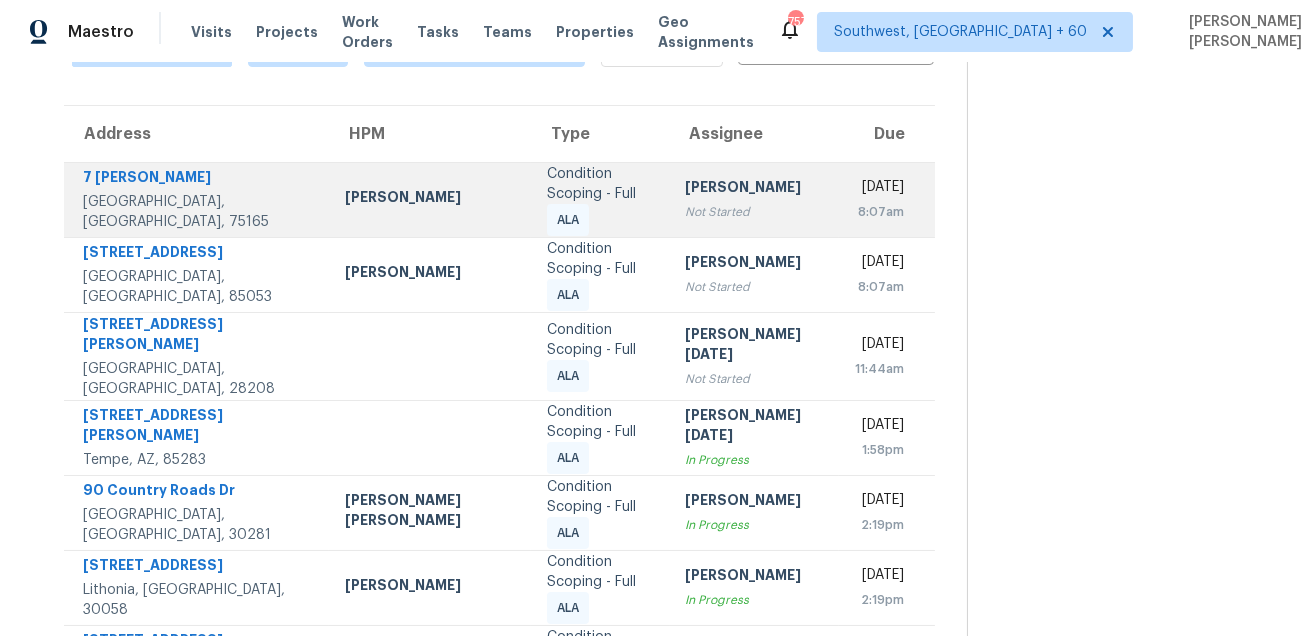 scroll, scrollTop: 100, scrollLeft: 0, axis: vertical 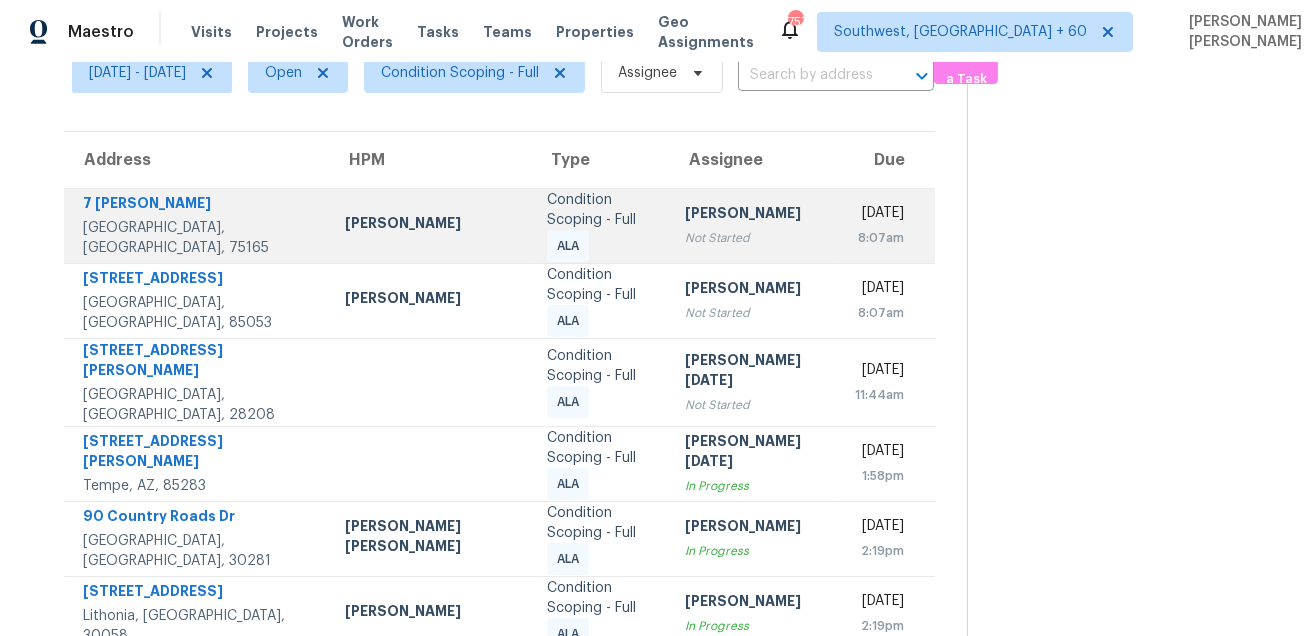 click on "7 Brian Pl" at bounding box center (198, 205) 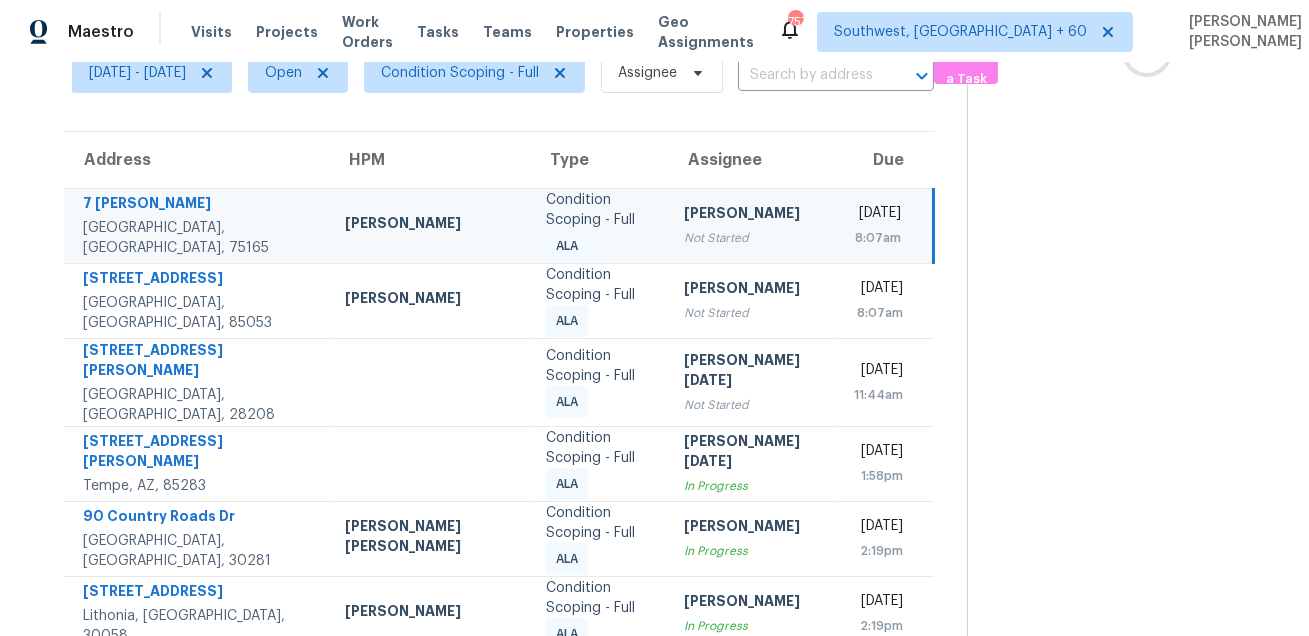 click on "7 Brian Pl" at bounding box center (198, 205) 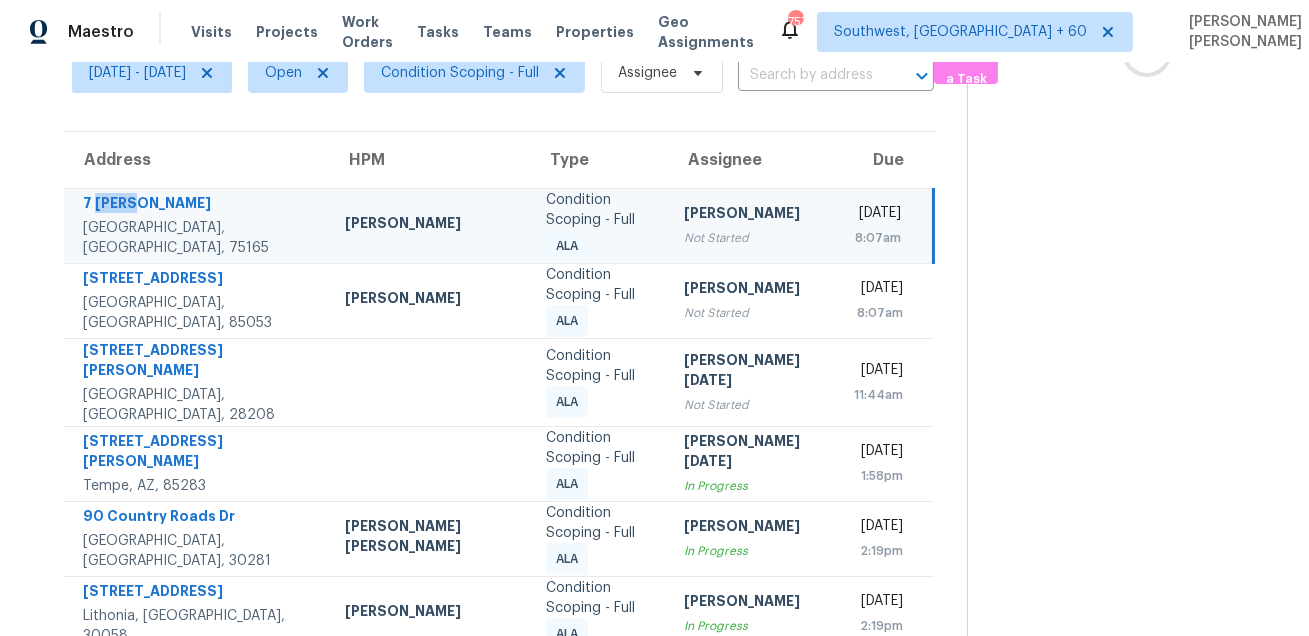 click on "7 Brian Pl" at bounding box center [198, 205] 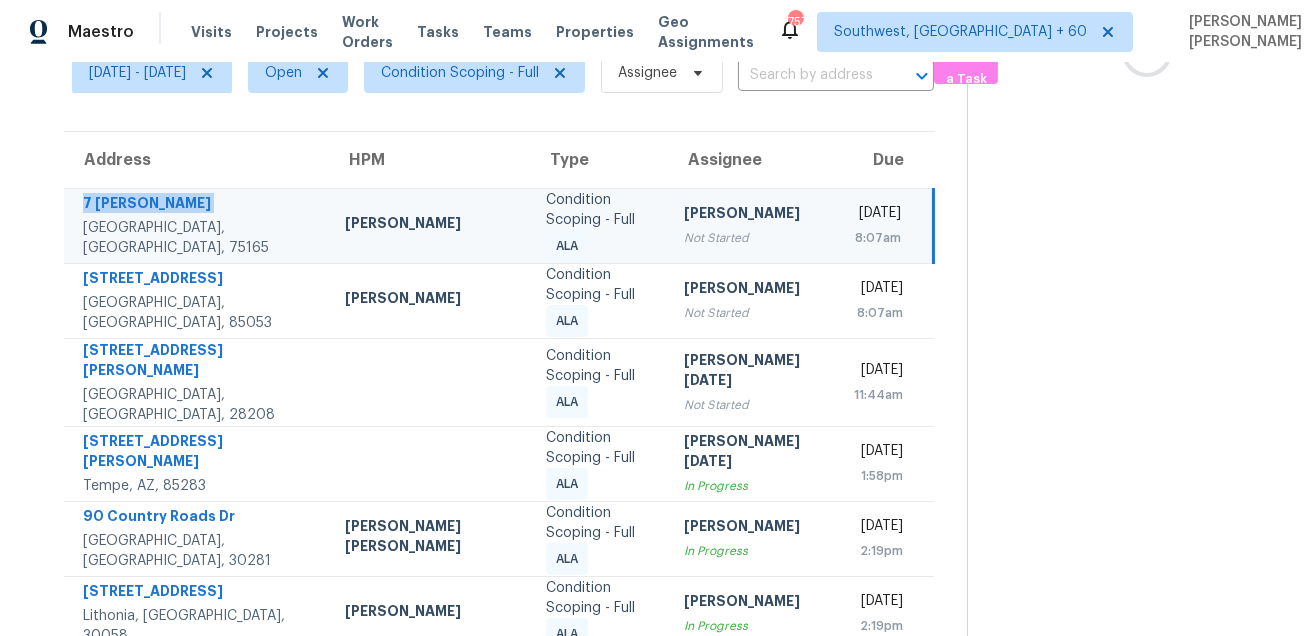 copy on "7 Brian Pl" 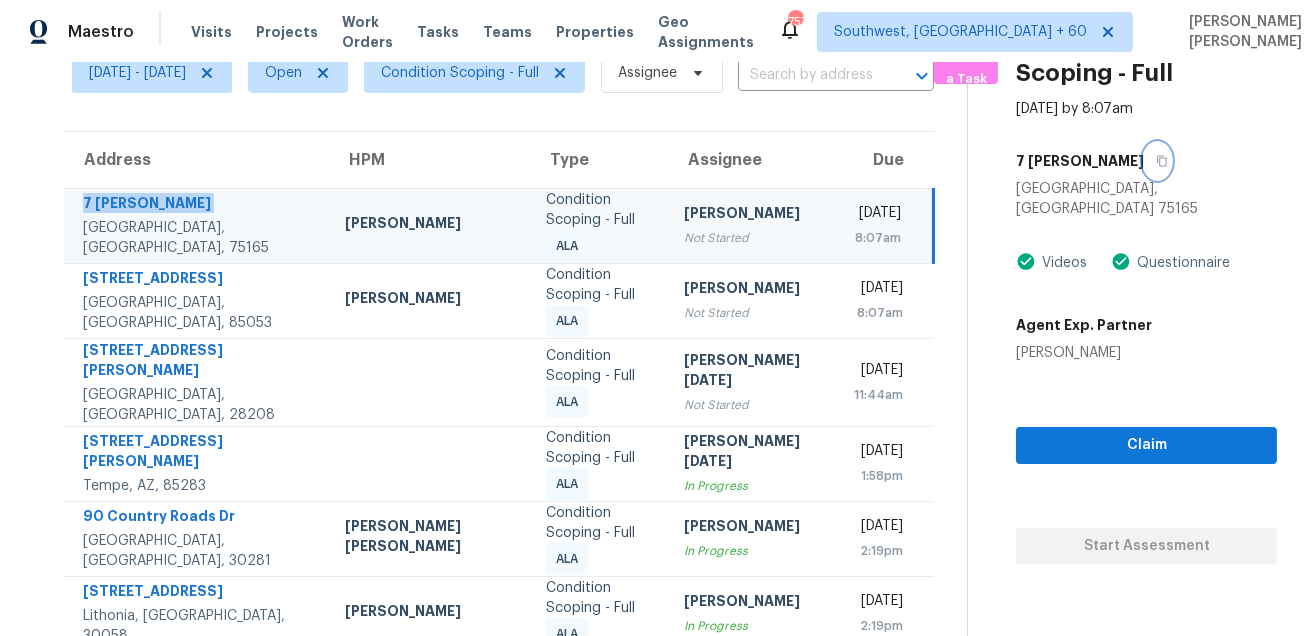 click 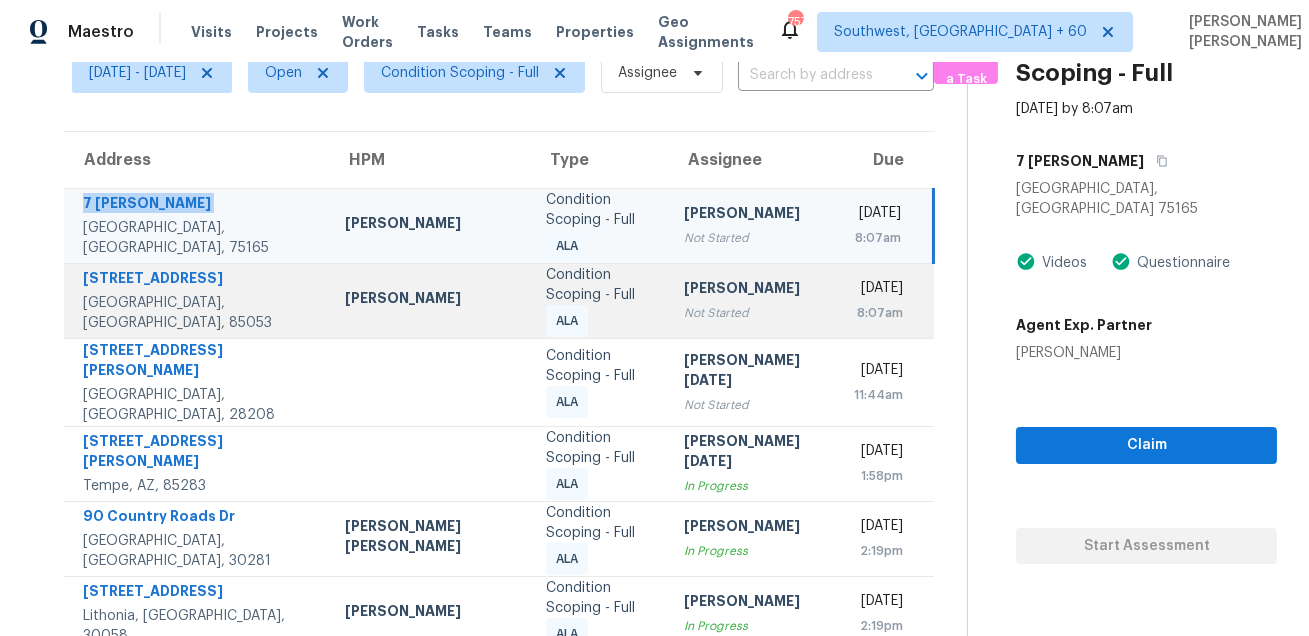 click on "4147 W Crocus Dr" at bounding box center (198, 280) 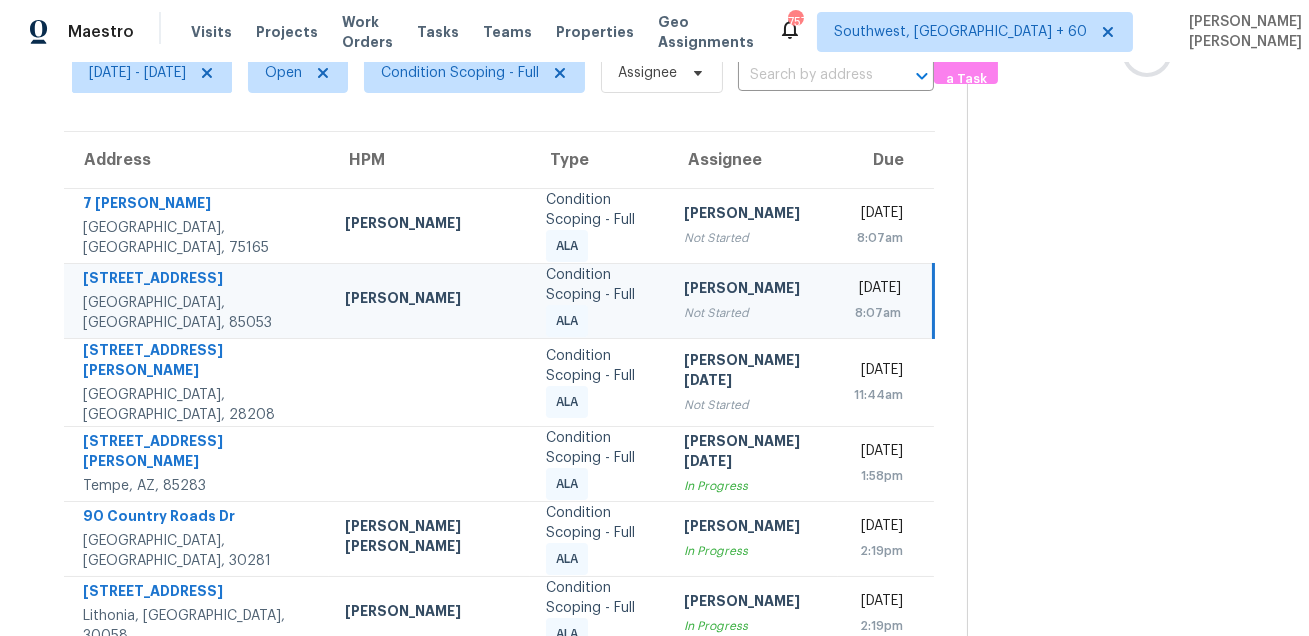 click on "4147 W Crocus Dr" at bounding box center (198, 280) 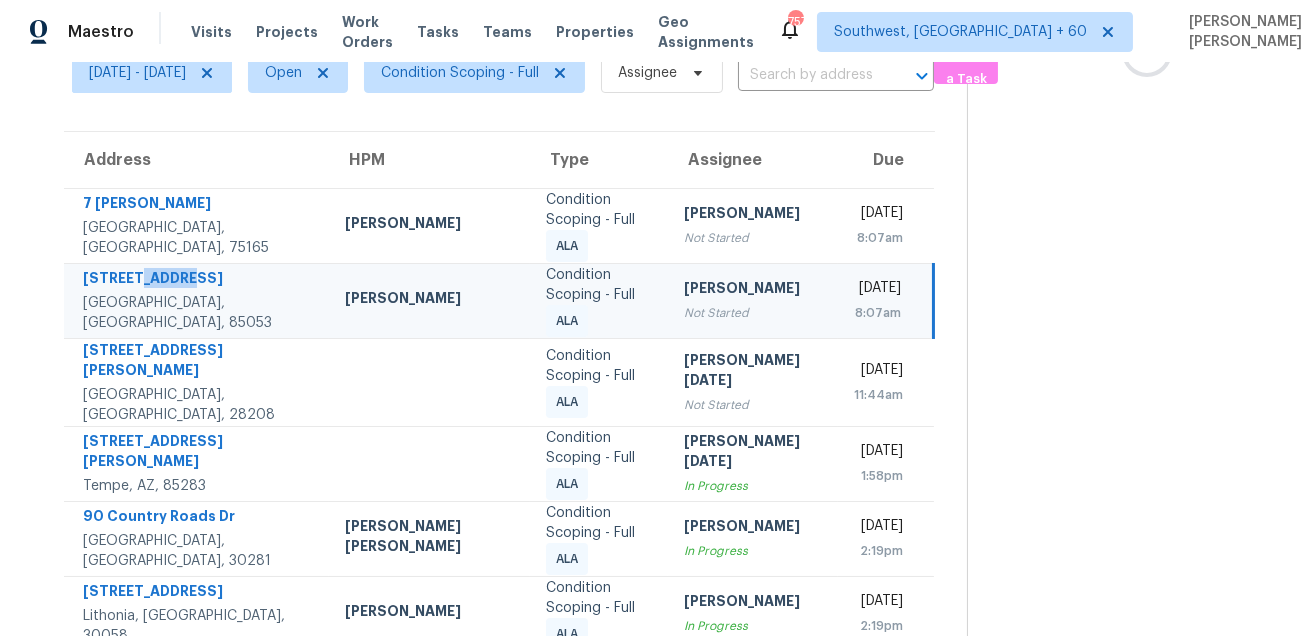click on "4147 W Crocus Dr" at bounding box center (198, 280) 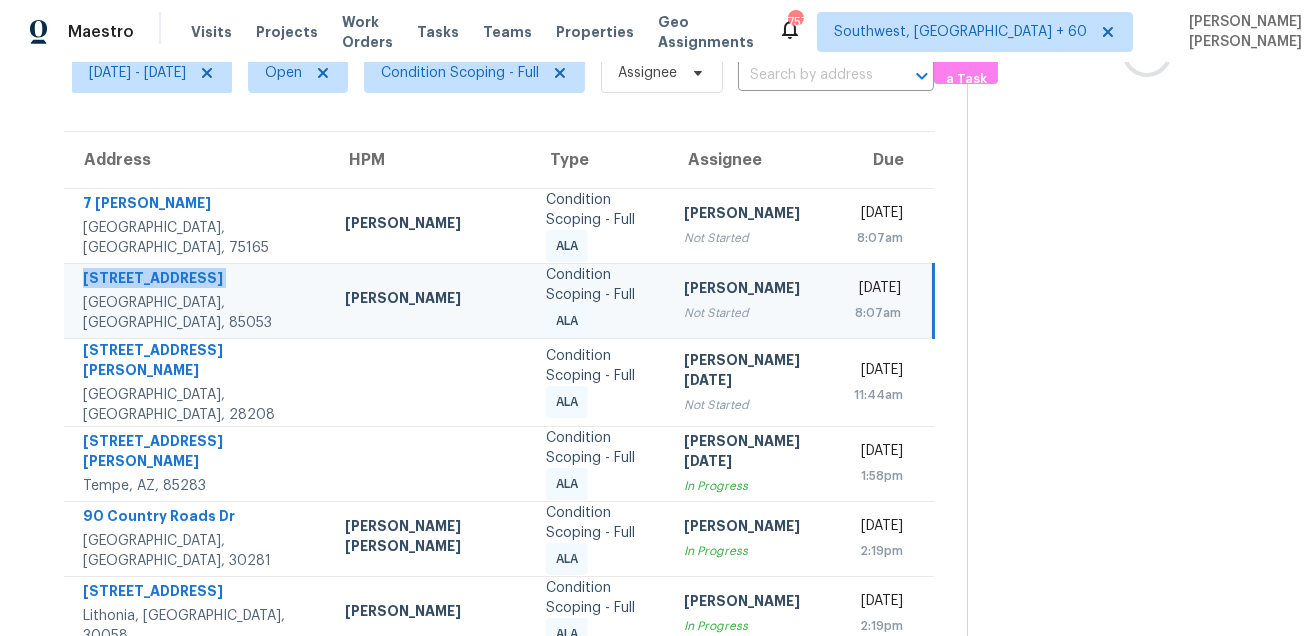 copy on "4147 W Crocus Dr" 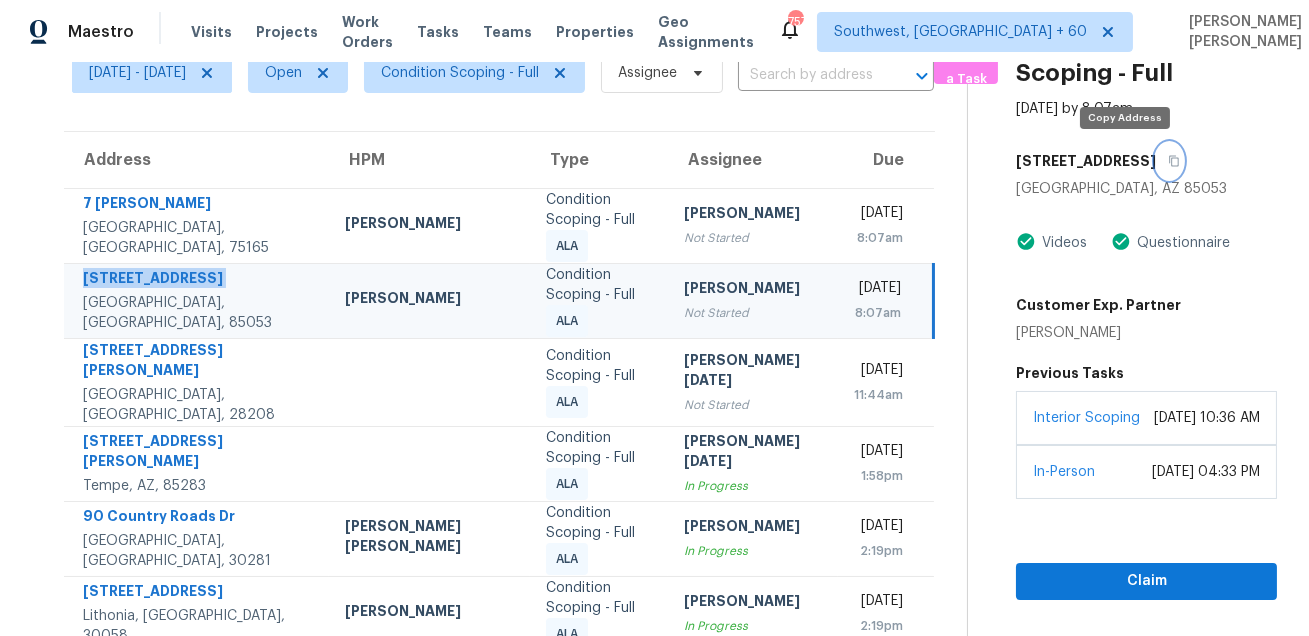 click 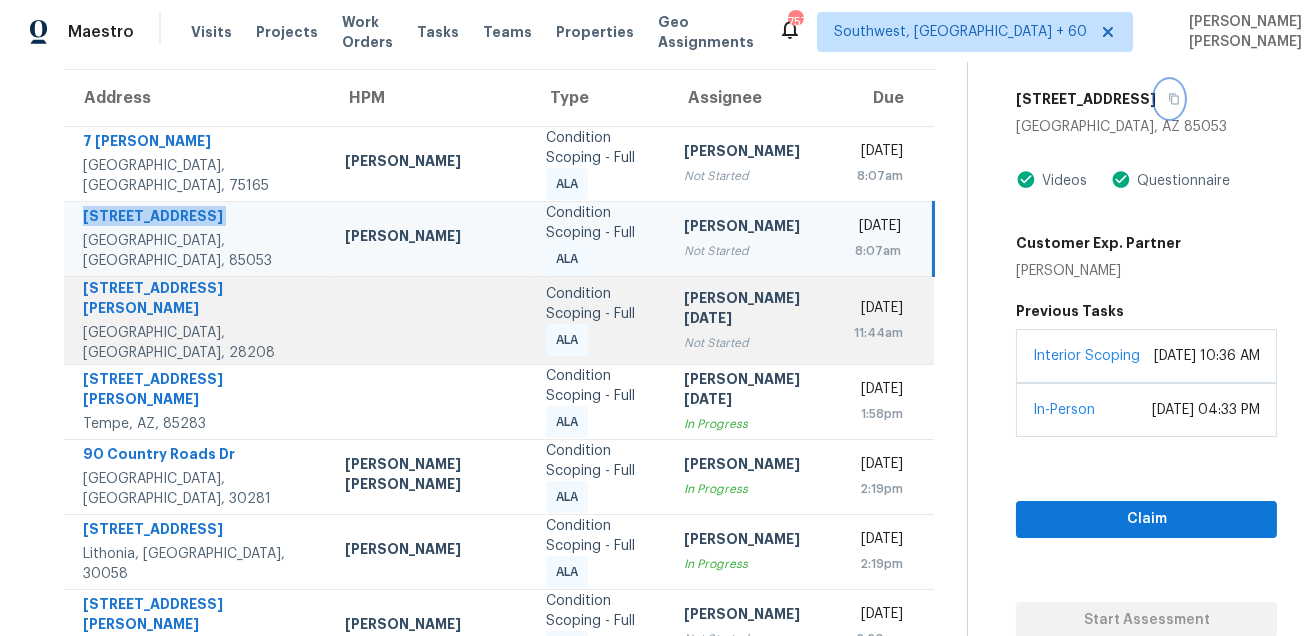 scroll, scrollTop: 170, scrollLeft: 0, axis: vertical 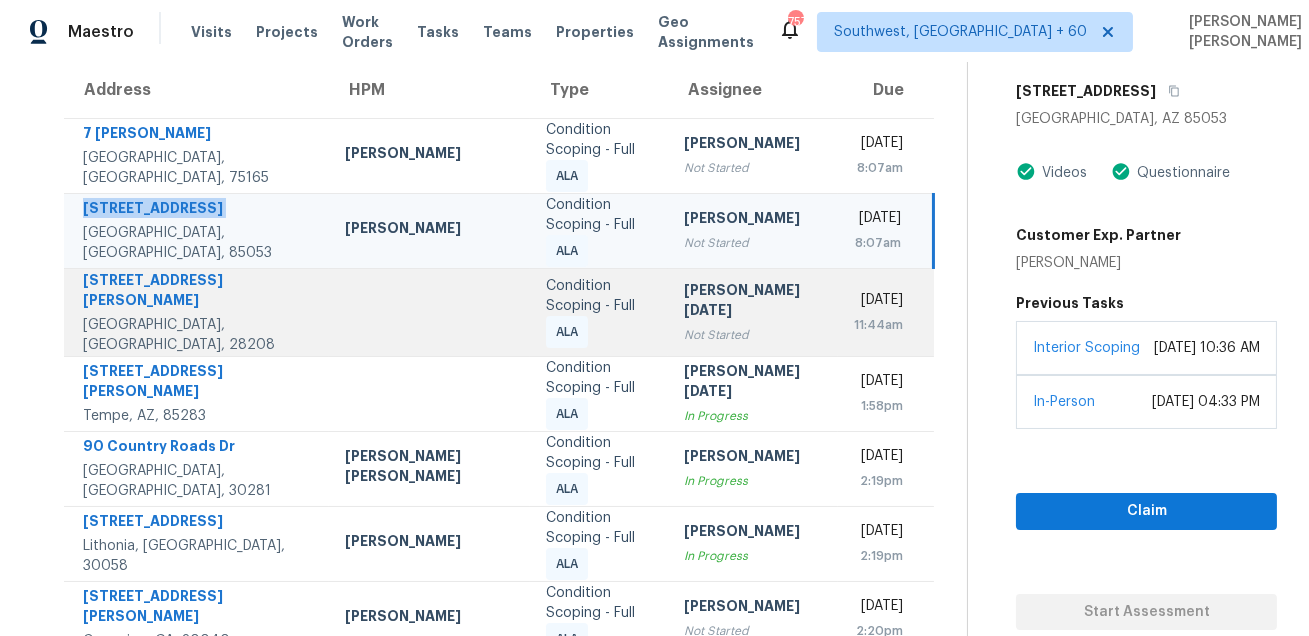 click on "4122 Tillman Rd   Charlotte, NC, 28208" at bounding box center (196, 312) 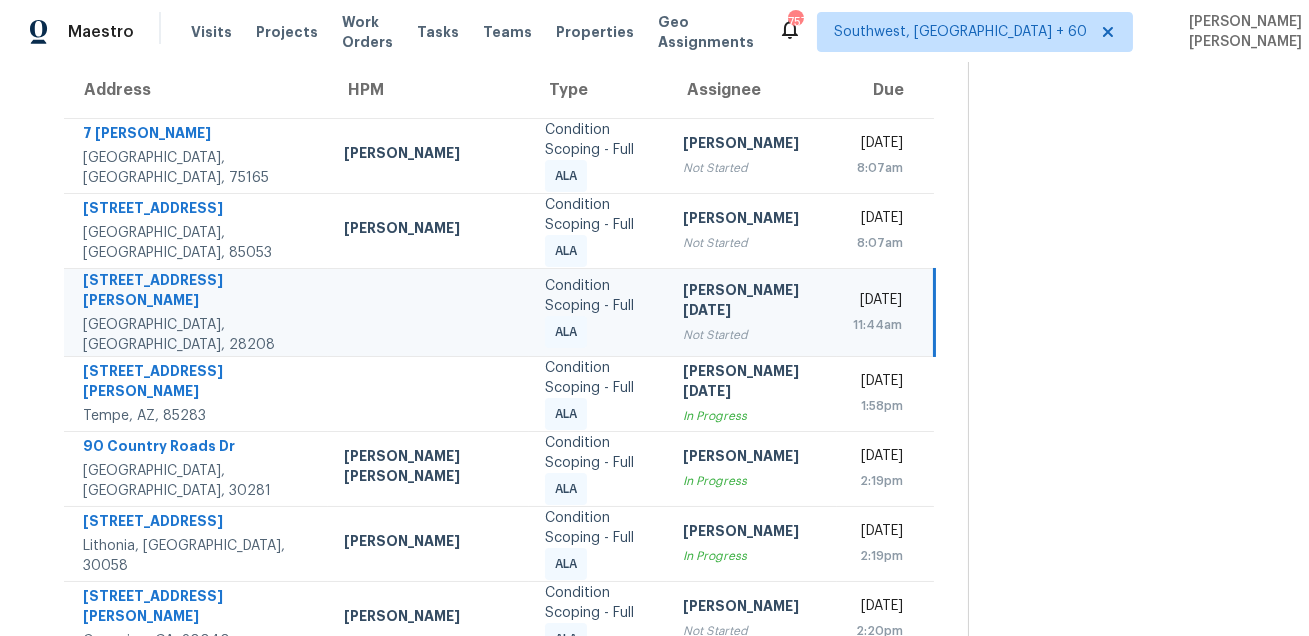 click on "4122 Tillman Rd   Charlotte, NC, 28208" at bounding box center [196, 312] 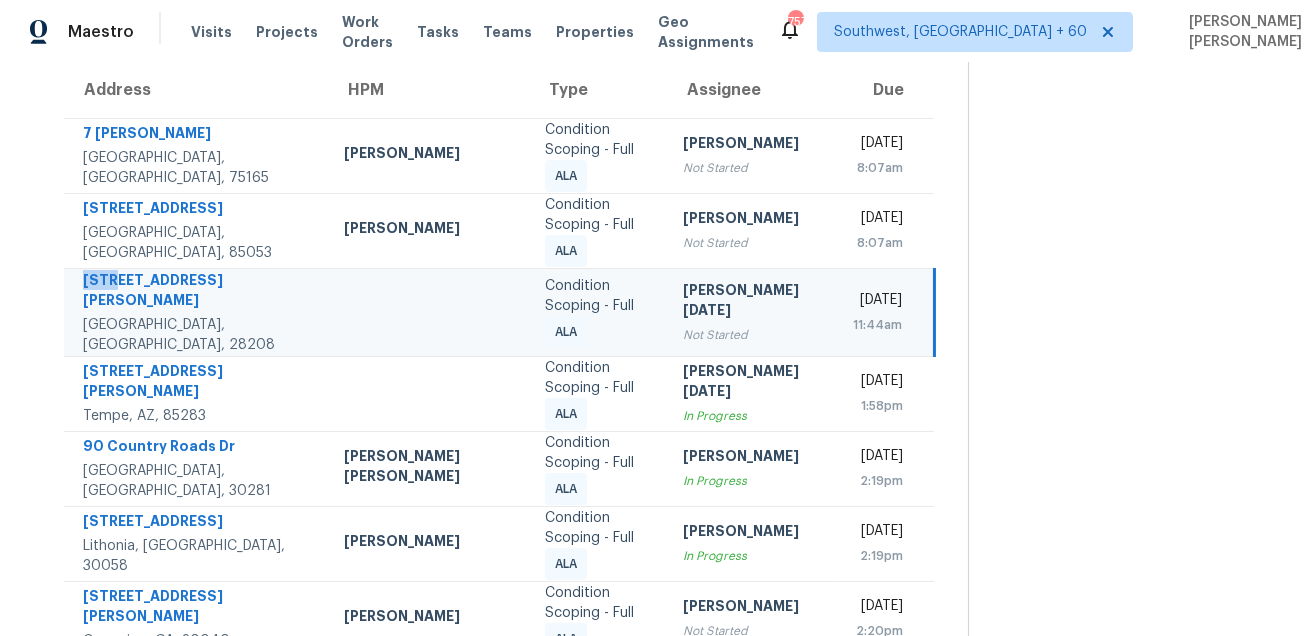 click on "4122 Tillman Rd   Charlotte, NC, 28208" at bounding box center (196, 312) 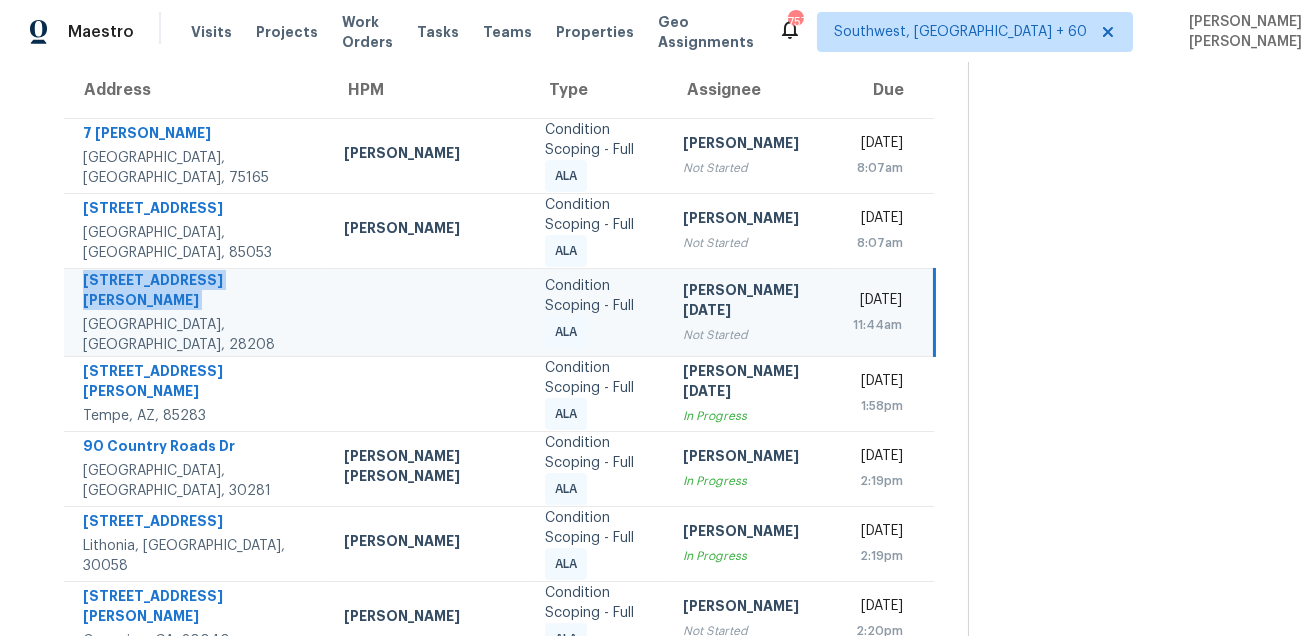copy on "4122 Tillman Rd" 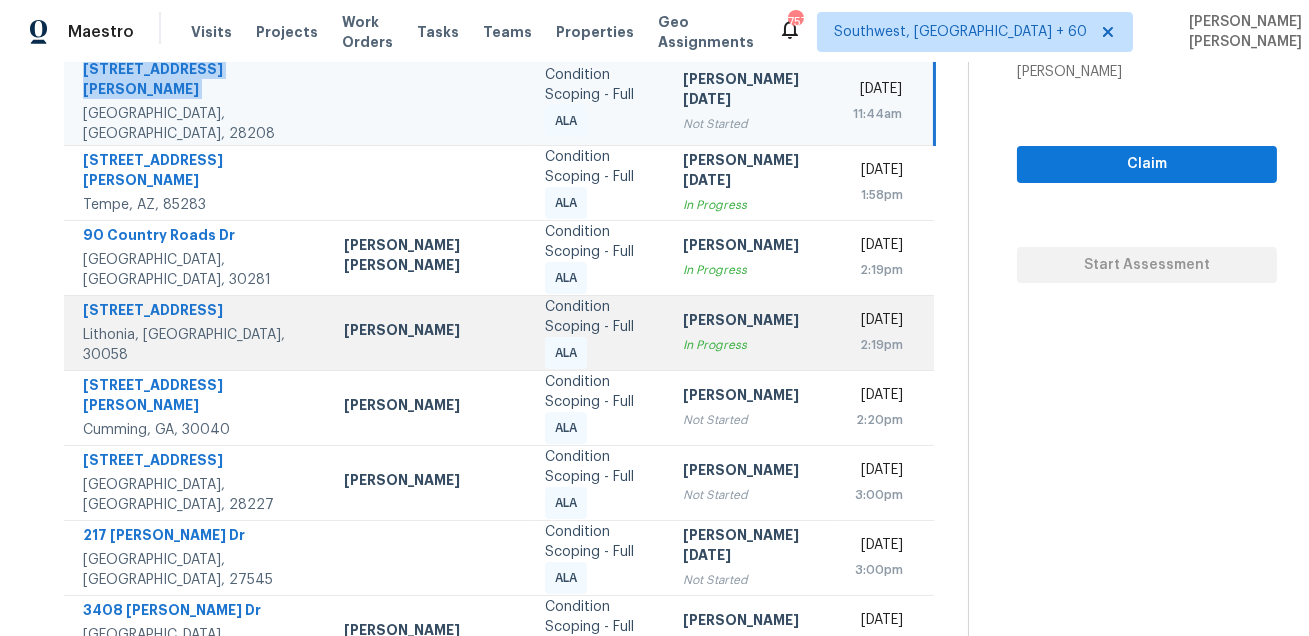 scroll, scrollTop: 453, scrollLeft: 0, axis: vertical 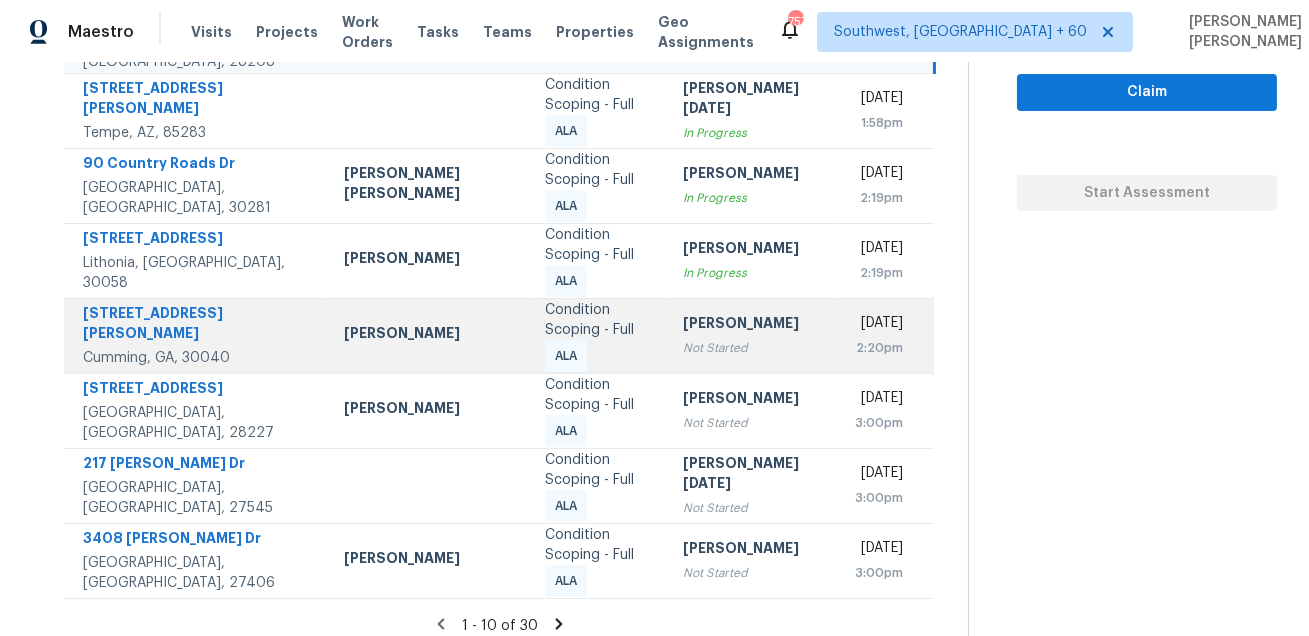 click on "4740 Arbor Meadows Dr" at bounding box center (197, 325) 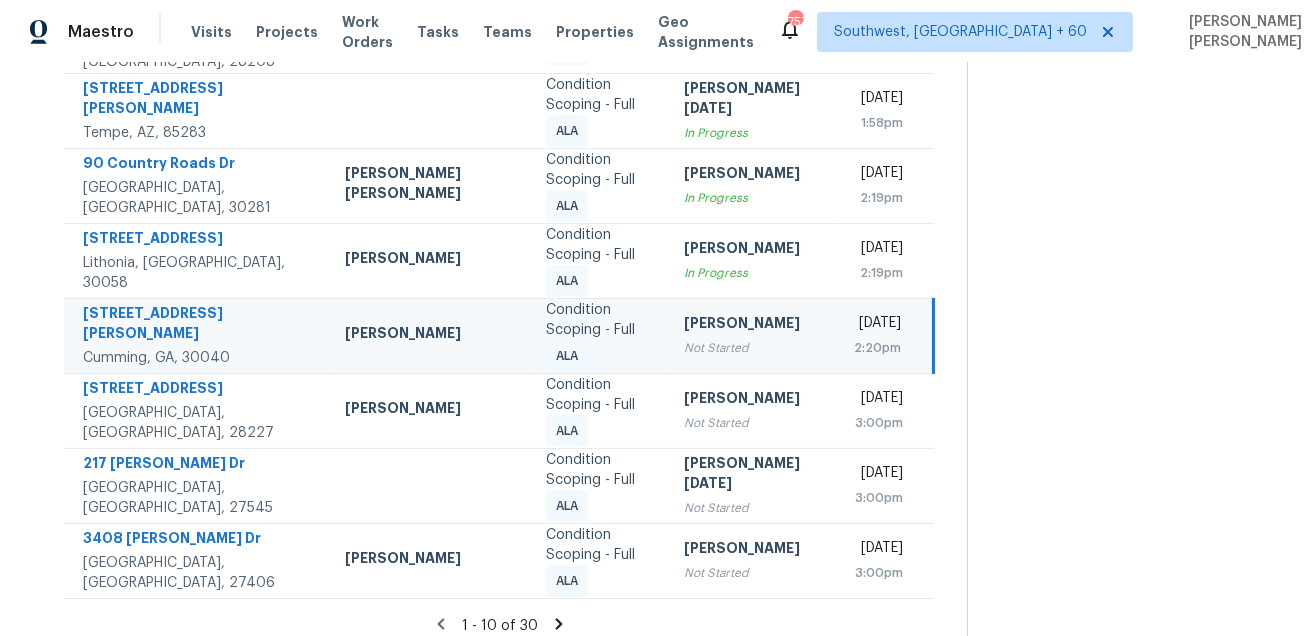 click on "4740 Arbor Meadows Dr" at bounding box center (198, 325) 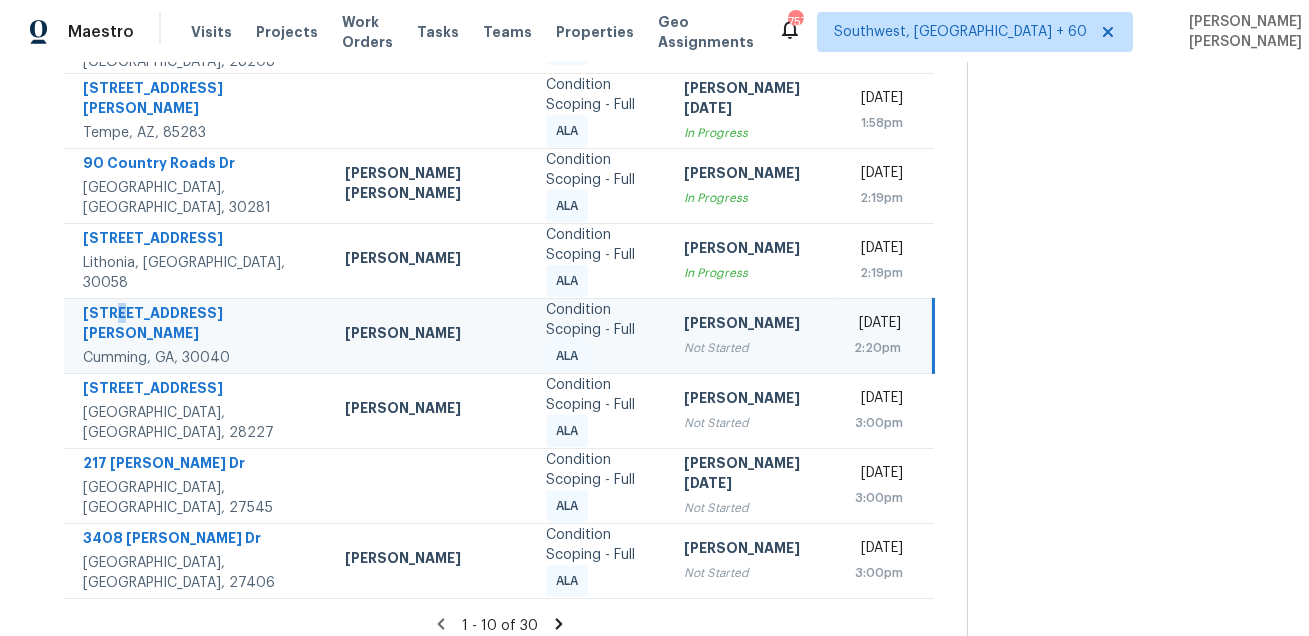 click on "4740 Arbor Meadows Dr" at bounding box center [198, 325] 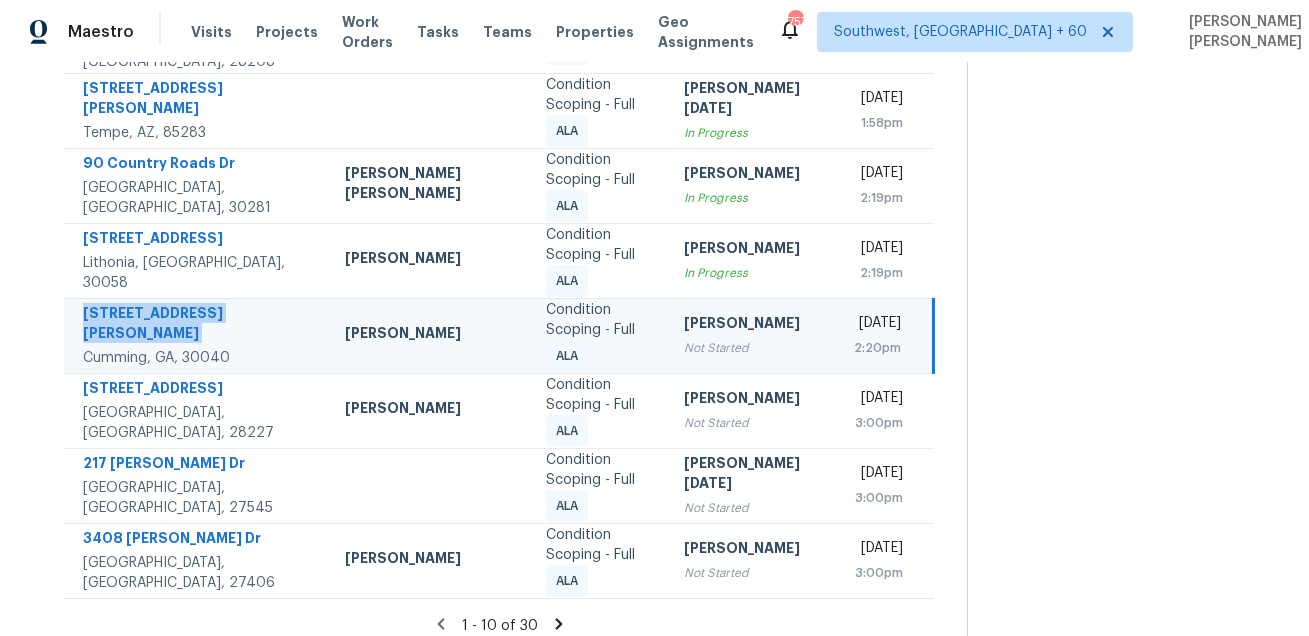 copy on "4740 Arbor Meadows Dr" 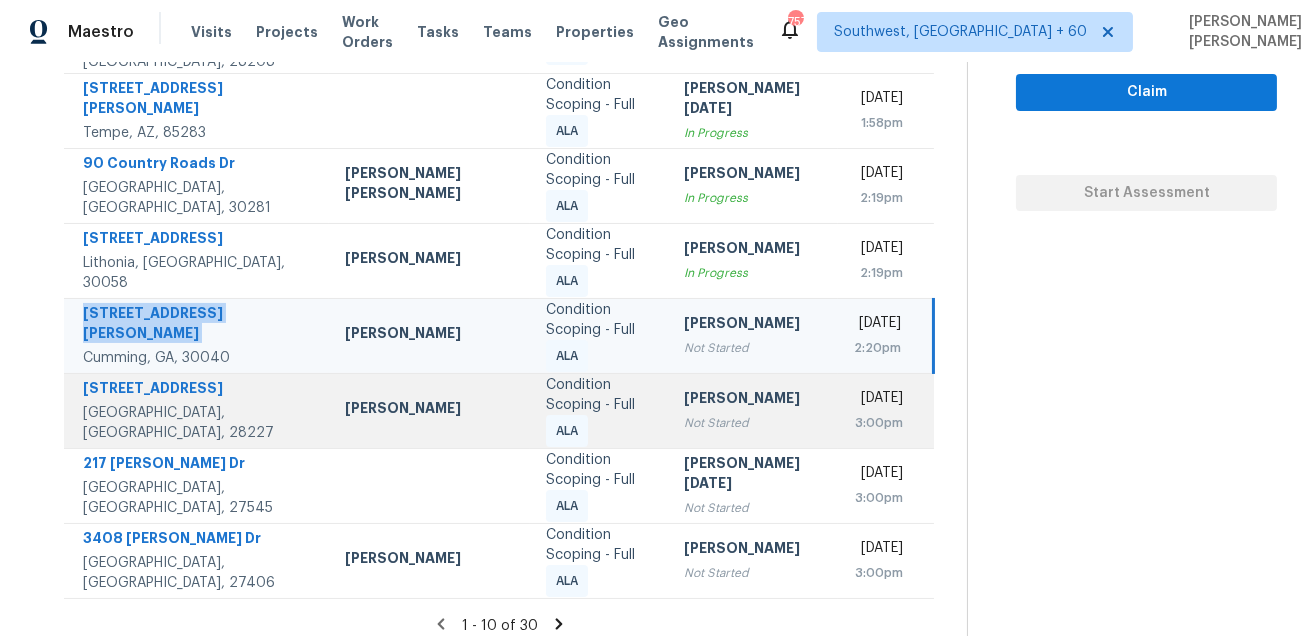 click on "8748 Twined Creek Ln   Charlotte, NC, 28227" at bounding box center [196, 410] 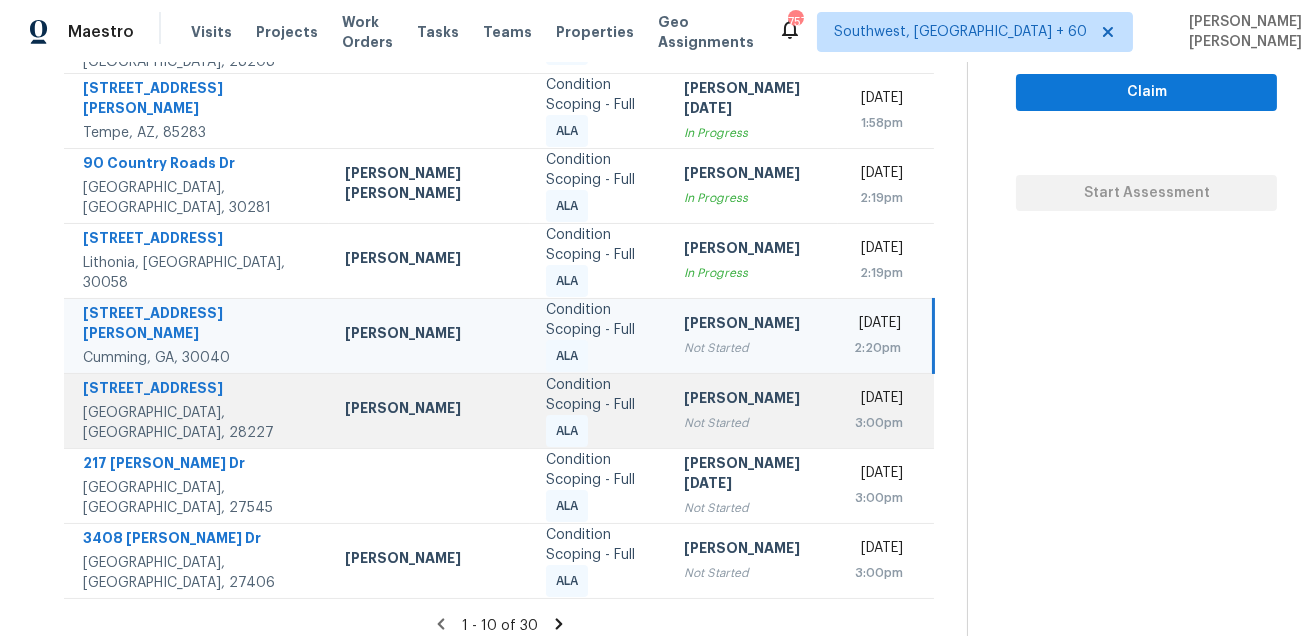 click on "8748 Twined Creek Ln   Charlotte, NC, 28227" at bounding box center [196, 410] 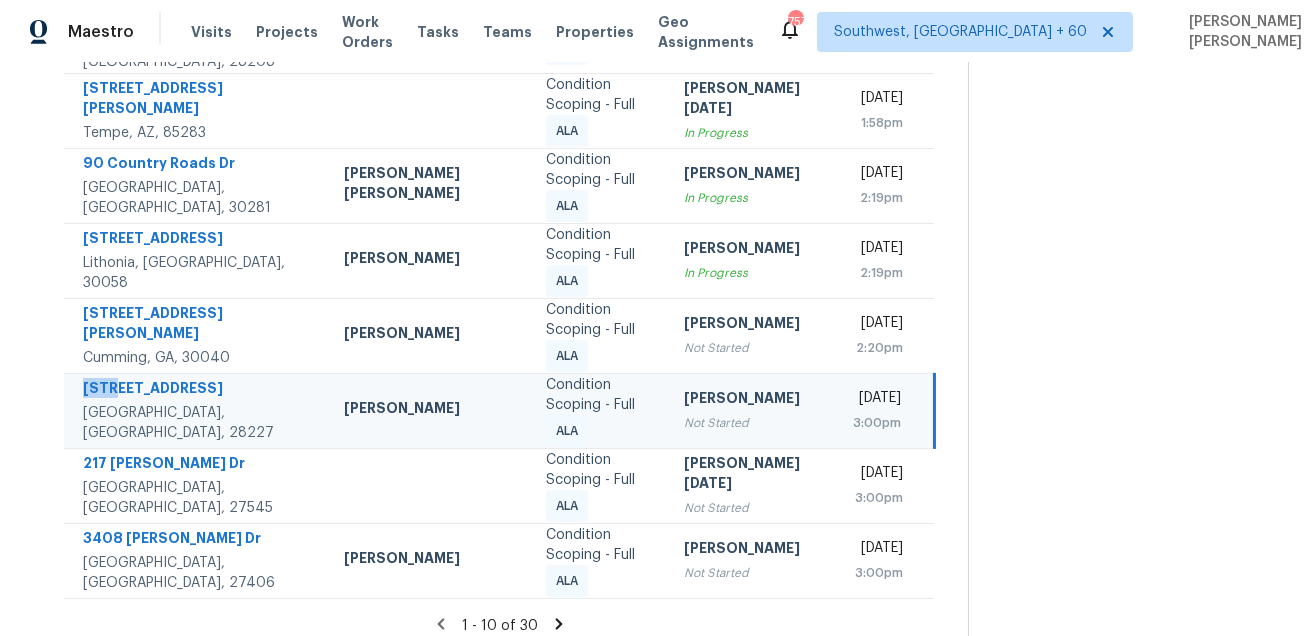 click on "8748 Twined Creek Ln   Charlotte, NC, 28227" at bounding box center (196, 410) 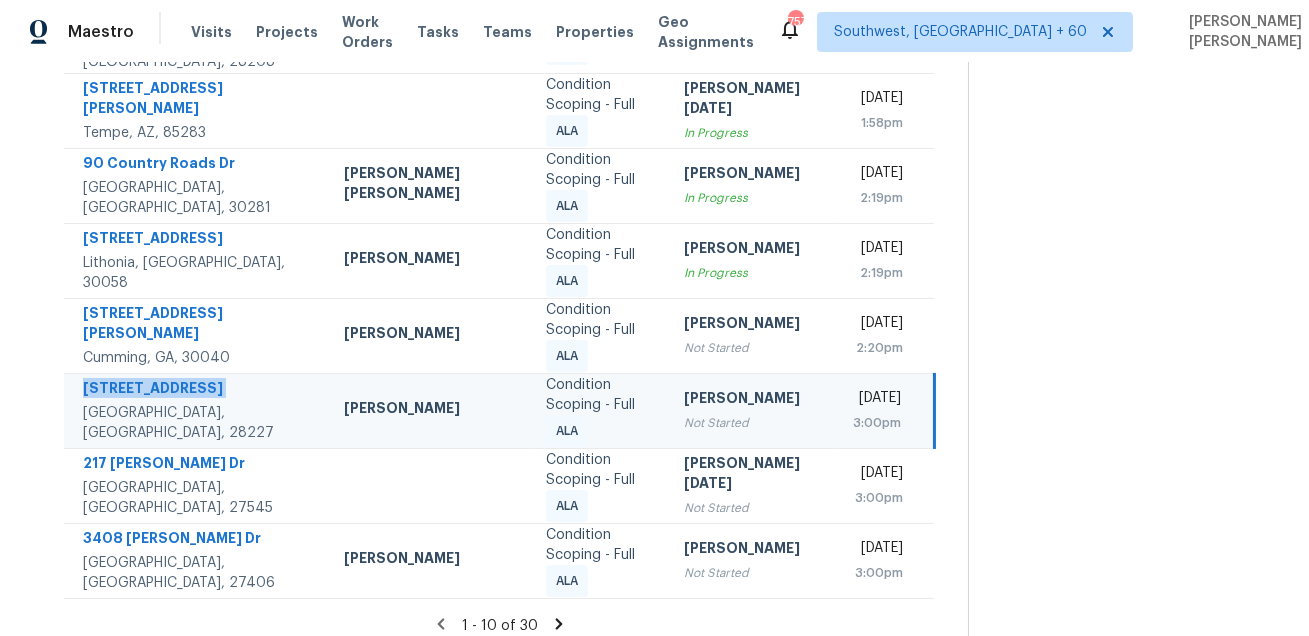 copy on "8748 Twined Creek Ln" 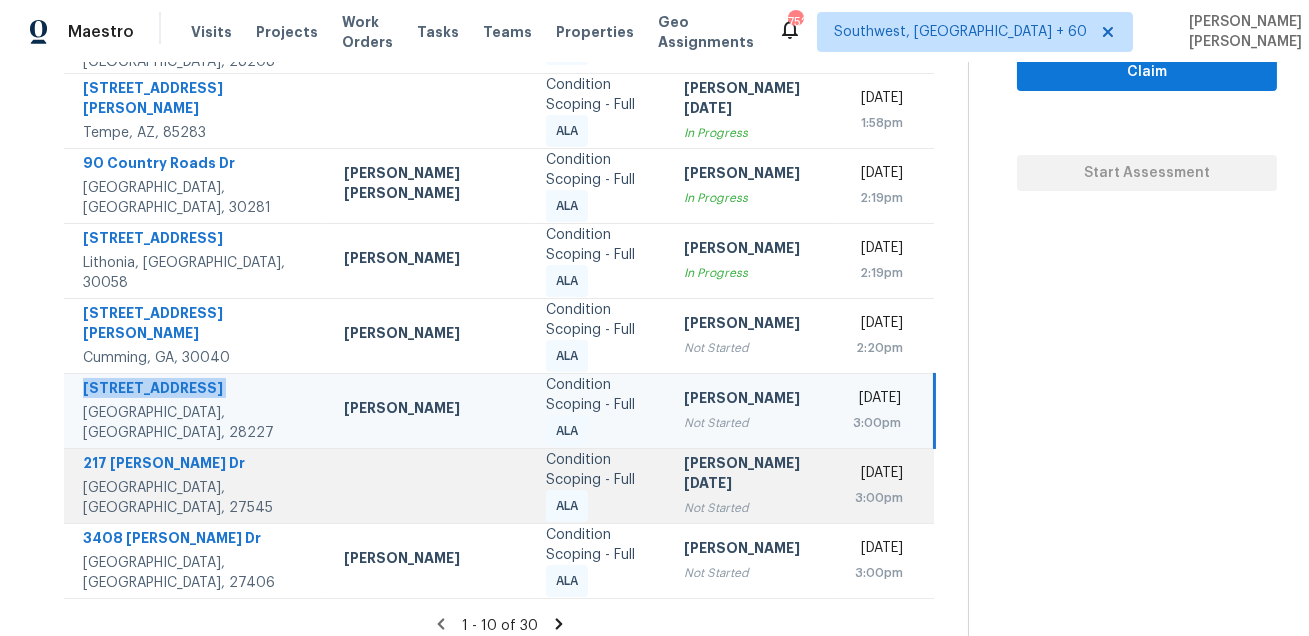 click on "217 Faison Dr" at bounding box center (197, 465) 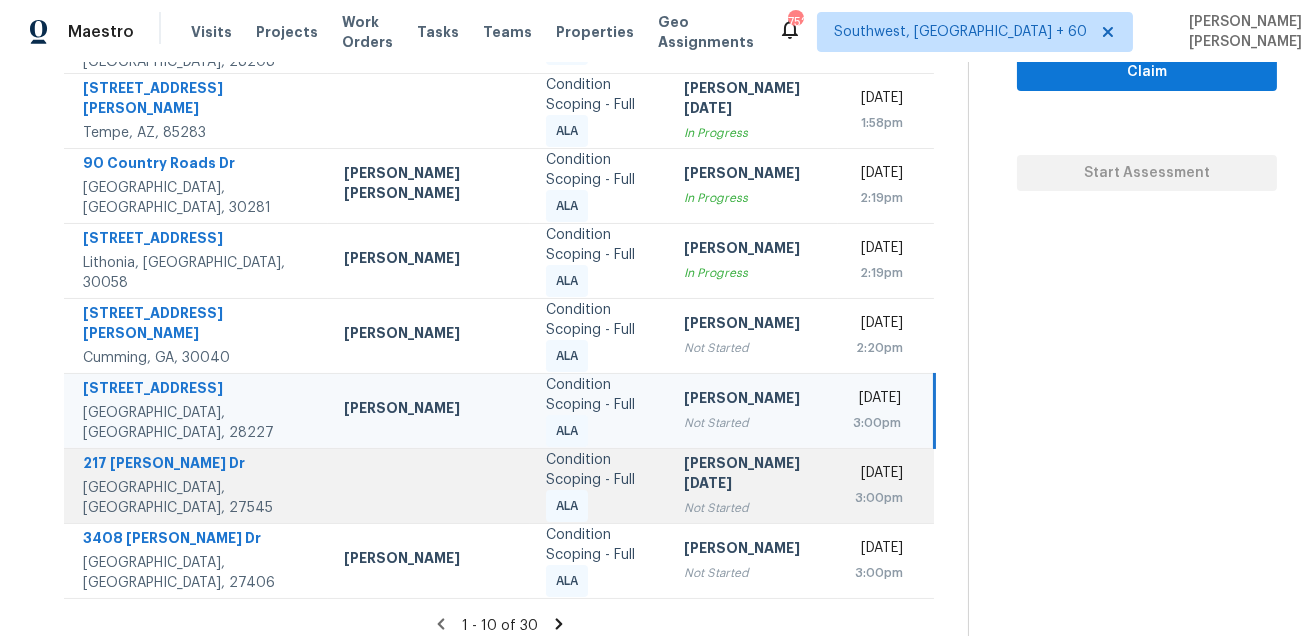 click on "217 Faison Dr" at bounding box center (197, 465) 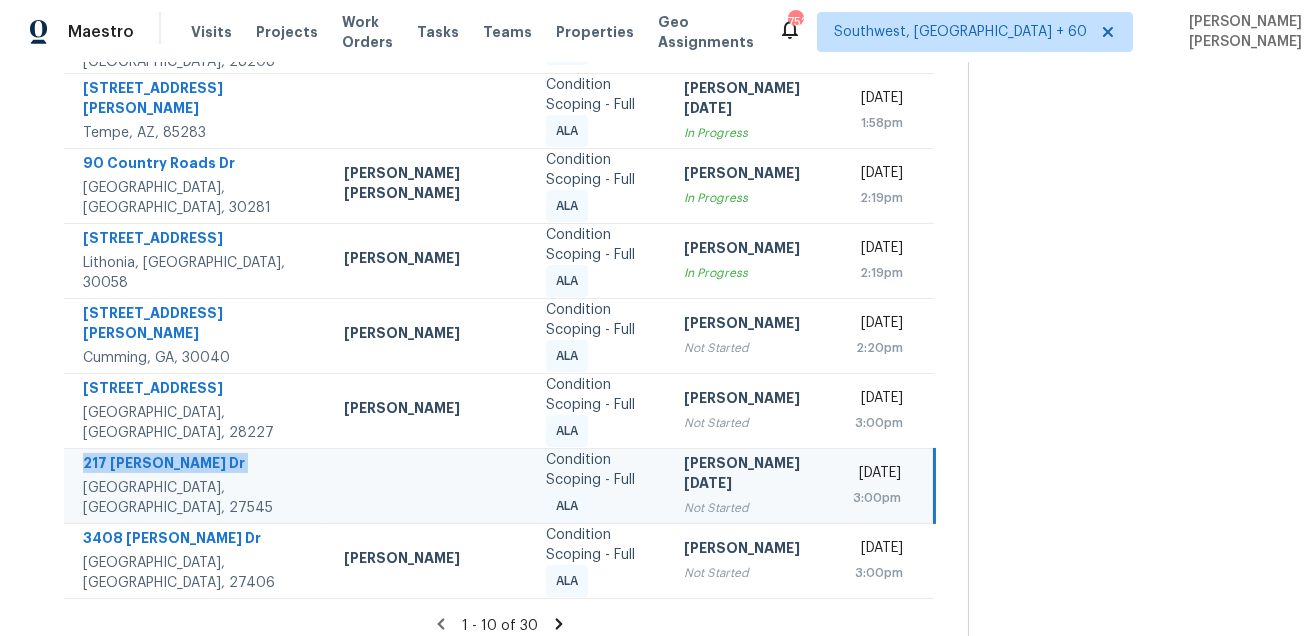 click on "217 Faison Dr" at bounding box center [197, 465] 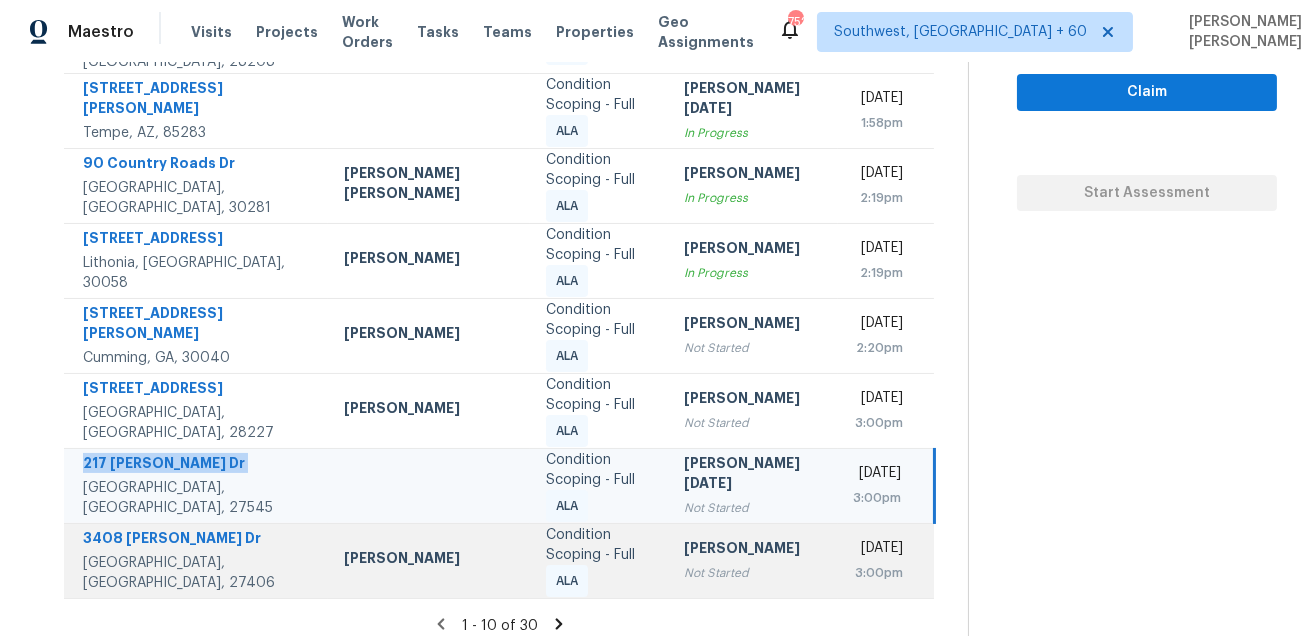 click on "3408 Oliver Dr" at bounding box center [197, 540] 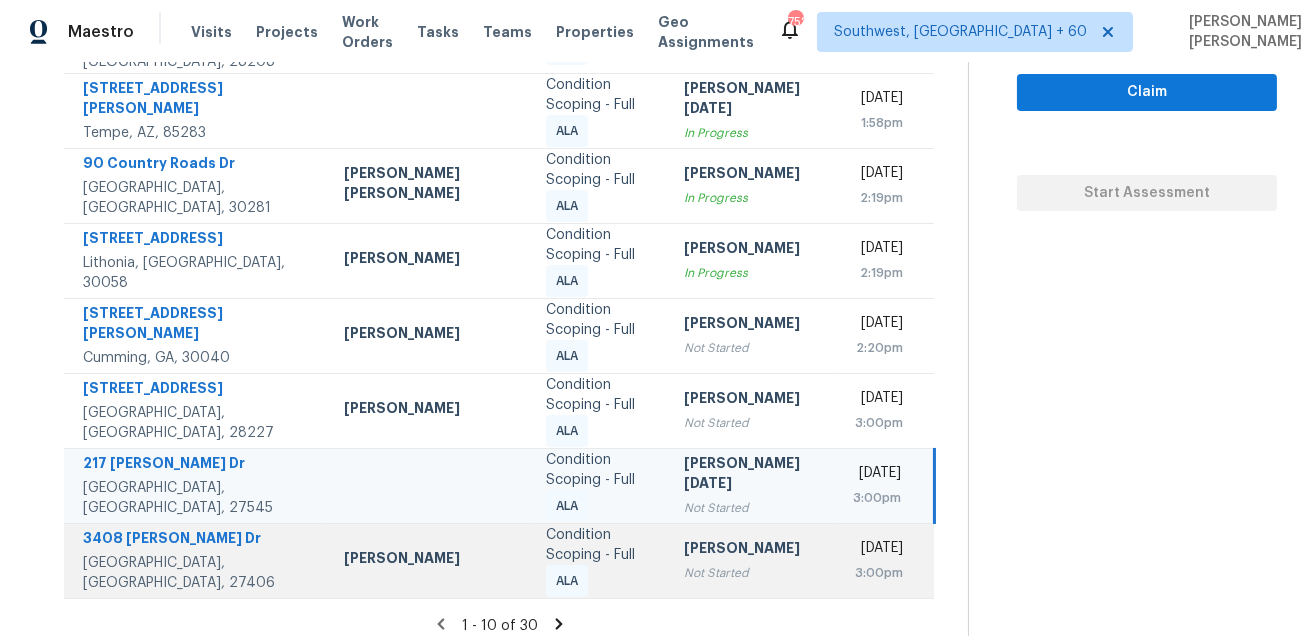 click on "3408 Oliver Dr" at bounding box center (197, 540) 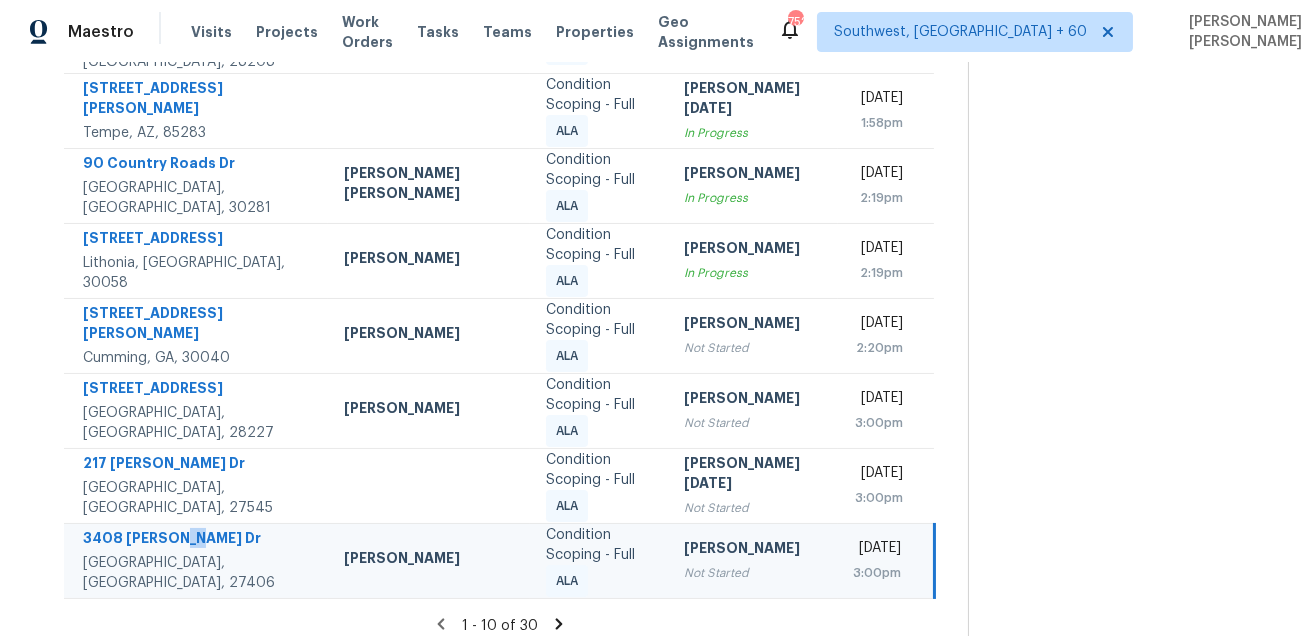 click on "3408 Oliver Dr" at bounding box center [197, 540] 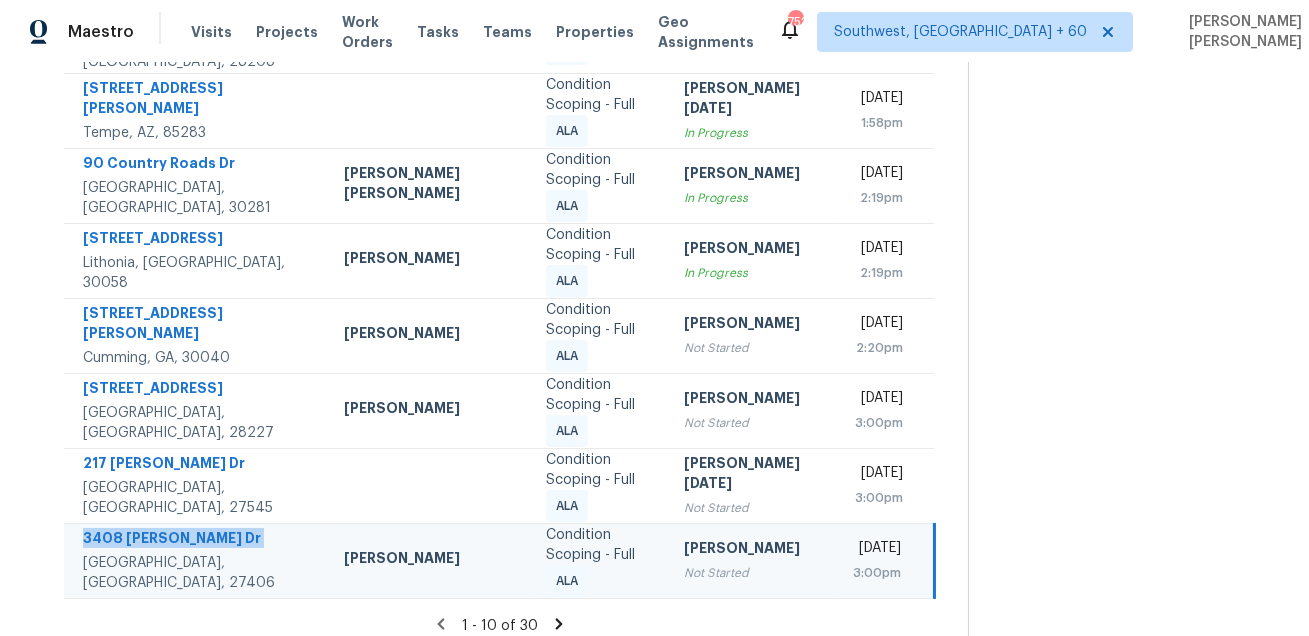 copy on "3408 Oliver Dr" 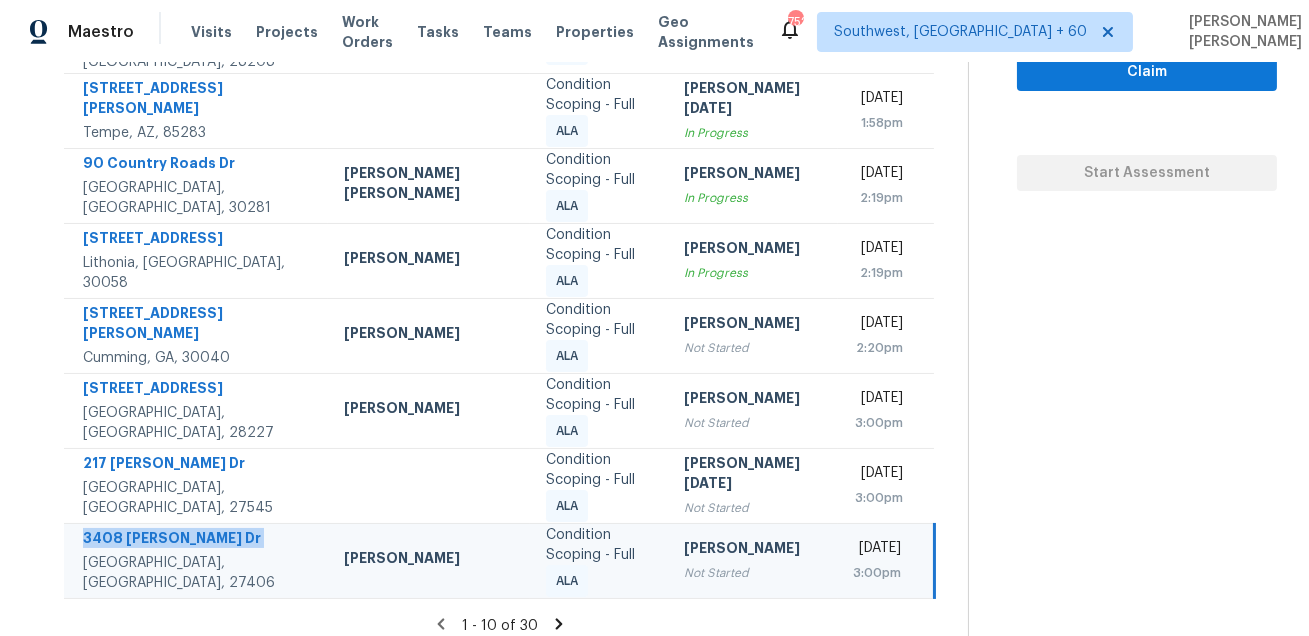click 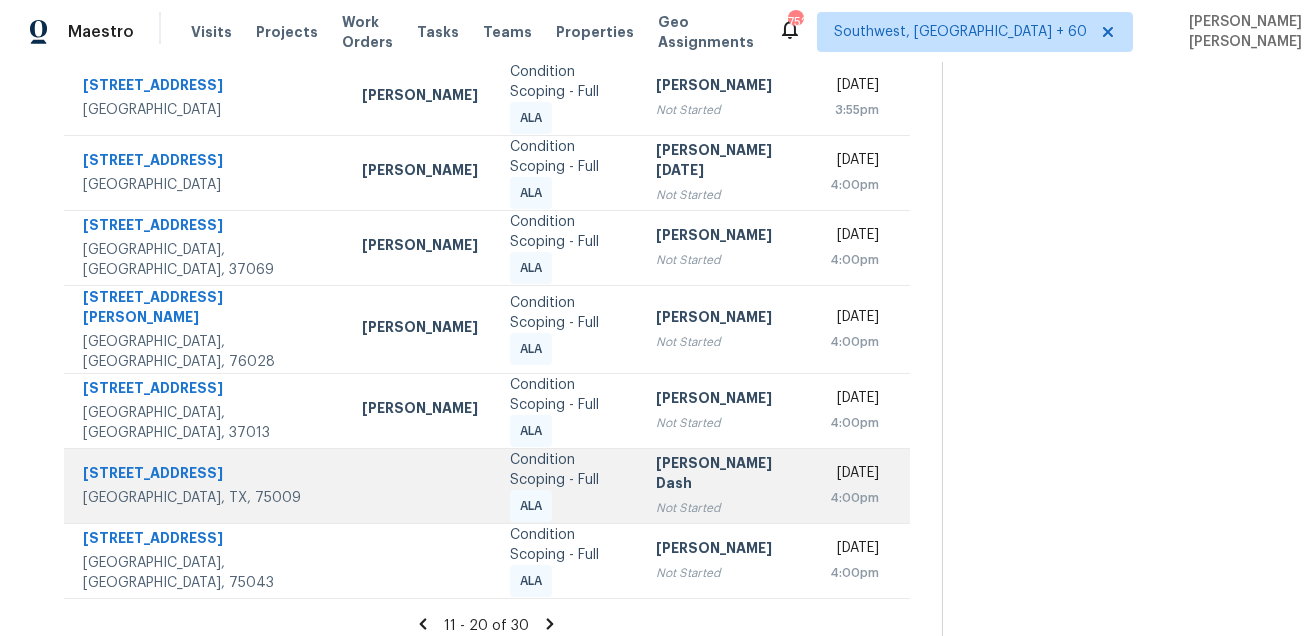 scroll, scrollTop: 0, scrollLeft: 0, axis: both 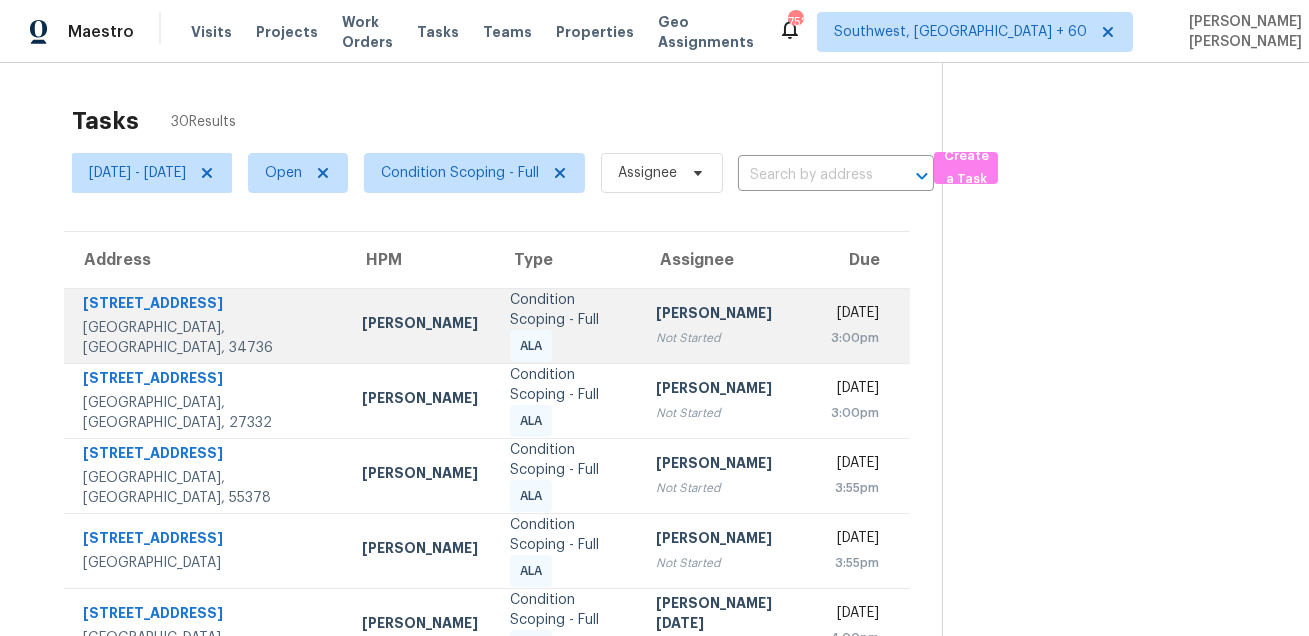 click on "290 Silver Maple Rd" at bounding box center (206, 305) 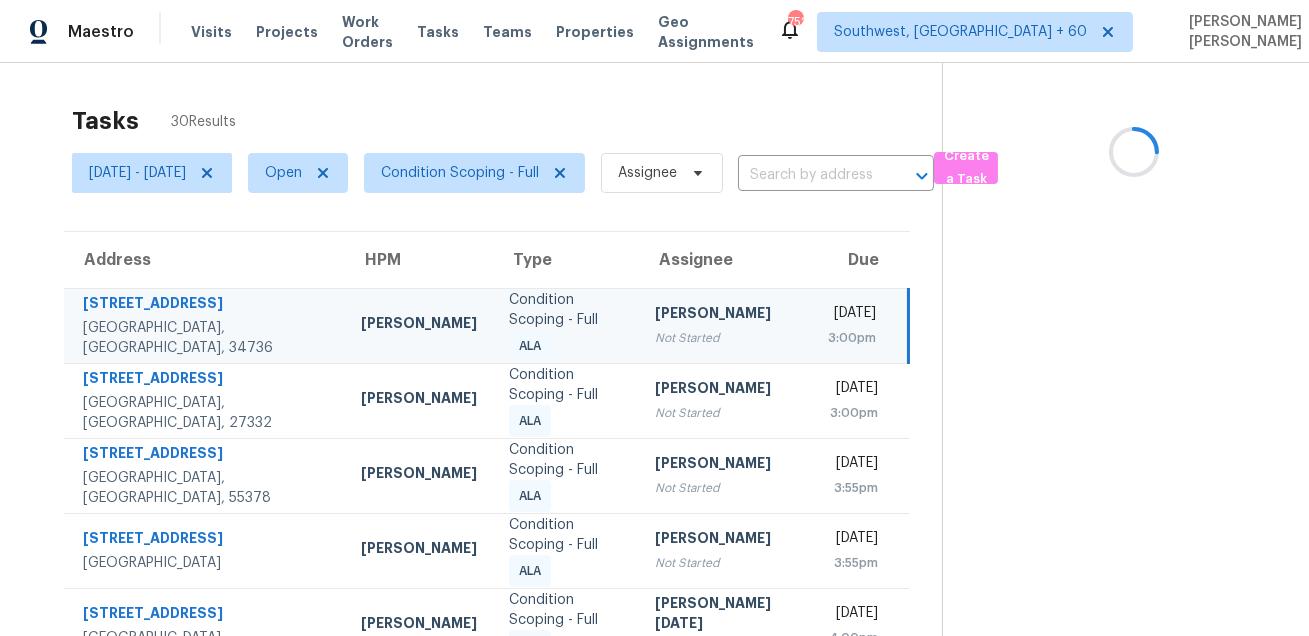 click on "290 Silver Maple Rd" at bounding box center [206, 305] 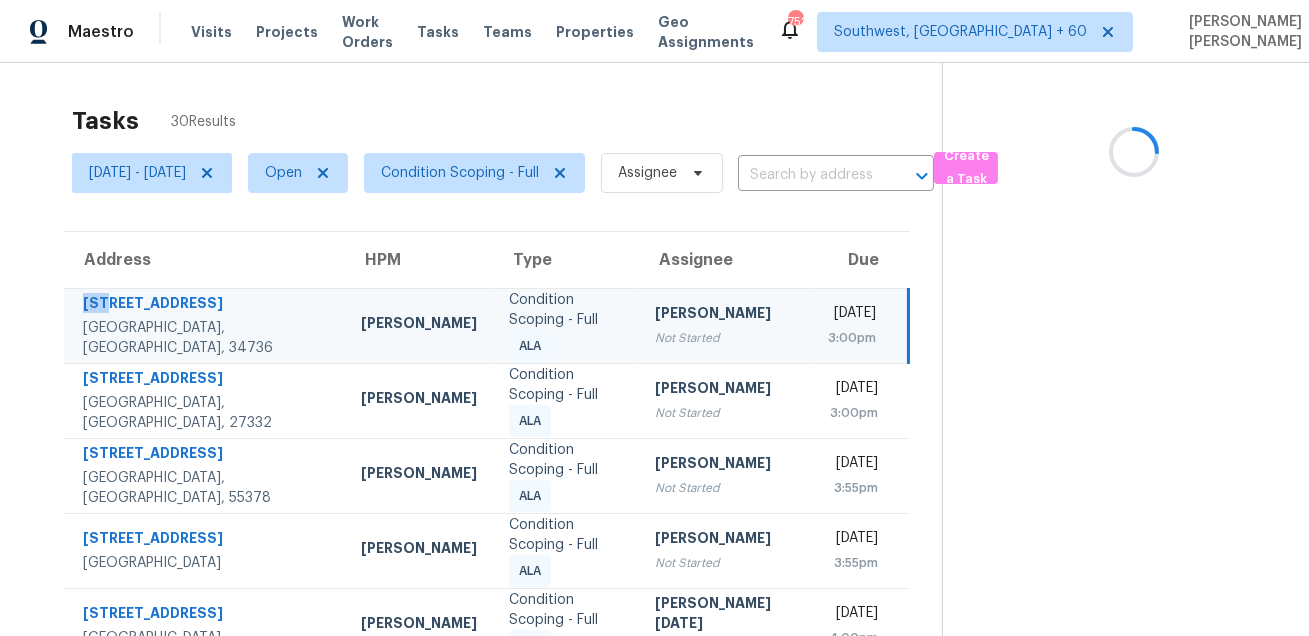 click on "290 Silver Maple Rd" at bounding box center [206, 305] 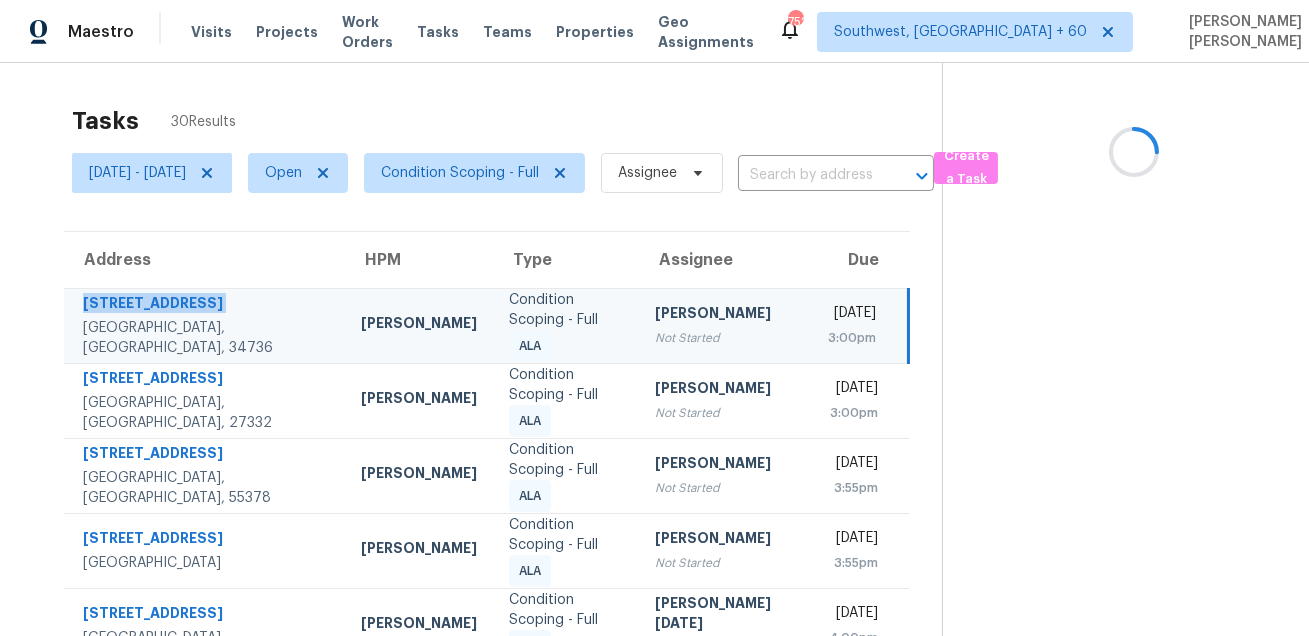click on "290 Silver Maple Rd" at bounding box center [206, 305] 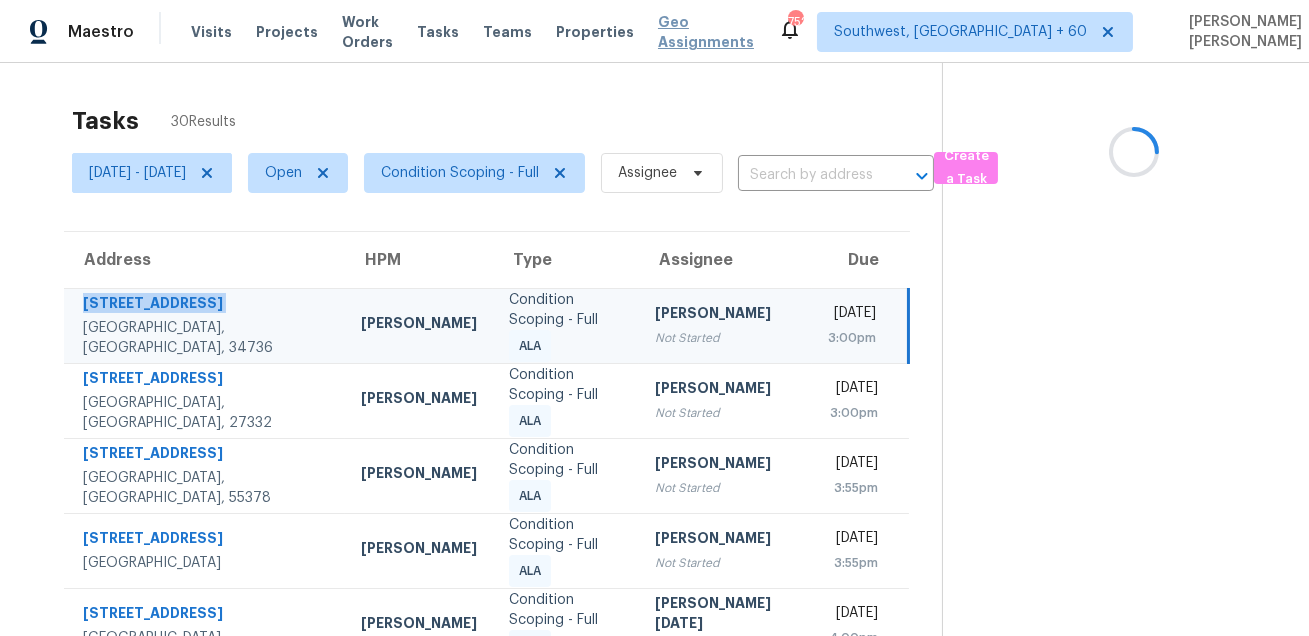 copy on "290 Silver Maple Rd" 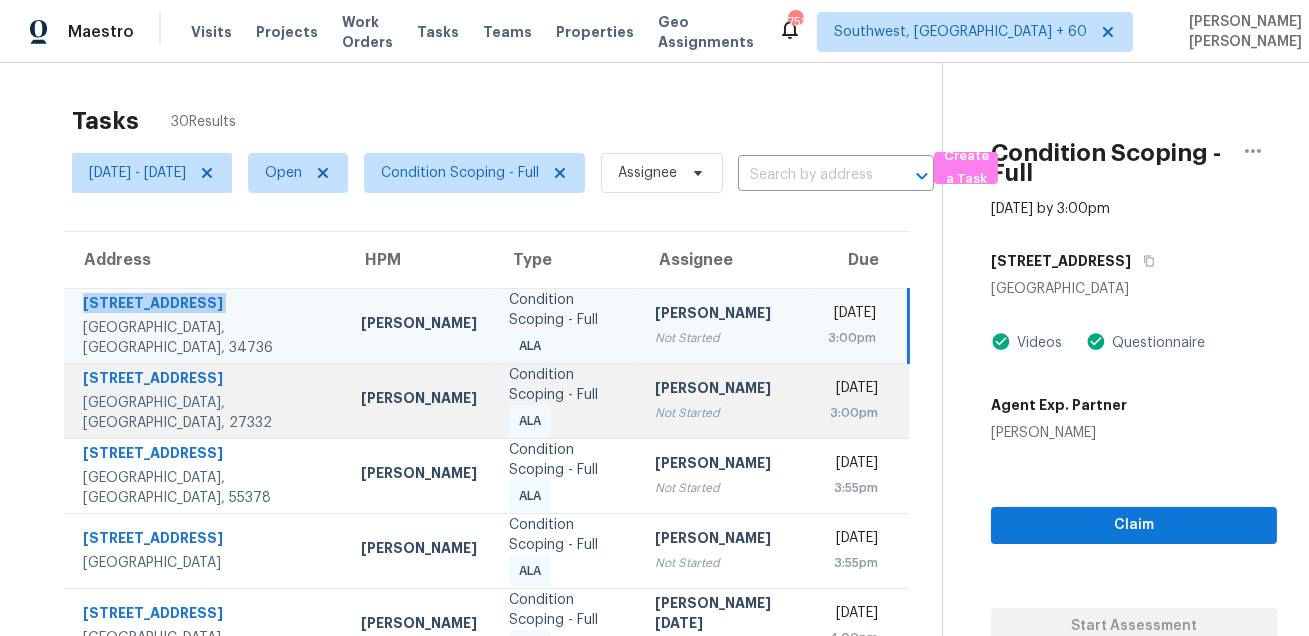 click on "172 Lexington Dr" at bounding box center [206, 380] 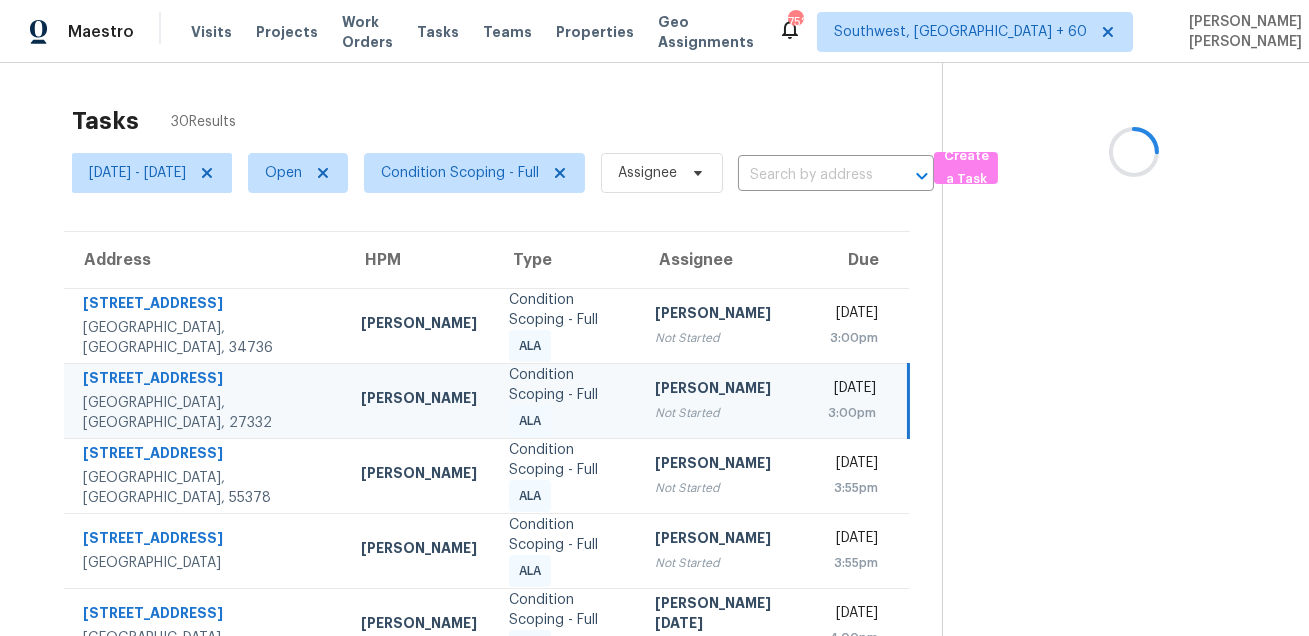 click on "172 Lexington Dr" at bounding box center (206, 380) 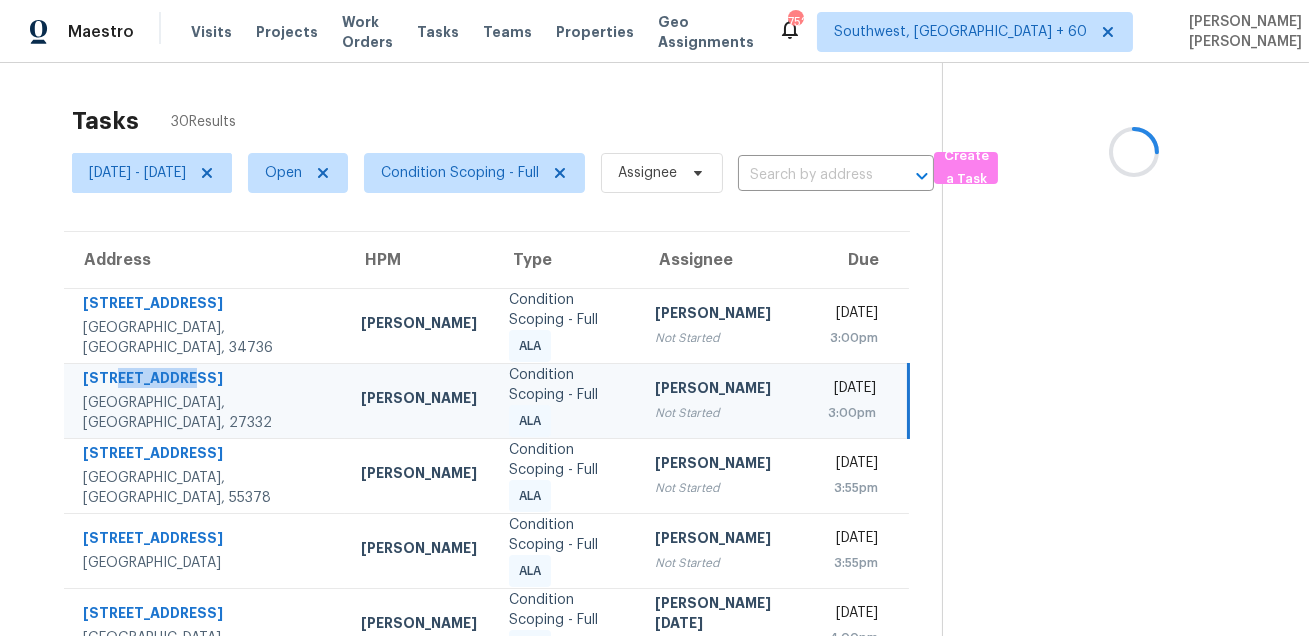 click on "172 Lexington Dr" at bounding box center (206, 380) 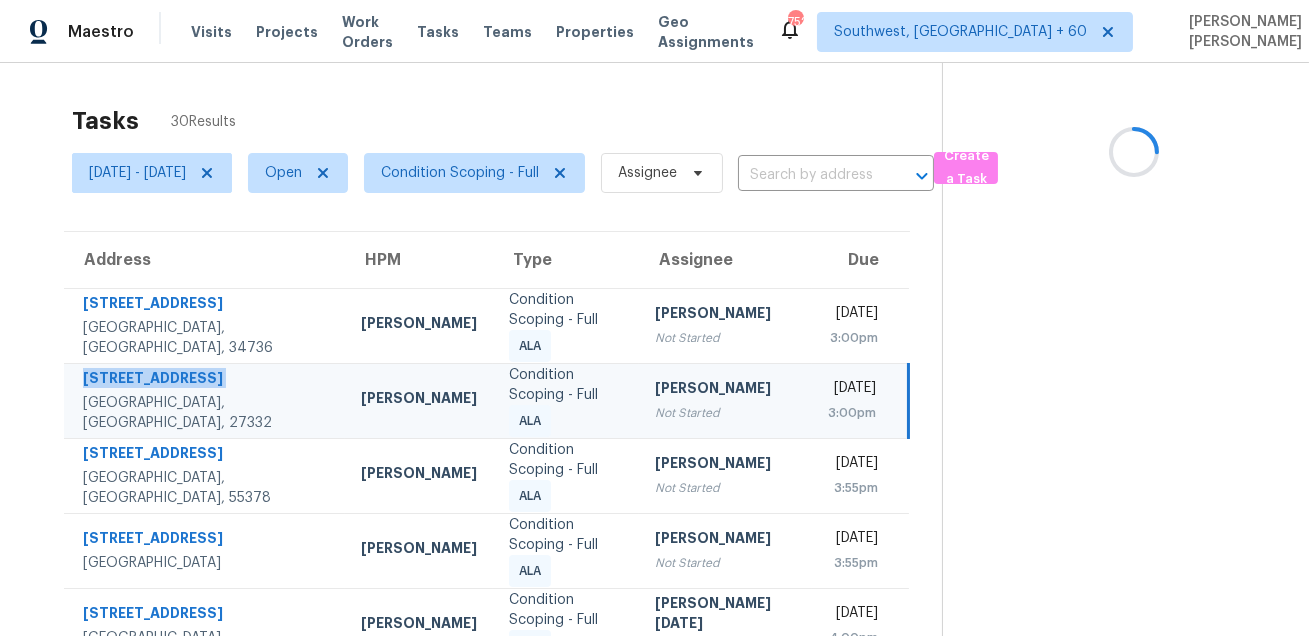 copy on "172 Lexington Dr" 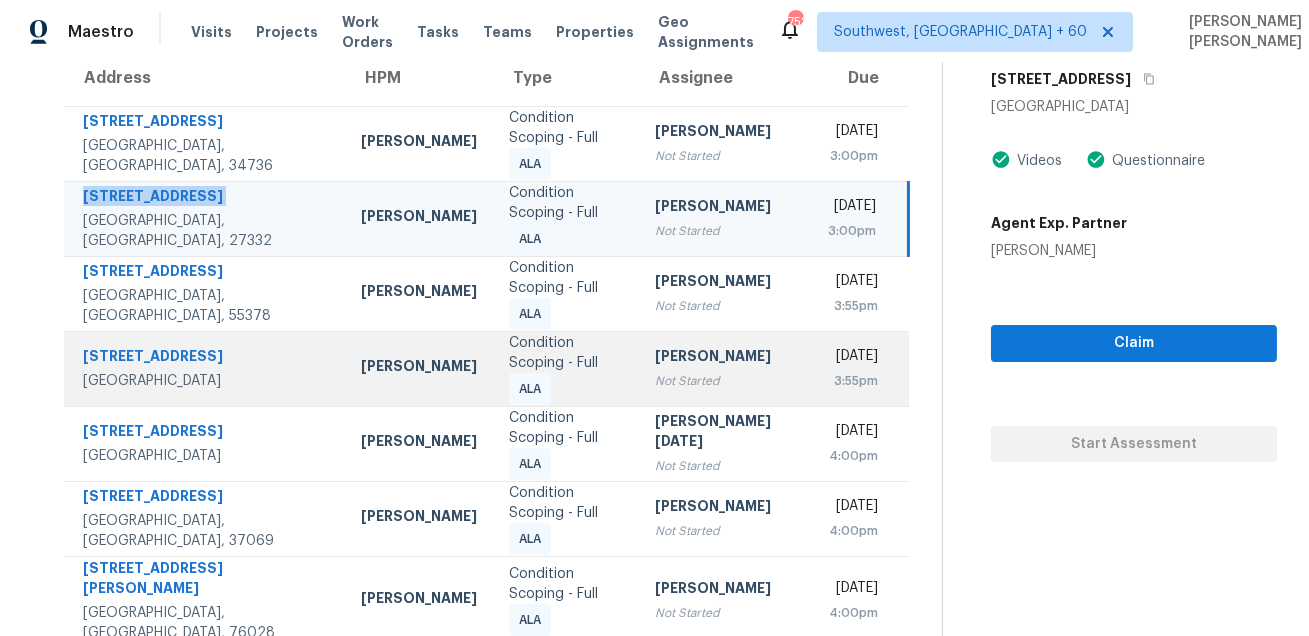 scroll, scrollTop: 240, scrollLeft: 0, axis: vertical 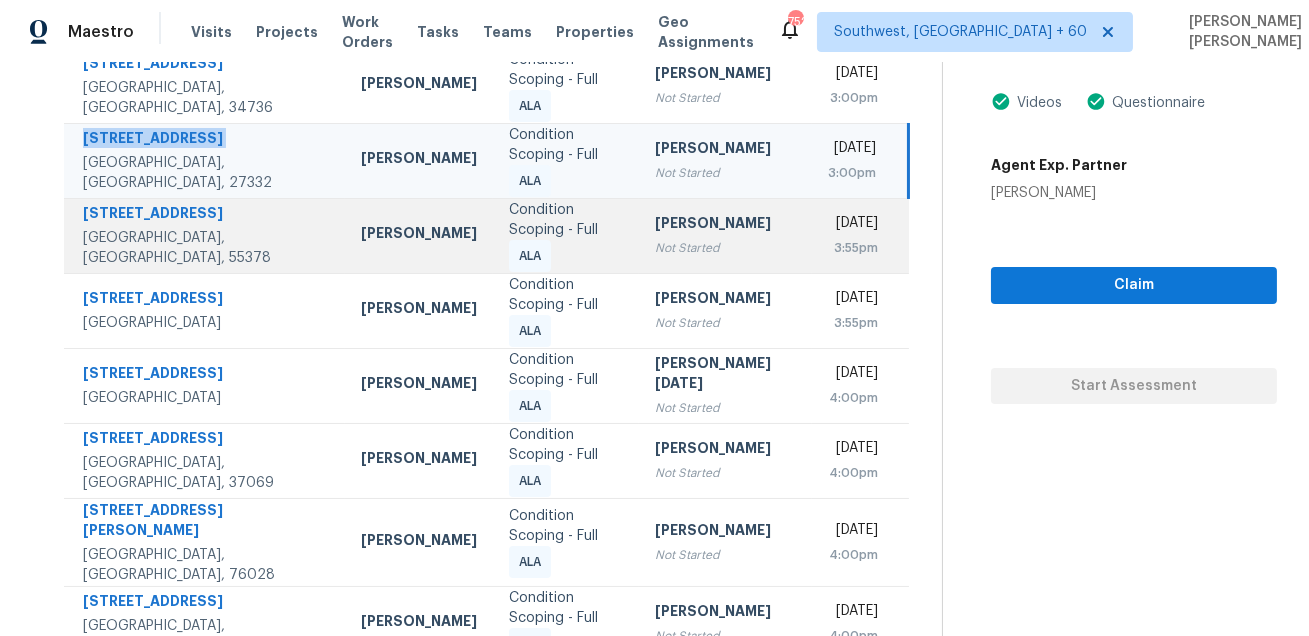 click on "5677 W 134th St   Savage, MN, 55378" at bounding box center (204, 235) 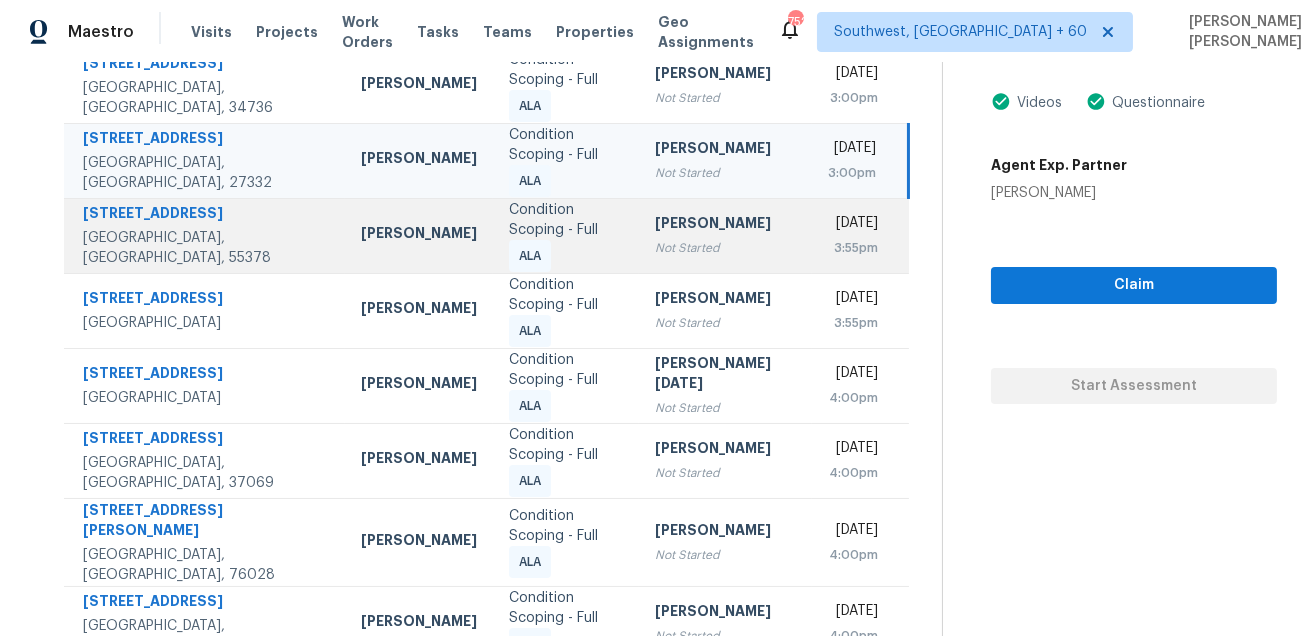 click on "5677 W 134th St   Savage, MN, 55378" at bounding box center [204, 235] 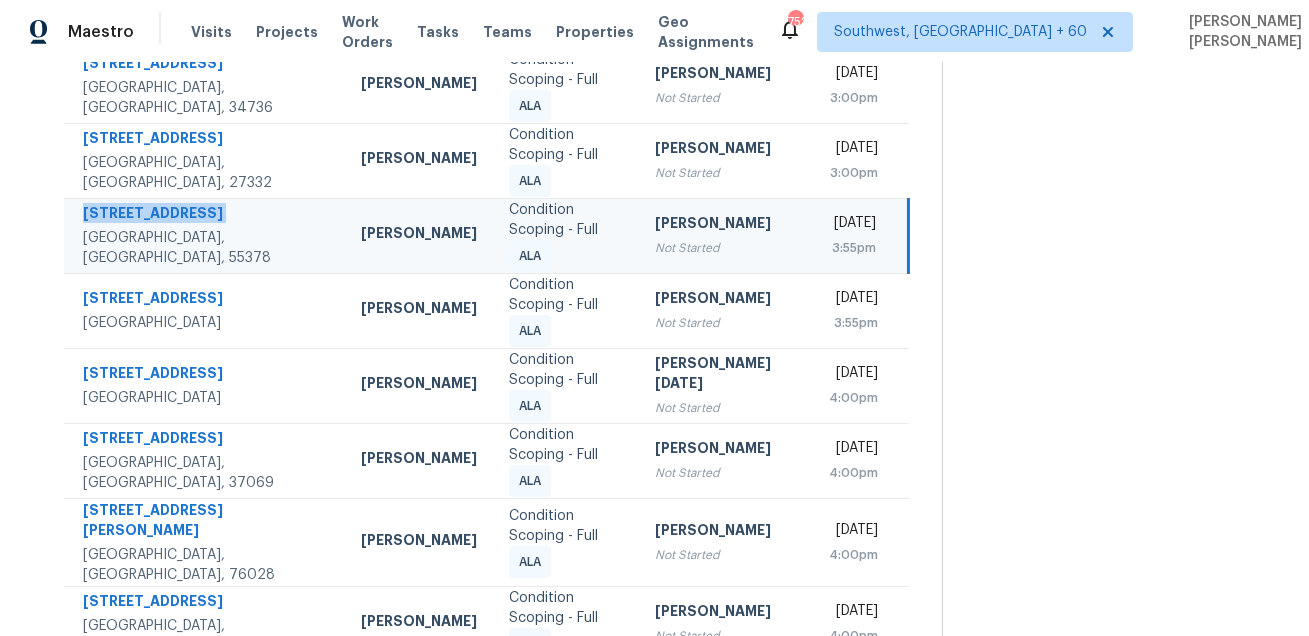 click on "5677 W 134th St   Savage, MN, 55378" at bounding box center [204, 235] 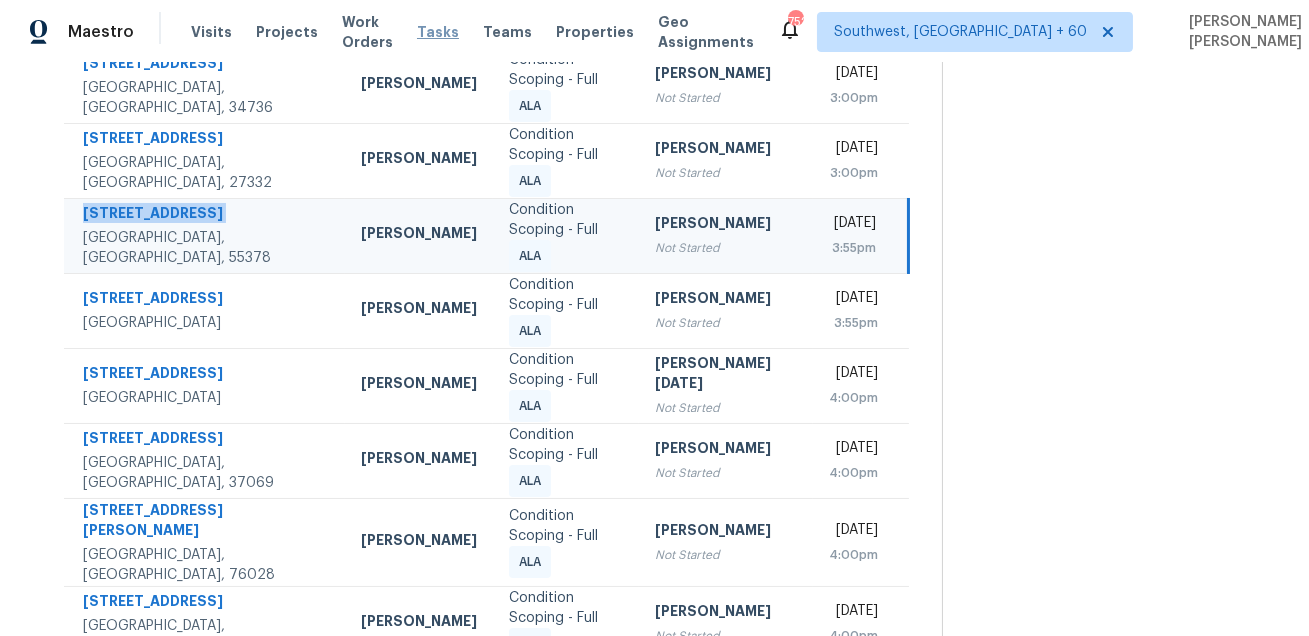 copy on "5677 W 134th St" 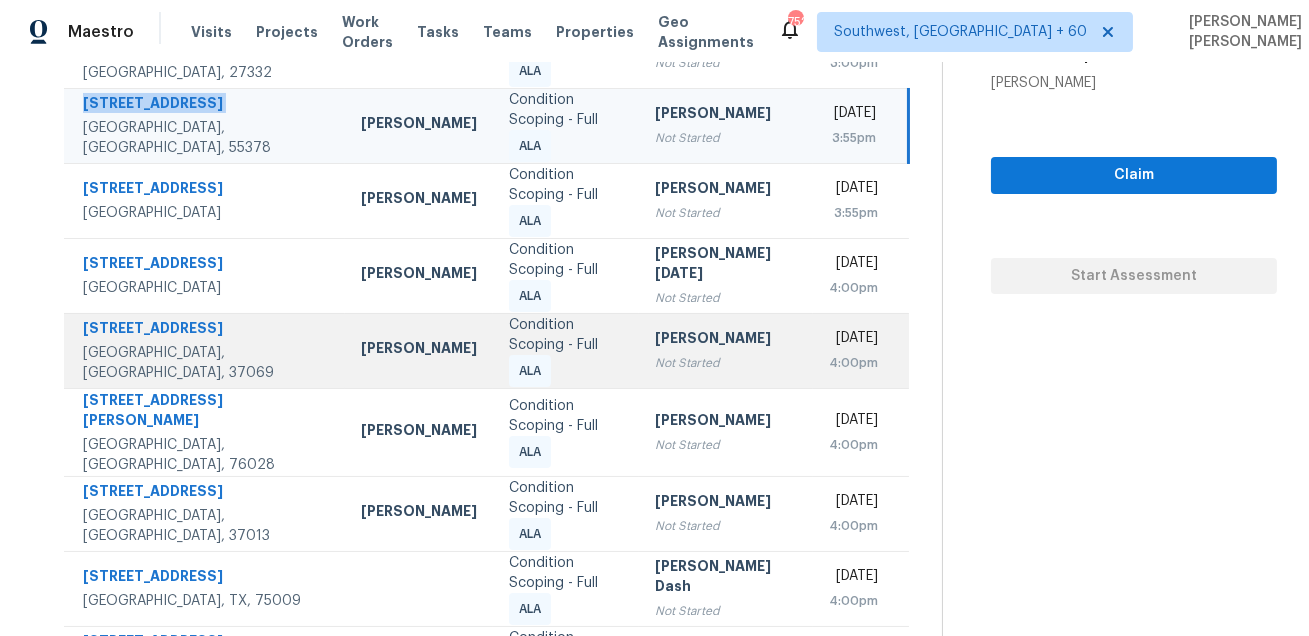 scroll, scrollTop: 310, scrollLeft: 0, axis: vertical 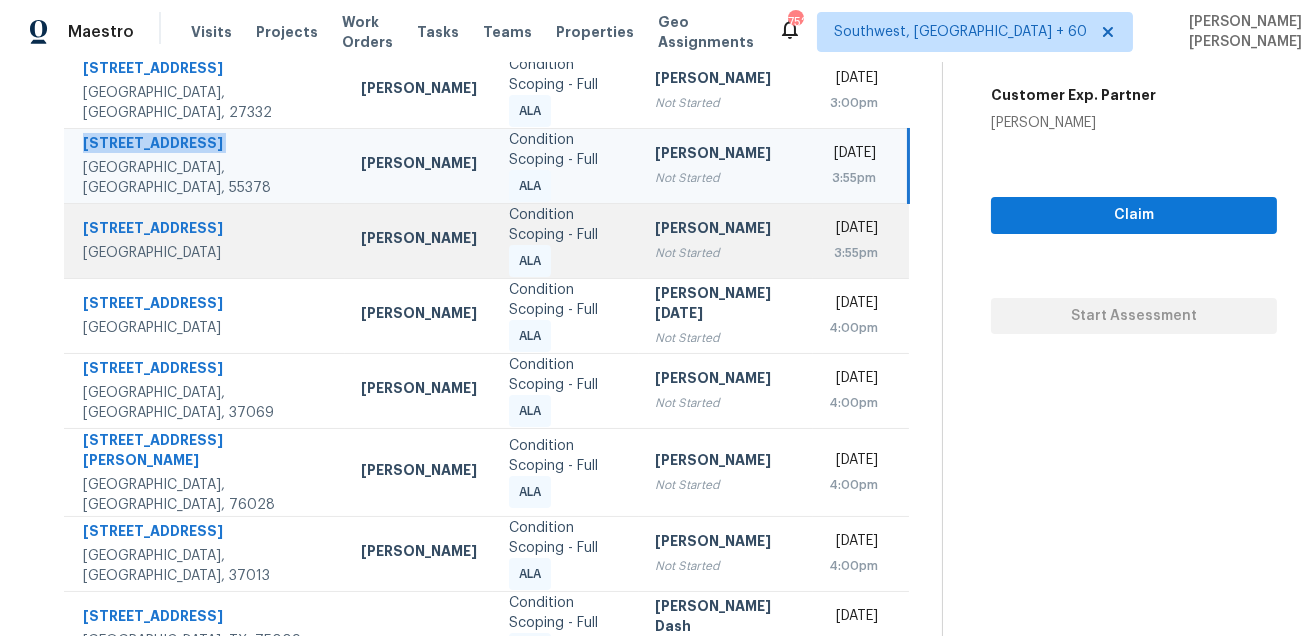click on "2435 W Broadway   Anaheim, CA, 92804" at bounding box center (204, 240) 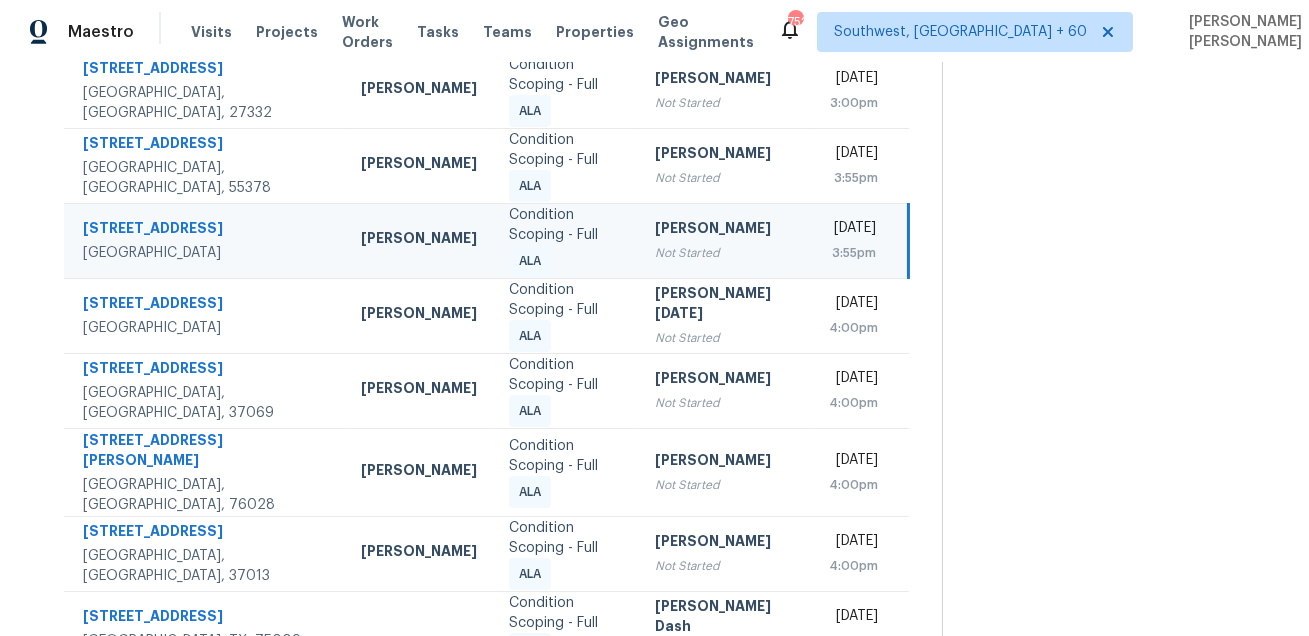 click on "2435 W Broadway   Anaheim, CA, 92804" at bounding box center (204, 240) 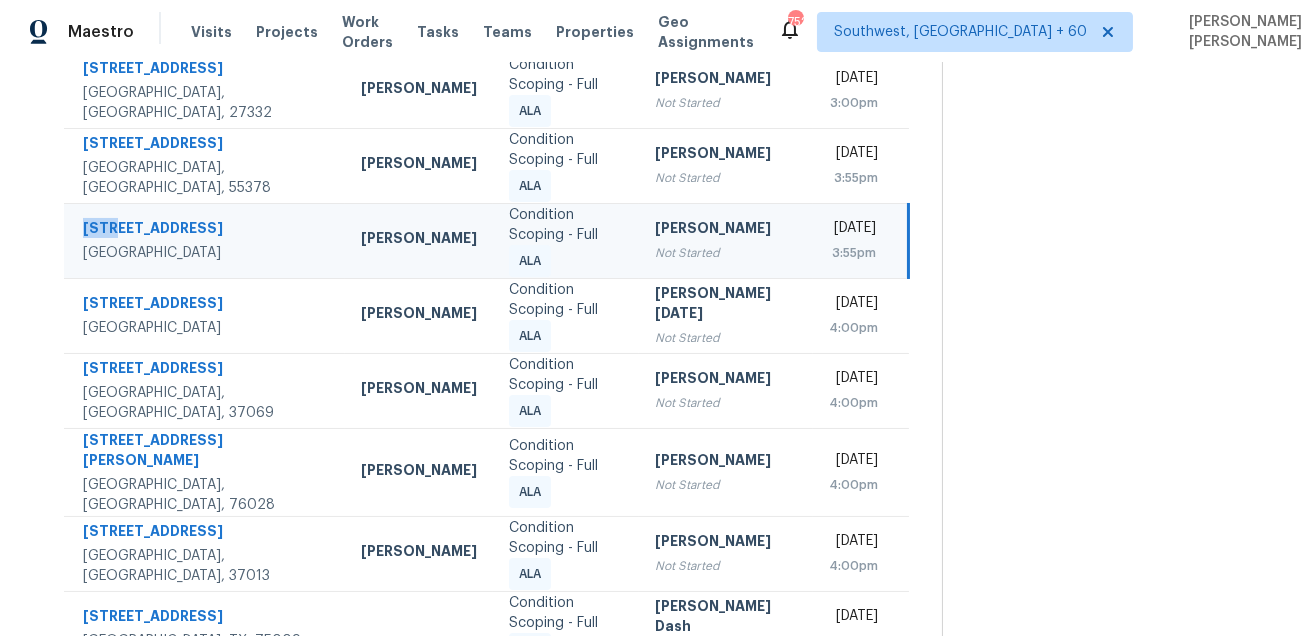 click on "2435 W Broadway   Anaheim, CA, 92804" at bounding box center (204, 240) 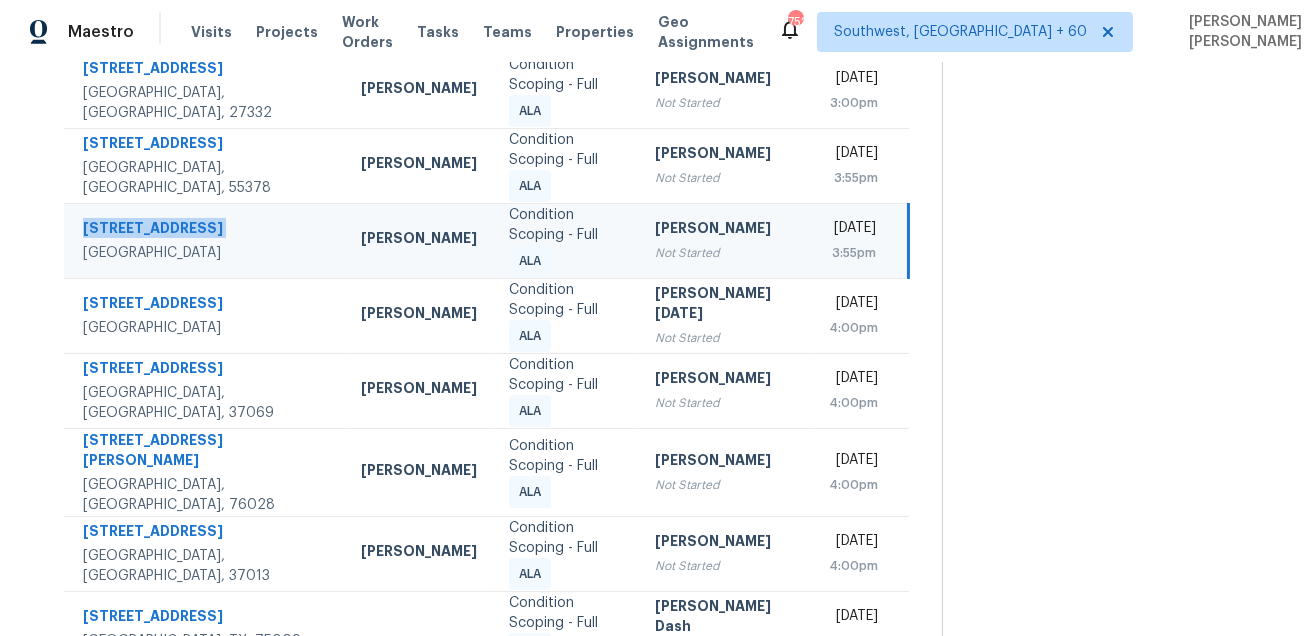 click on "2435 W Broadway   Anaheim, CA, 92804" at bounding box center (204, 240) 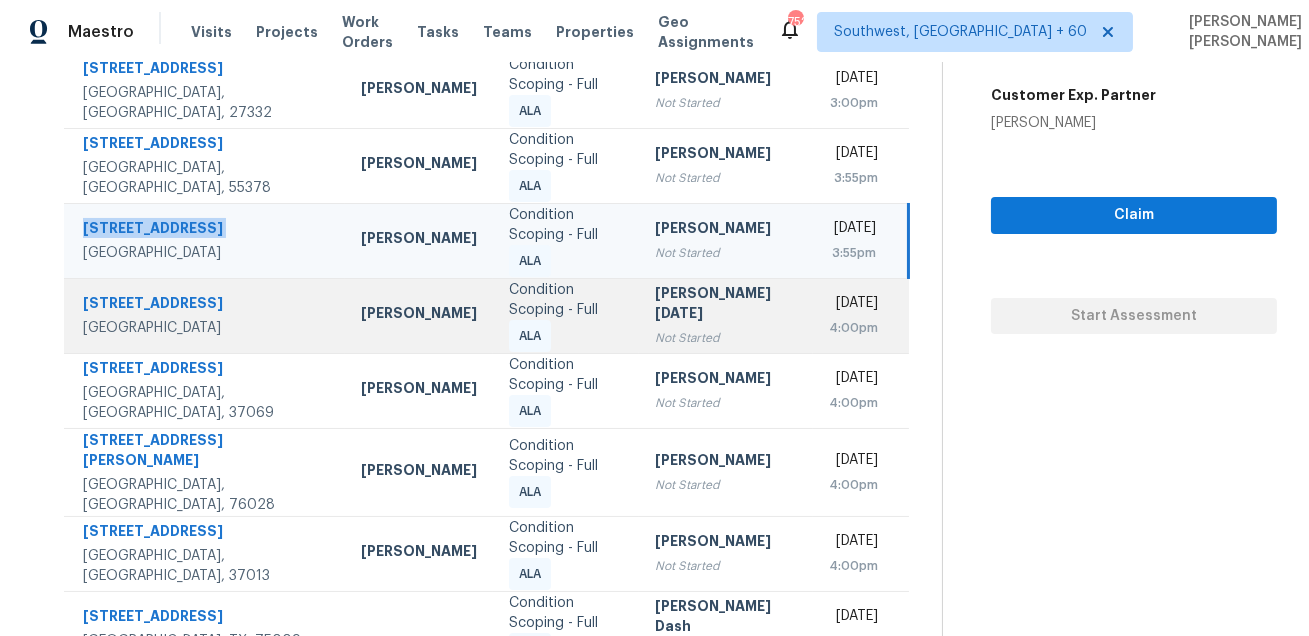 click on "3503 Irwindell Blvd   Dallas, TX, 75211" at bounding box center [204, 315] 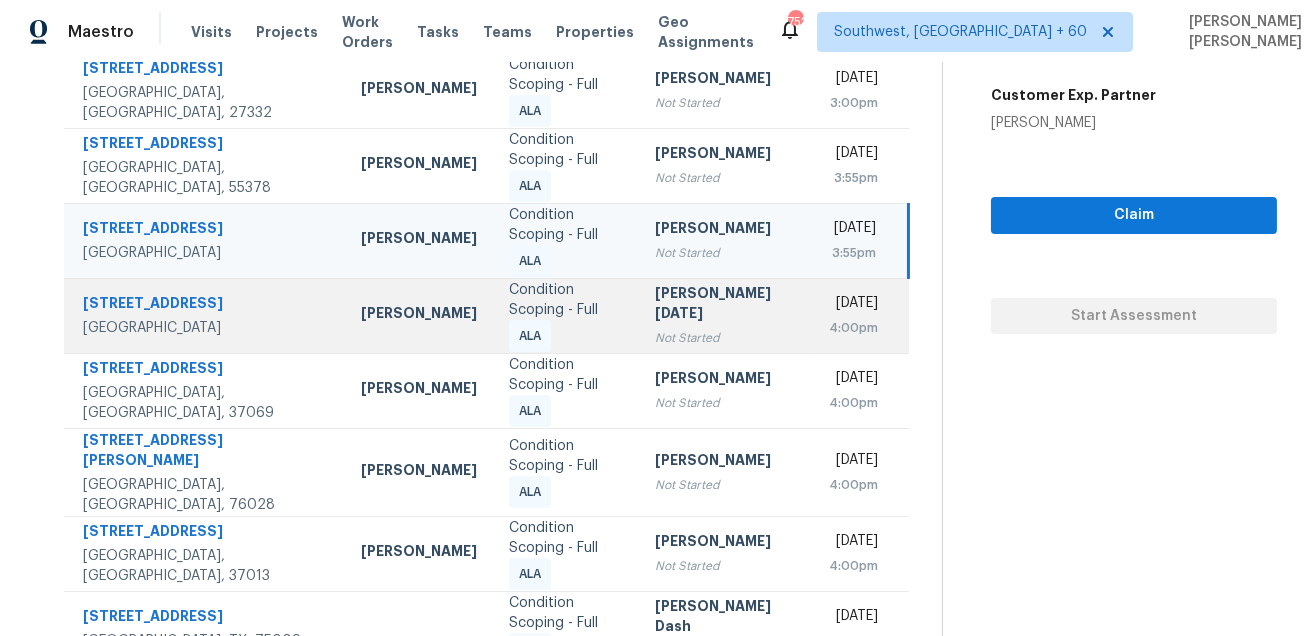 click on "3503 Irwindell Blvd   Dallas, TX, 75211" at bounding box center (204, 315) 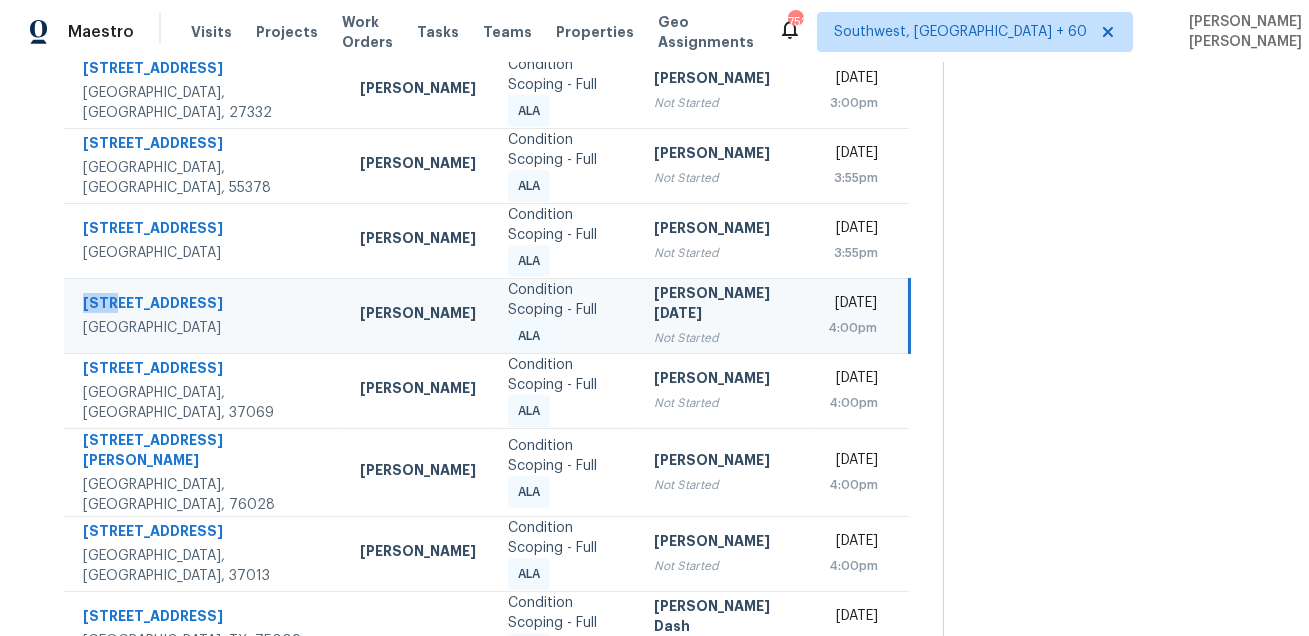 click on "3503 Irwindell Blvd   Dallas, TX, 75211" at bounding box center (204, 315) 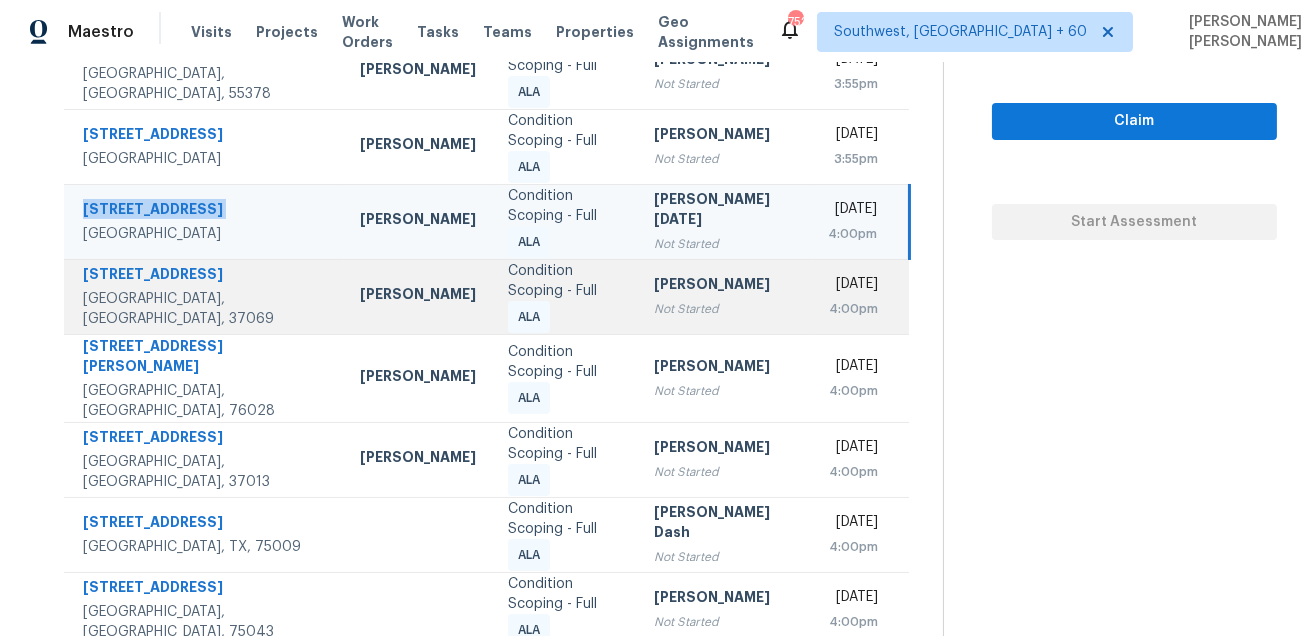 scroll, scrollTop: 453, scrollLeft: 0, axis: vertical 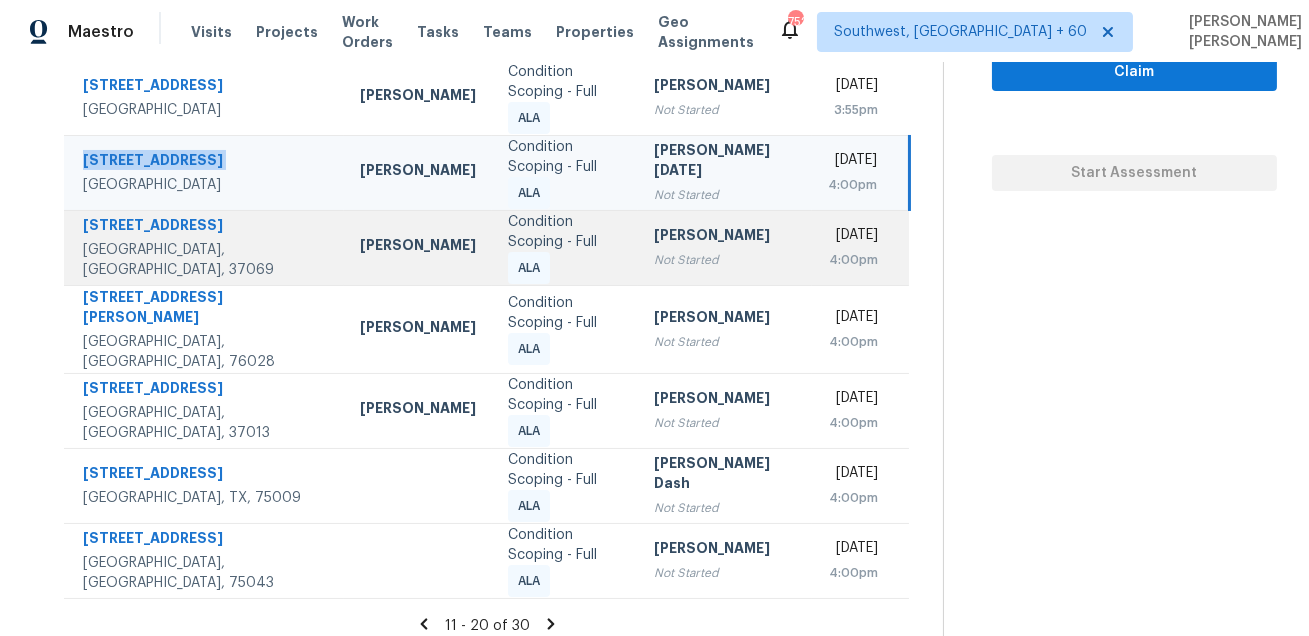 click on "2131 Hartland Rd" at bounding box center (205, 227) 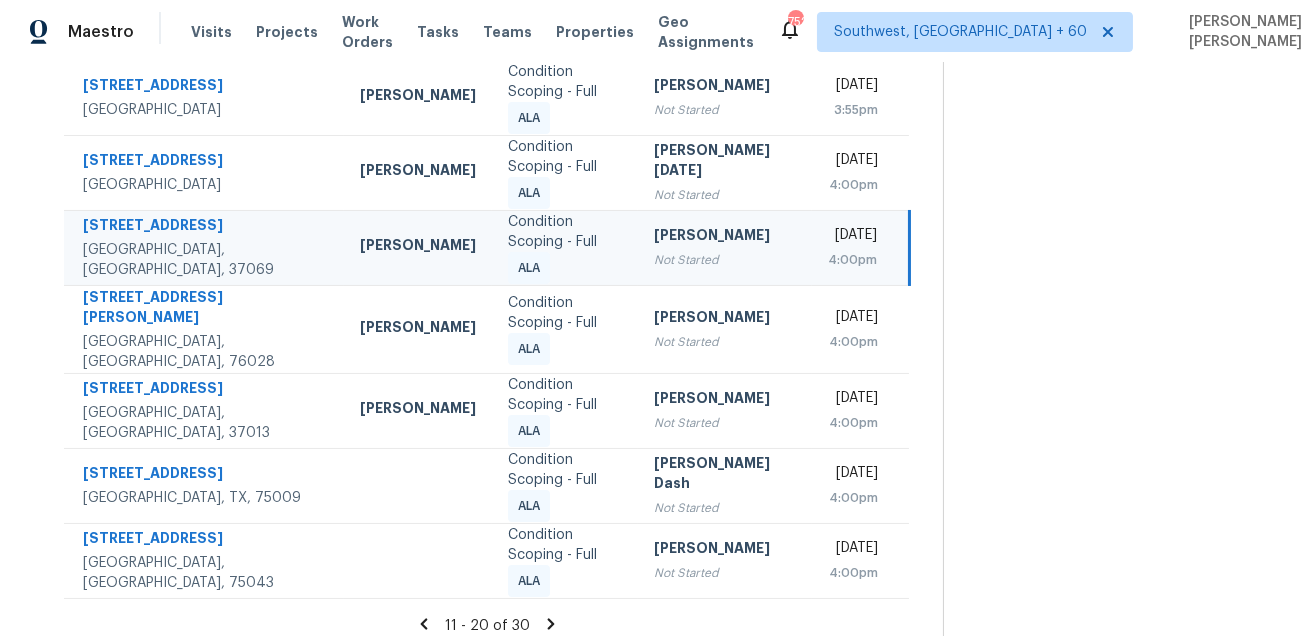 click on "2131 Hartland Rd" at bounding box center (205, 227) 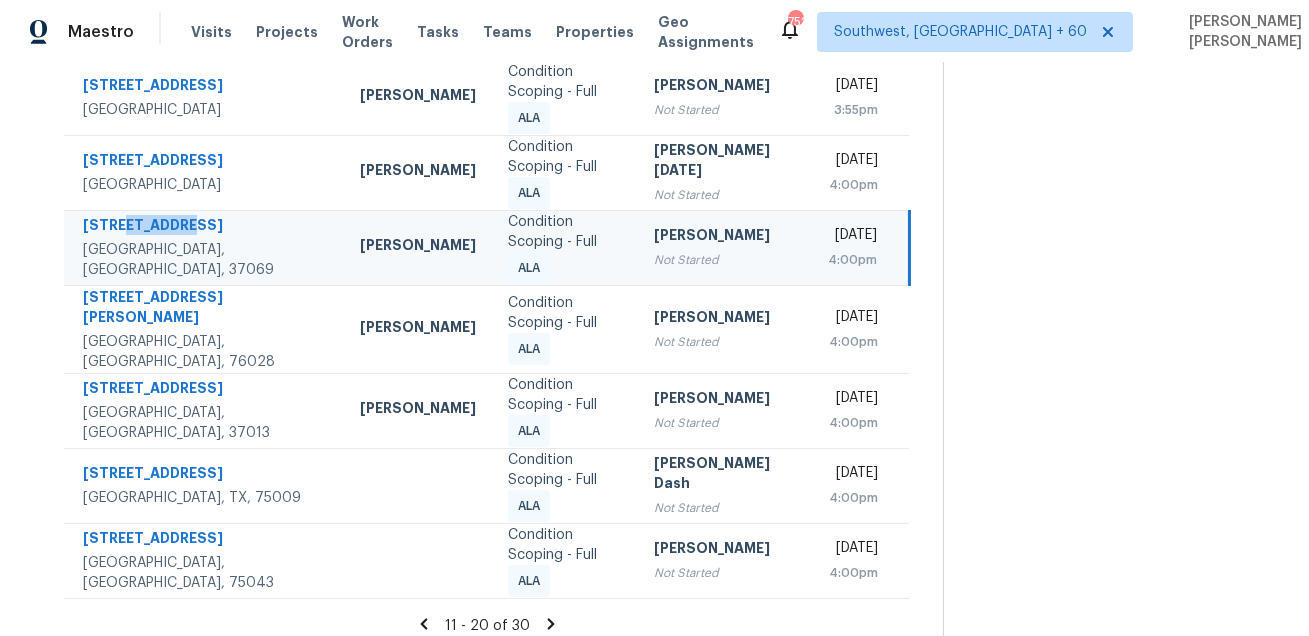 click on "2131 Hartland Rd" at bounding box center (205, 227) 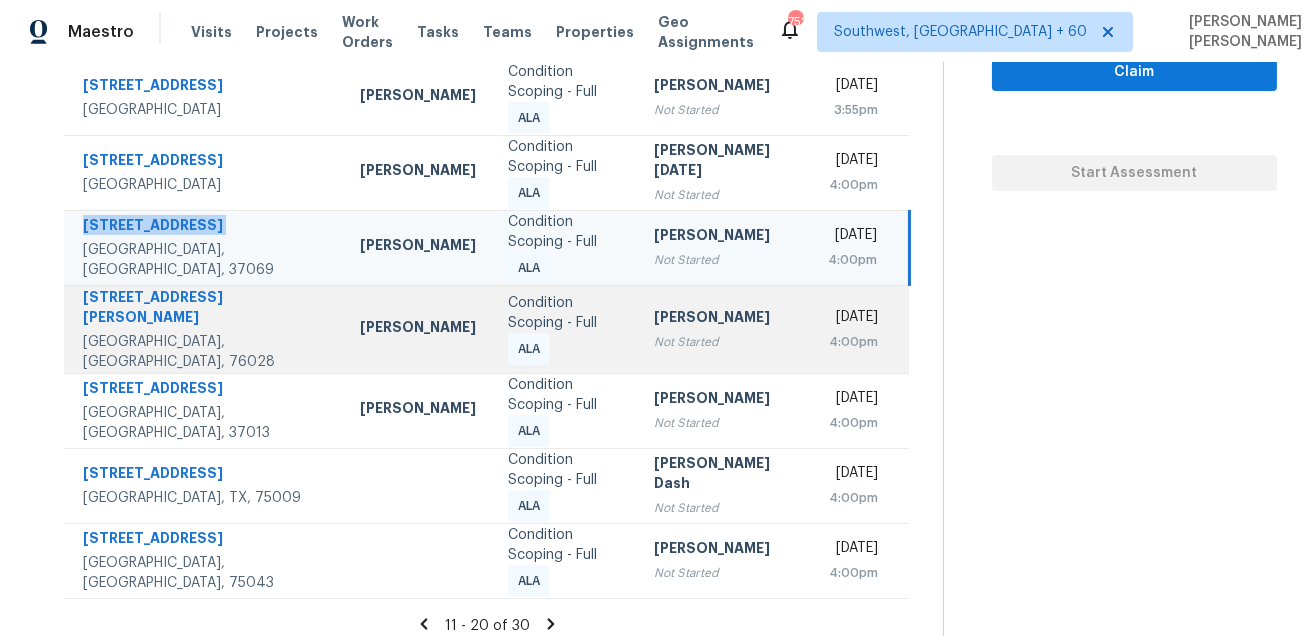 click on "3175 Collins Rd" at bounding box center [205, 309] 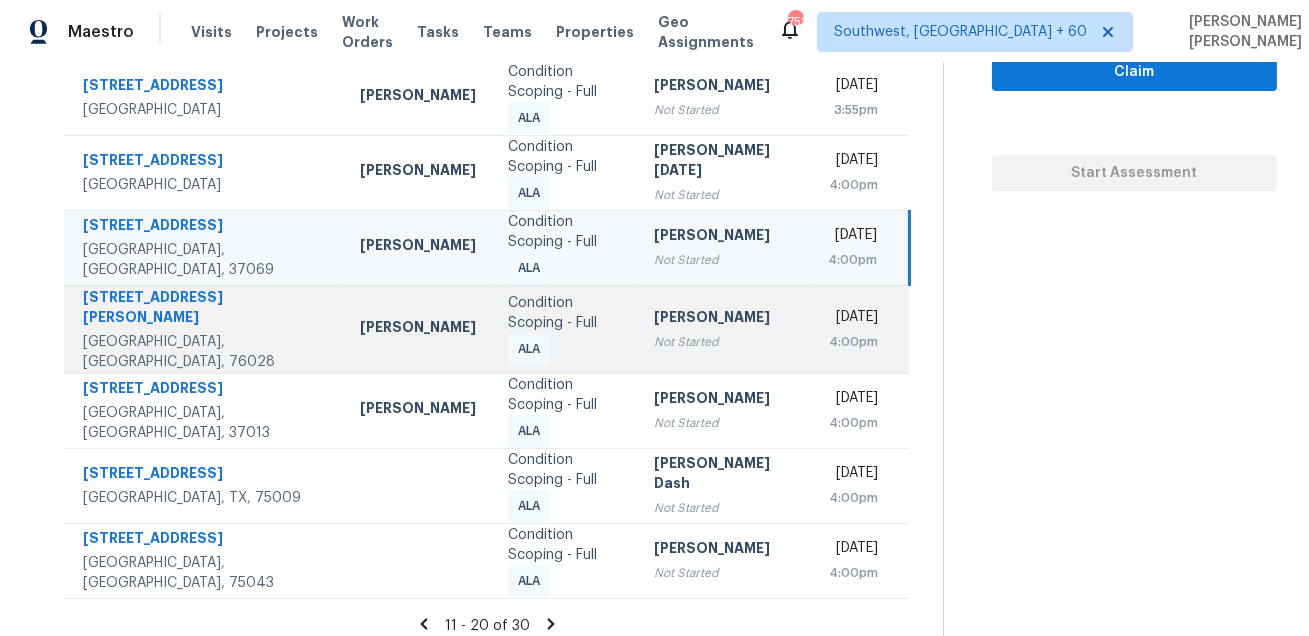 click on "3175 Collins Rd" at bounding box center [205, 309] 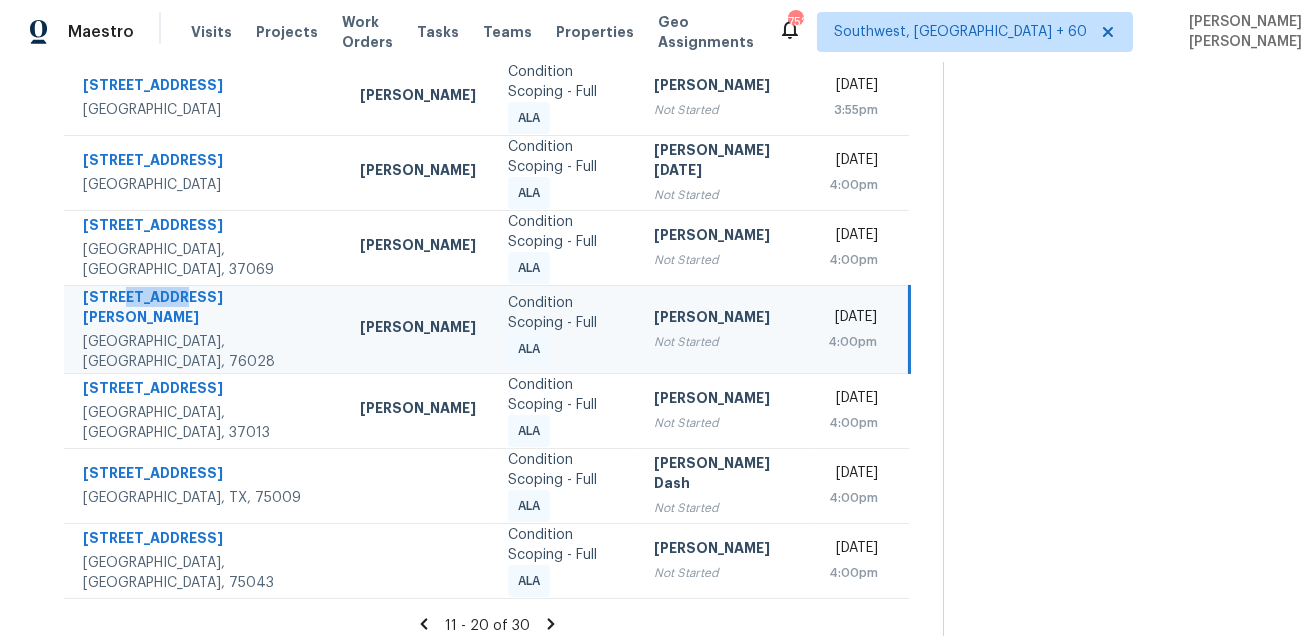 click on "3175 Collins Rd" at bounding box center [205, 309] 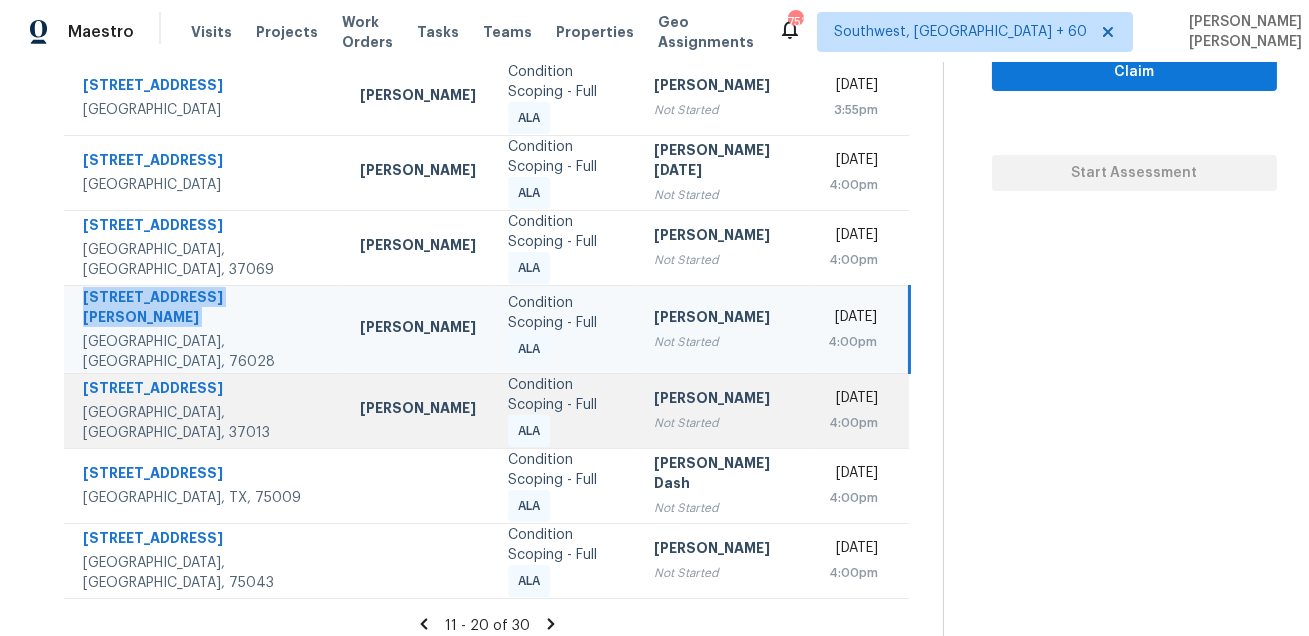 click on "4316 Summercrest Blvd   Antioch, TN, 37013" at bounding box center [204, 410] 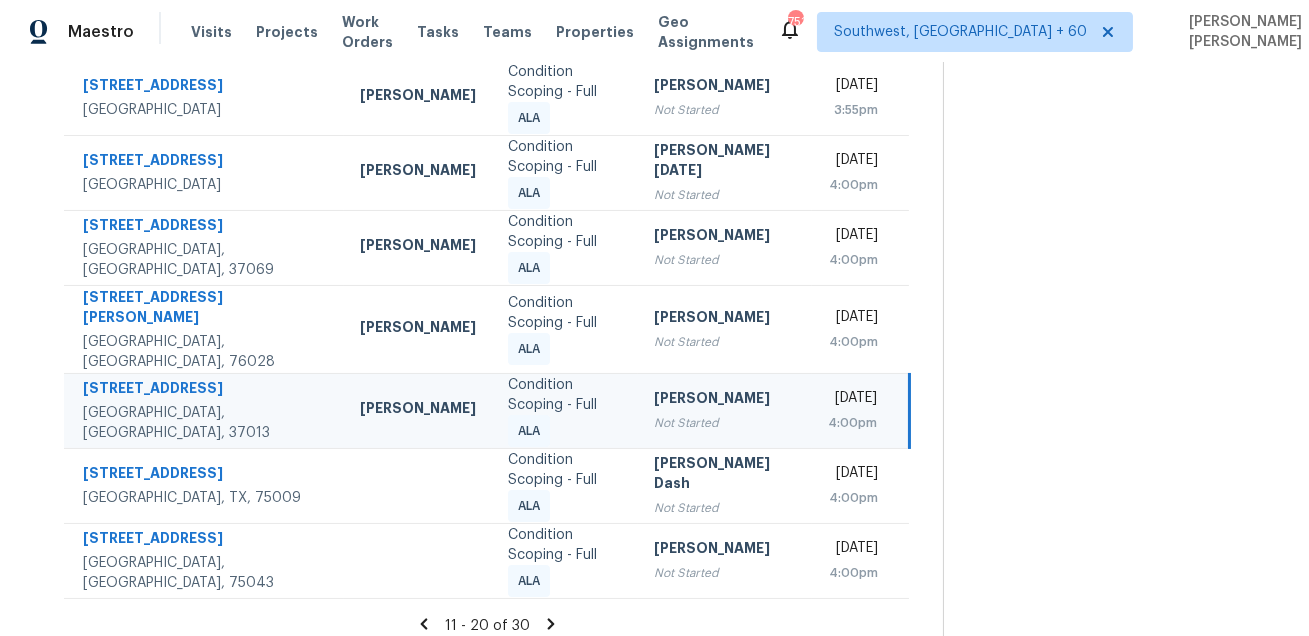 click on "4316 Summercrest Blvd   Antioch, TN, 37013" at bounding box center (204, 410) 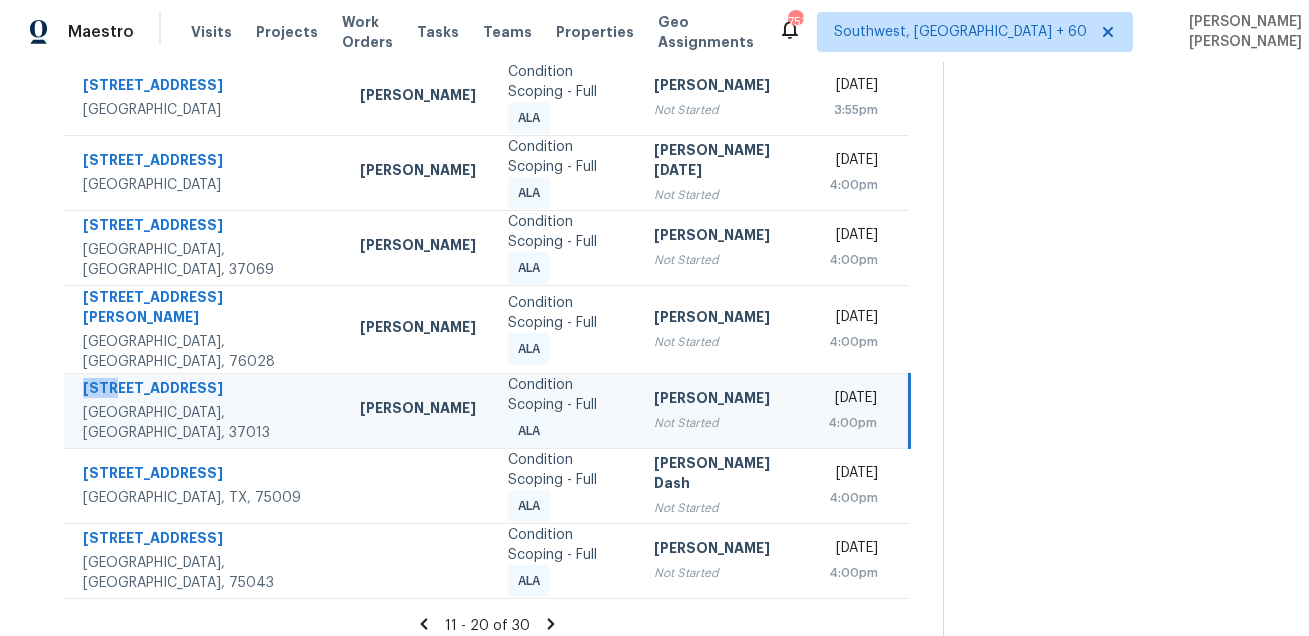 click on "4316 Summercrest Blvd   Antioch, TN, 37013" at bounding box center [204, 410] 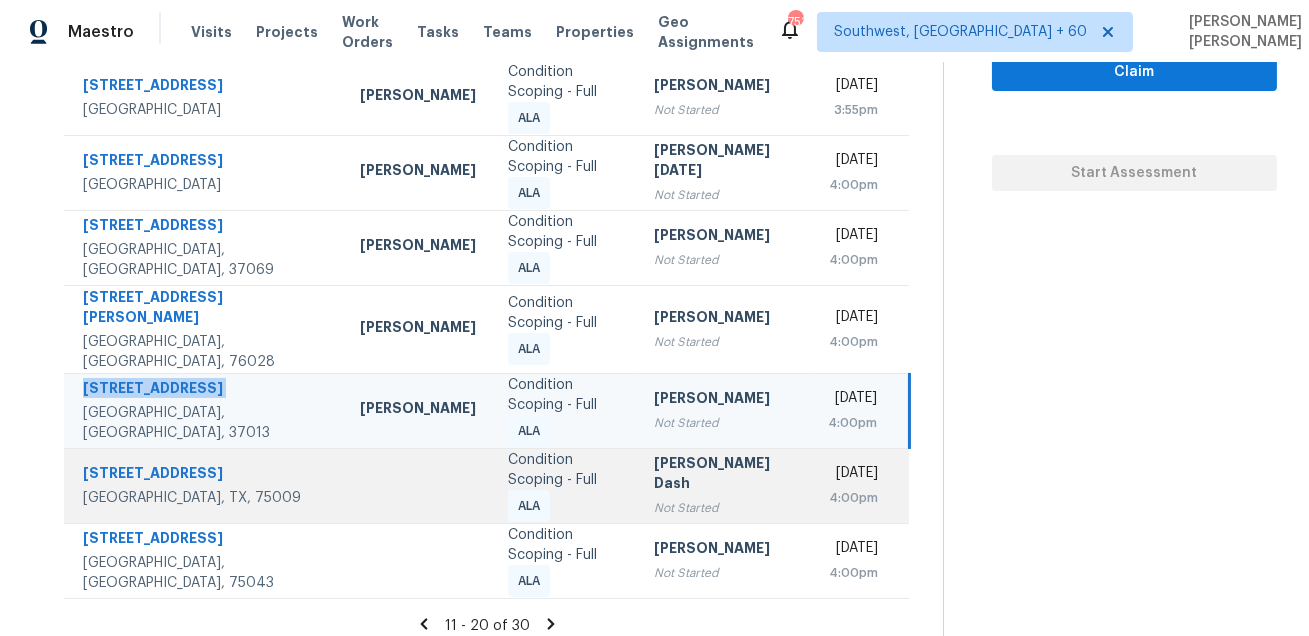 click on "422 Firecrest Ln   Celina, TX, 75009" at bounding box center (204, 485) 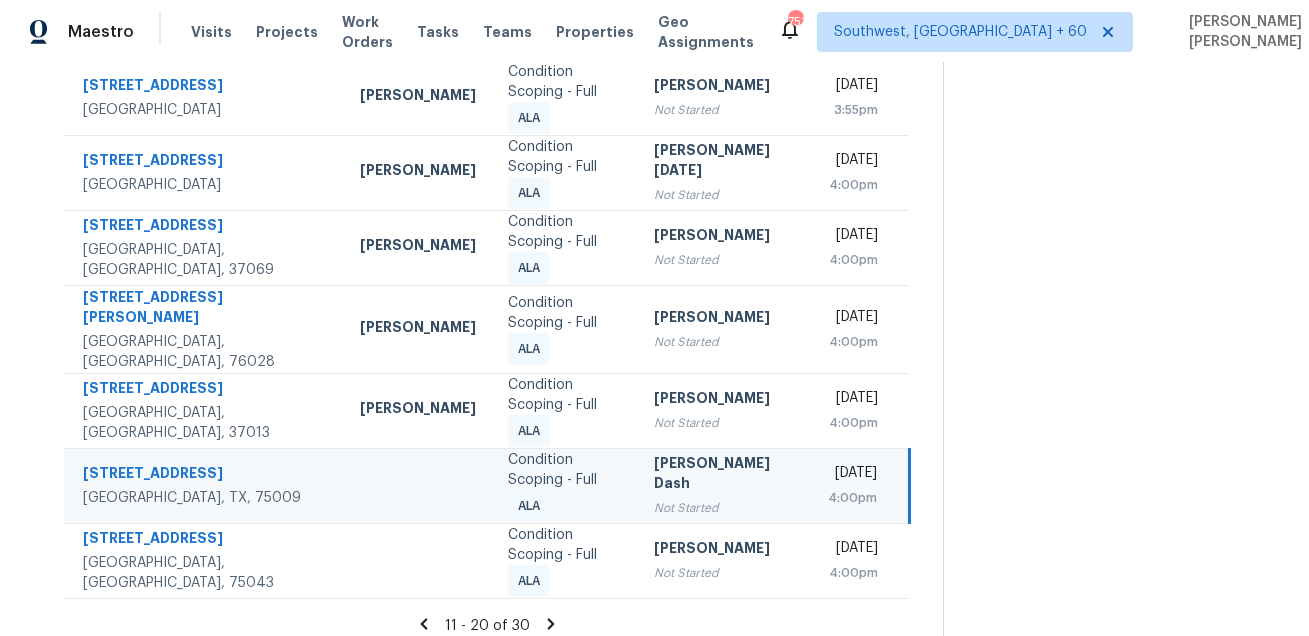 click on "422 Firecrest Ln   Celina, TX, 75009" at bounding box center [204, 485] 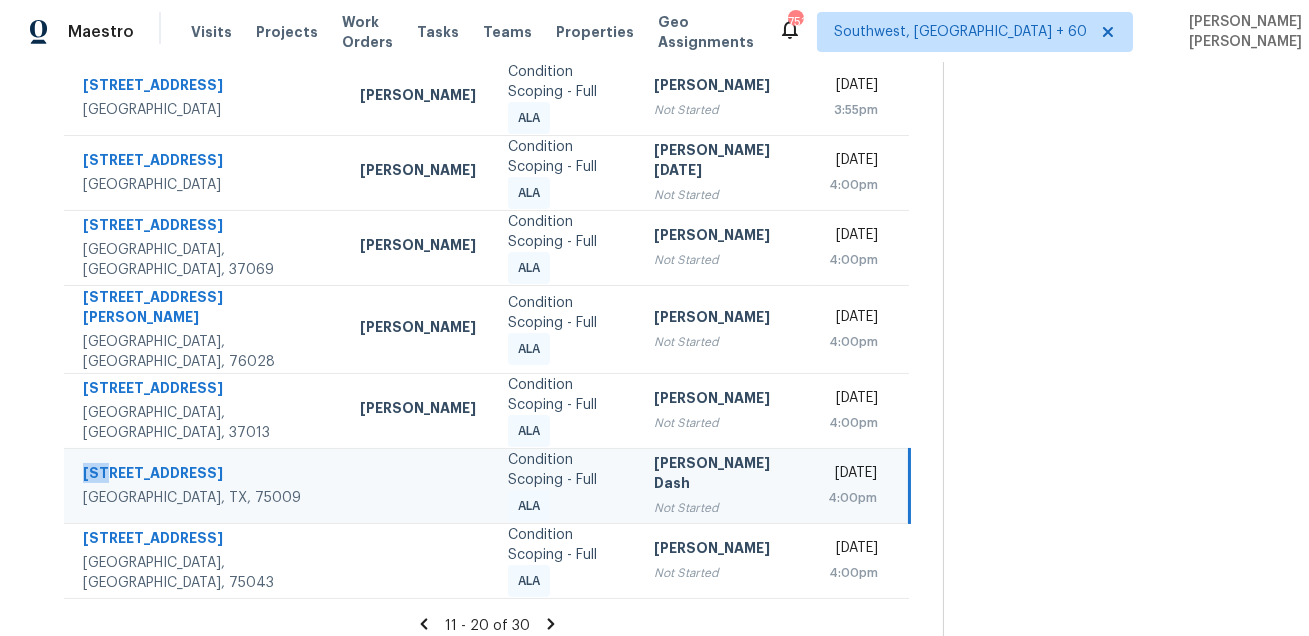 click on "422 Firecrest Ln   Celina, TX, 75009" at bounding box center (204, 485) 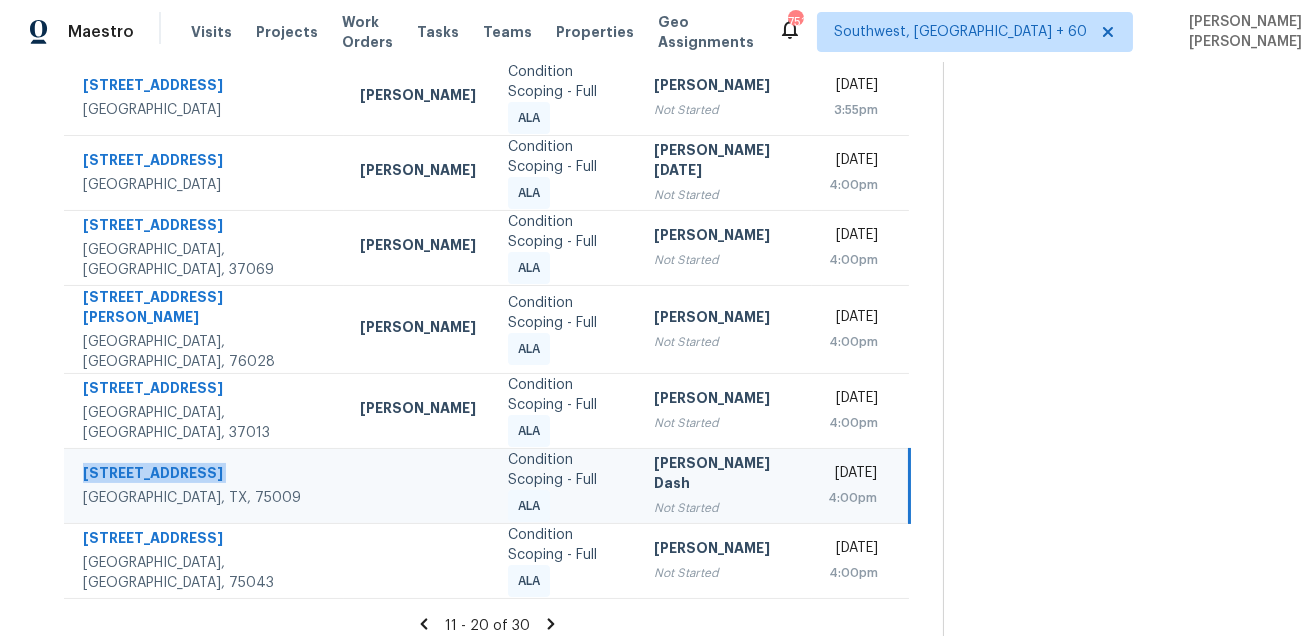 click on "422 Firecrest Ln   Celina, TX, 75009" at bounding box center [204, 485] 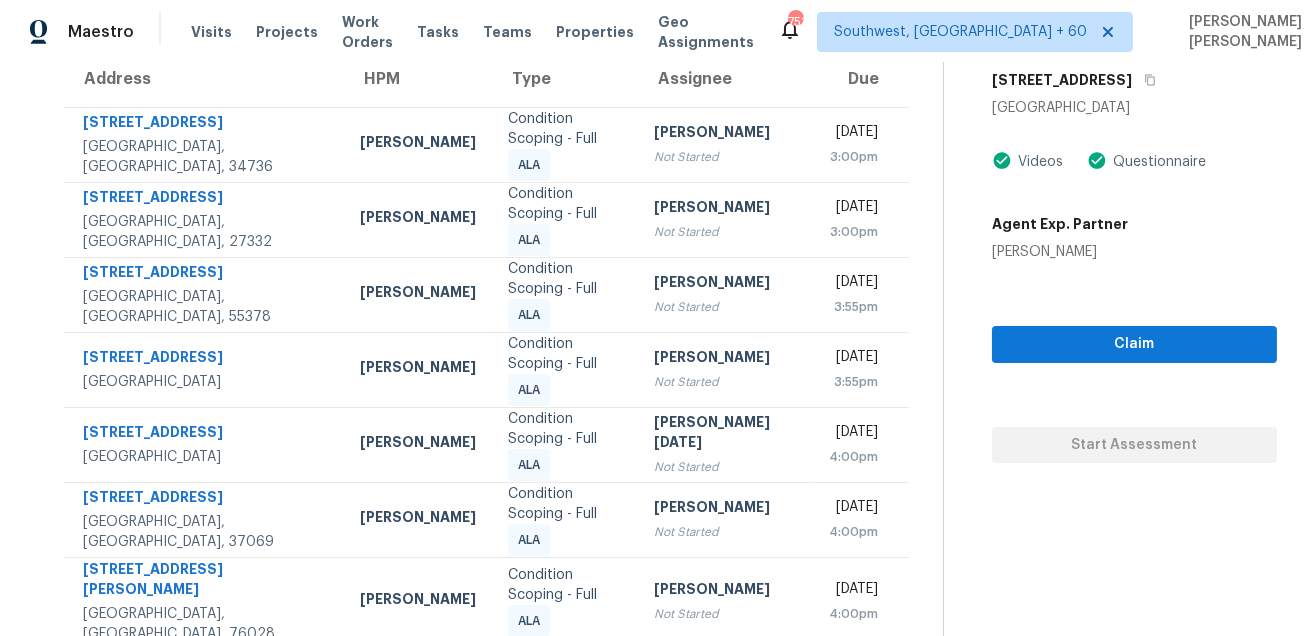 scroll, scrollTop: 135, scrollLeft: 0, axis: vertical 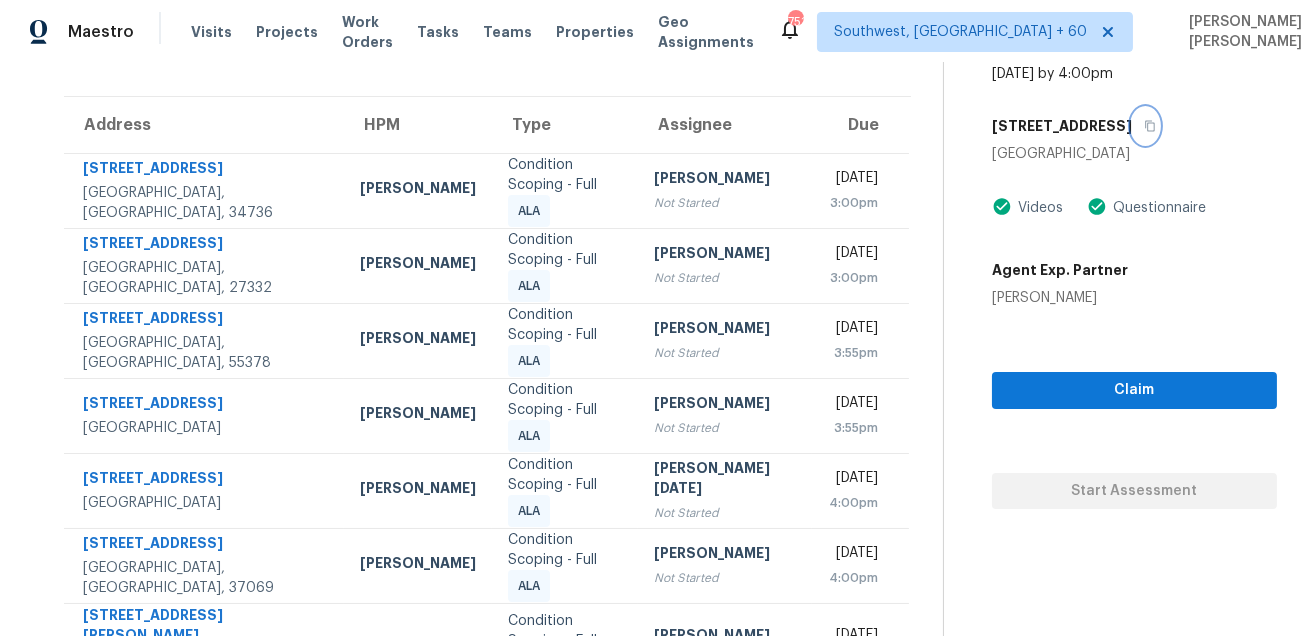 click at bounding box center [1145, 126] 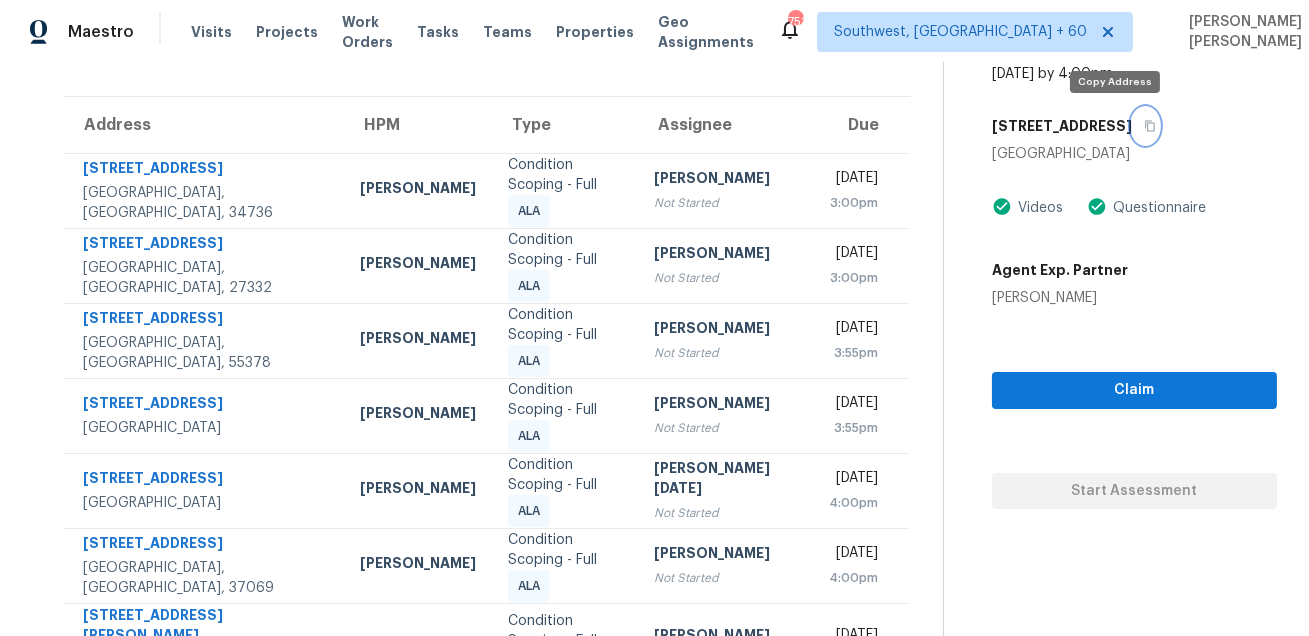 click at bounding box center [1145, 126] 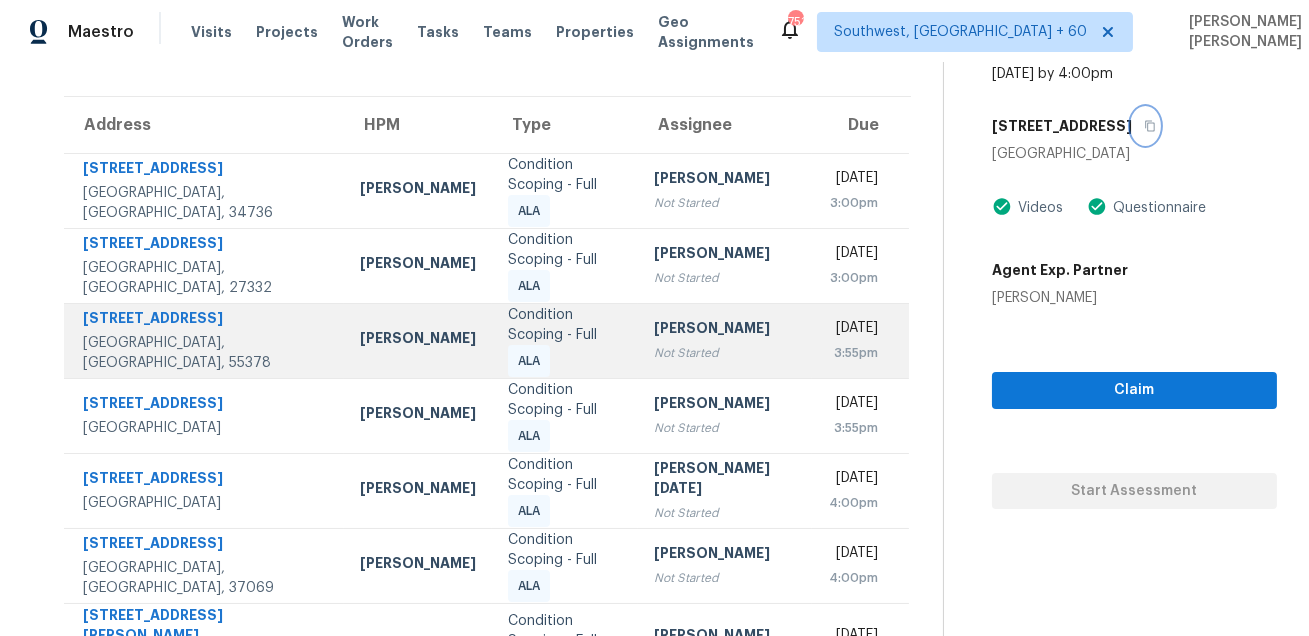 scroll, scrollTop: 453, scrollLeft: 0, axis: vertical 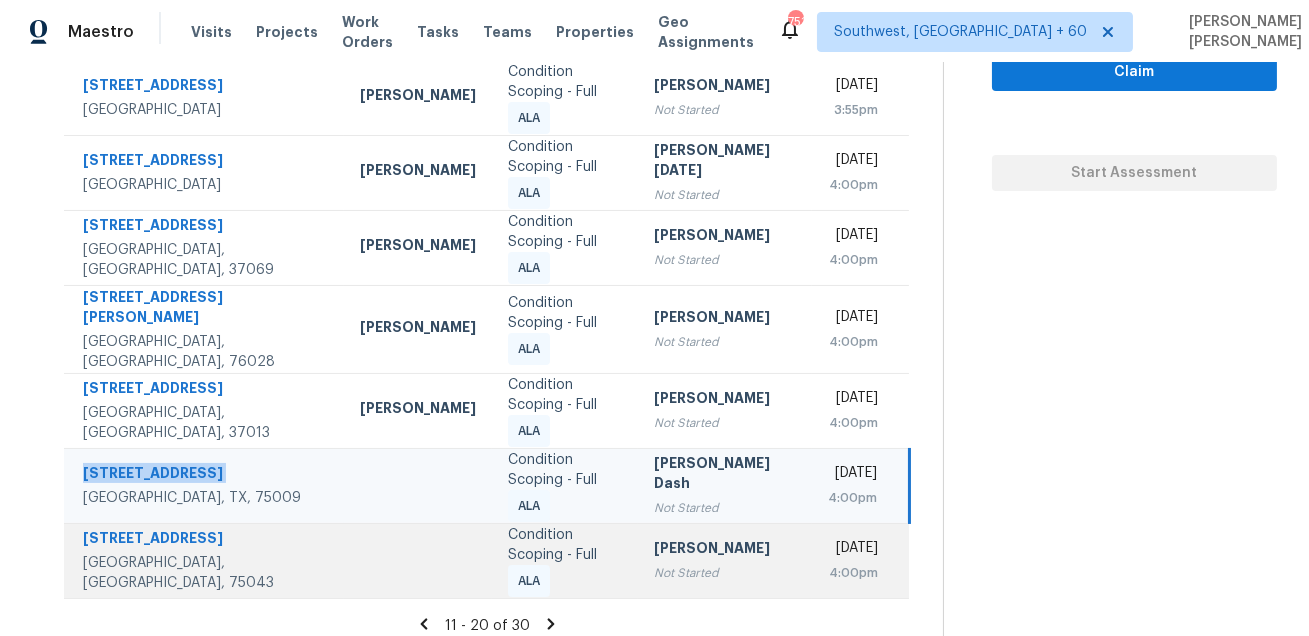 click on "6010 Blue Oak Dr" at bounding box center [205, 540] 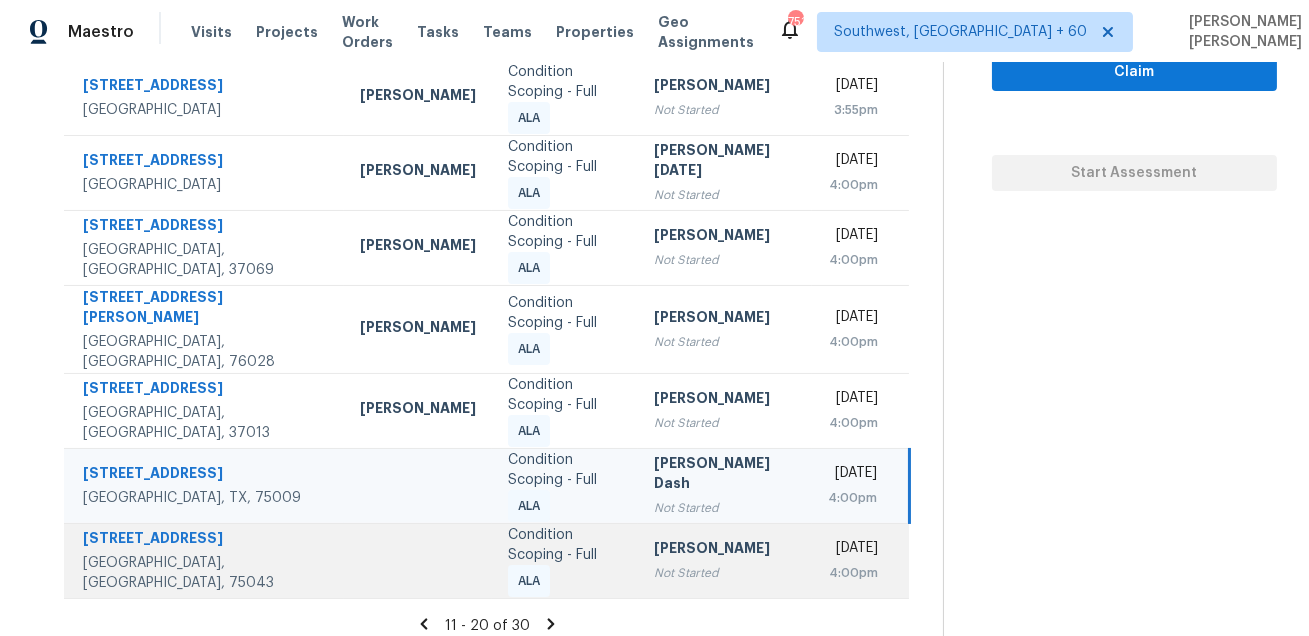 click on "6010 Blue Oak Dr" at bounding box center (205, 540) 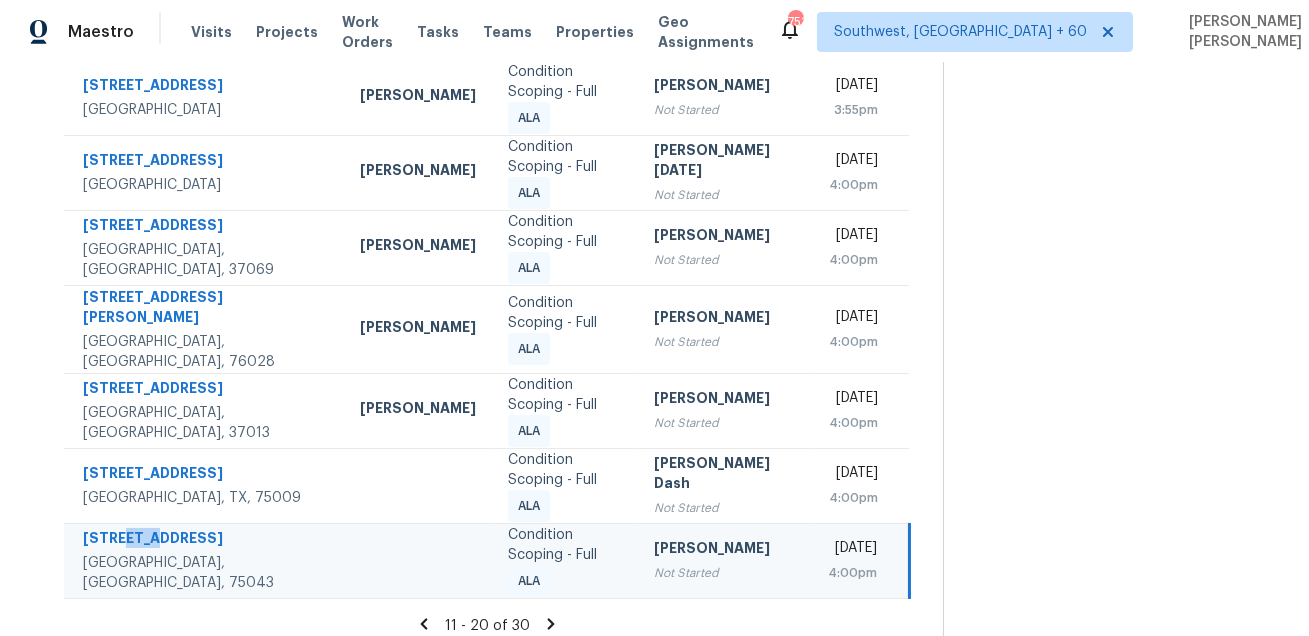 click on "6010 Blue Oak Dr" at bounding box center [205, 540] 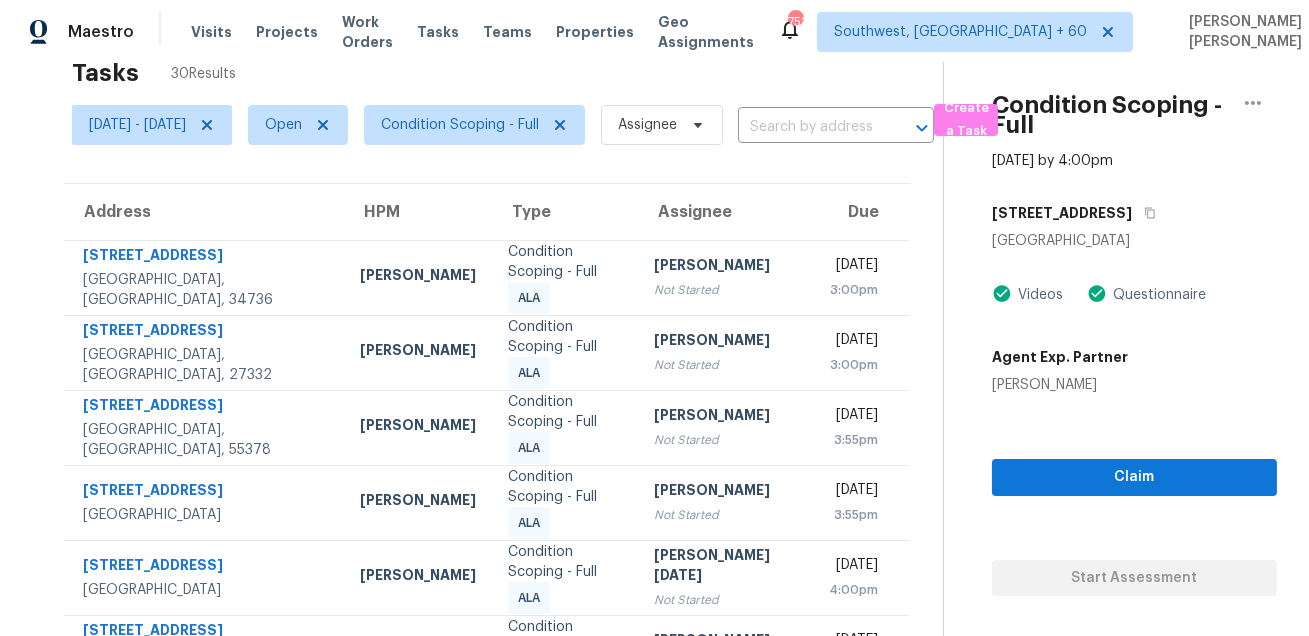 scroll, scrollTop: 0, scrollLeft: 0, axis: both 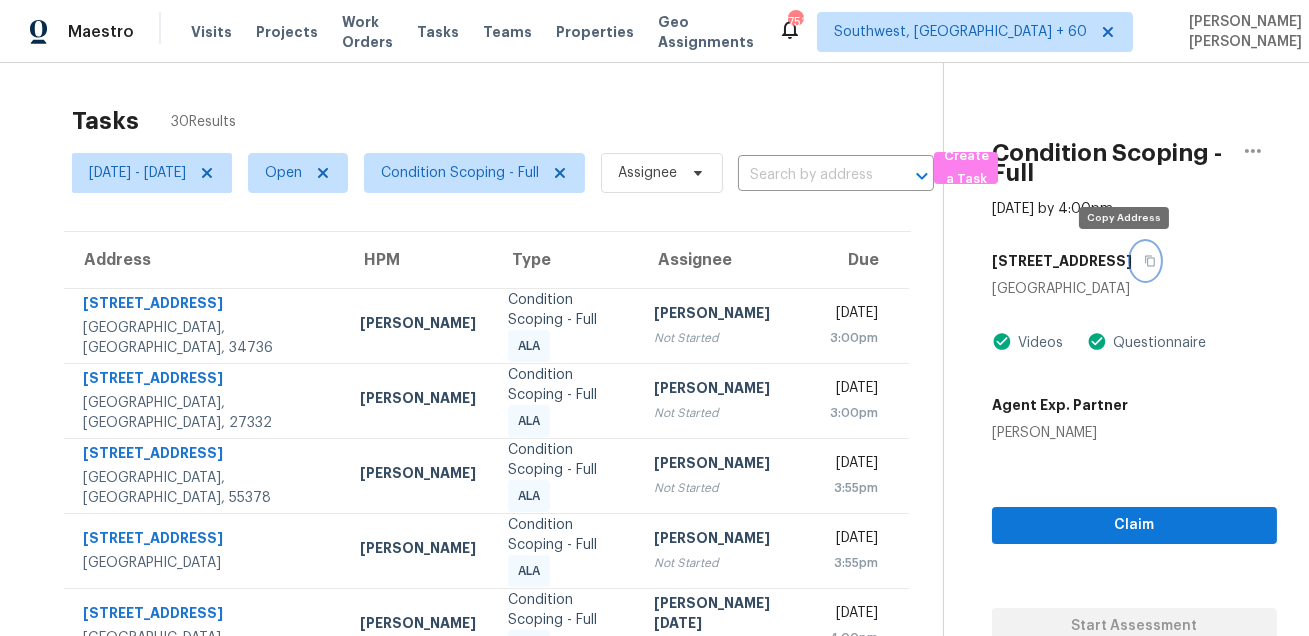 click at bounding box center [1145, 261] 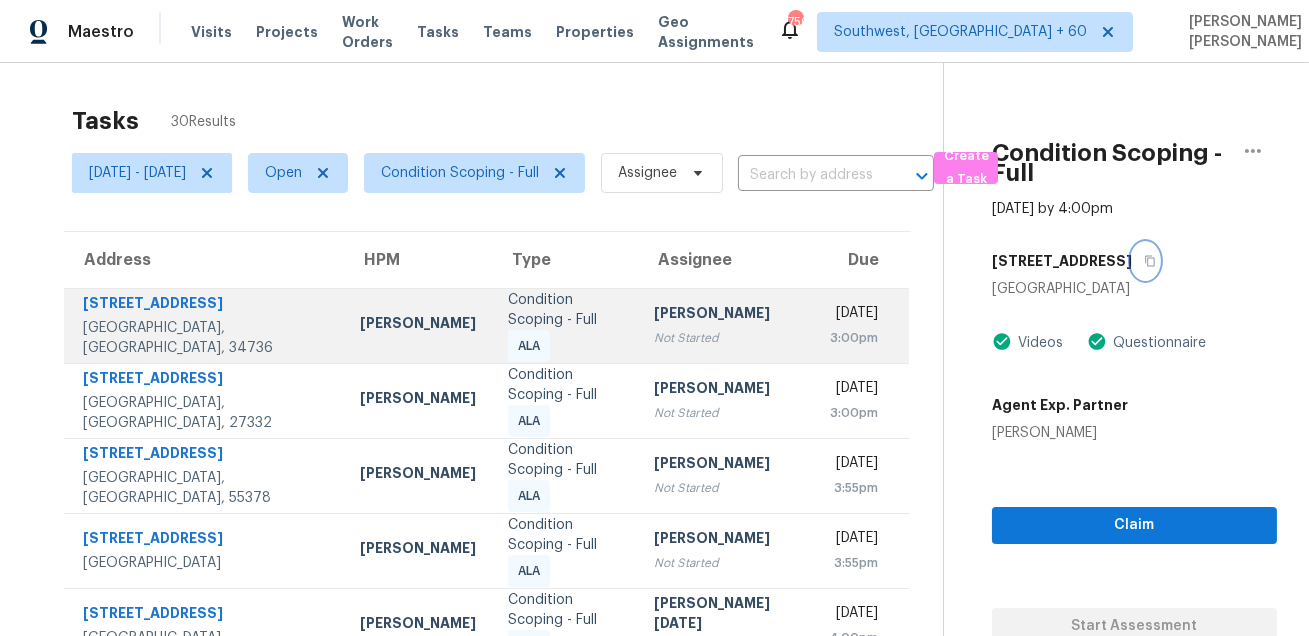 scroll, scrollTop: 453, scrollLeft: 0, axis: vertical 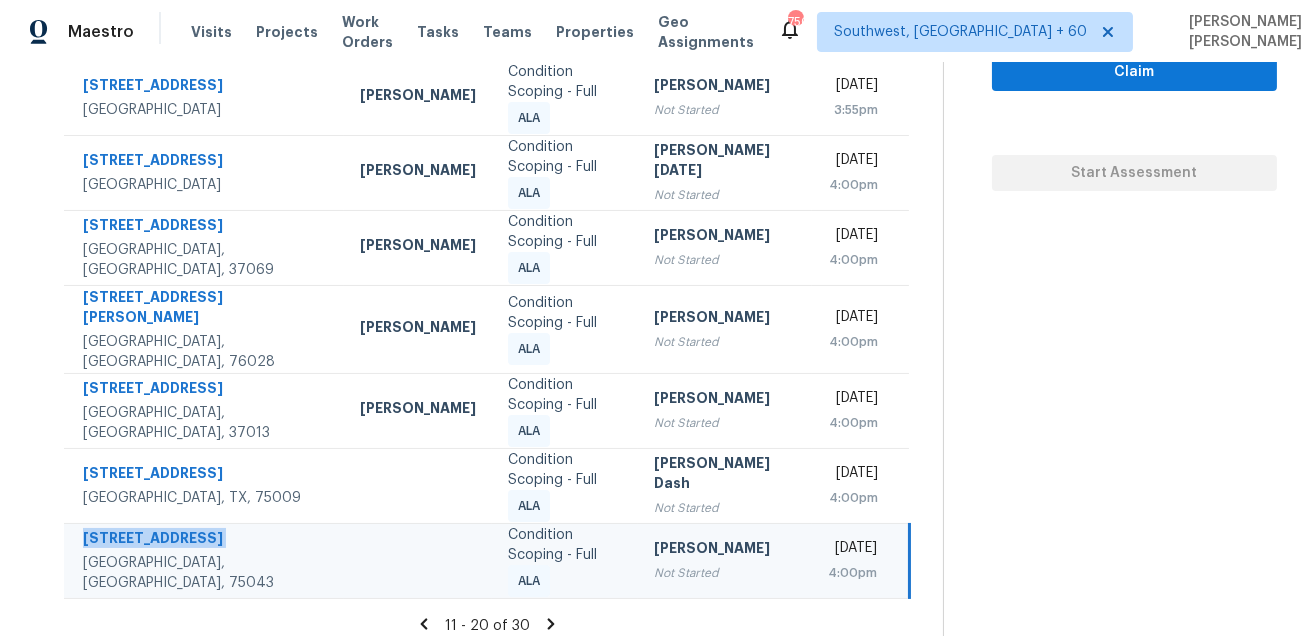click 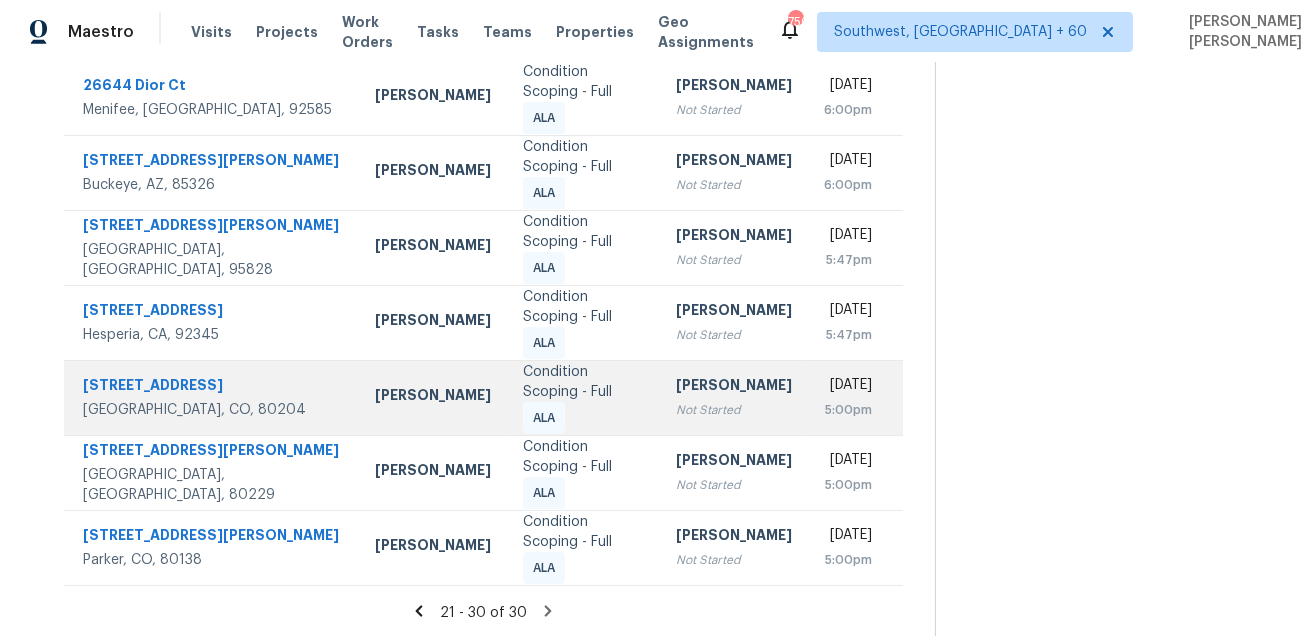 scroll, scrollTop: 0, scrollLeft: 0, axis: both 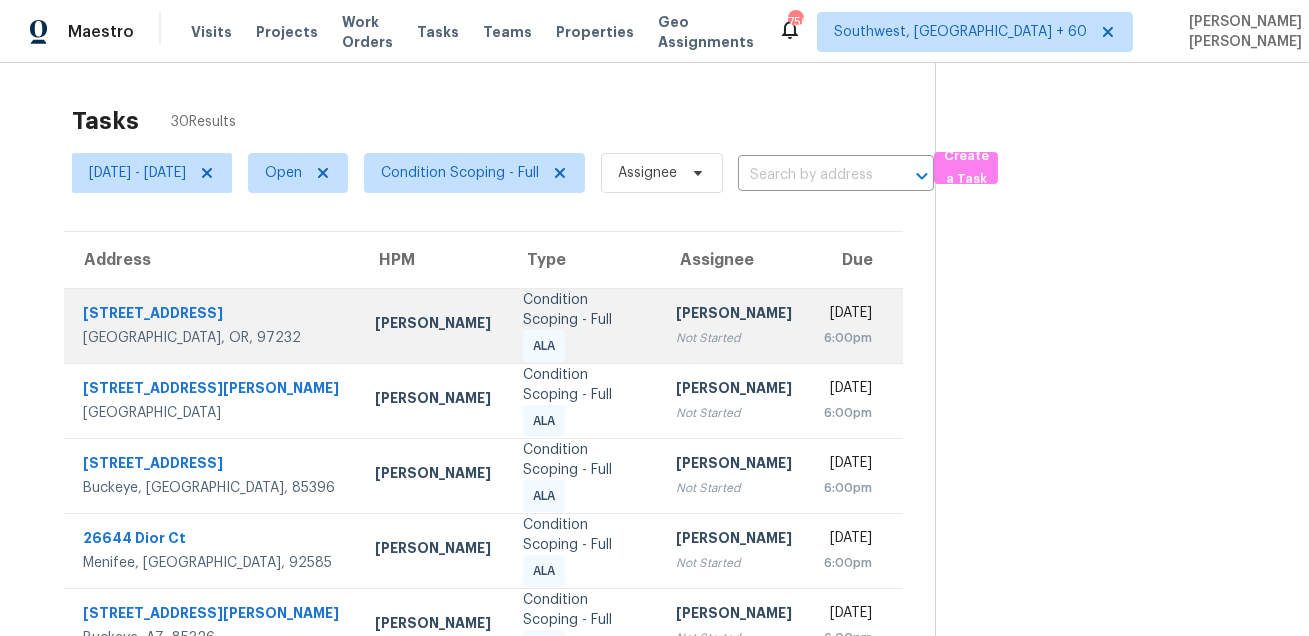 click on "1420 NE 16th Ave" at bounding box center (213, 315) 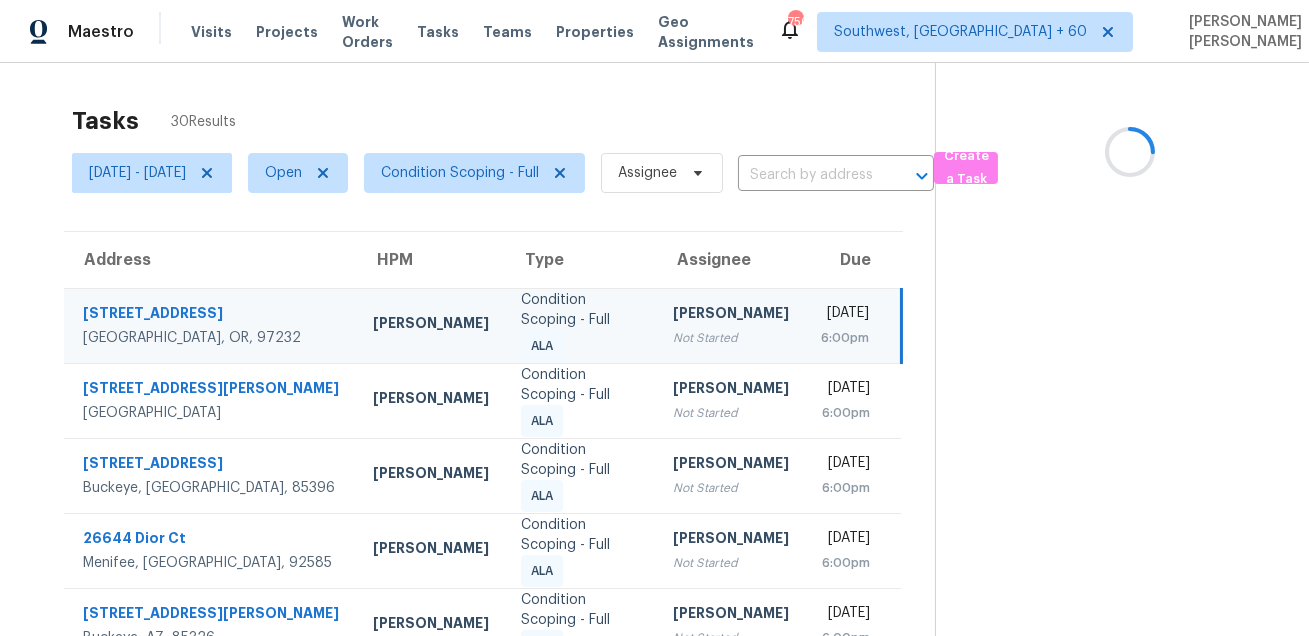 click on "1420 NE 16th Ave" at bounding box center (212, 315) 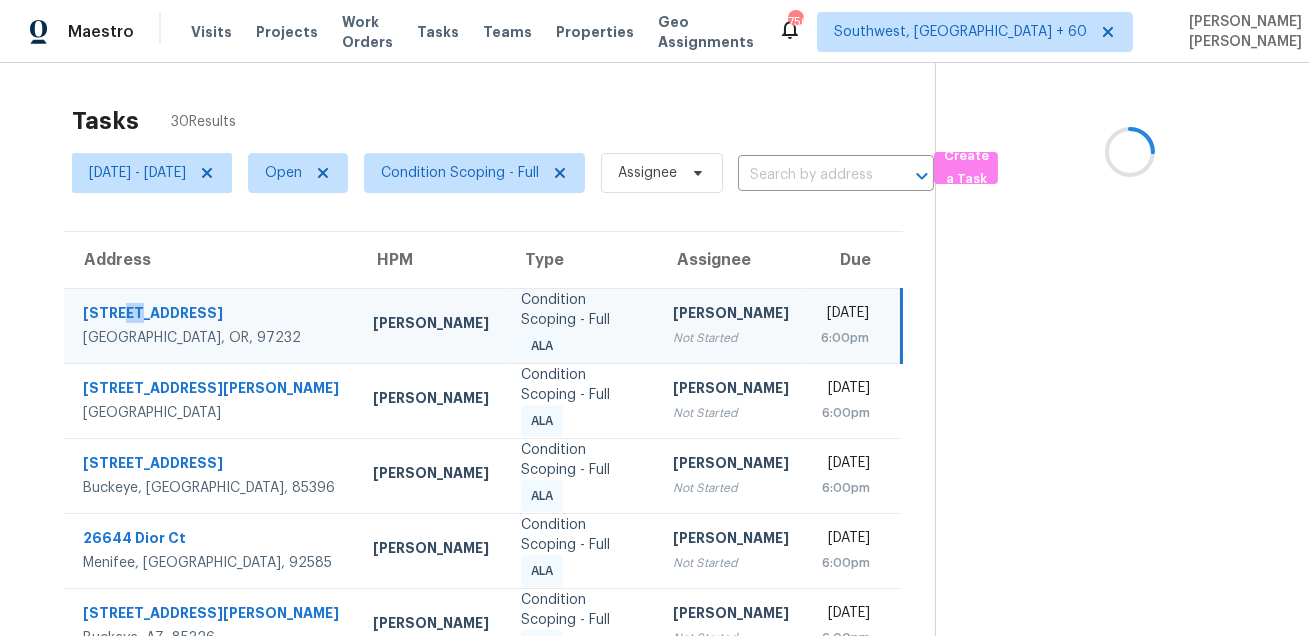 click on "1420 NE 16th Ave" at bounding box center [212, 315] 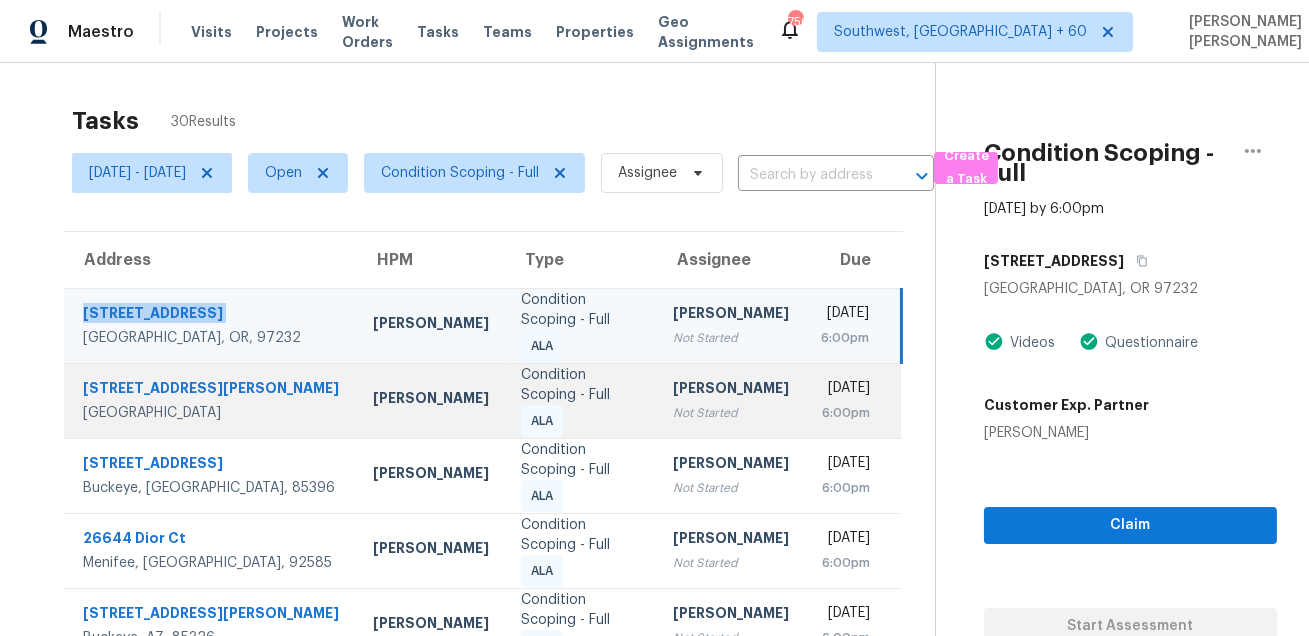 click on "13240 W Roy Rogers Rd" at bounding box center [212, 390] 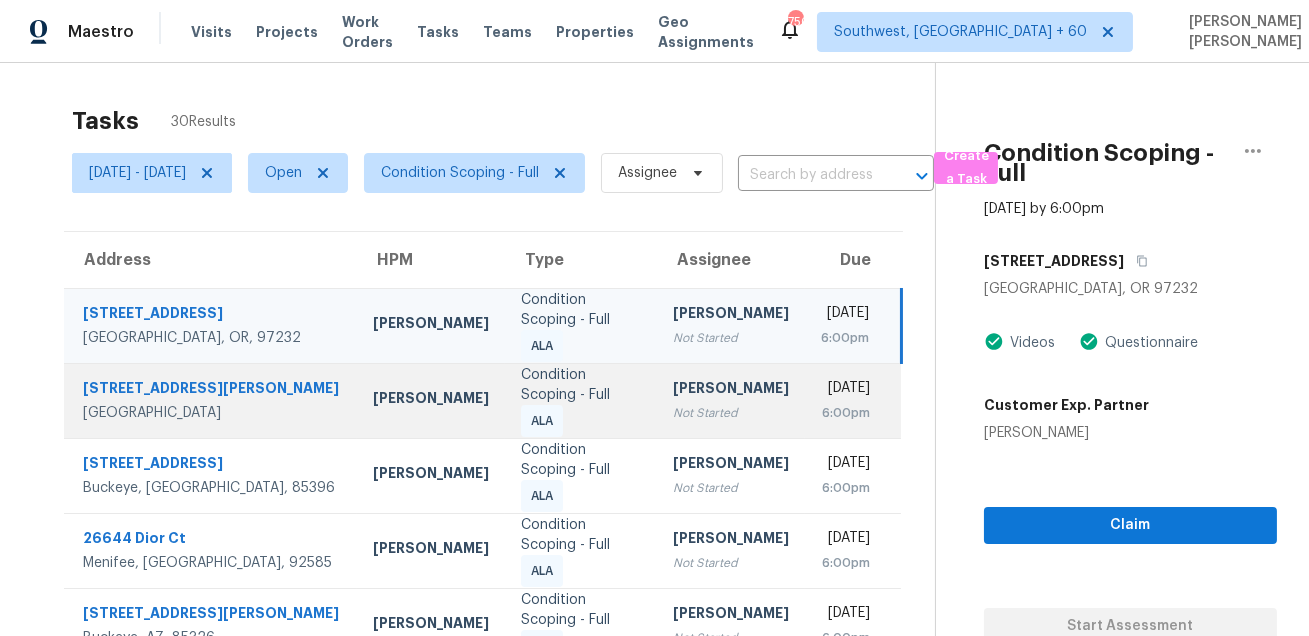 click on "13240 W Roy Rogers Rd" at bounding box center [212, 390] 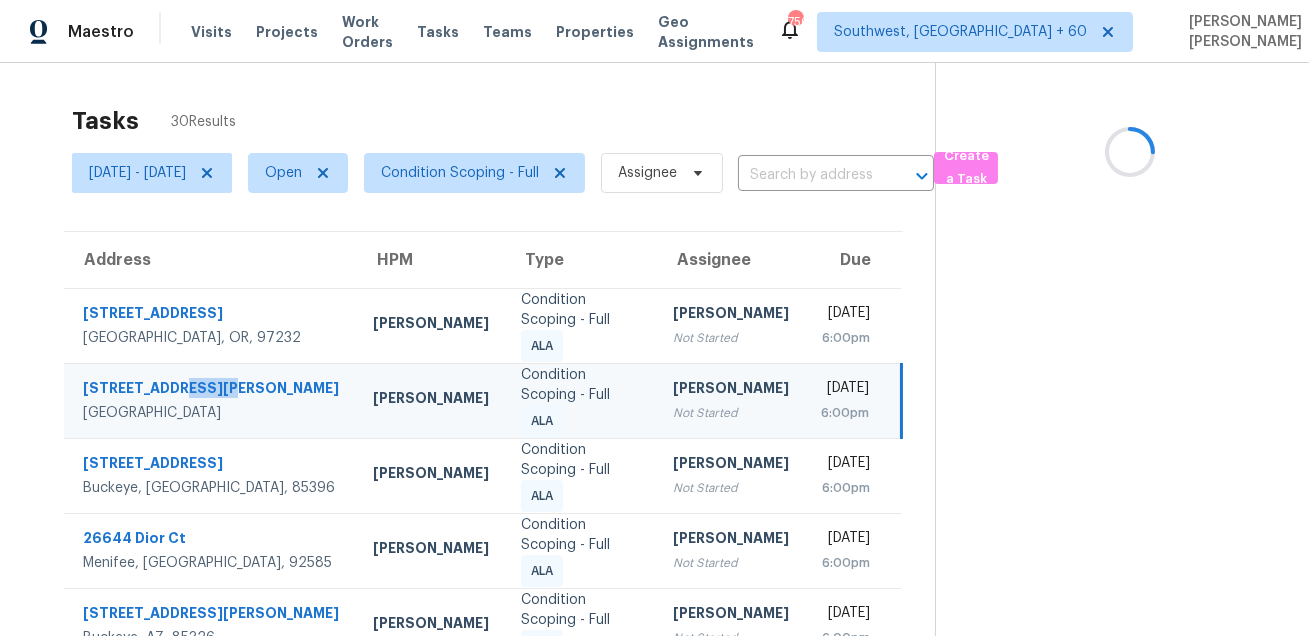 click on "13240 W Roy Rogers Rd" at bounding box center [212, 390] 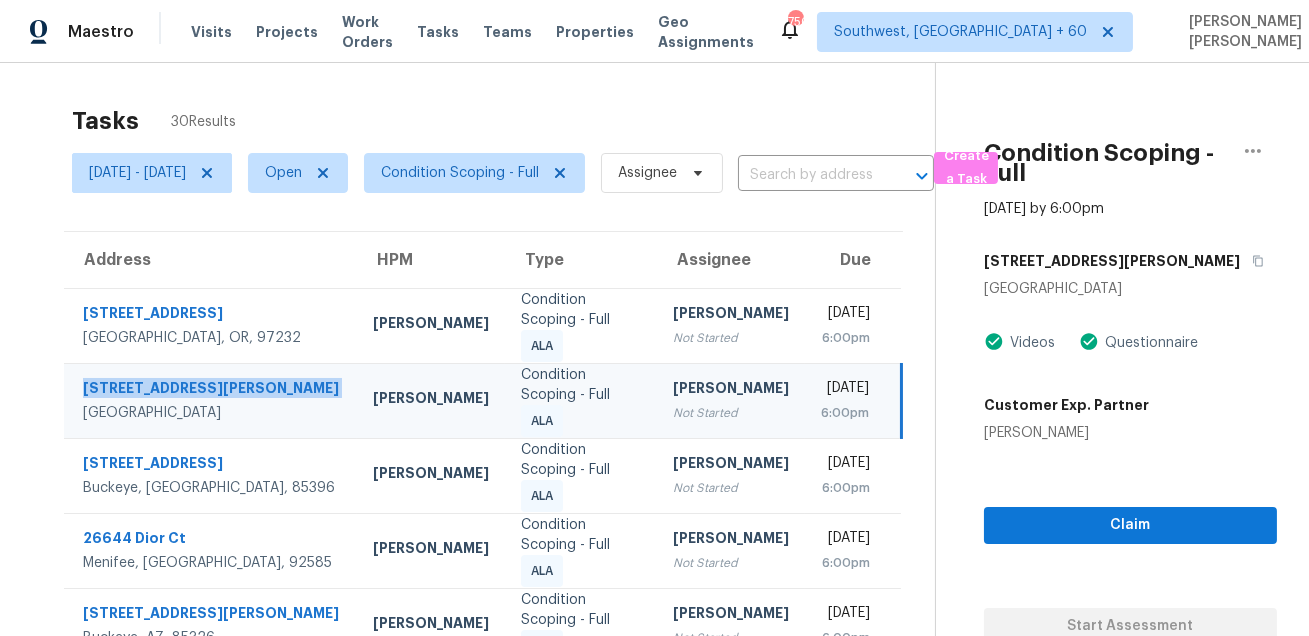 scroll, scrollTop: 261, scrollLeft: 0, axis: vertical 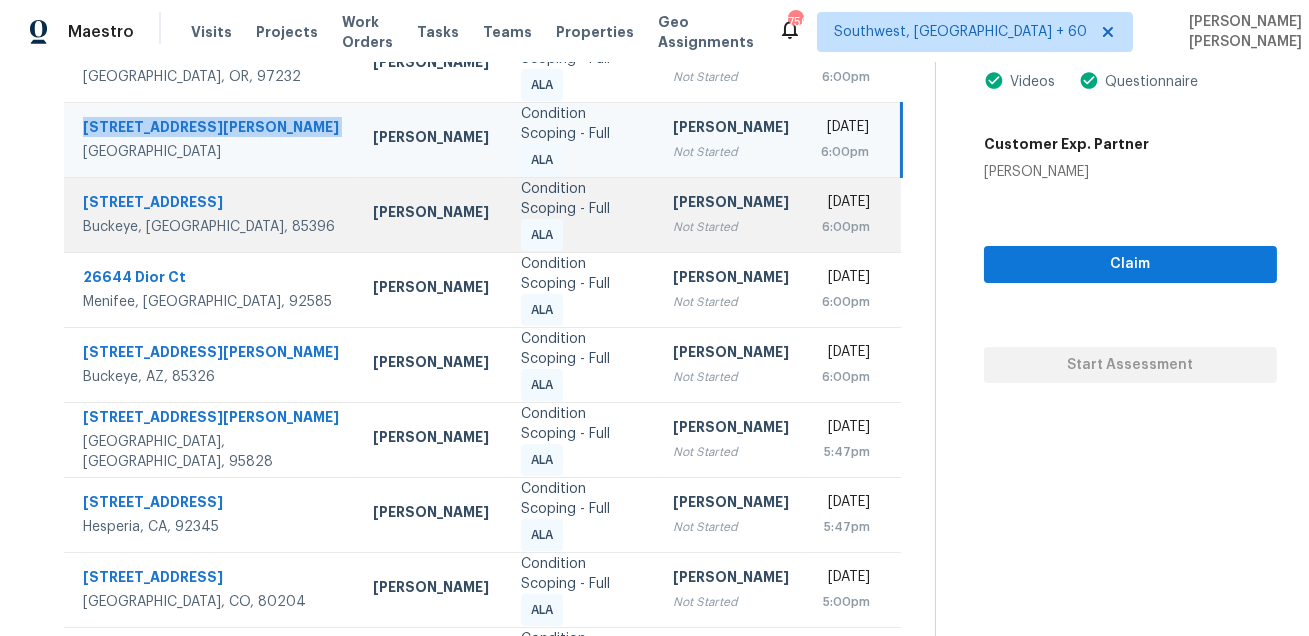 click on "19667 N 260th Ln   Buckeye, AZ, 85396" at bounding box center [210, 214] 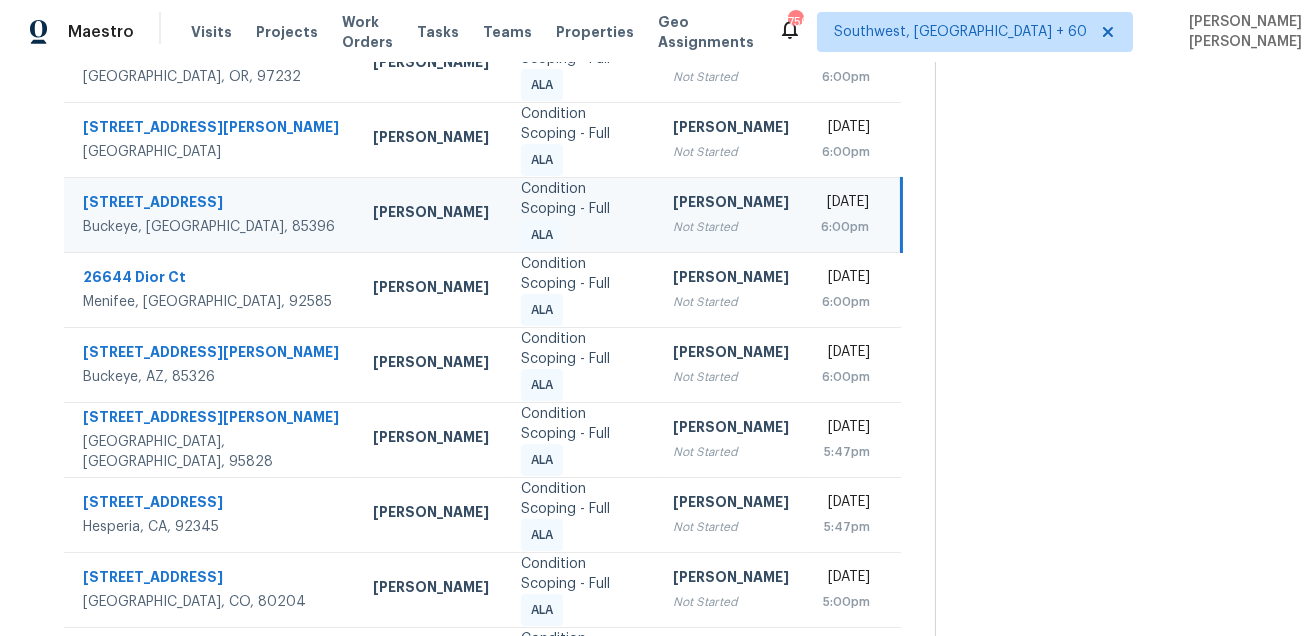 click on "19667 N 260th Ln   Buckeye, AZ, 85396" at bounding box center [210, 214] 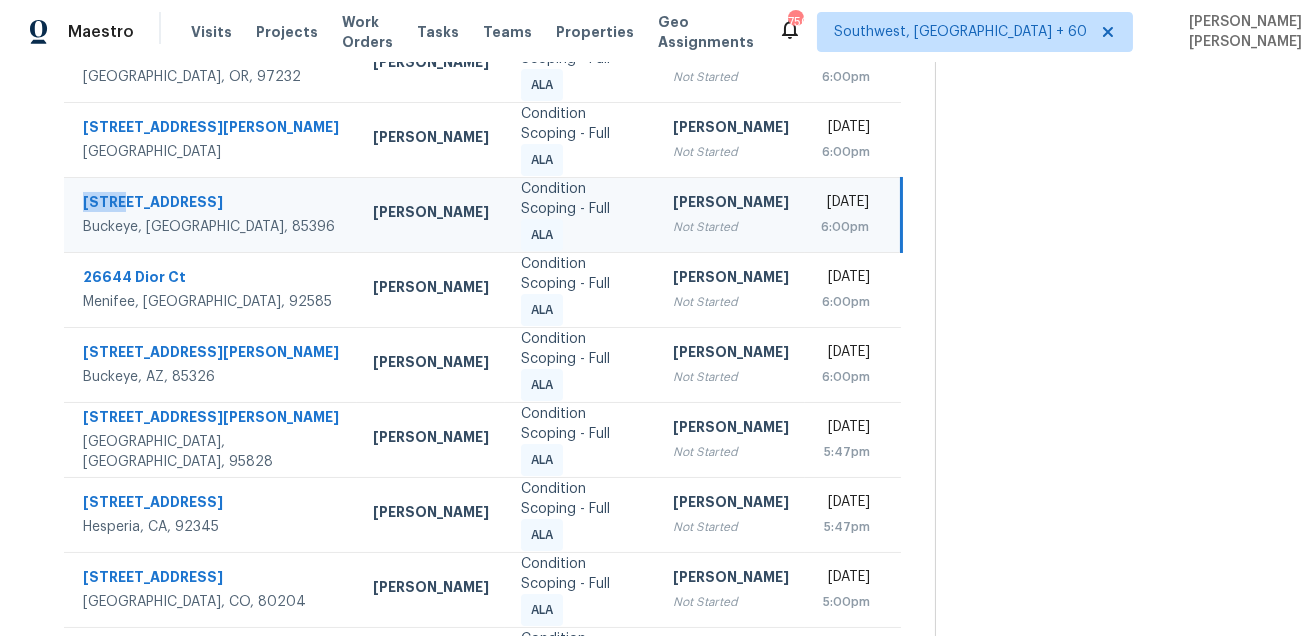 click on "19667 N 260th Ln   Buckeye, AZ, 85396" at bounding box center [210, 214] 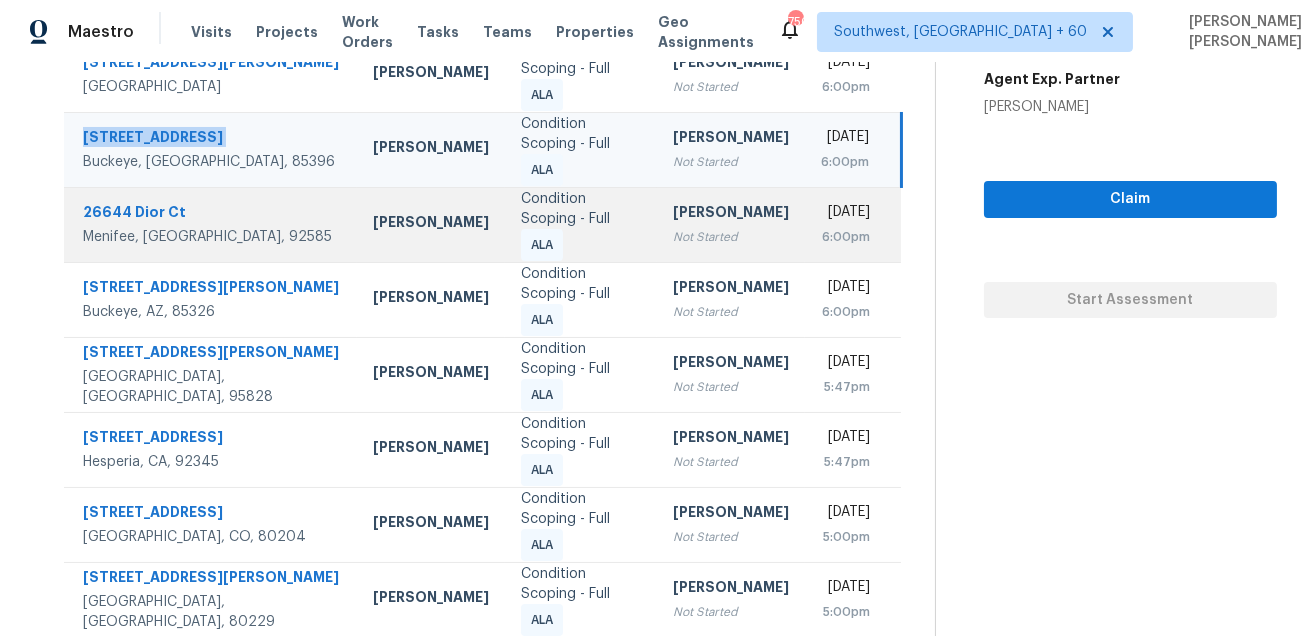 scroll, scrollTop: 410, scrollLeft: 0, axis: vertical 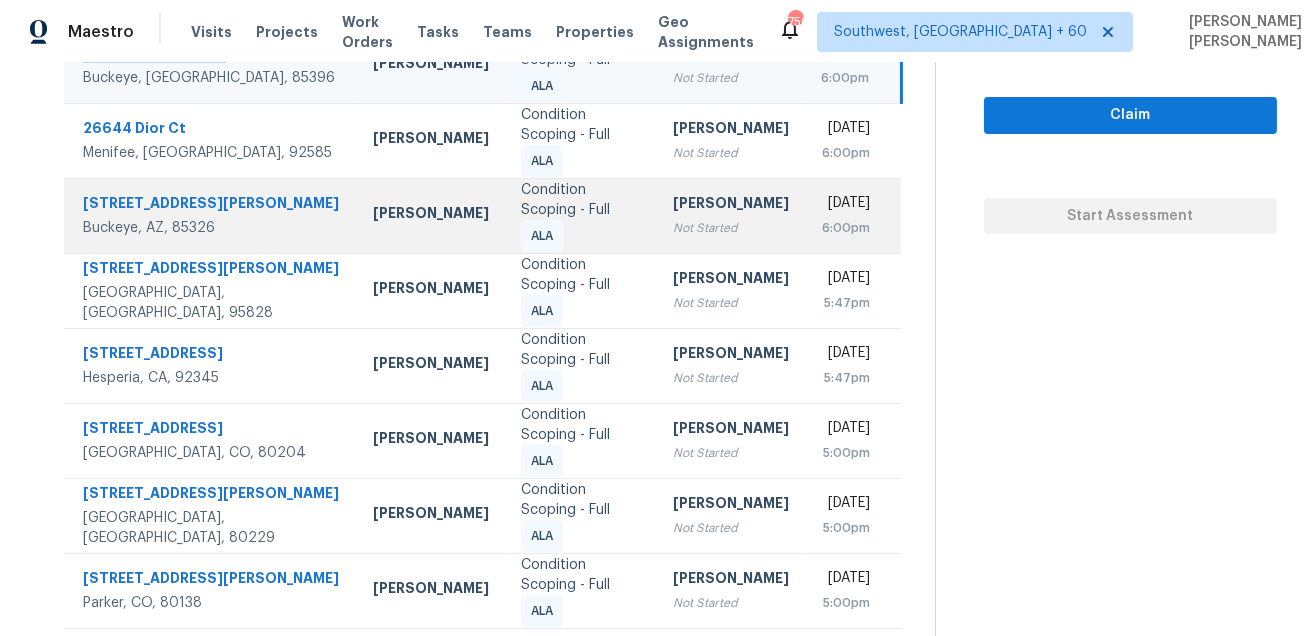 click on "25425 W Yanez Ave" at bounding box center (212, 205) 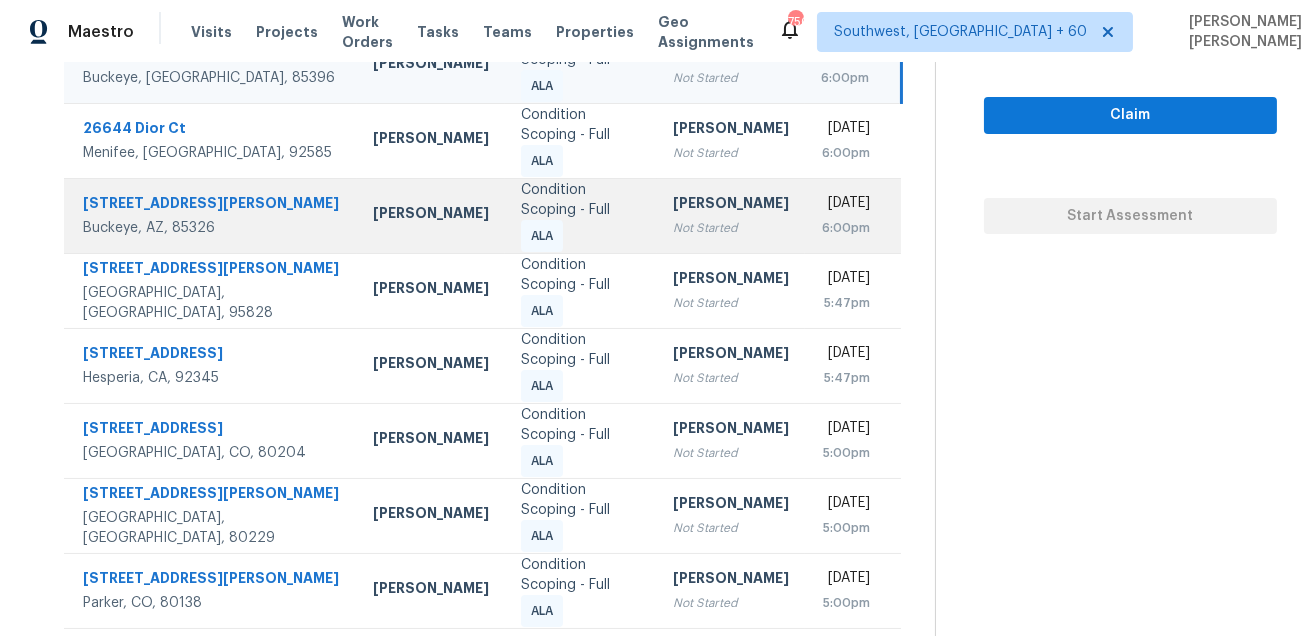 click on "25425 W Yanez Ave" at bounding box center (212, 205) 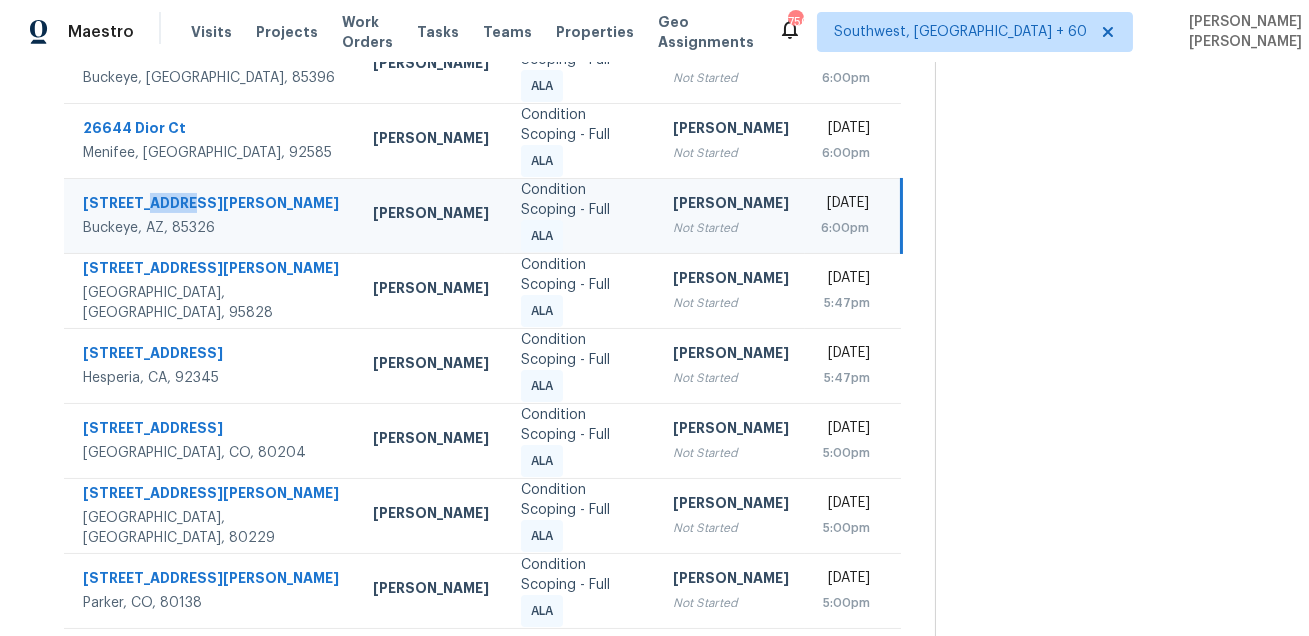 click on "25425 W Yanez Ave" at bounding box center (212, 205) 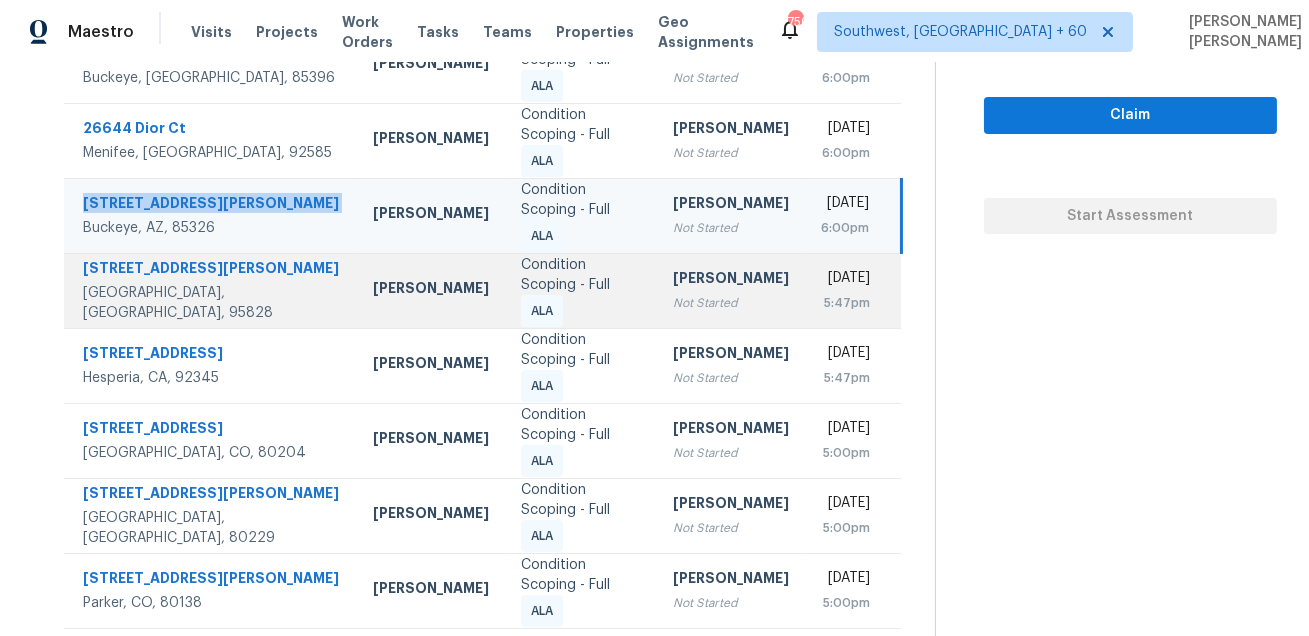 click on "7566 Sunmore Ln" at bounding box center (212, 270) 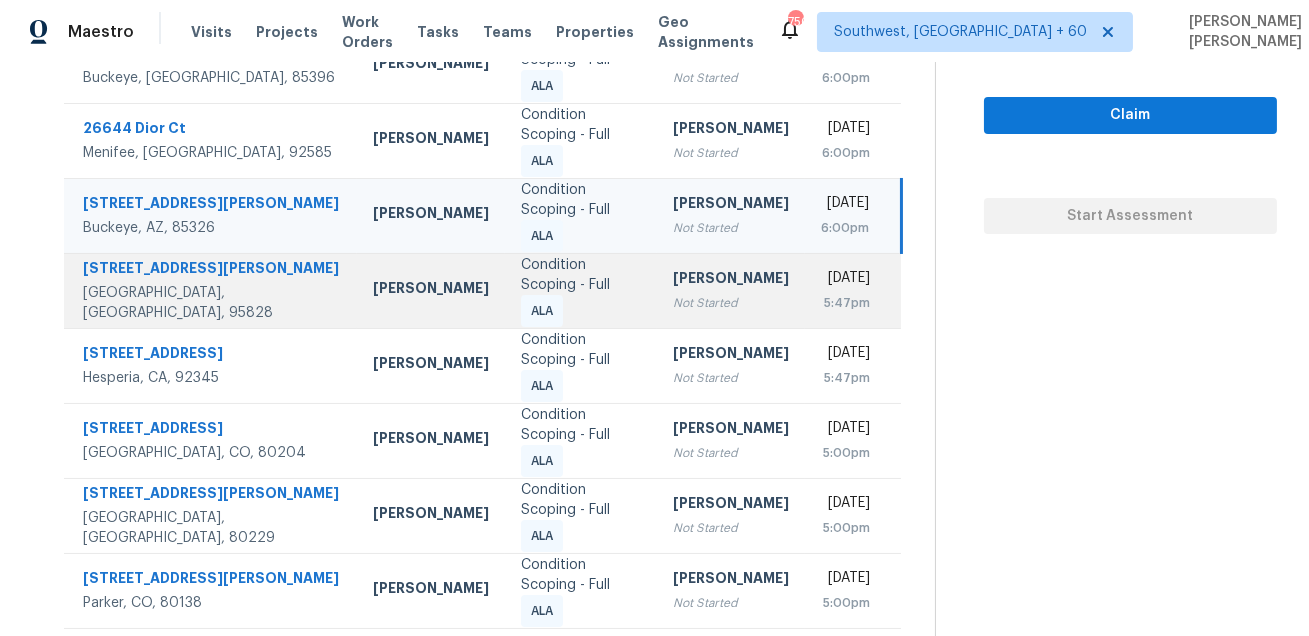 click on "7566 Sunmore Ln" at bounding box center (212, 270) 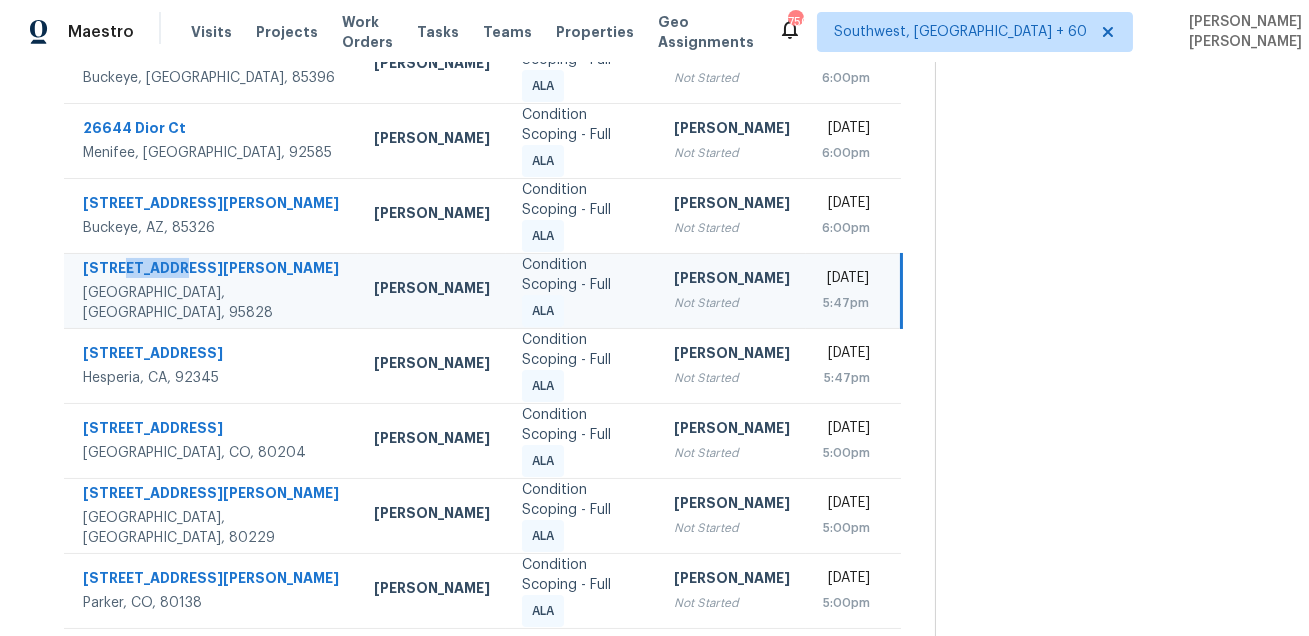 click on "7566 Sunmore Ln" at bounding box center [212, 270] 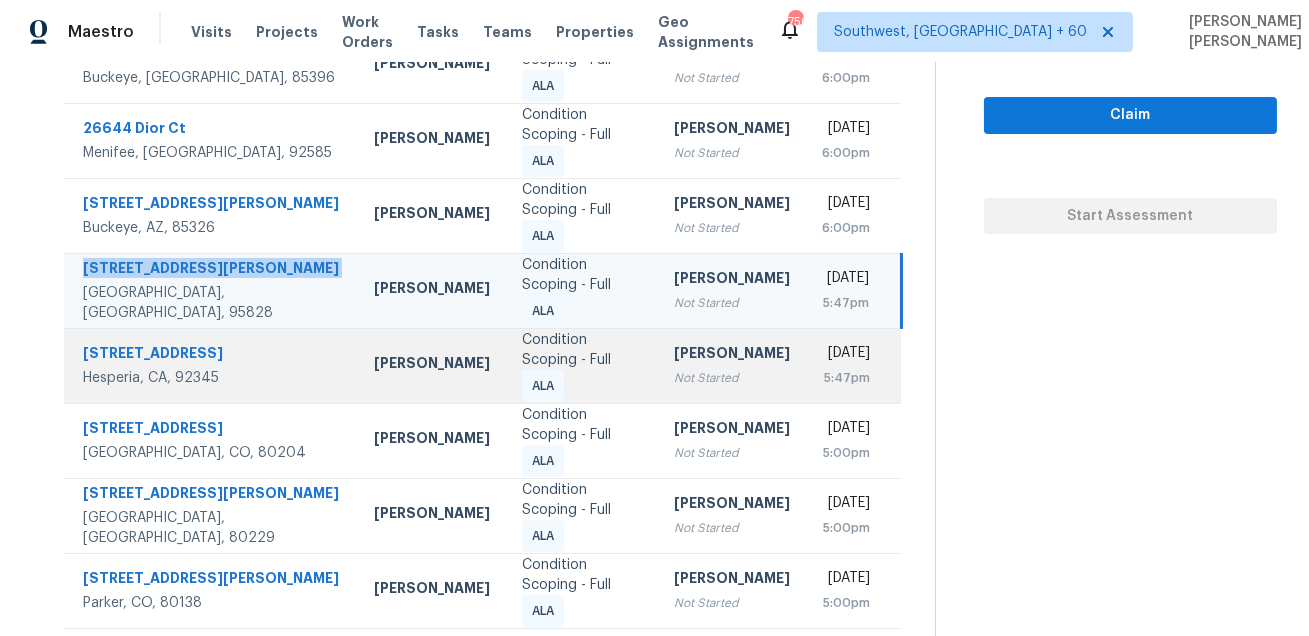 scroll, scrollTop: 453, scrollLeft: 0, axis: vertical 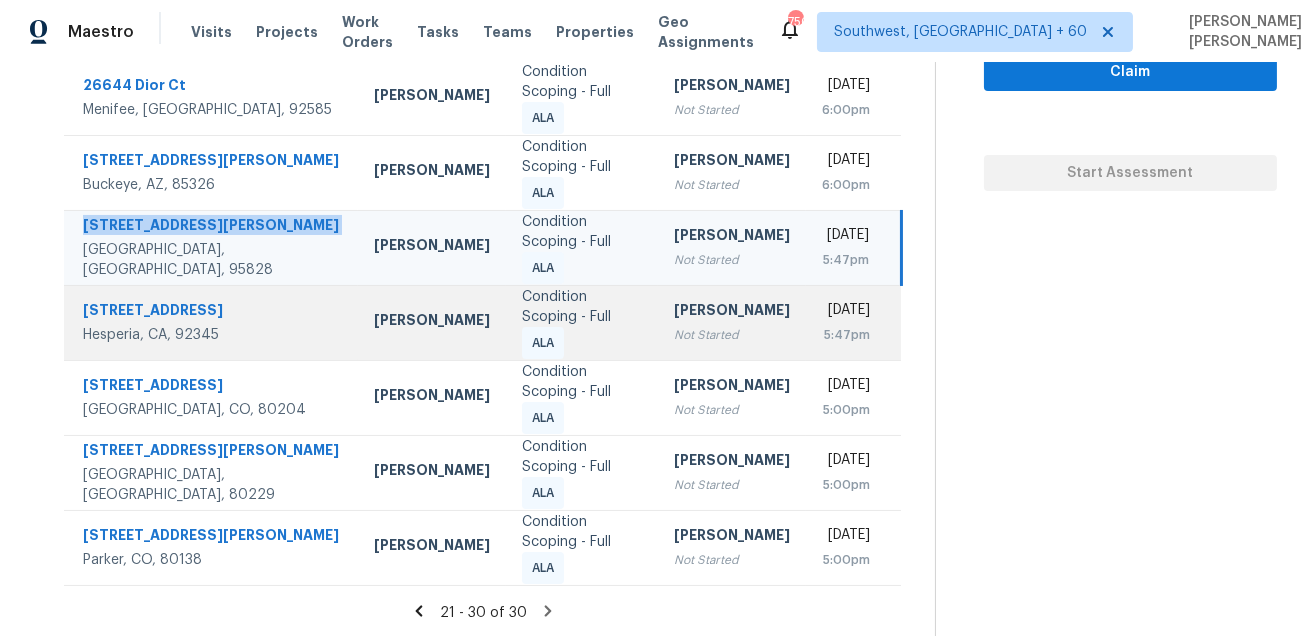 click on "10723 5th Ave" at bounding box center (212, 312) 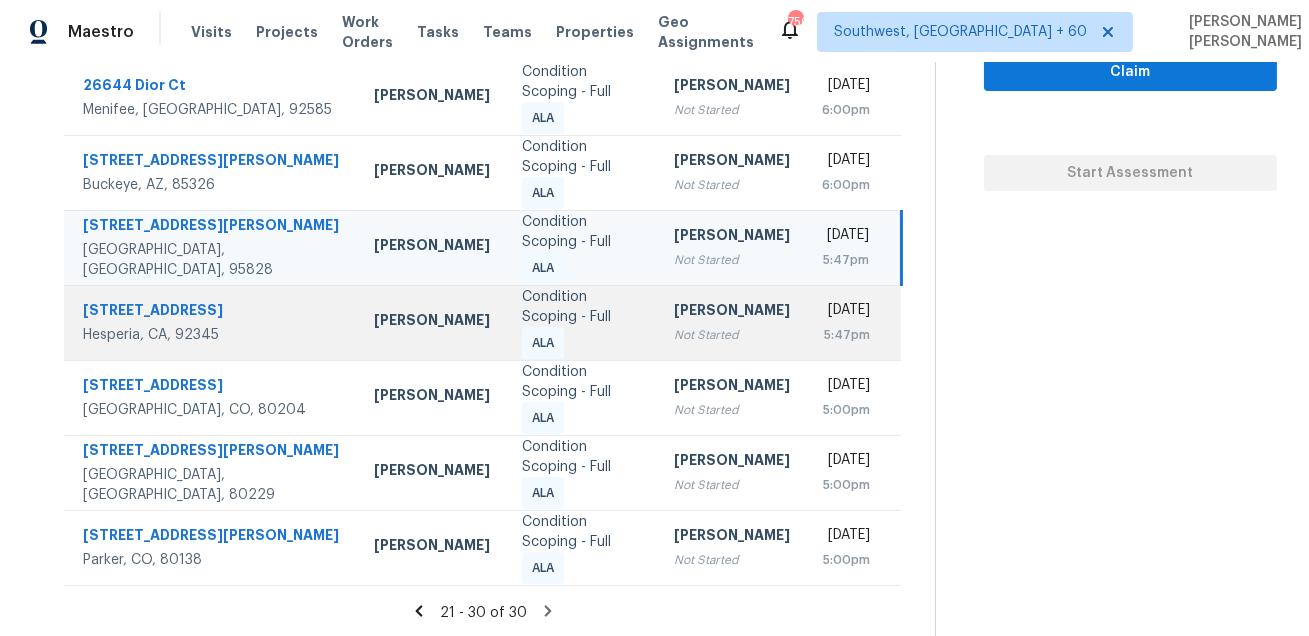 click on "10723 5th Ave" at bounding box center [212, 312] 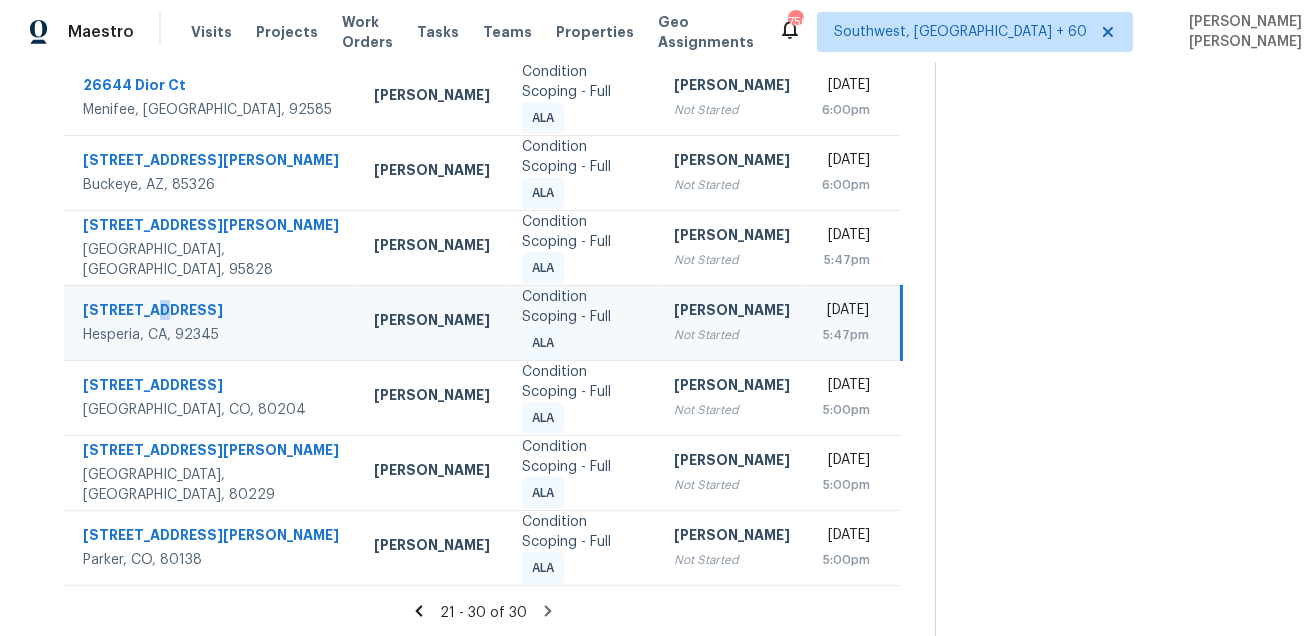 click on "10723 5th Ave" at bounding box center (212, 312) 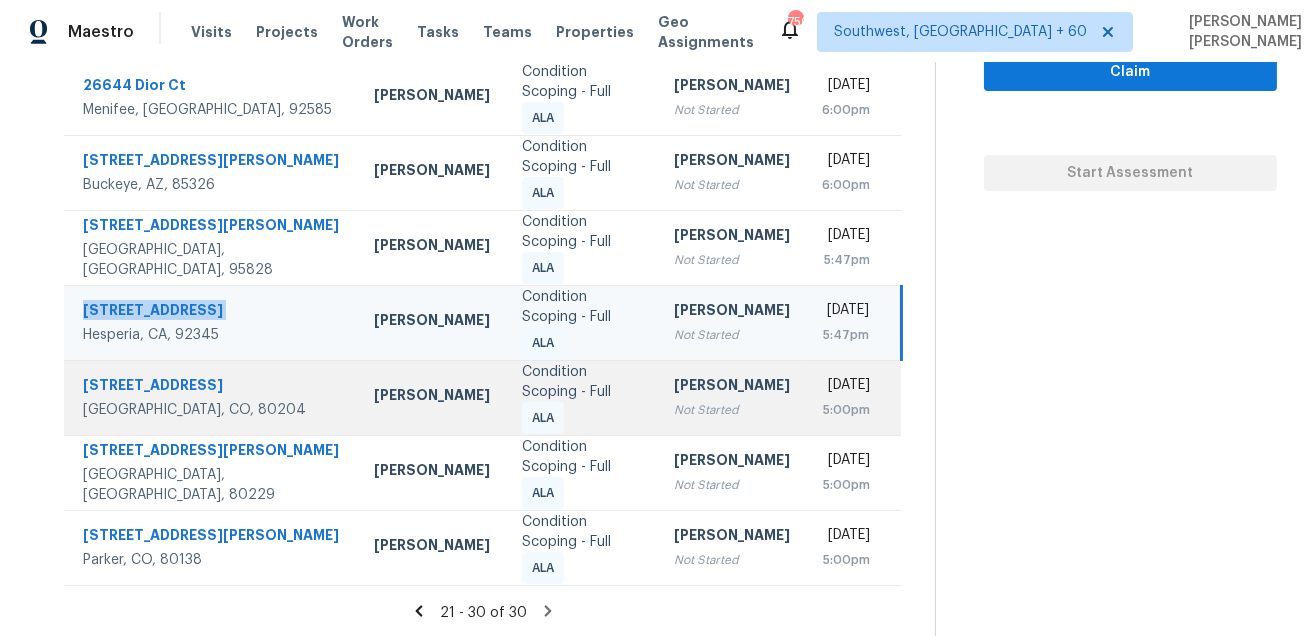 click on "921 Raleigh St" at bounding box center [212, 387] 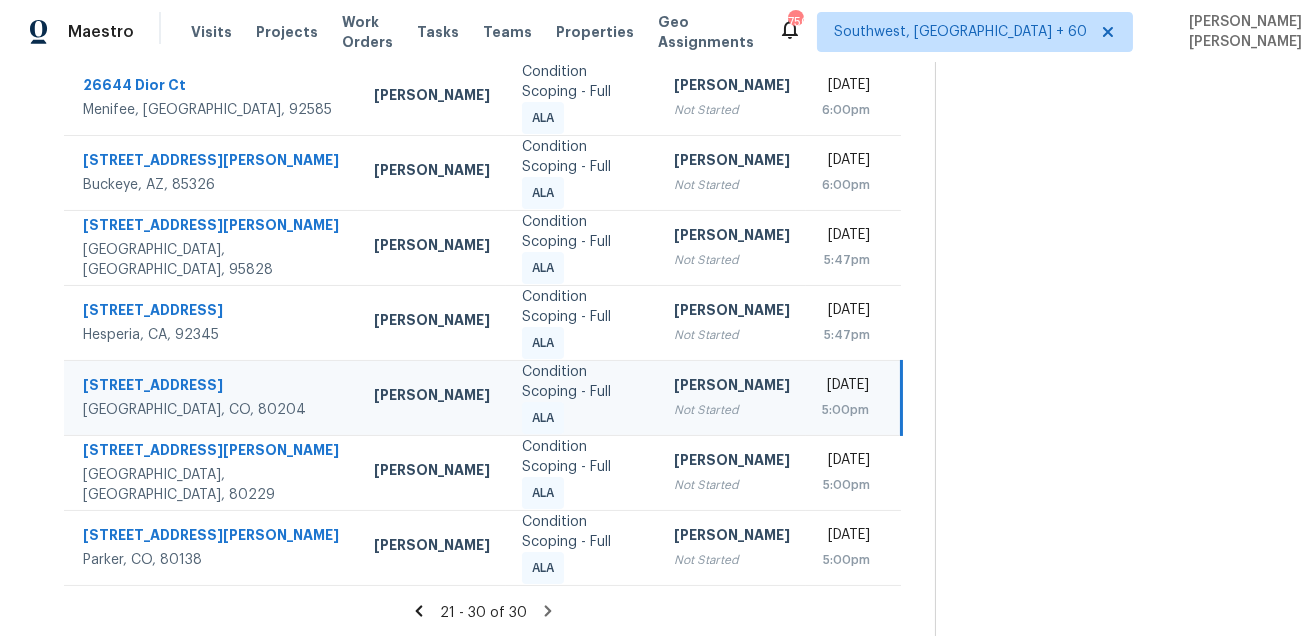 click on "921 Raleigh St" at bounding box center (212, 387) 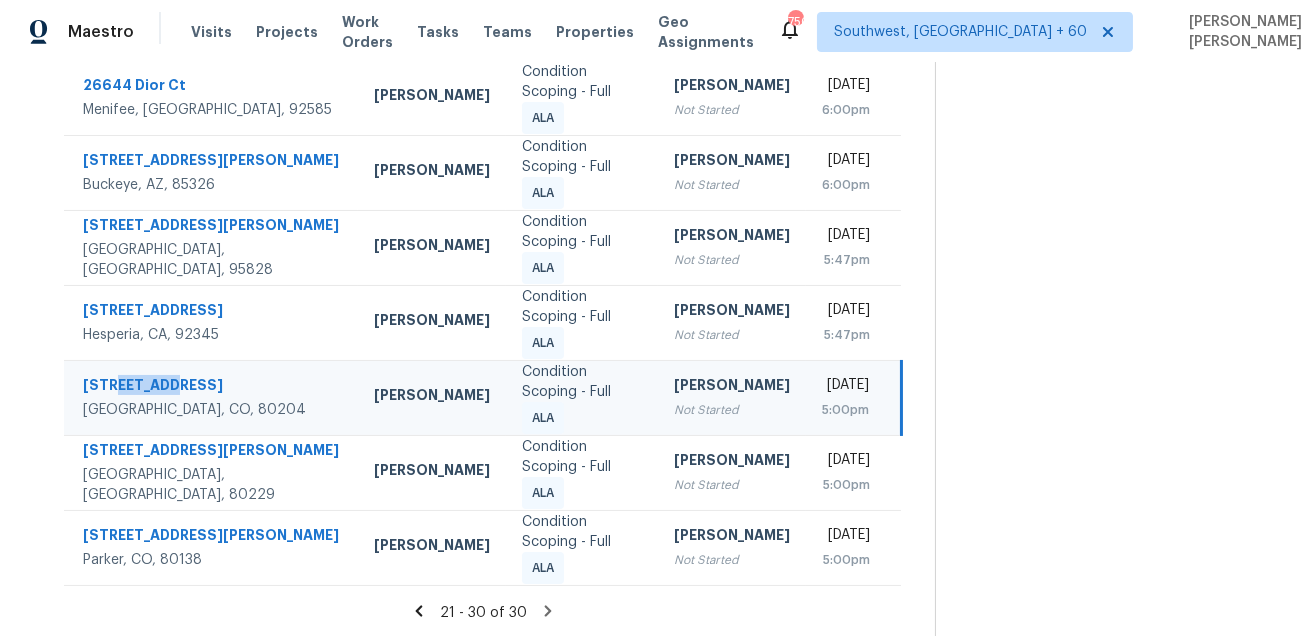click on "921 Raleigh St" at bounding box center (212, 387) 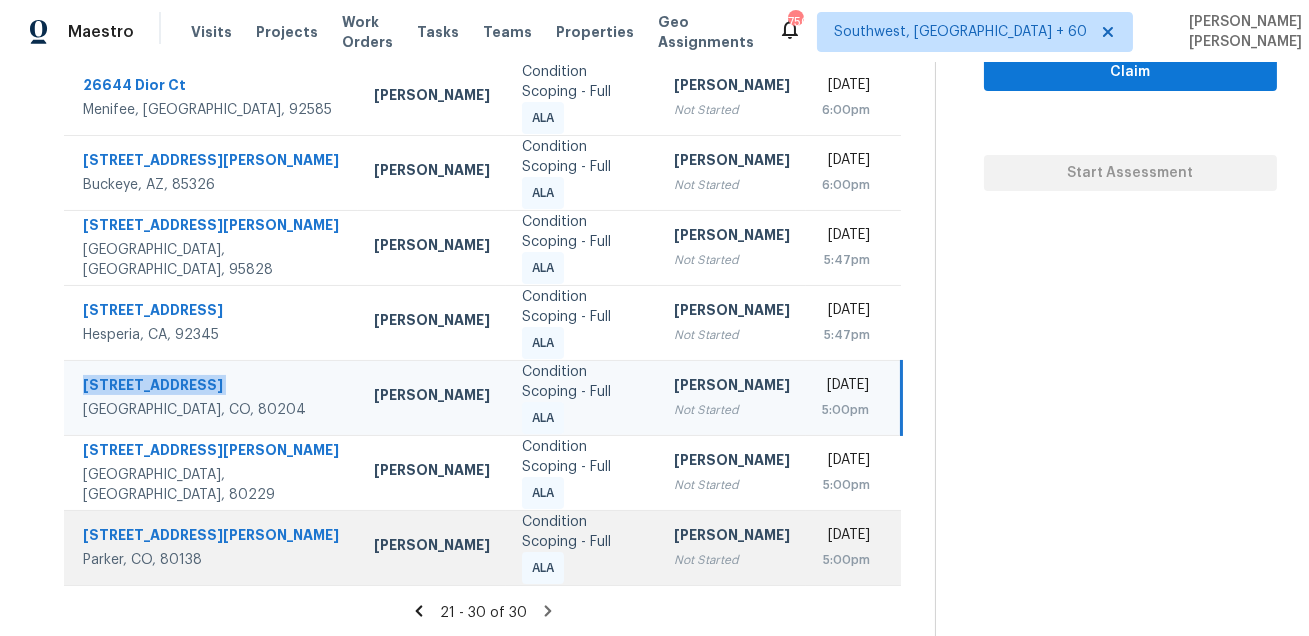 click on "23515 Branston Ln" at bounding box center [212, 537] 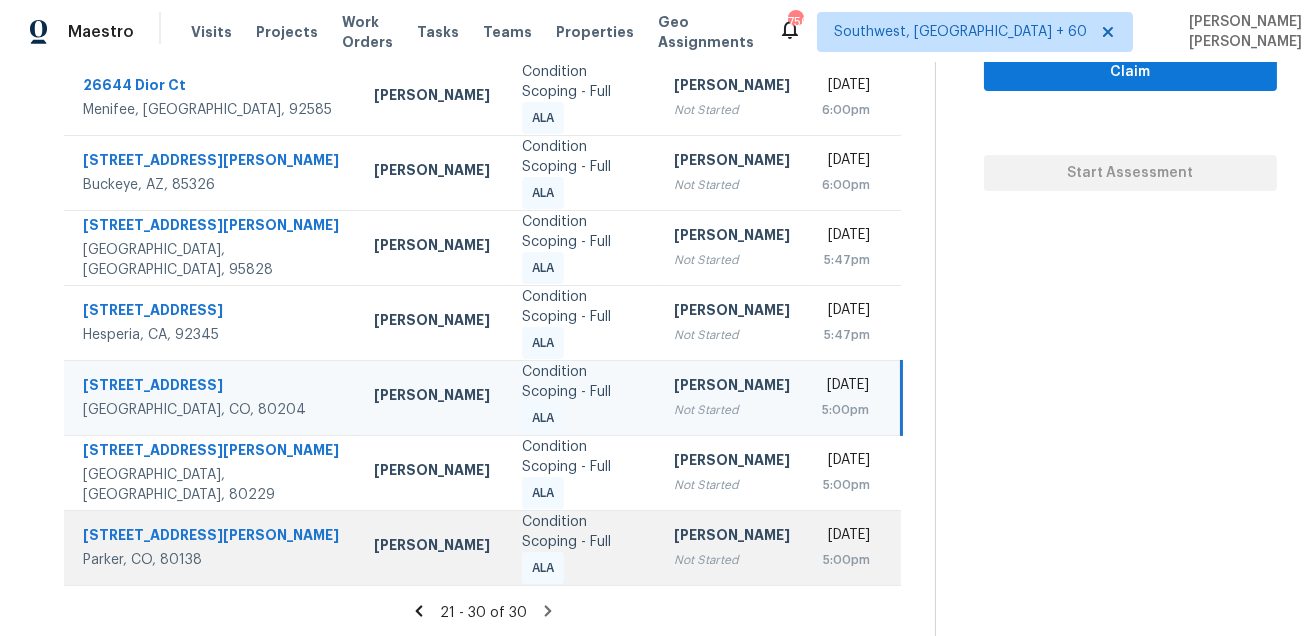 click on "23515 Branston Ln" at bounding box center (212, 537) 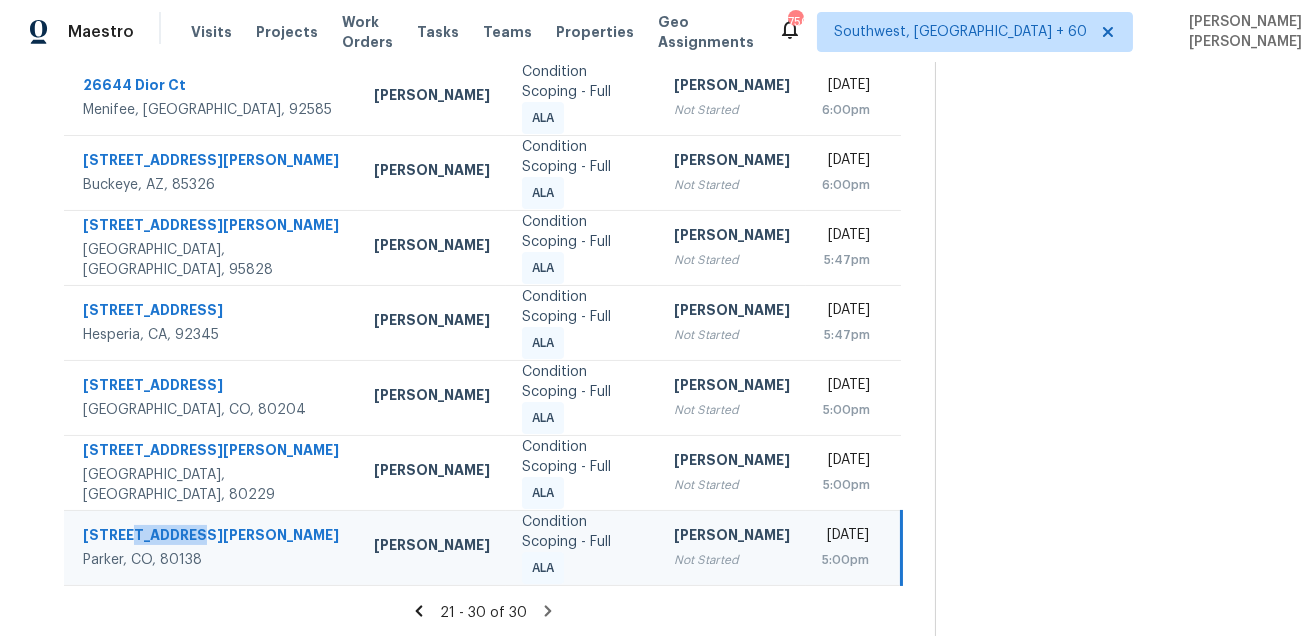 click on "23515 Branston Ln" at bounding box center [212, 537] 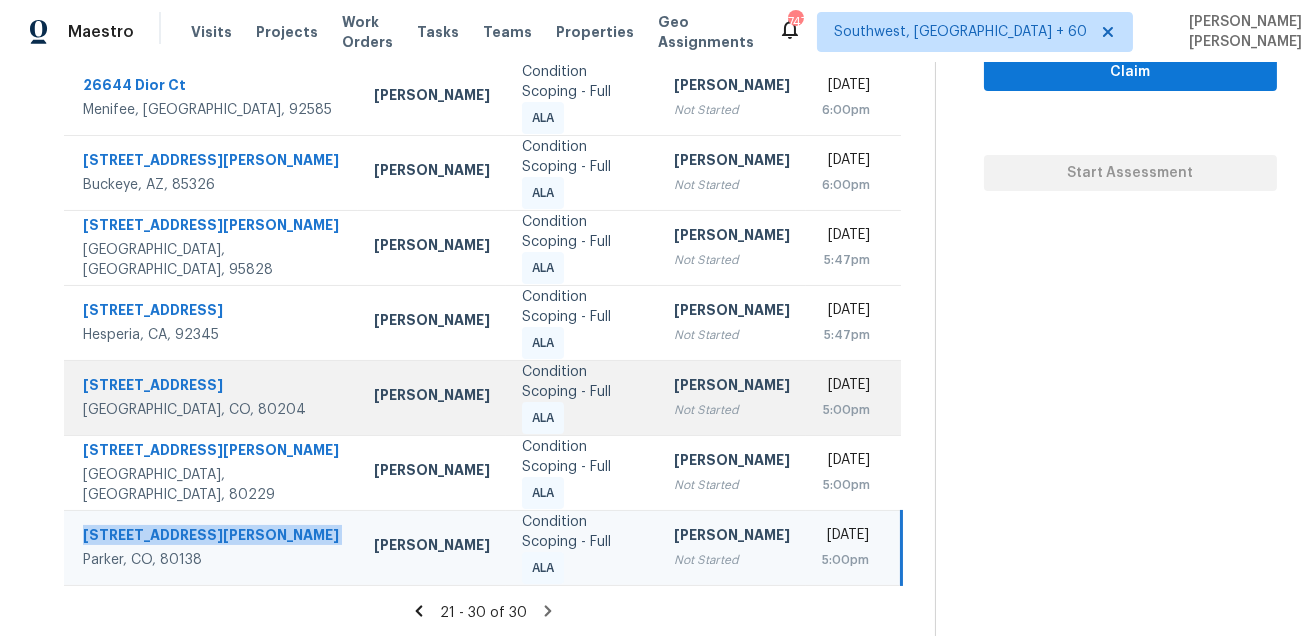 scroll, scrollTop: 0, scrollLeft: 0, axis: both 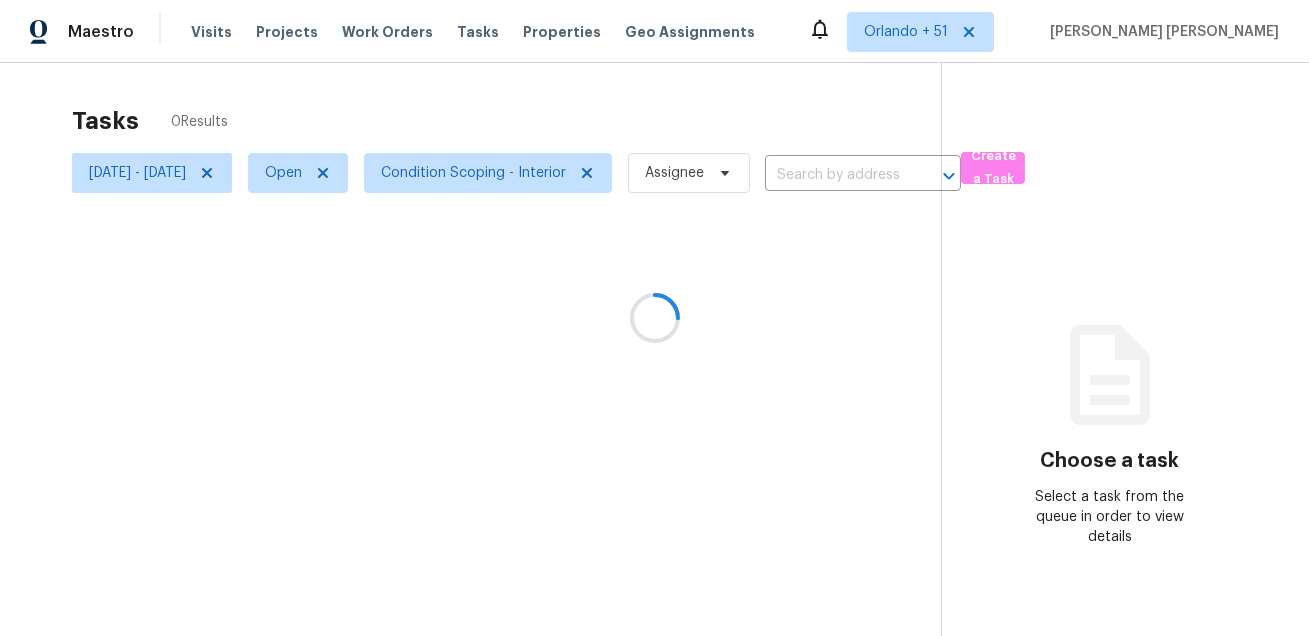 click at bounding box center [654, 318] 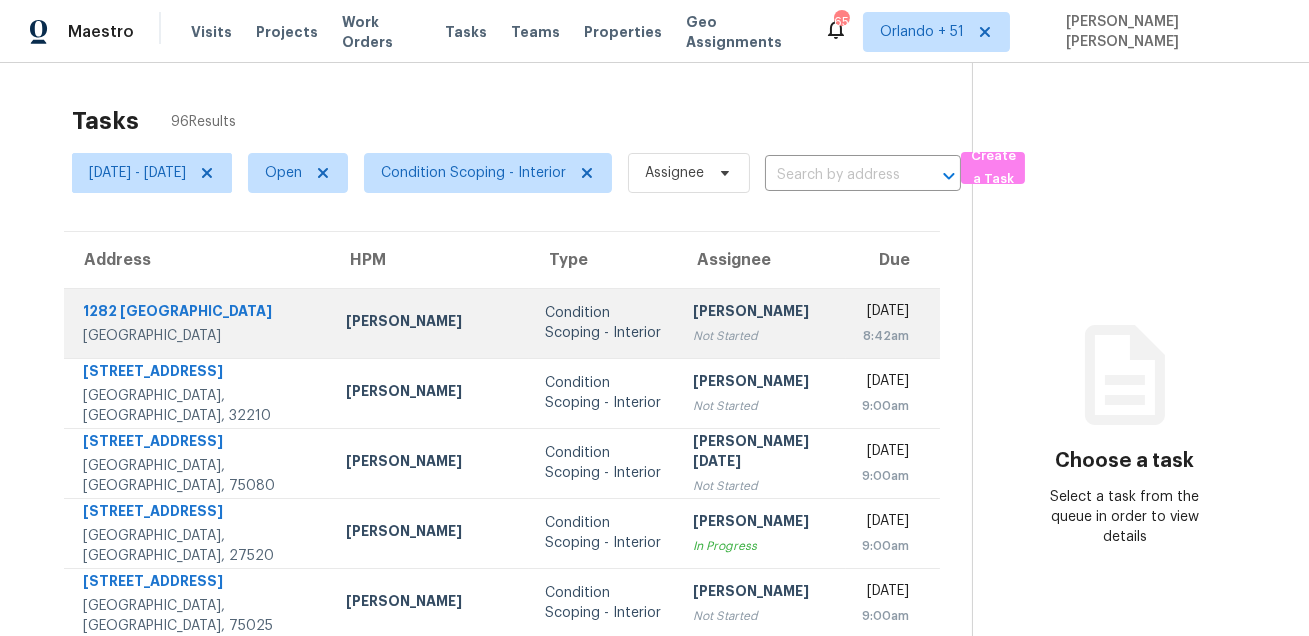click on "1282 [GEOGRAPHIC_DATA]" at bounding box center (198, 313) 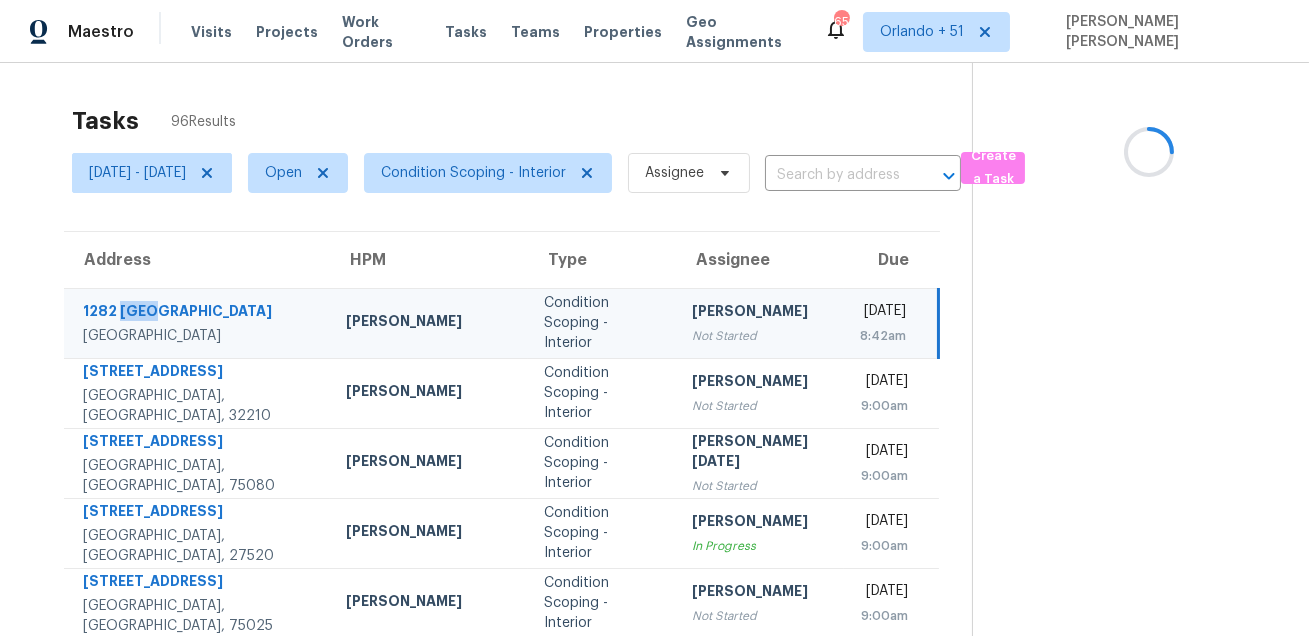 click on "1282 [GEOGRAPHIC_DATA]" at bounding box center [198, 313] 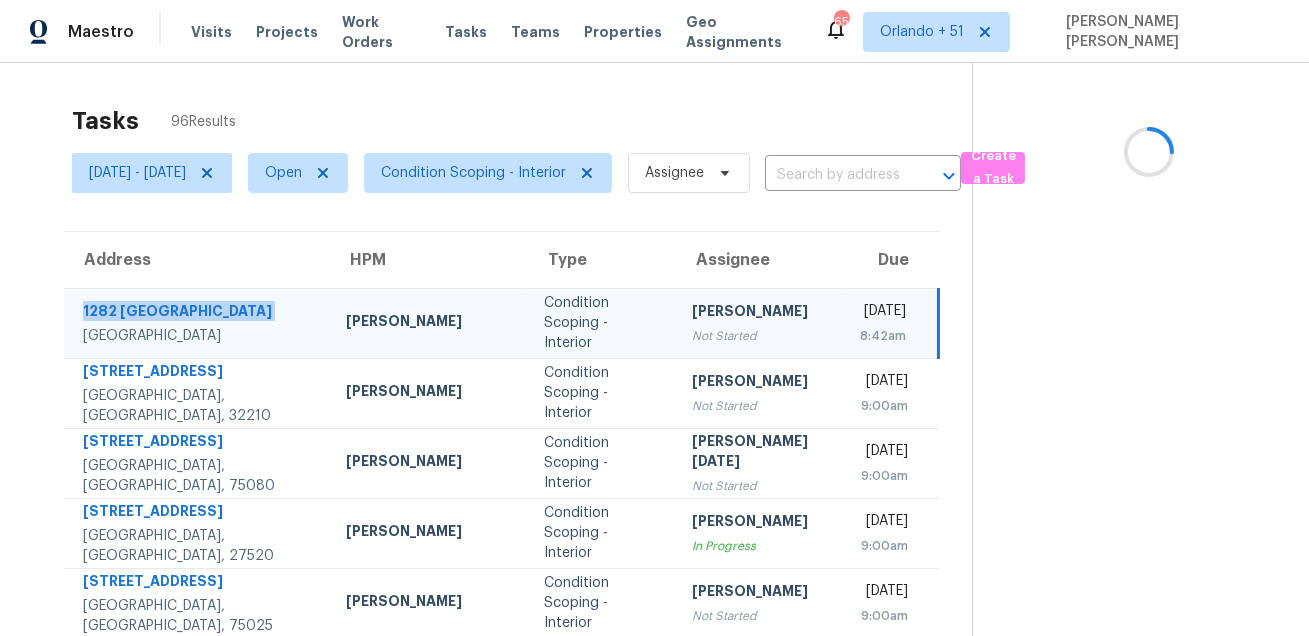 copy on "1282 [GEOGRAPHIC_DATA]" 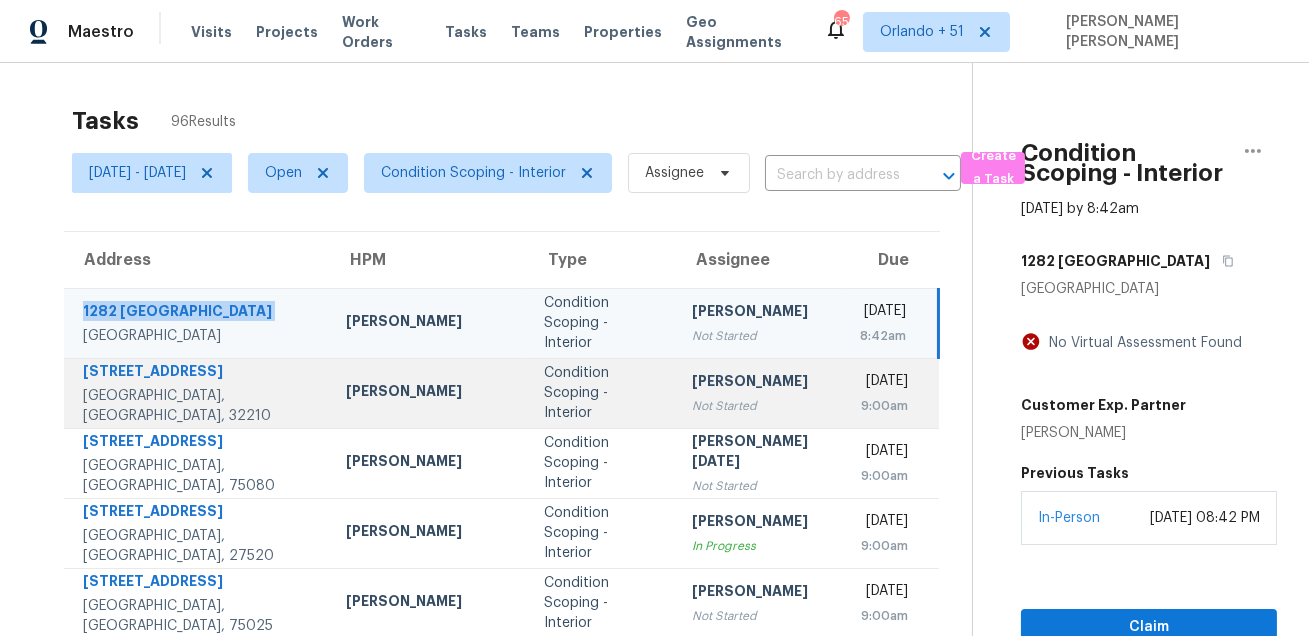 click on "[STREET_ADDRESS]" at bounding box center [198, 373] 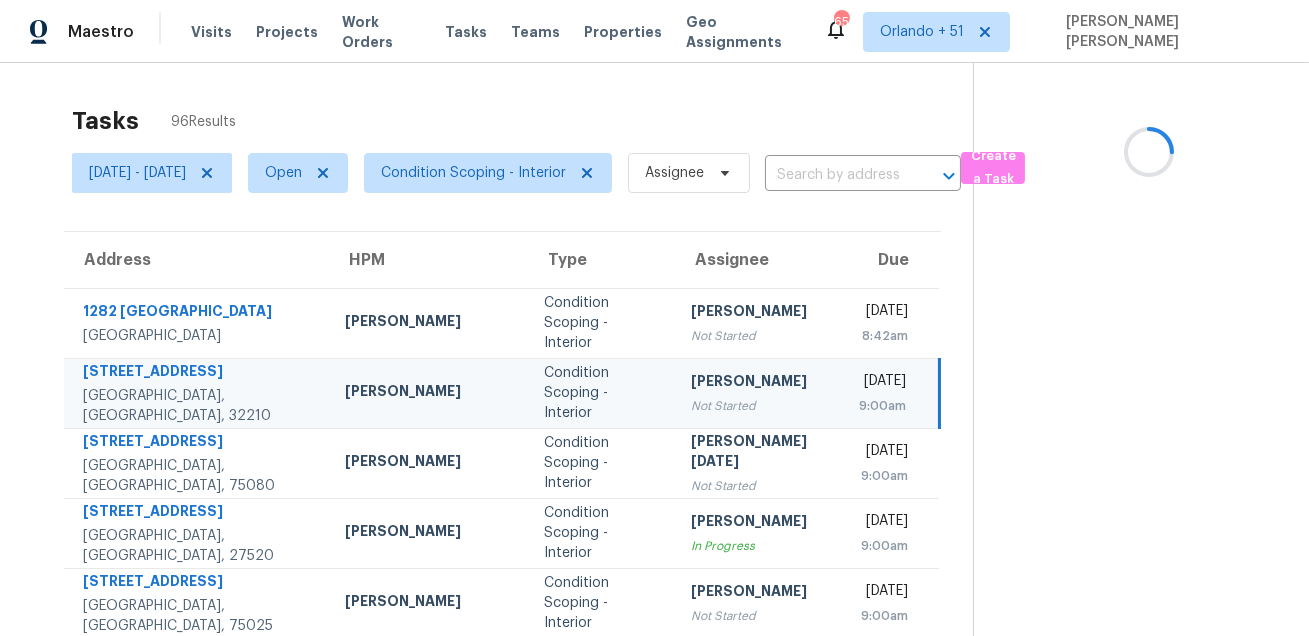 click on "[STREET_ADDRESS]" at bounding box center [198, 373] 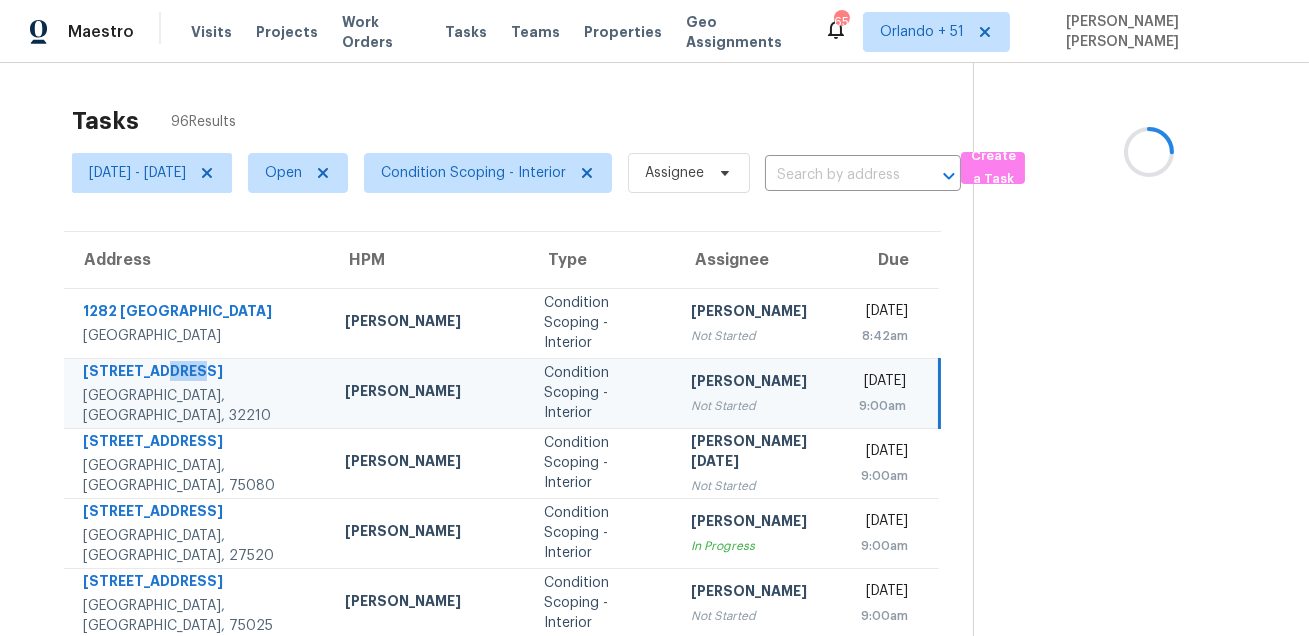 click on "[STREET_ADDRESS]" at bounding box center (198, 373) 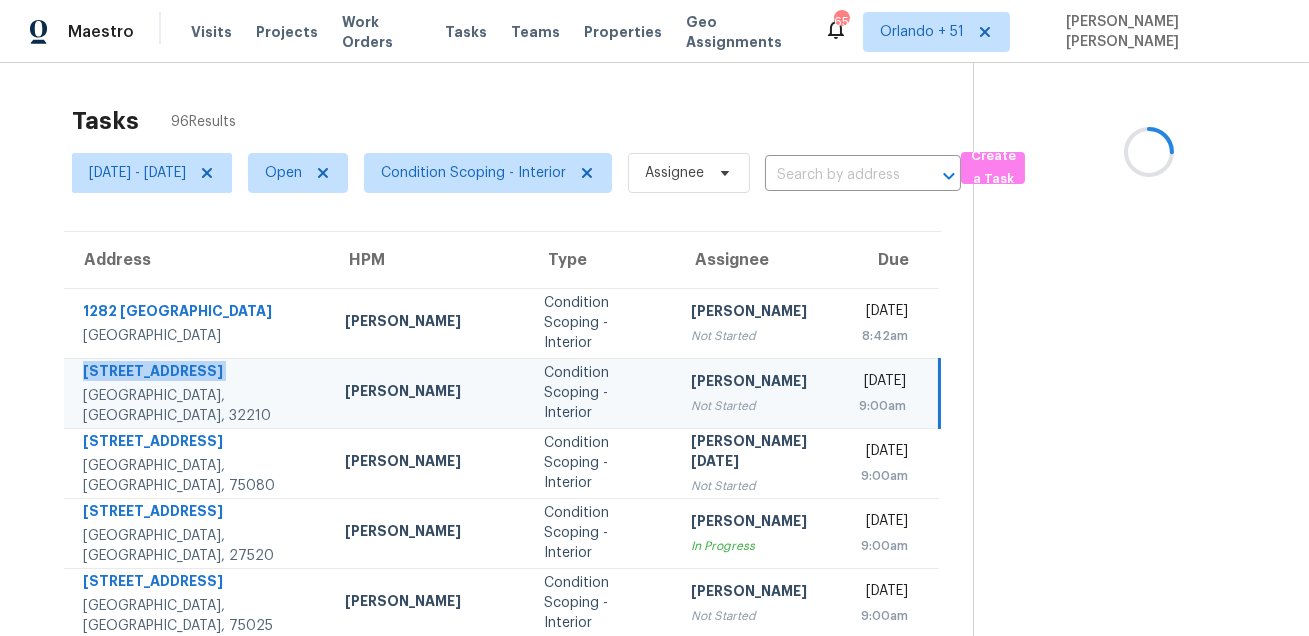 copy on "[STREET_ADDRESS]" 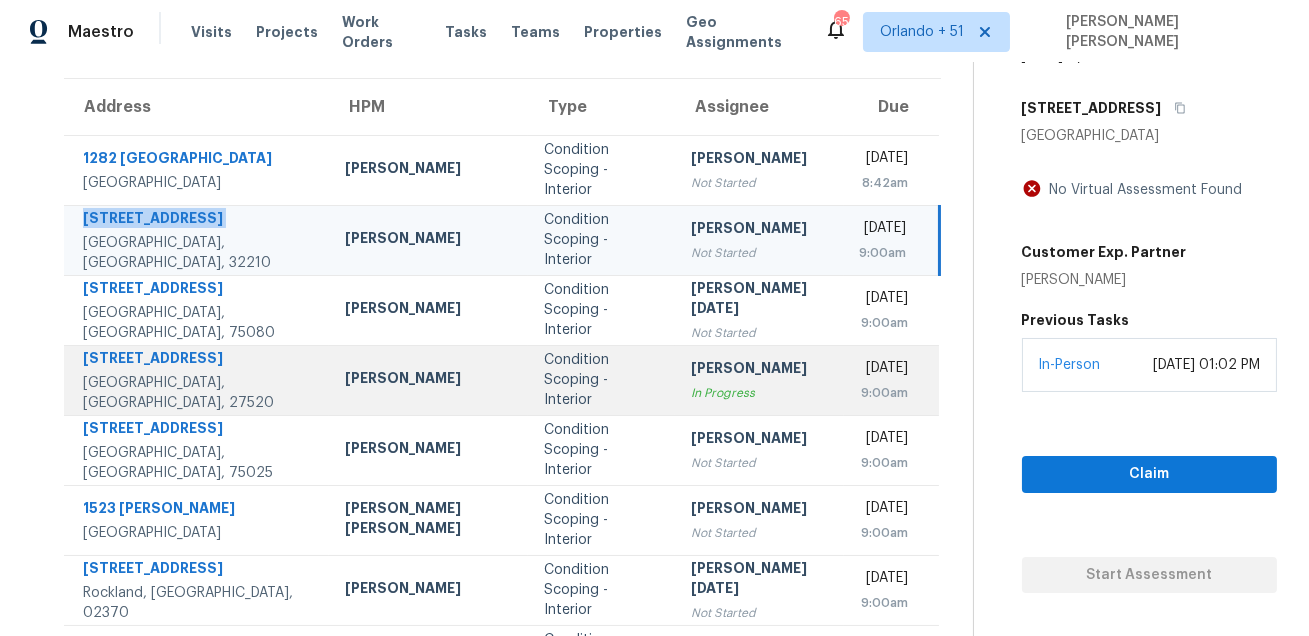 scroll, scrollTop: 159, scrollLeft: 0, axis: vertical 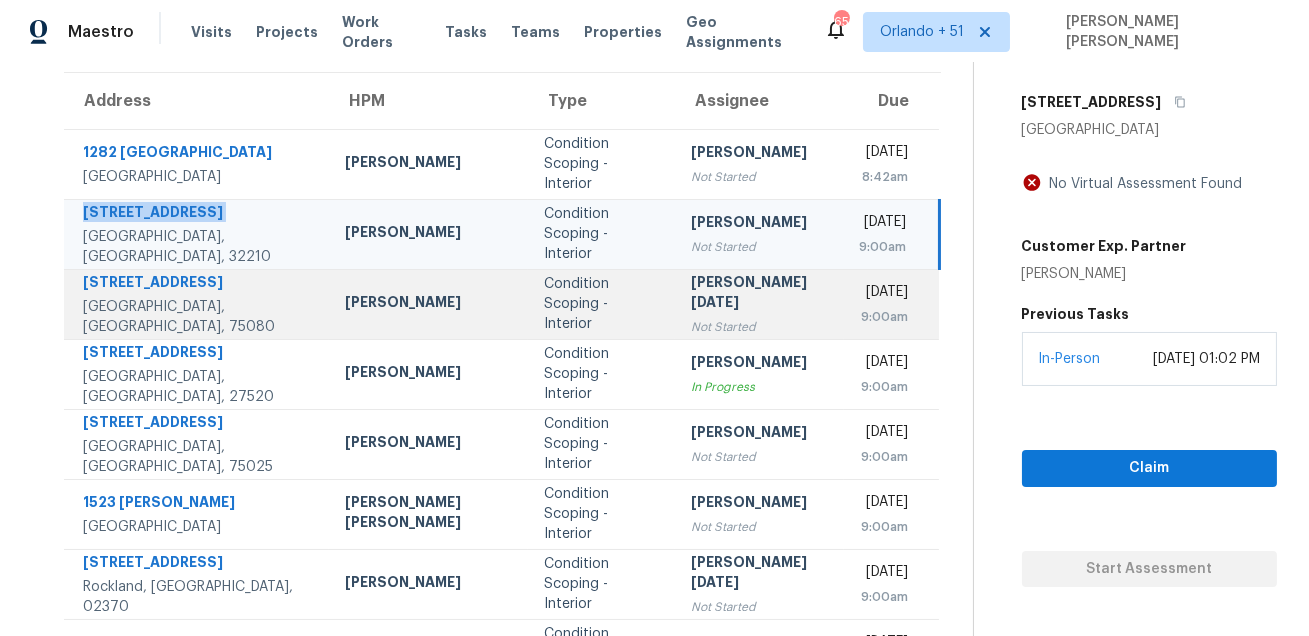 click on "[STREET_ADDRESS]" at bounding box center [198, 284] 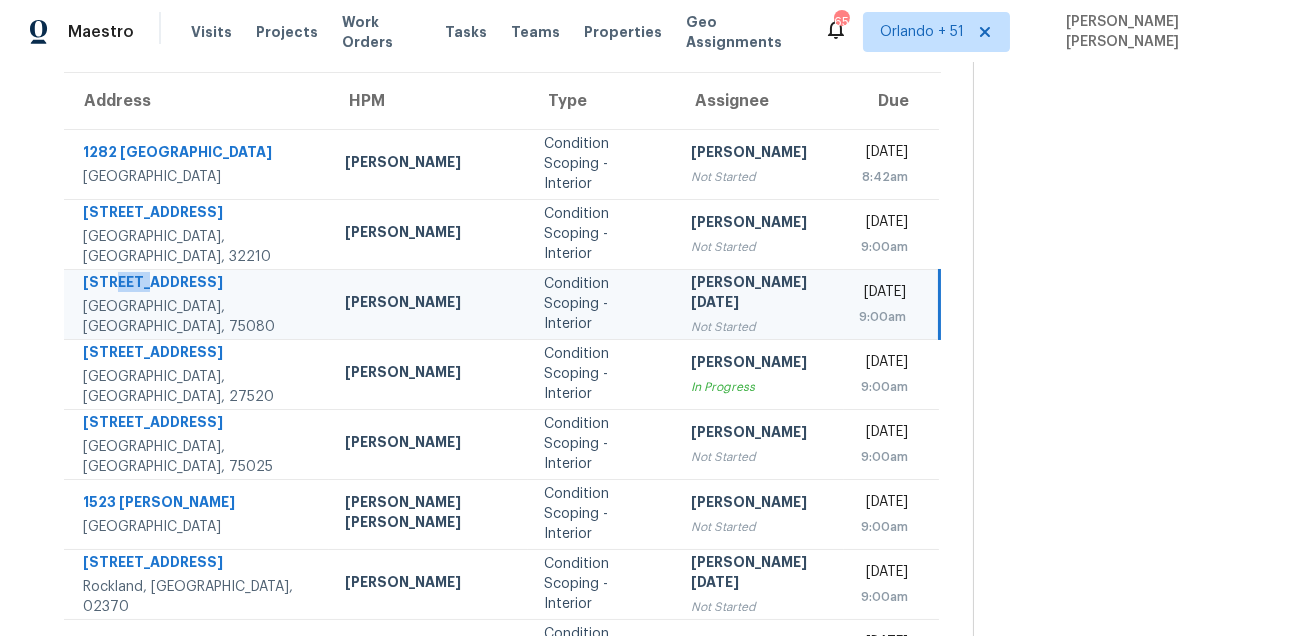 click on "[STREET_ADDRESS]" at bounding box center [198, 284] 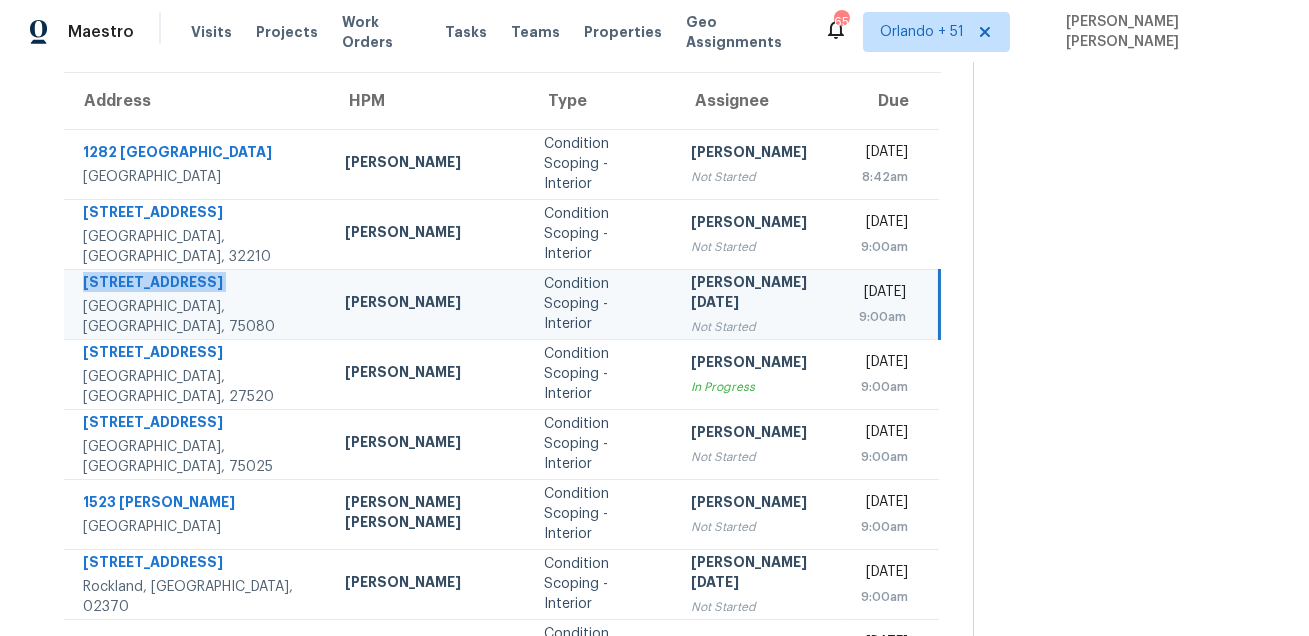 copy on "[STREET_ADDRESS]" 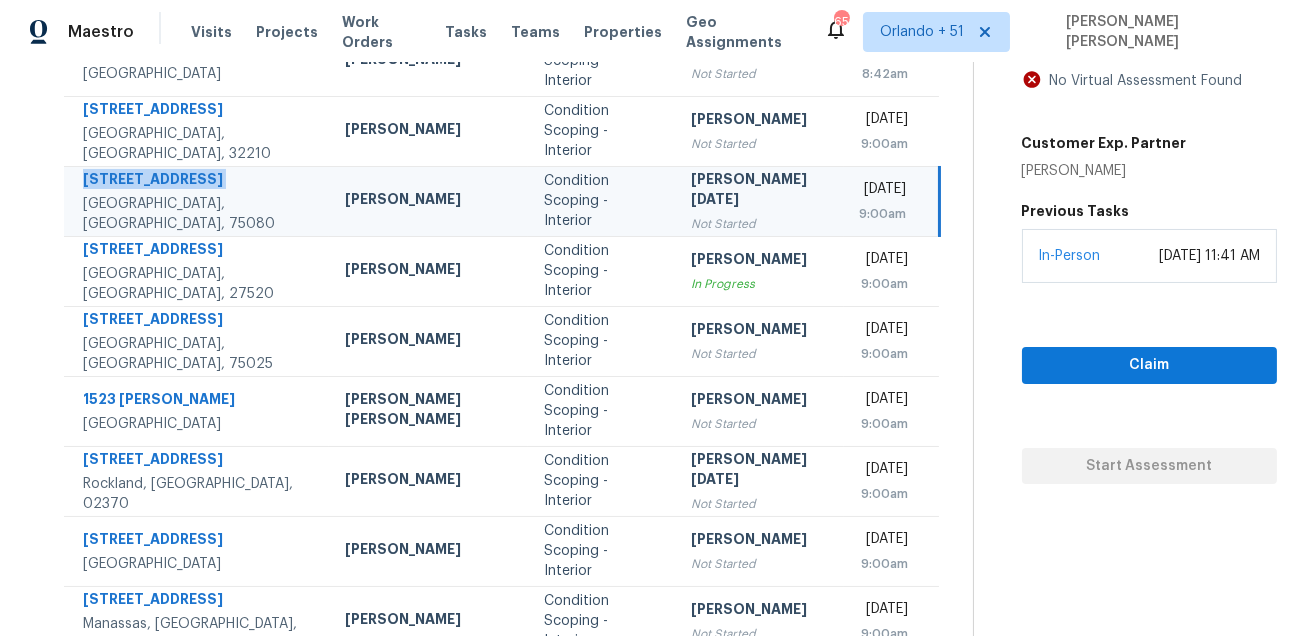 scroll, scrollTop: 308, scrollLeft: 0, axis: vertical 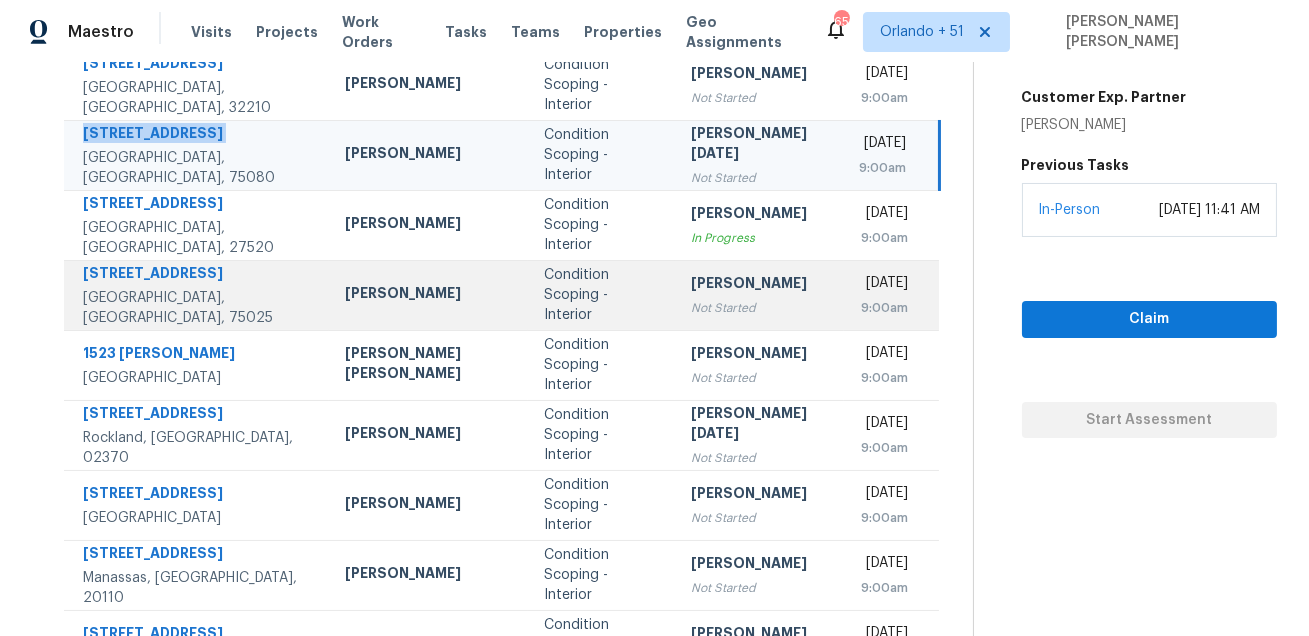 click on "[PERSON_NAME]" at bounding box center (428, 295) 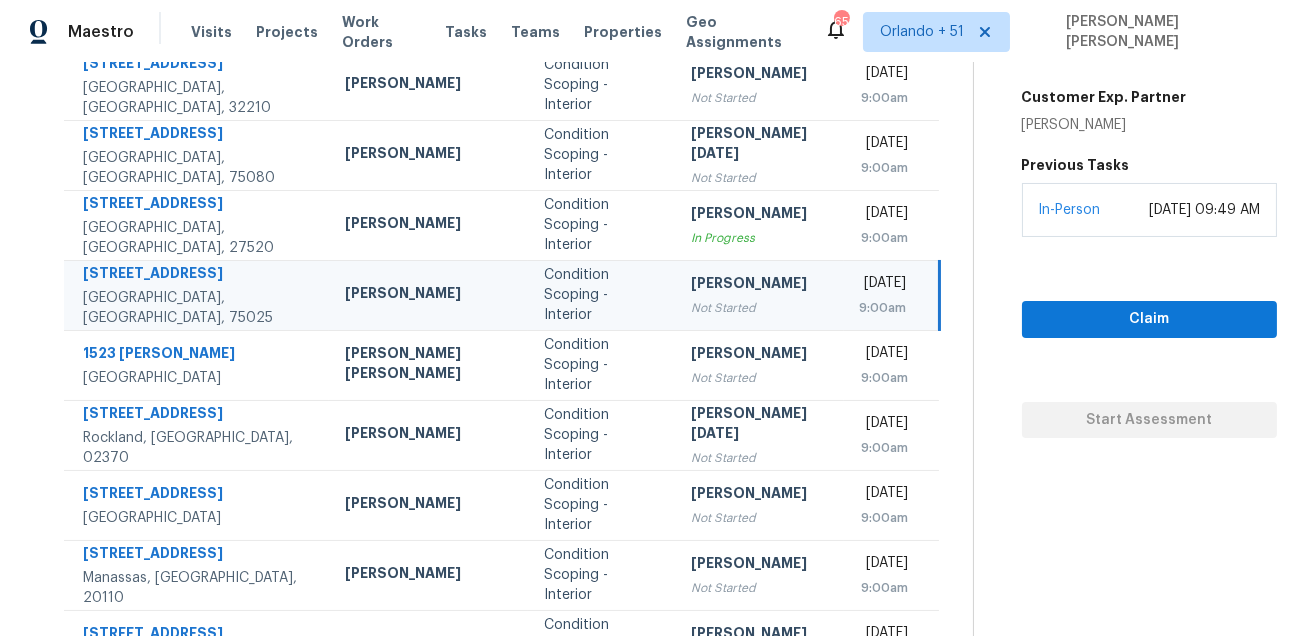 click on "[STREET_ADDRESS]" at bounding box center [198, 275] 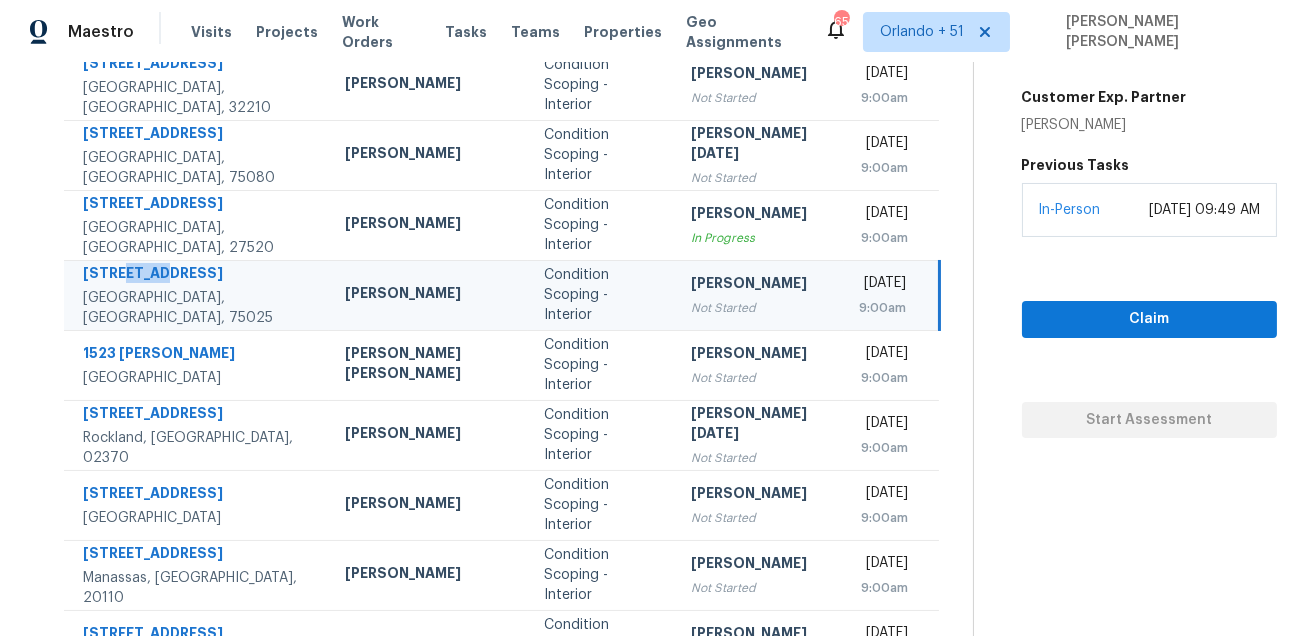 click on "[STREET_ADDRESS]" at bounding box center [198, 275] 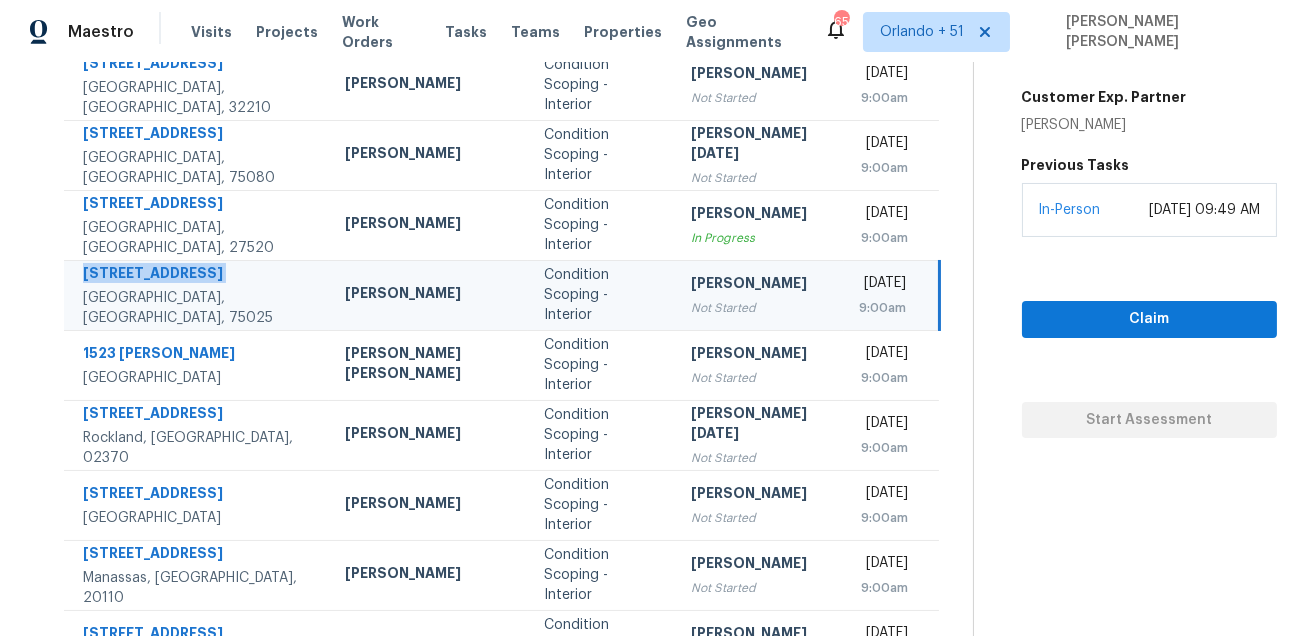copy on "[STREET_ADDRESS]" 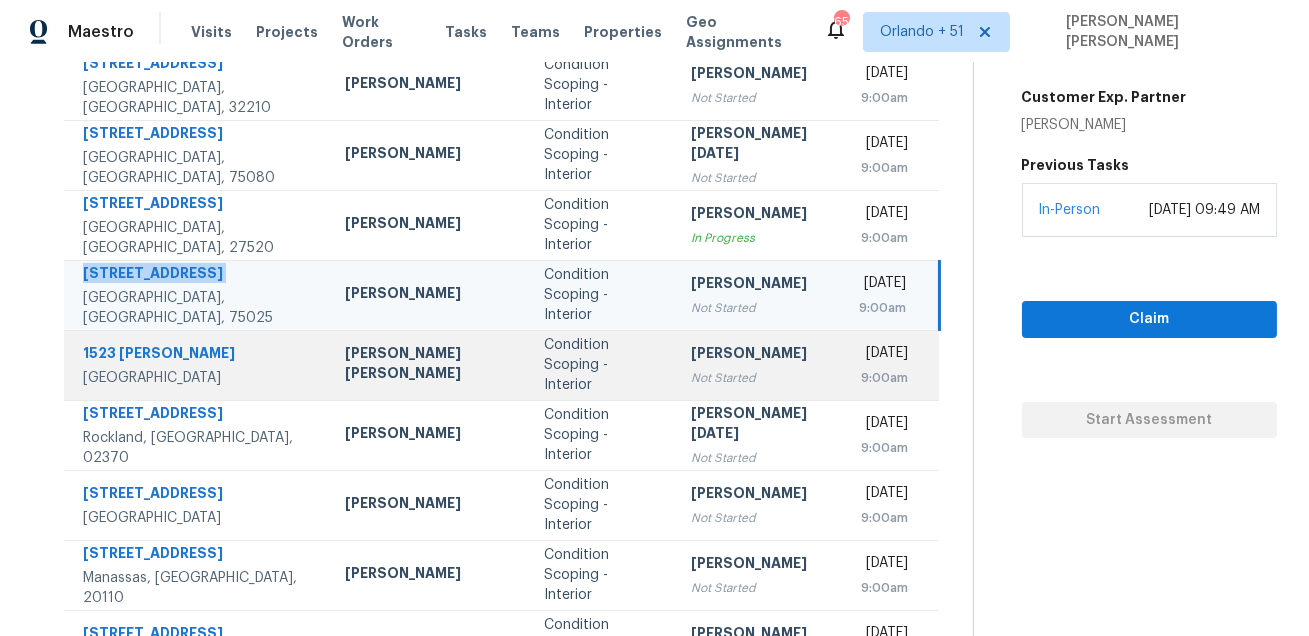 click on "1523 [PERSON_NAME]" at bounding box center (198, 355) 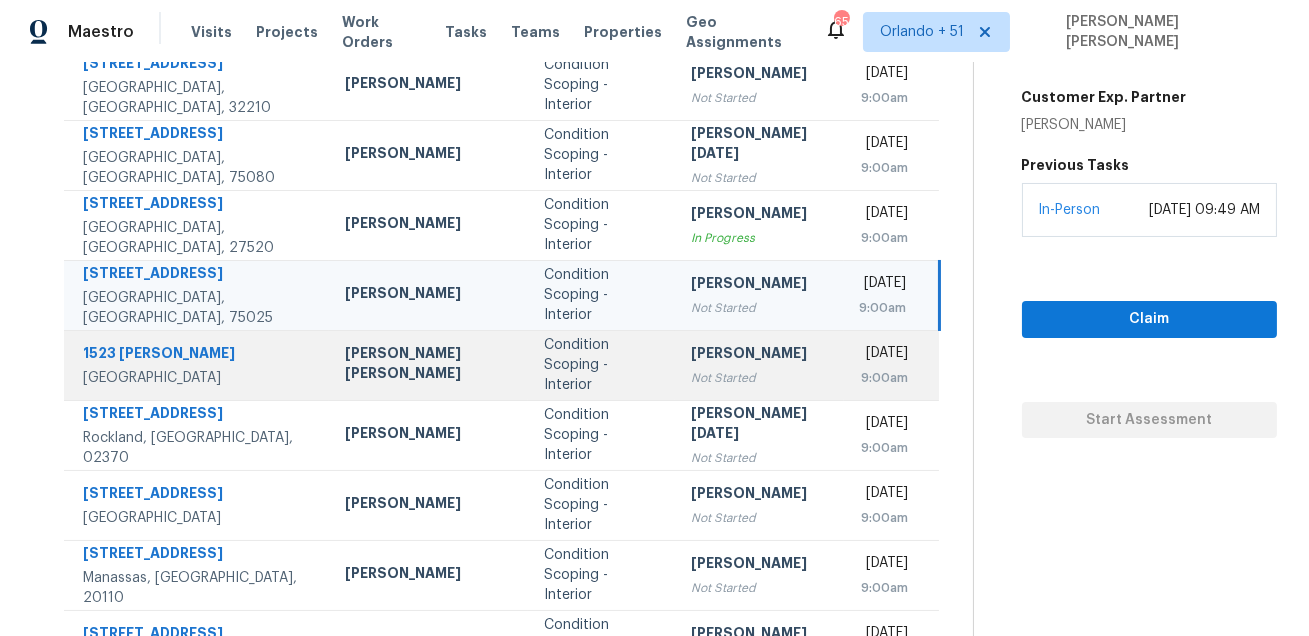 click on "1523 [PERSON_NAME]" at bounding box center [198, 355] 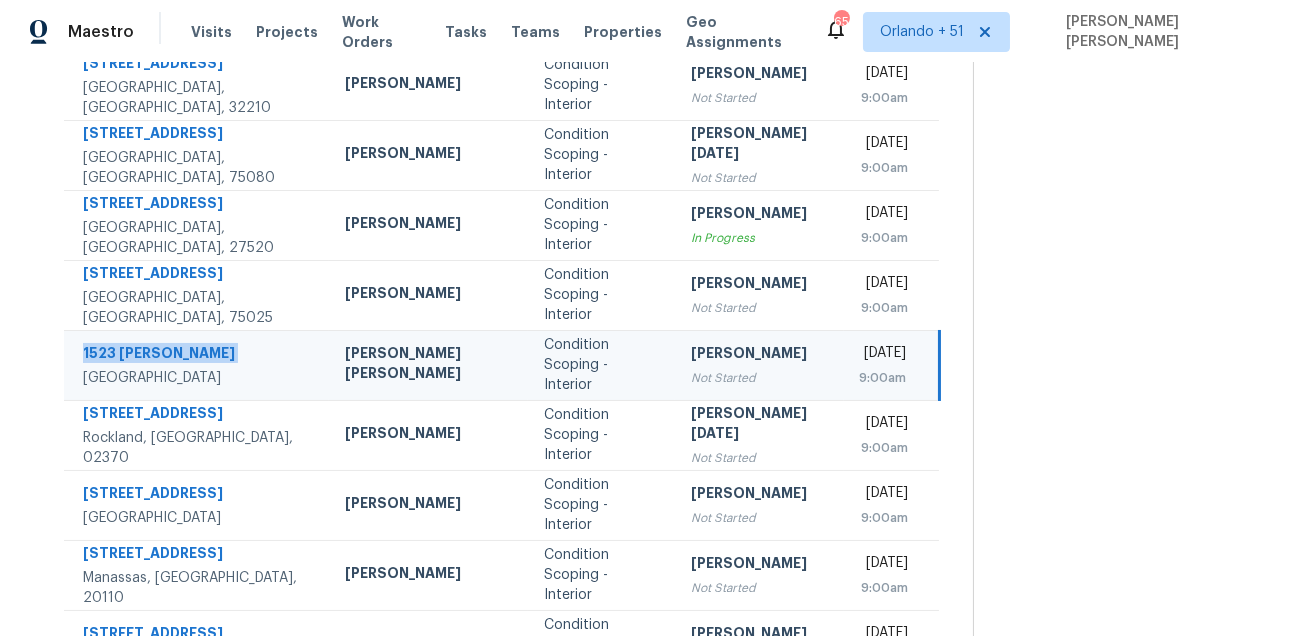 click on "1523 [PERSON_NAME]" at bounding box center (198, 355) 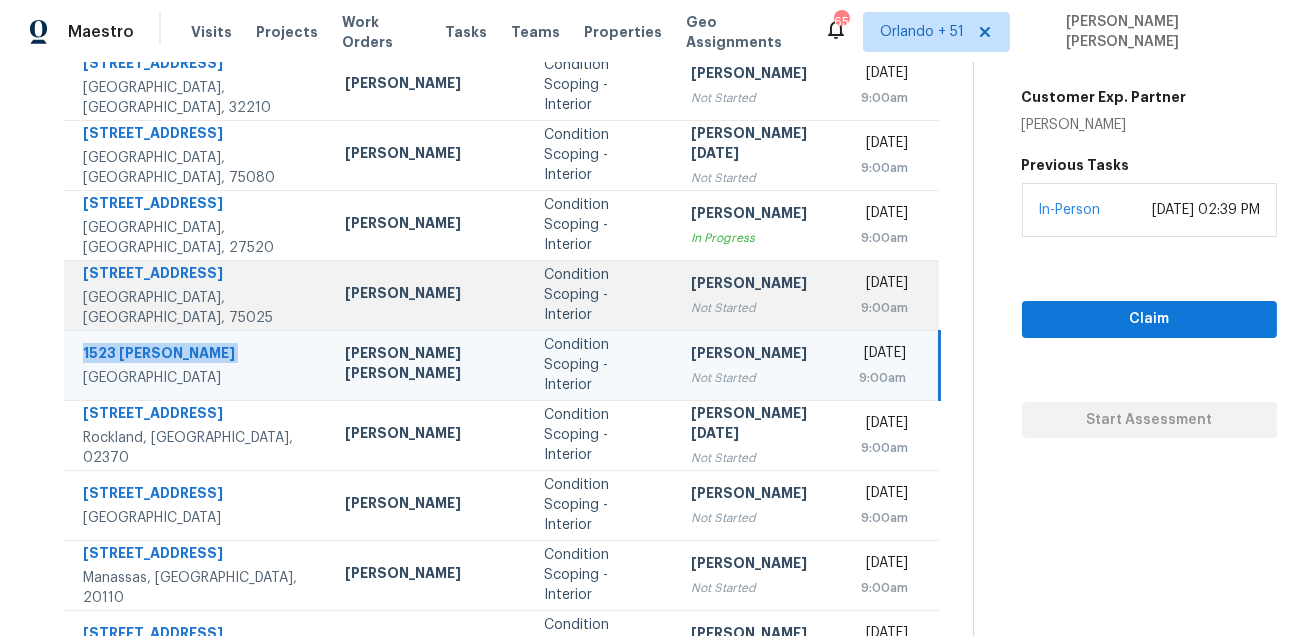 scroll, scrollTop: 405, scrollLeft: 0, axis: vertical 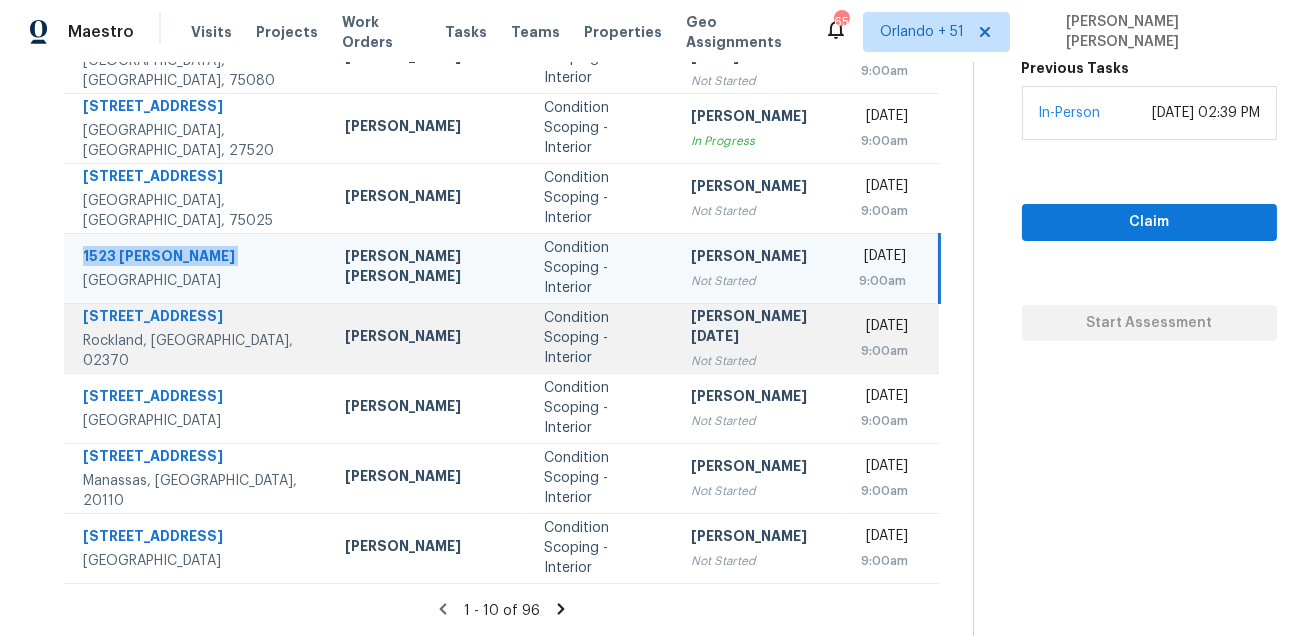 click on "[STREET_ADDRESS]" at bounding box center (198, 318) 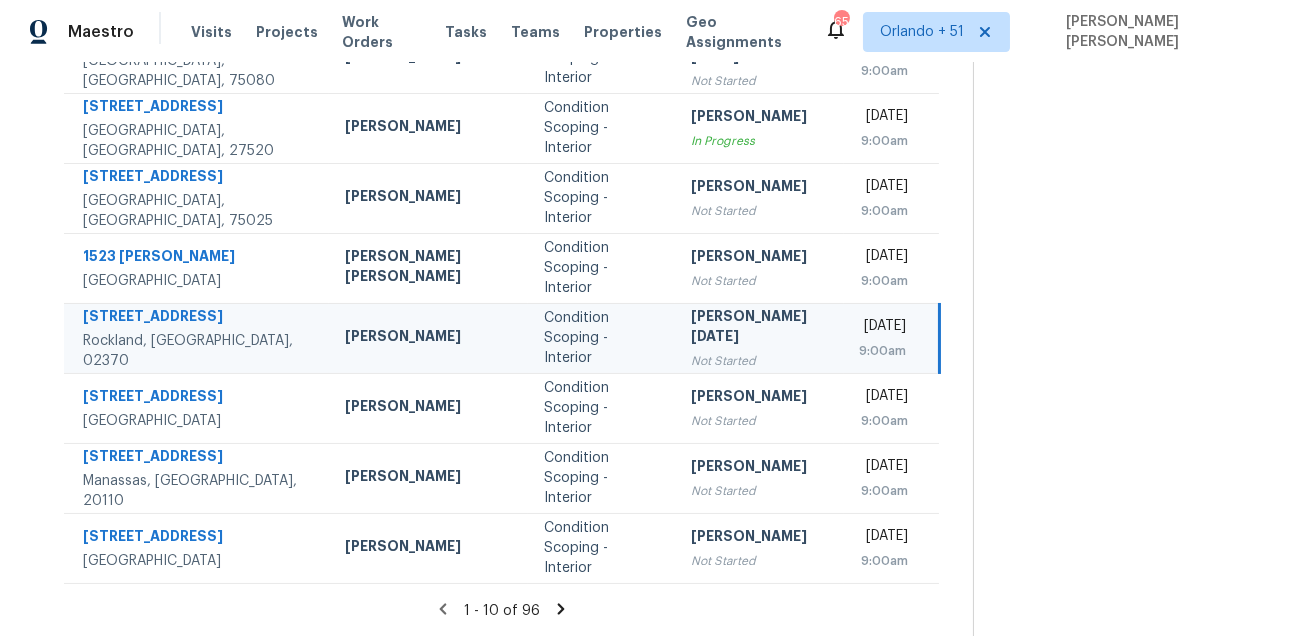 click on "[STREET_ADDRESS]" at bounding box center [198, 318] 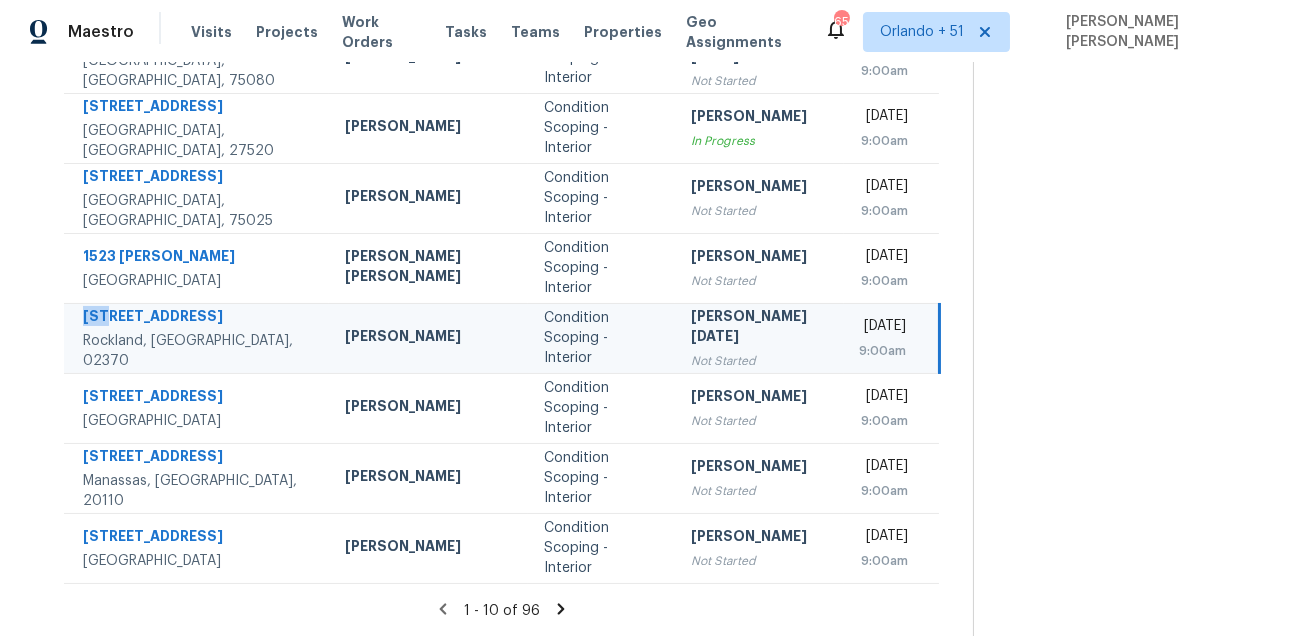 click on "[STREET_ADDRESS]" at bounding box center [198, 318] 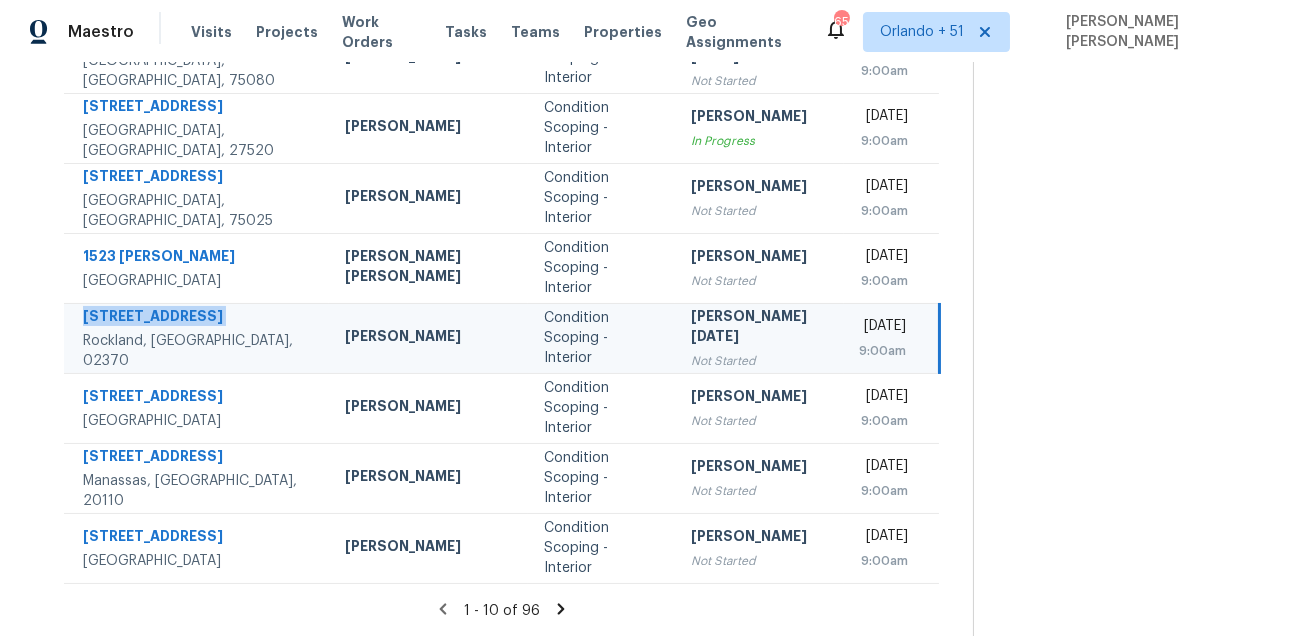 copy on "[STREET_ADDRESS]" 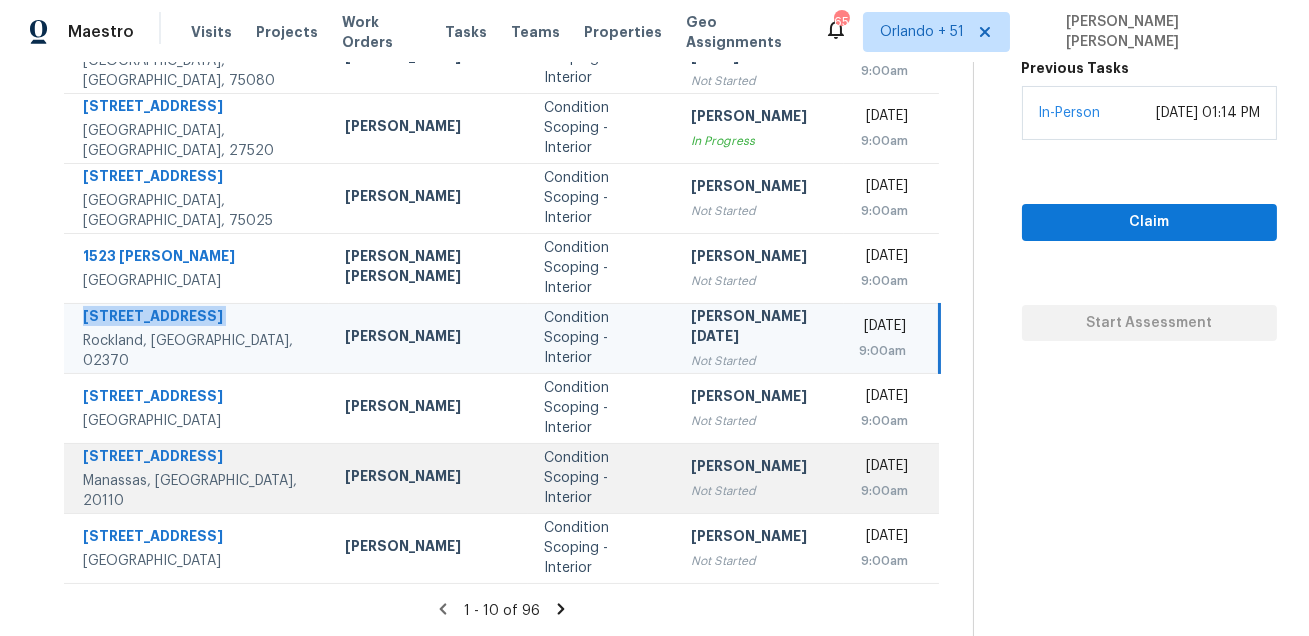 click on "[STREET_ADDRESS]" at bounding box center [198, 458] 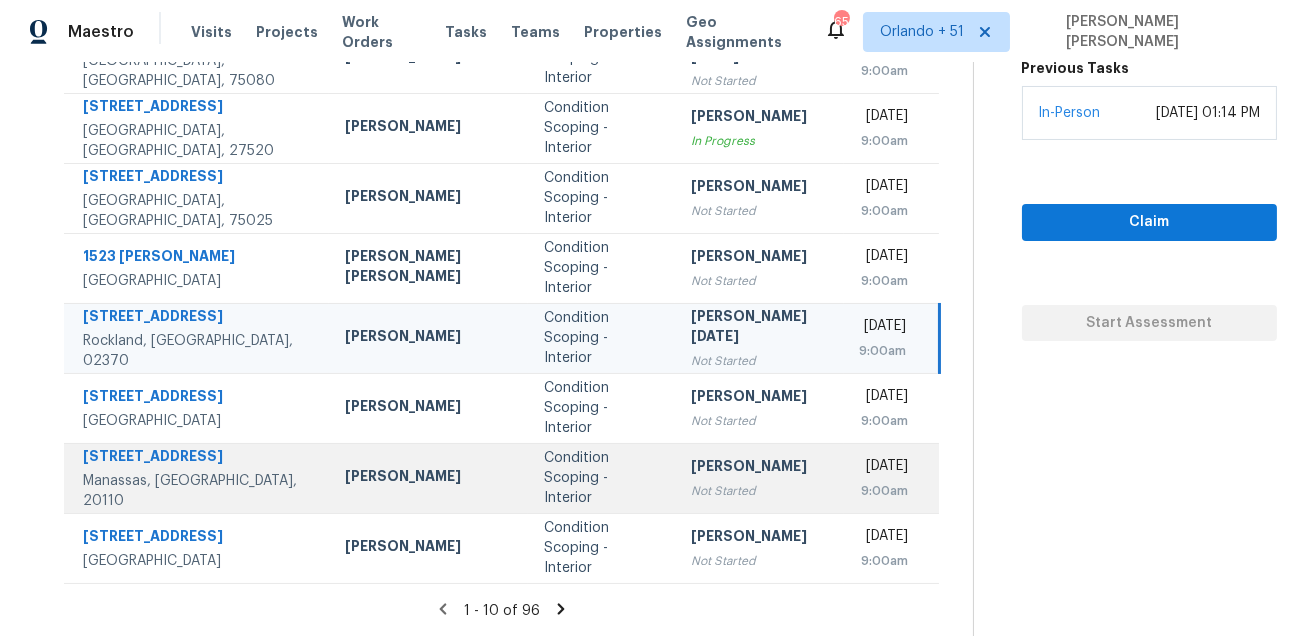 click on "[STREET_ADDRESS]" at bounding box center (198, 458) 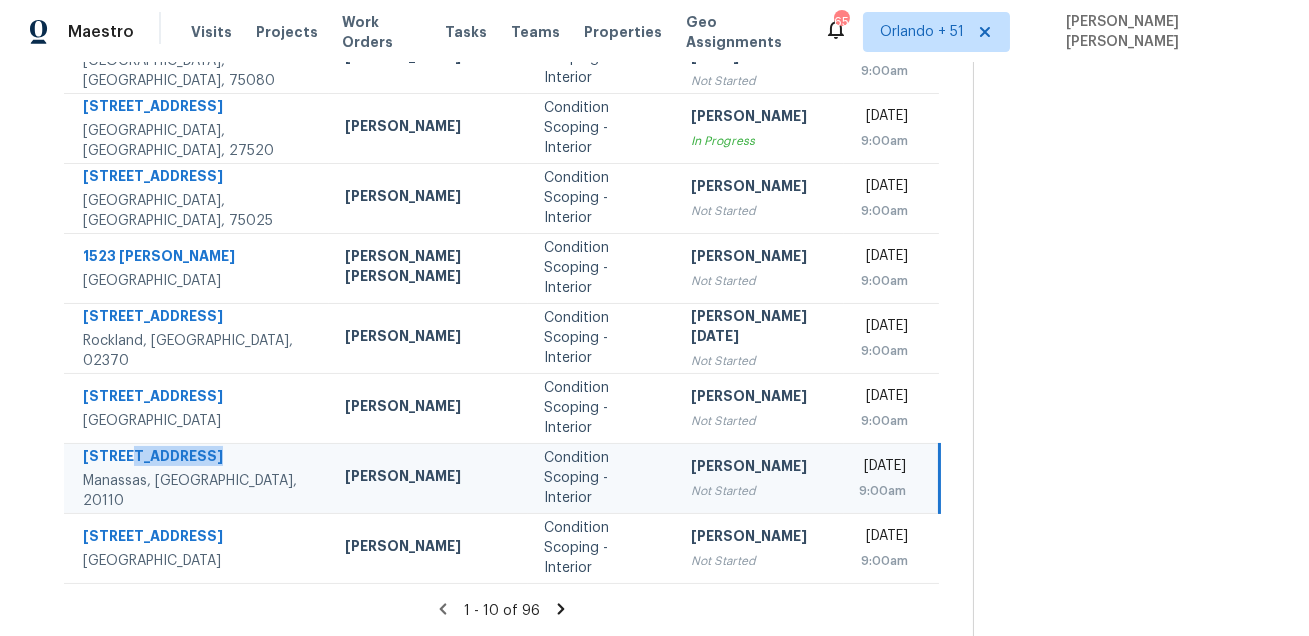 click on "[STREET_ADDRESS]" at bounding box center [198, 458] 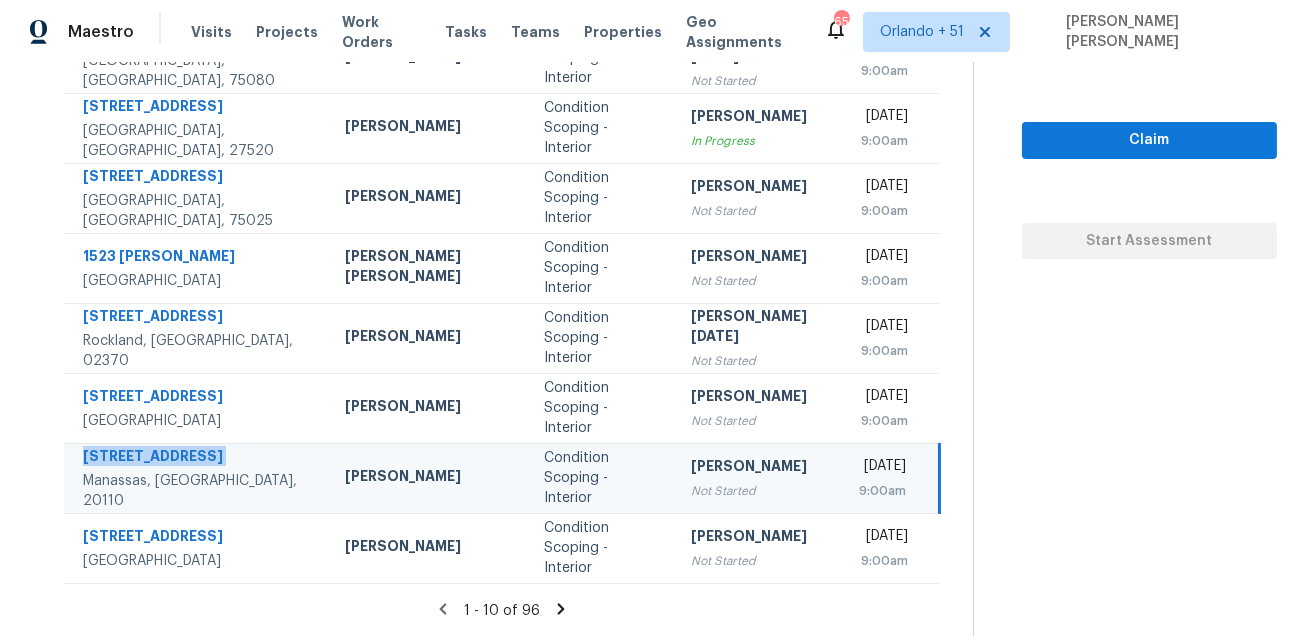 copy on "[STREET_ADDRESS]" 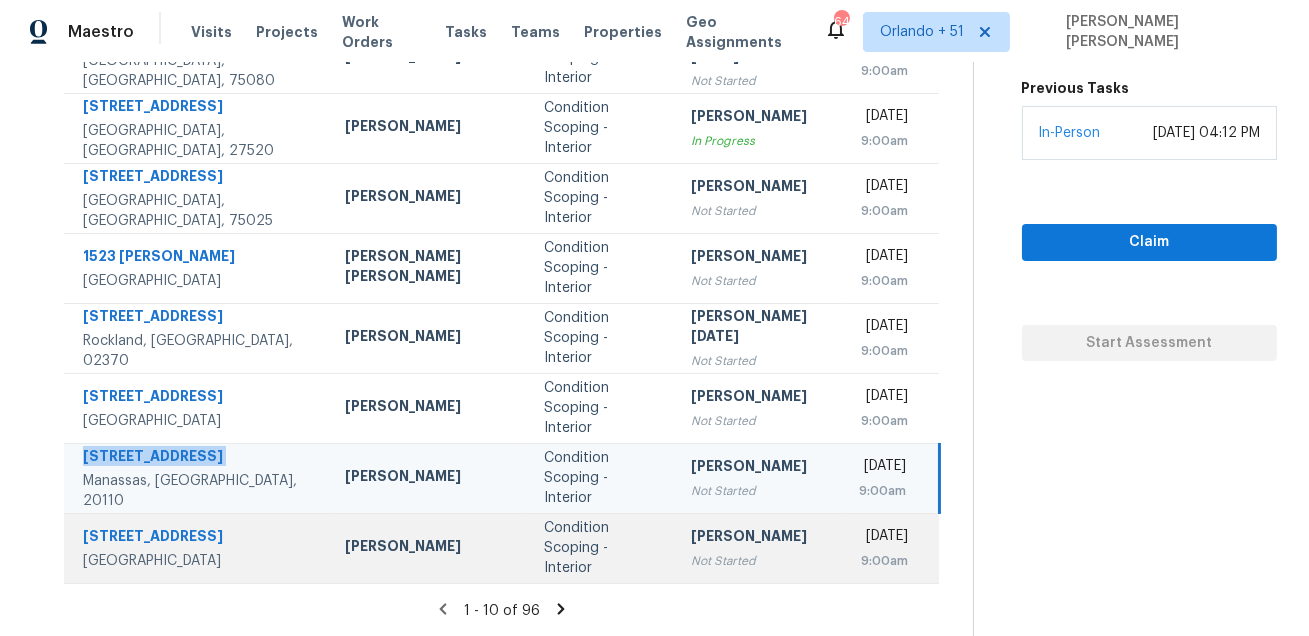 click on "[STREET_ADDRESS]" at bounding box center [198, 538] 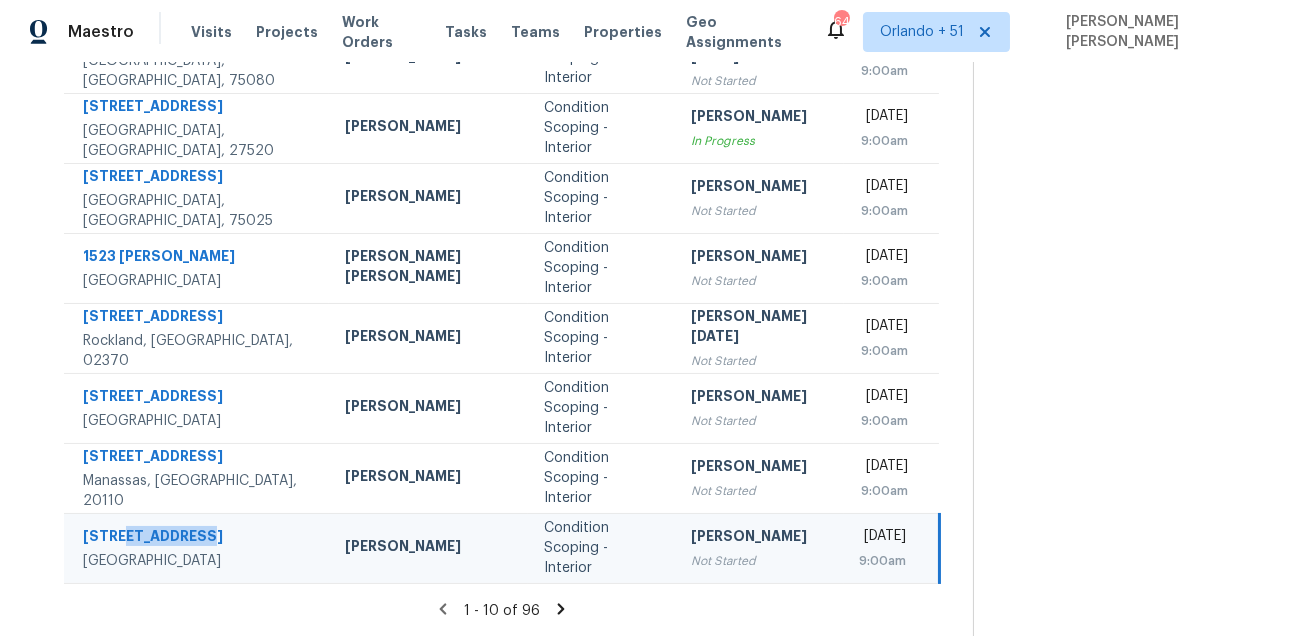 click on "[STREET_ADDRESS]" at bounding box center (198, 538) 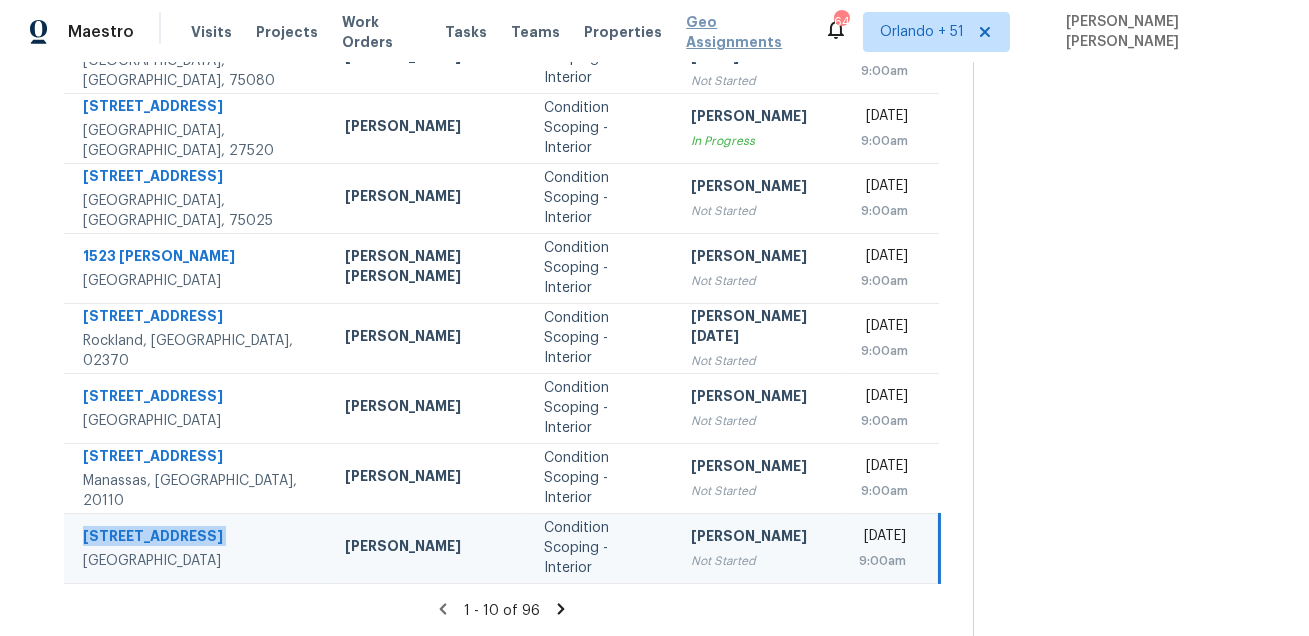 copy on "[STREET_ADDRESS]" 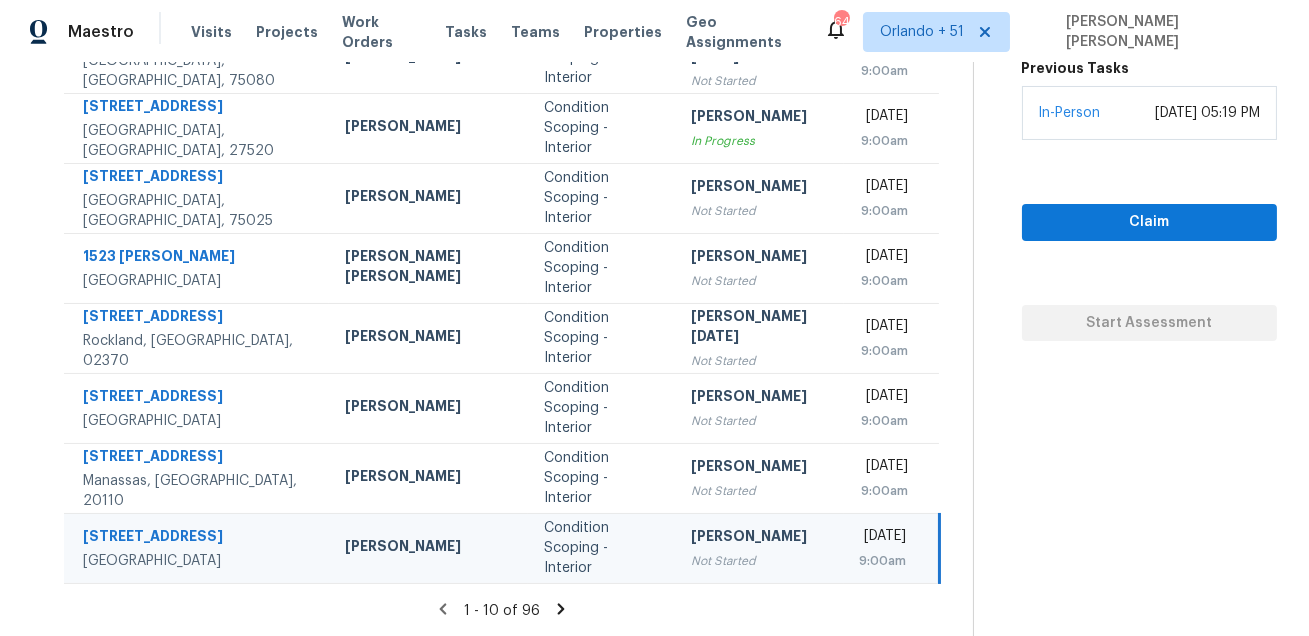 click 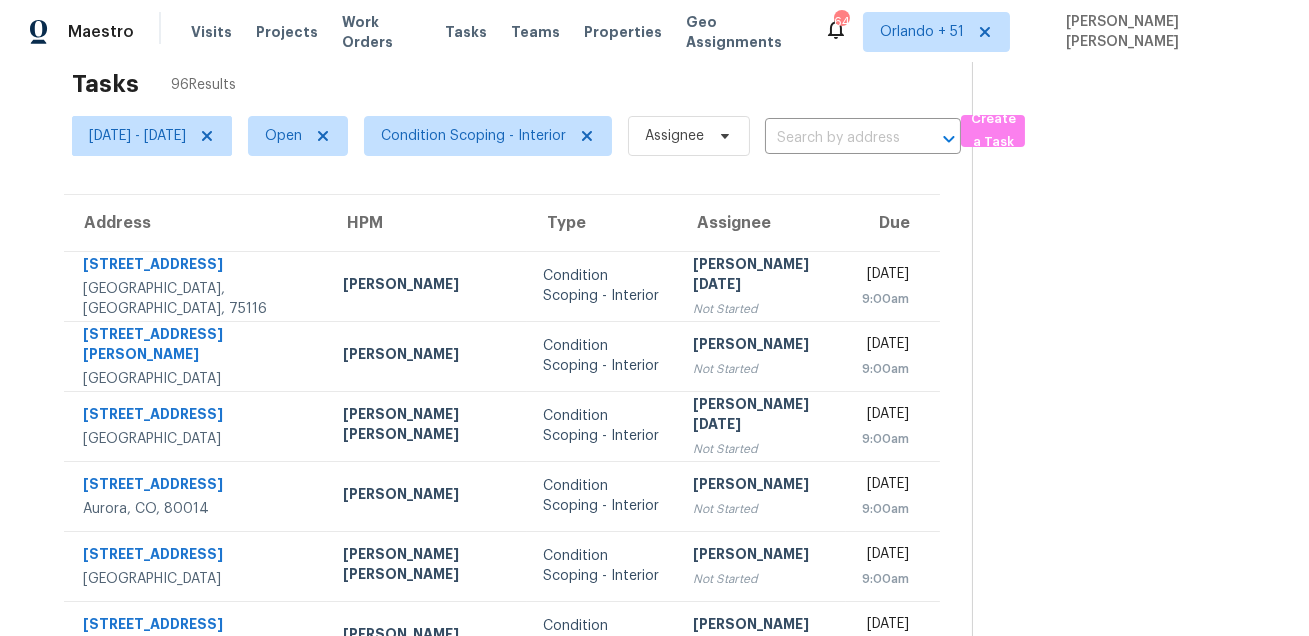 scroll, scrollTop: 0, scrollLeft: 0, axis: both 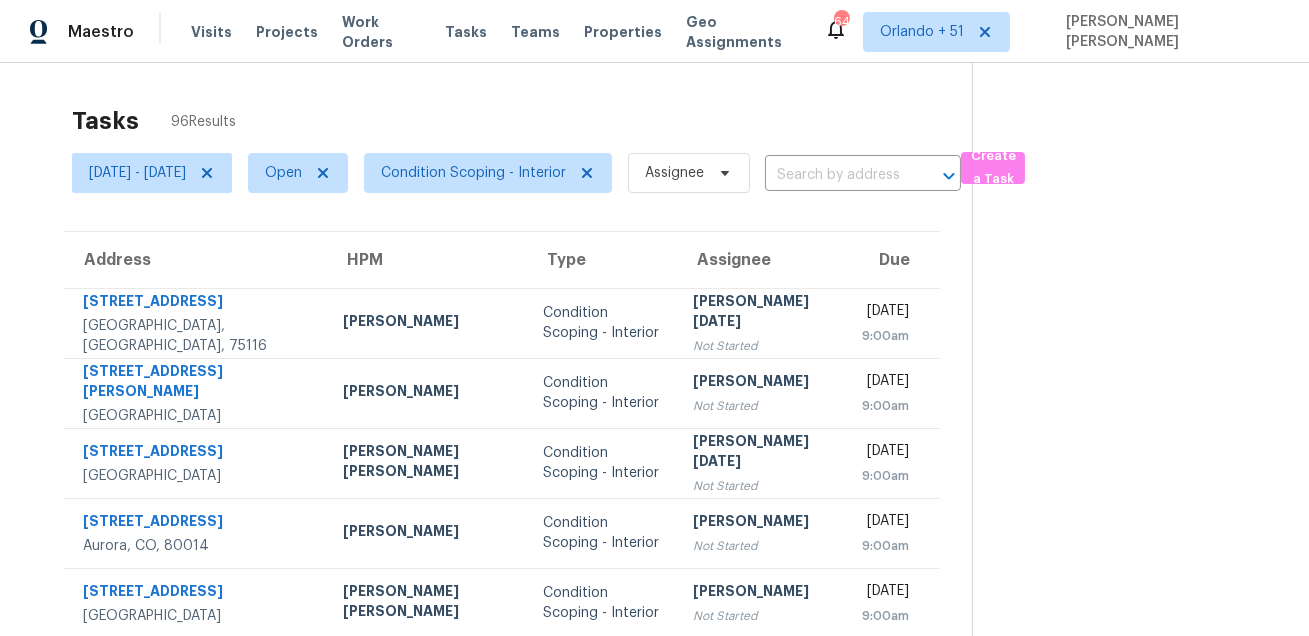 click on "Tasks 96  Results" at bounding box center (522, 121) 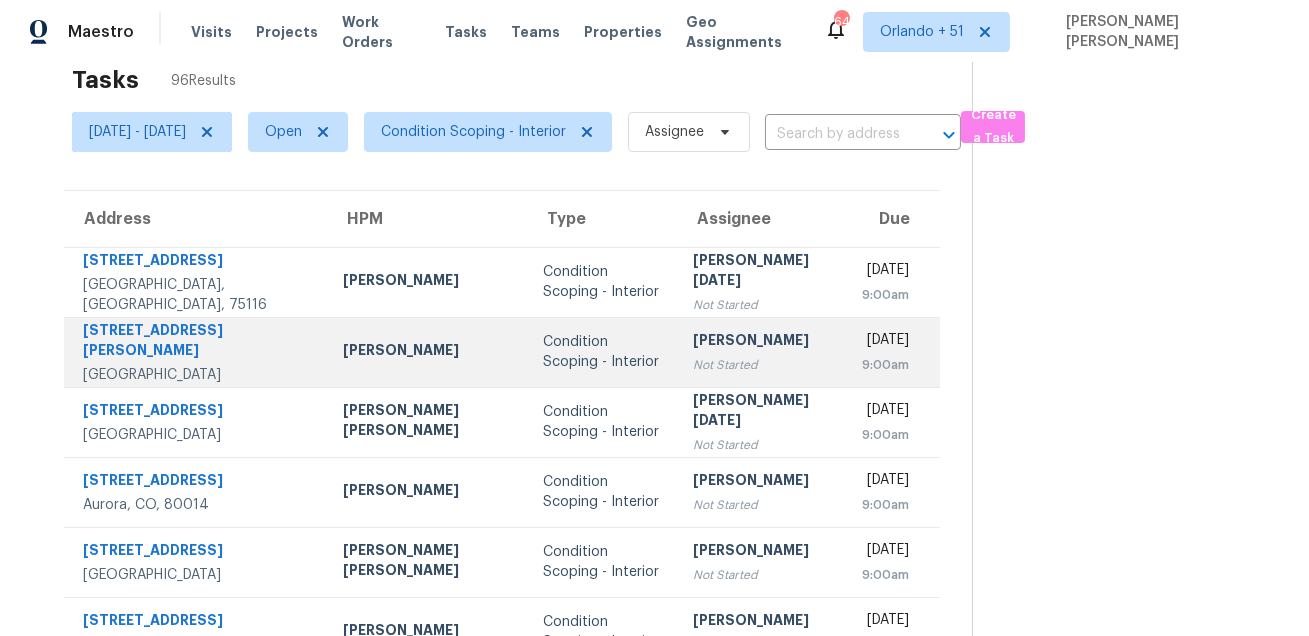 scroll, scrollTop: 0, scrollLeft: 0, axis: both 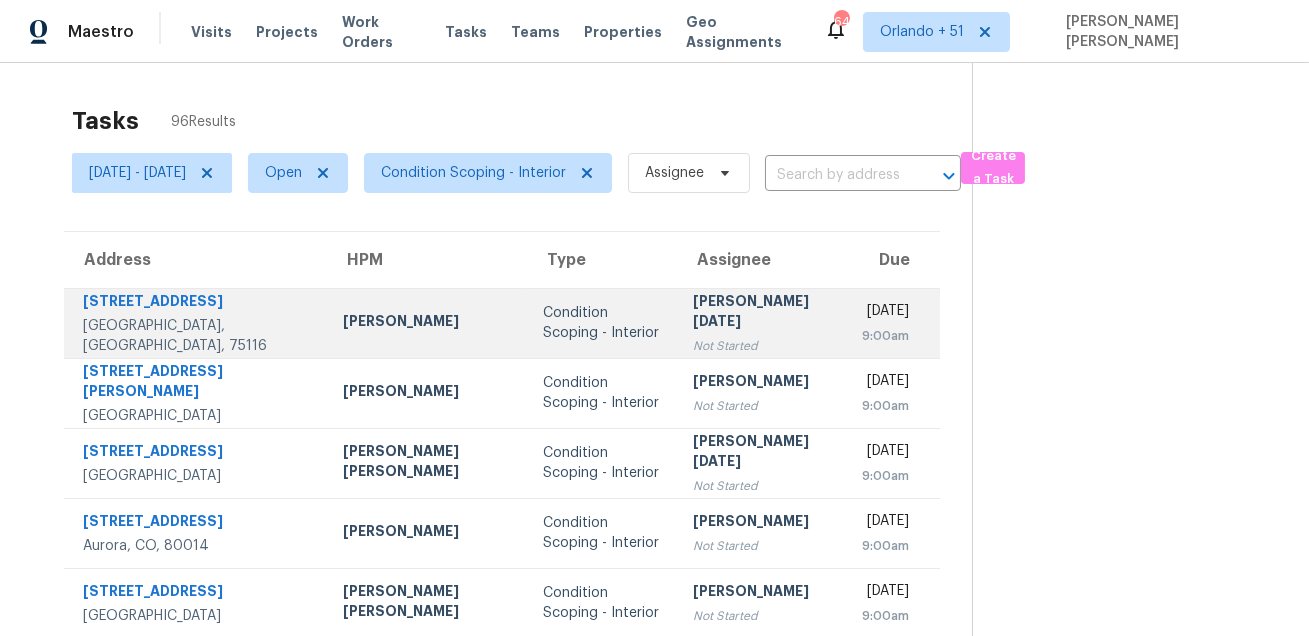click on "[STREET_ADDRESS]" at bounding box center (197, 303) 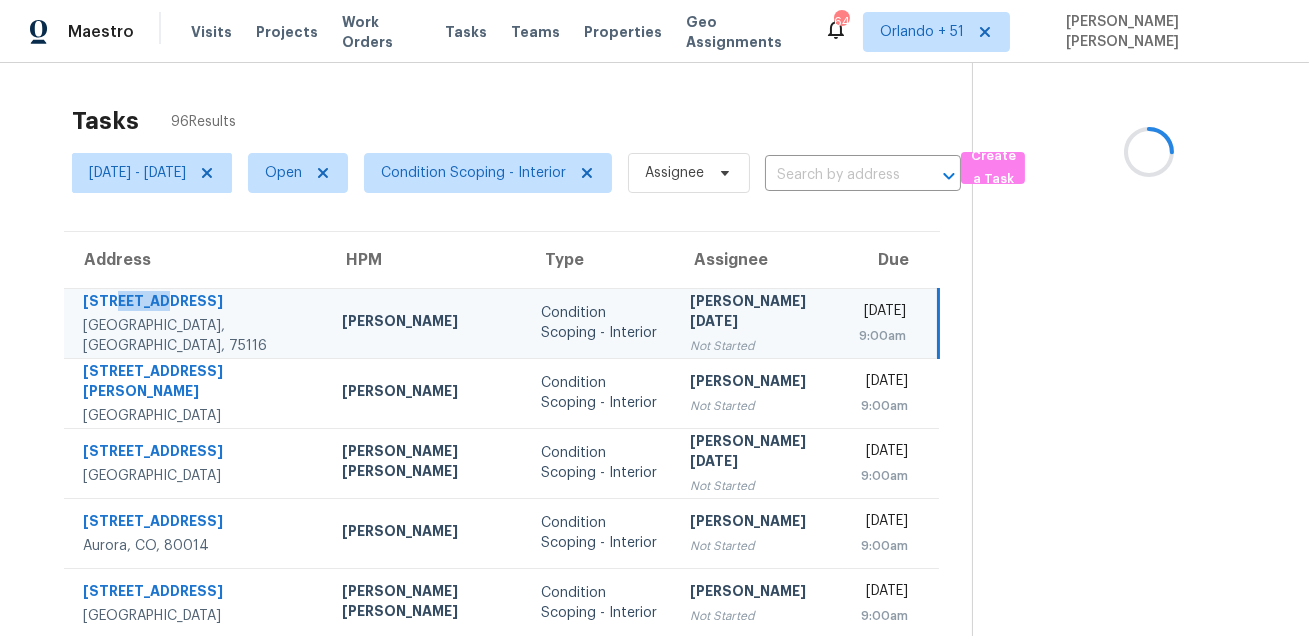 click on "[STREET_ADDRESS]" at bounding box center (196, 303) 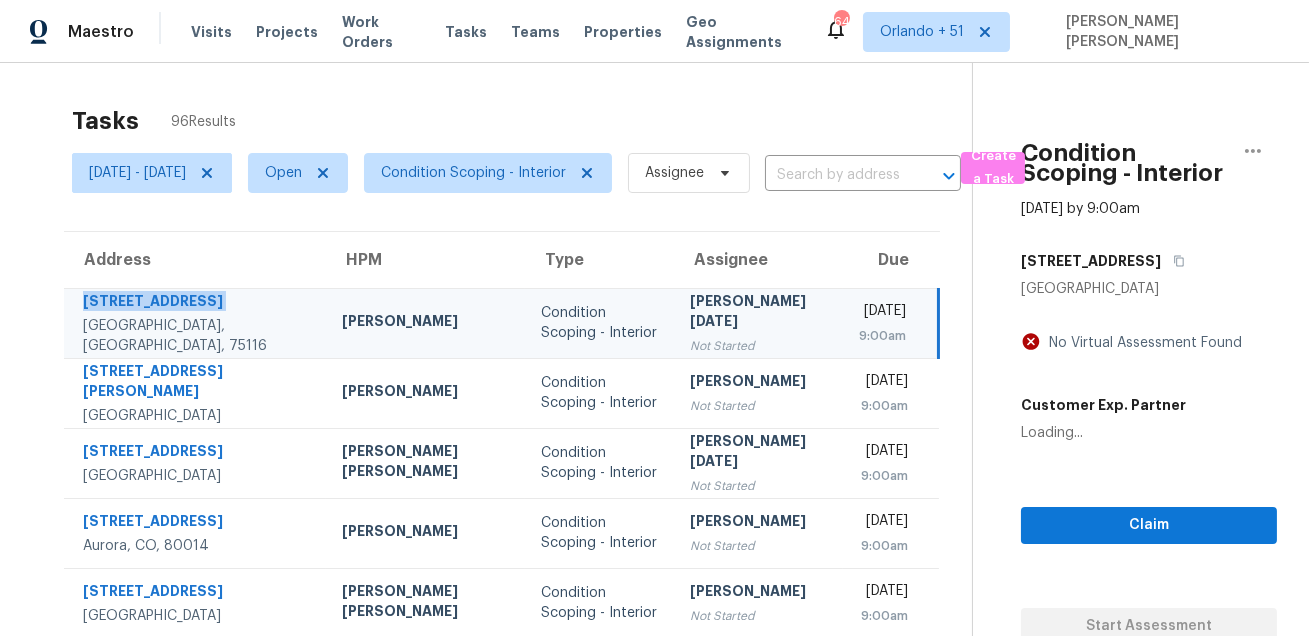 copy on "[STREET_ADDRESS]" 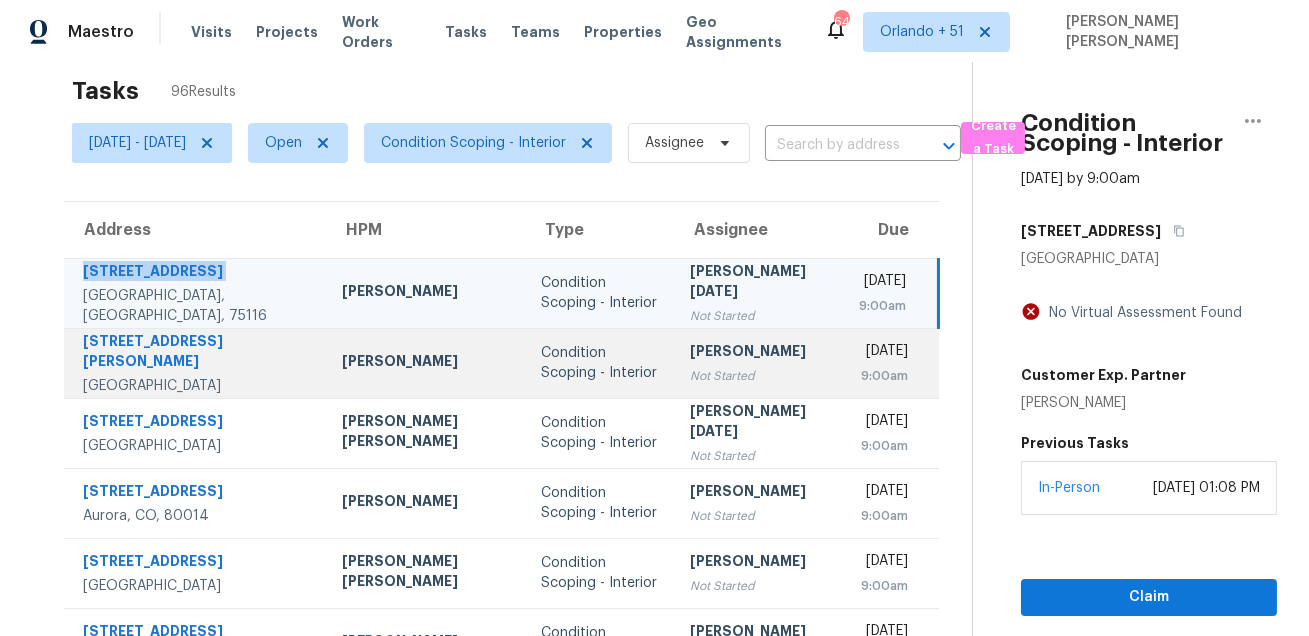 scroll, scrollTop: 55, scrollLeft: 0, axis: vertical 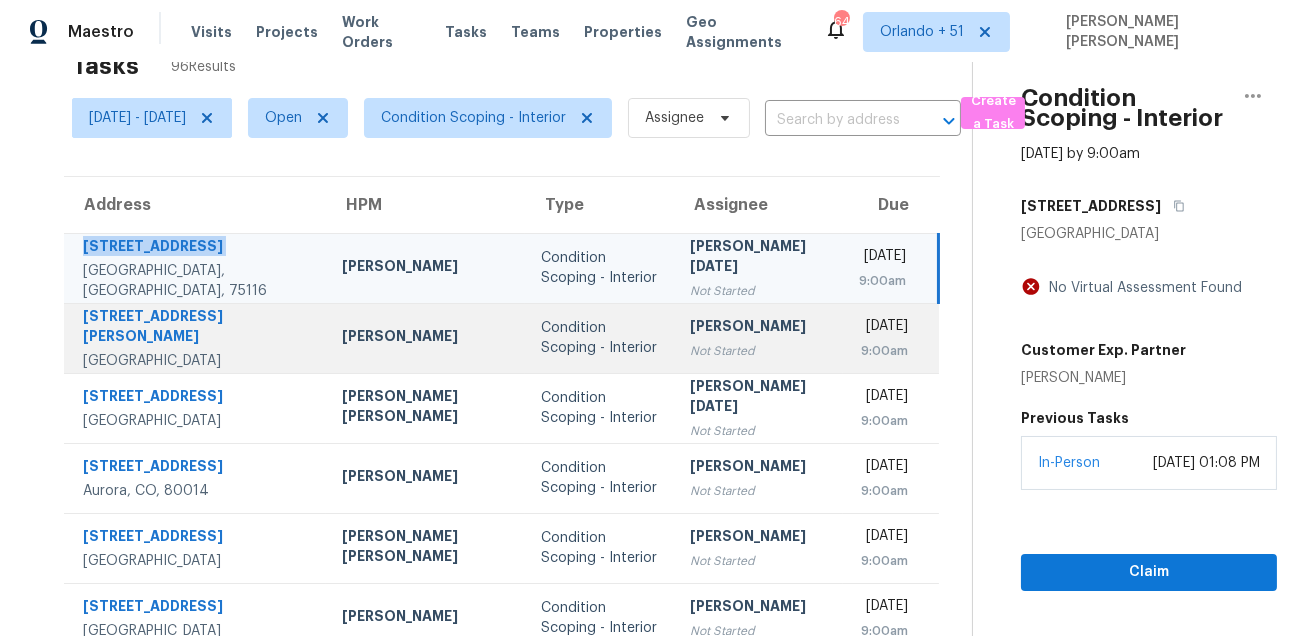 click on "[STREET_ADDRESS][PERSON_NAME]" at bounding box center [196, 328] 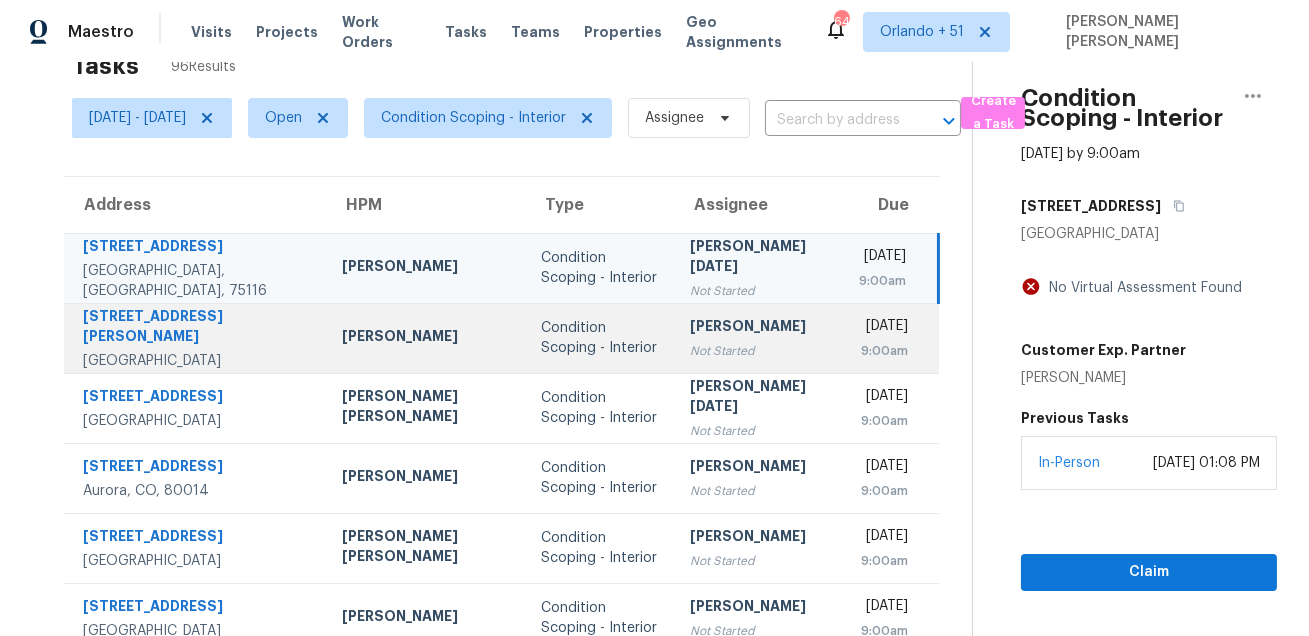 click on "[STREET_ADDRESS][PERSON_NAME]" at bounding box center (196, 328) 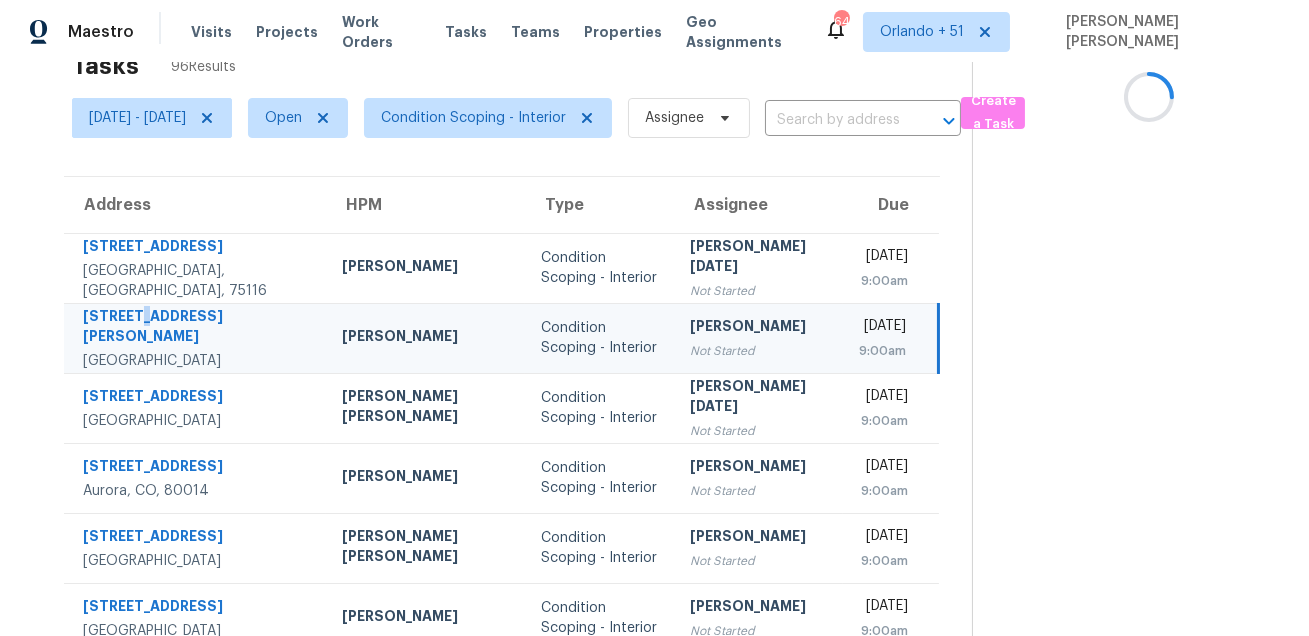 click on "[STREET_ADDRESS][PERSON_NAME]" at bounding box center [196, 328] 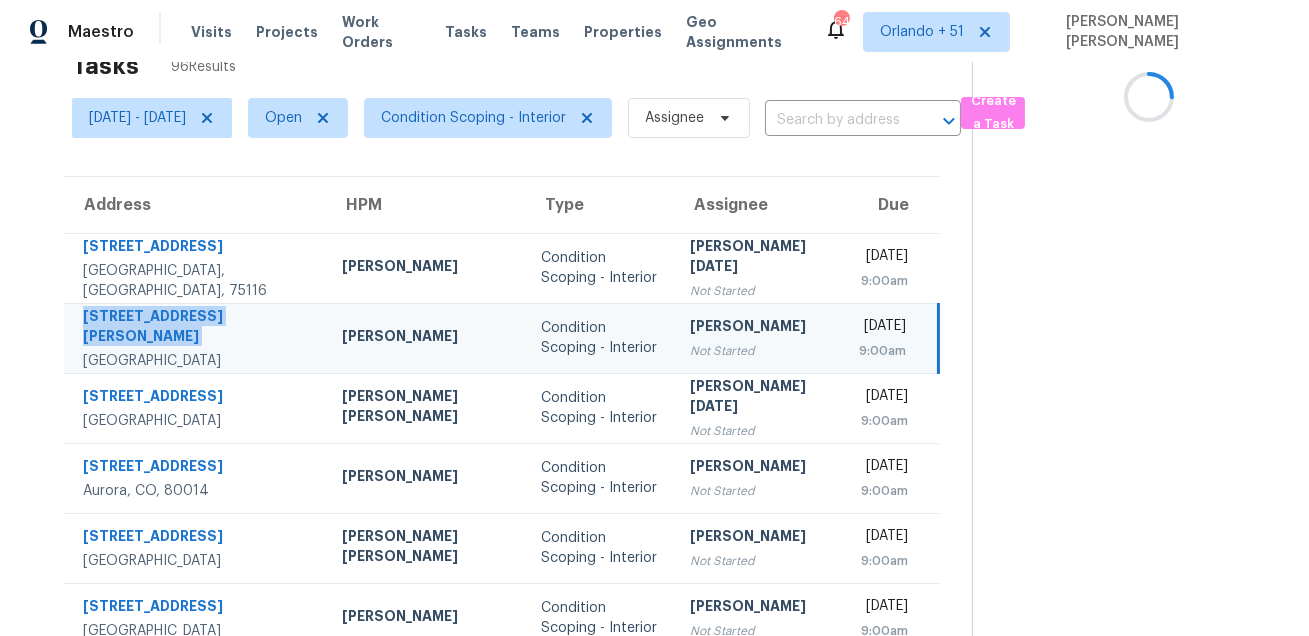 copy on "[STREET_ADDRESS][PERSON_NAME]" 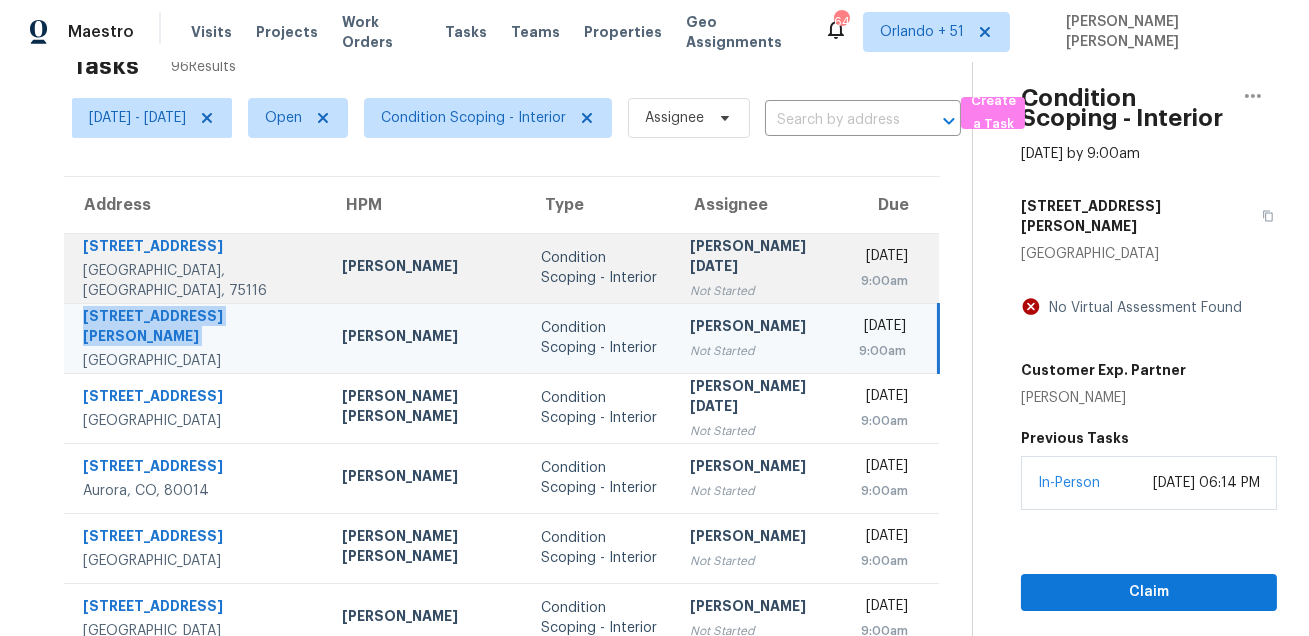 scroll, scrollTop: 70, scrollLeft: 0, axis: vertical 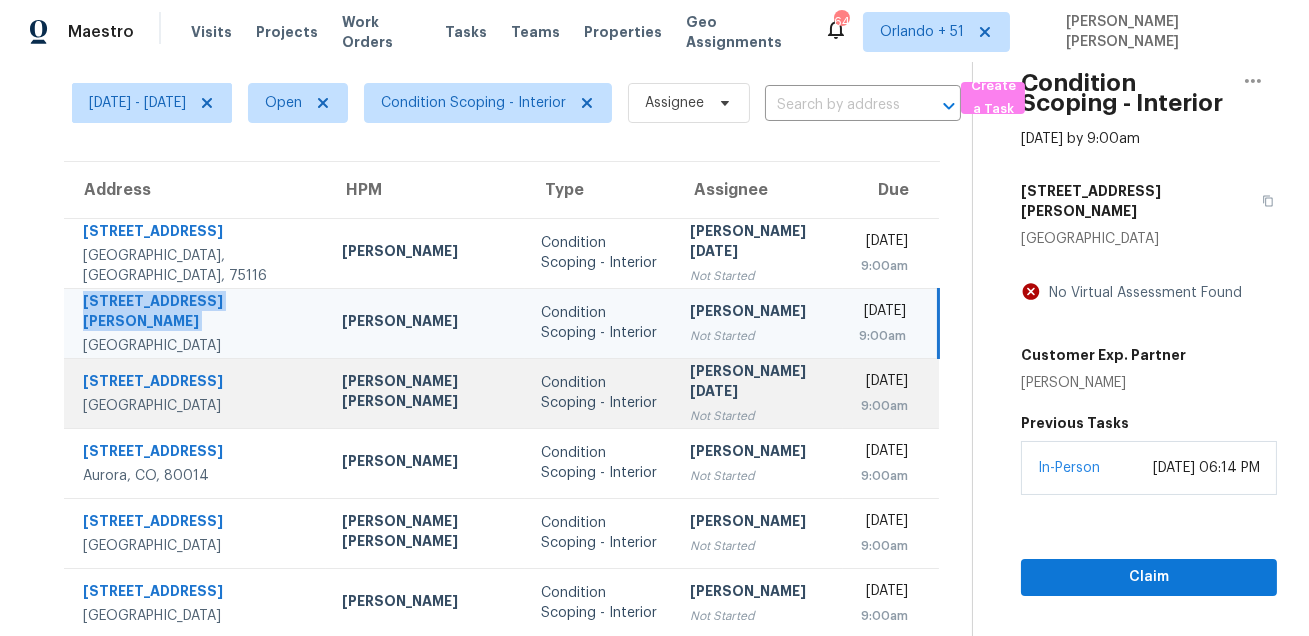 click on "[STREET_ADDRESS]" at bounding box center [196, 383] 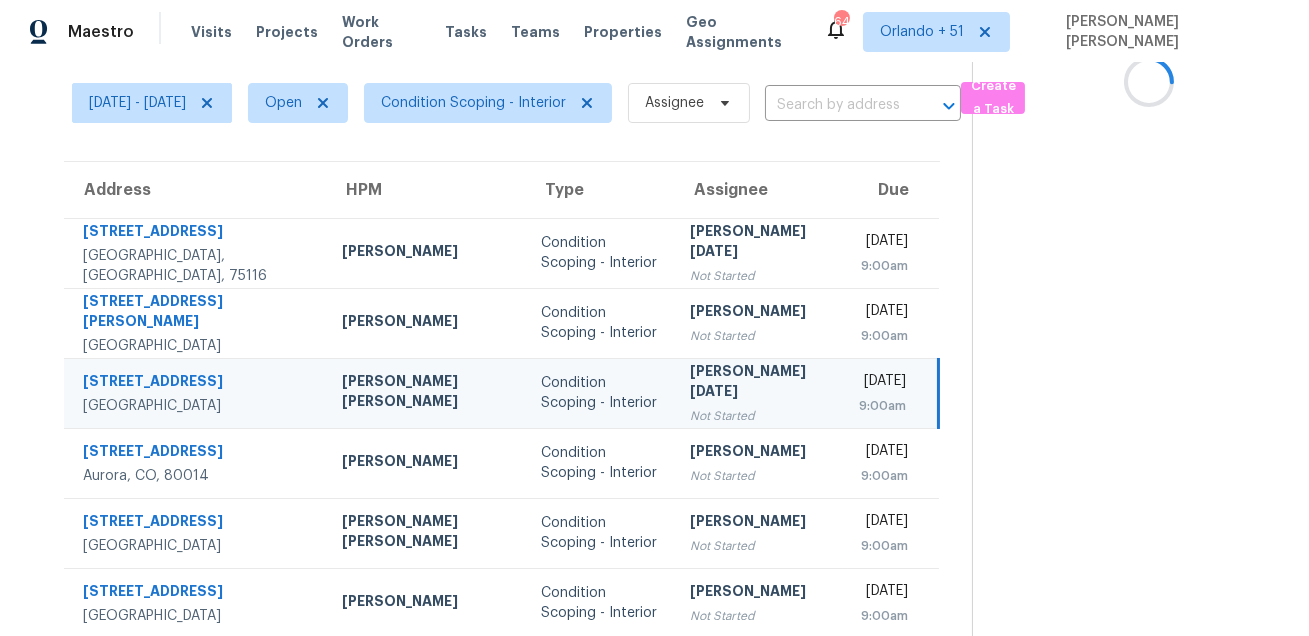 click on "[STREET_ADDRESS]" at bounding box center [196, 383] 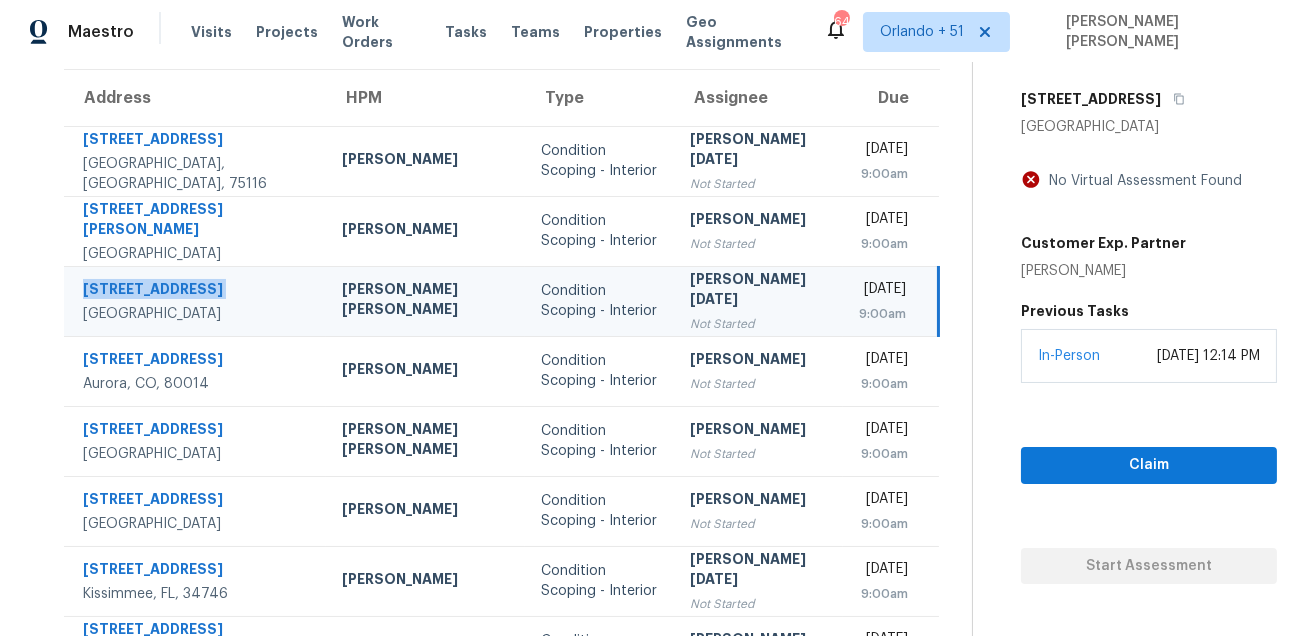 scroll, scrollTop: 276, scrollLeft: 0, axis: vertical 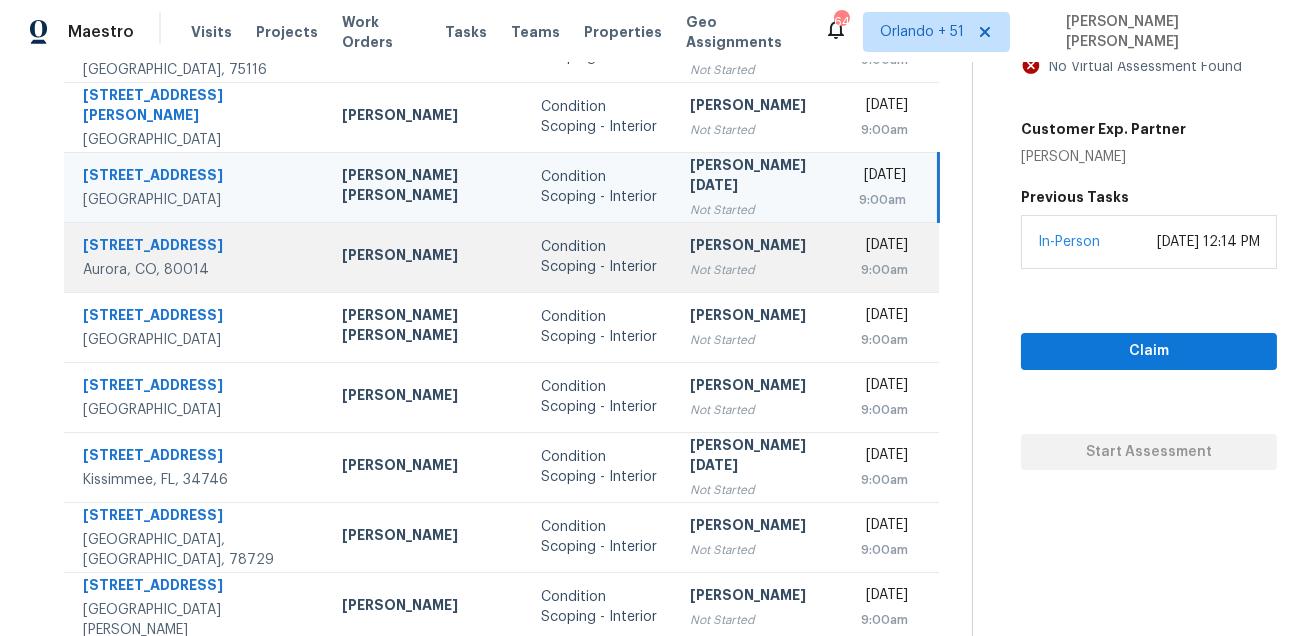 click on "[STREET_ADDRESS]" at bounding box center (196, 247) 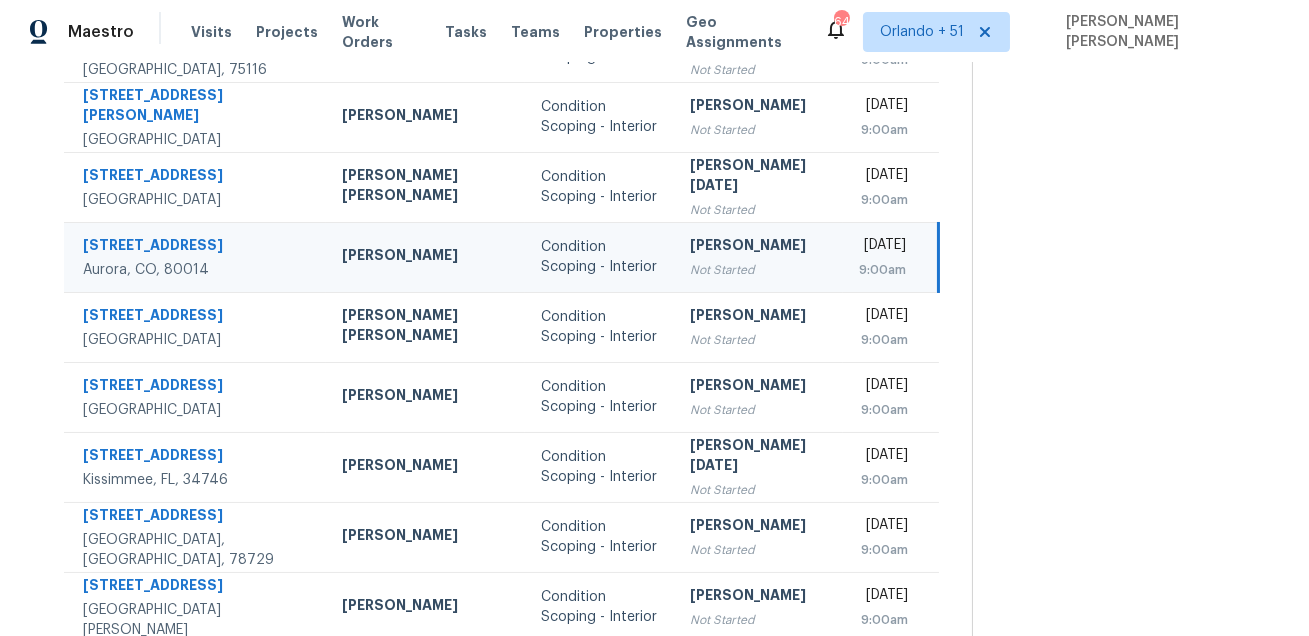 click on "[STREET_ADDRESS]" at bounding box center (196, 247) 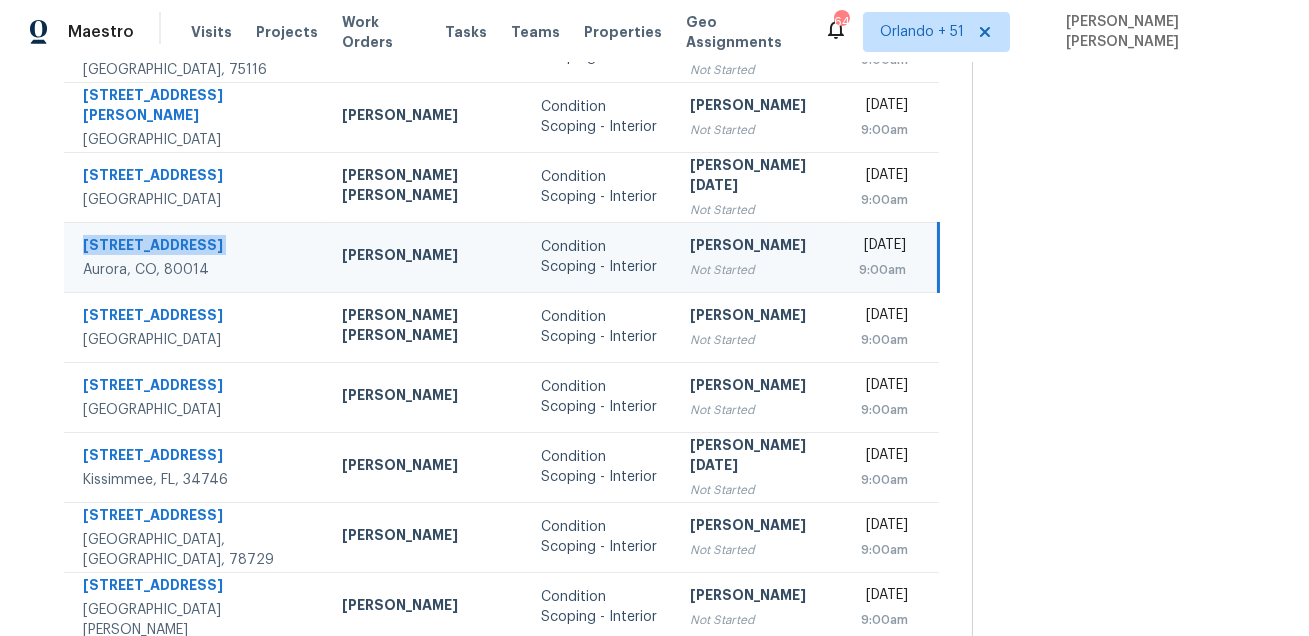 click on "[STREET_ADDRESS]" at bounding box center (196, 247) 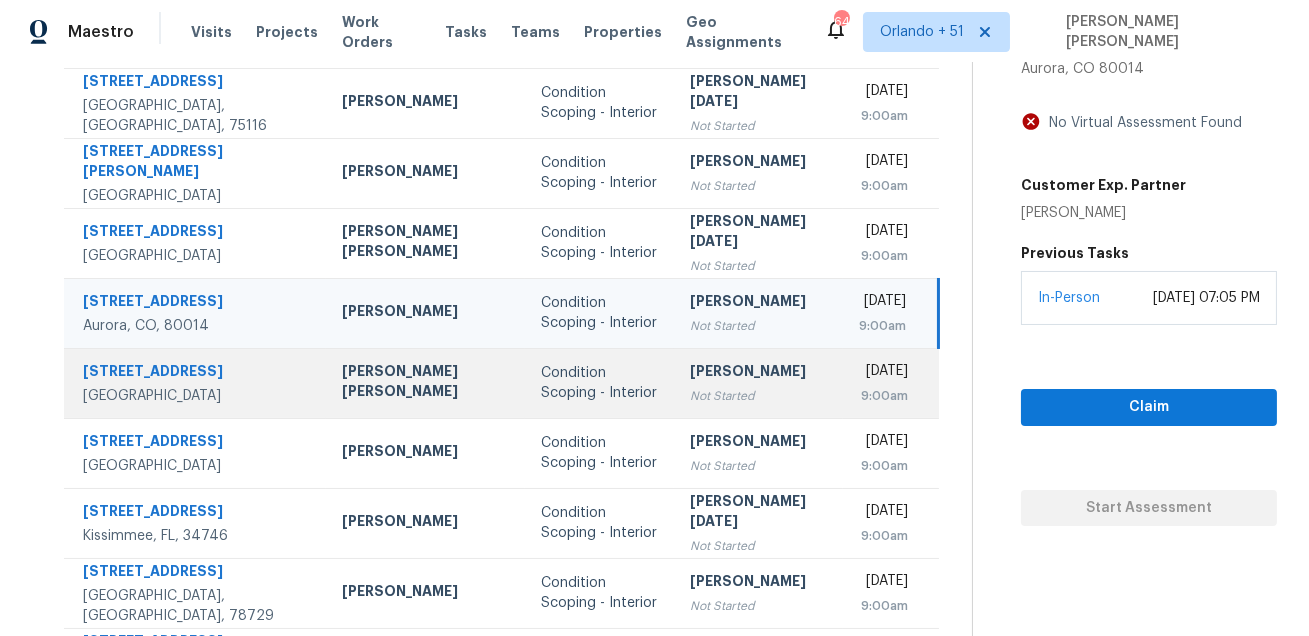 scroll, scrollTop: 251, scrollLeft: 0, axis: vertical 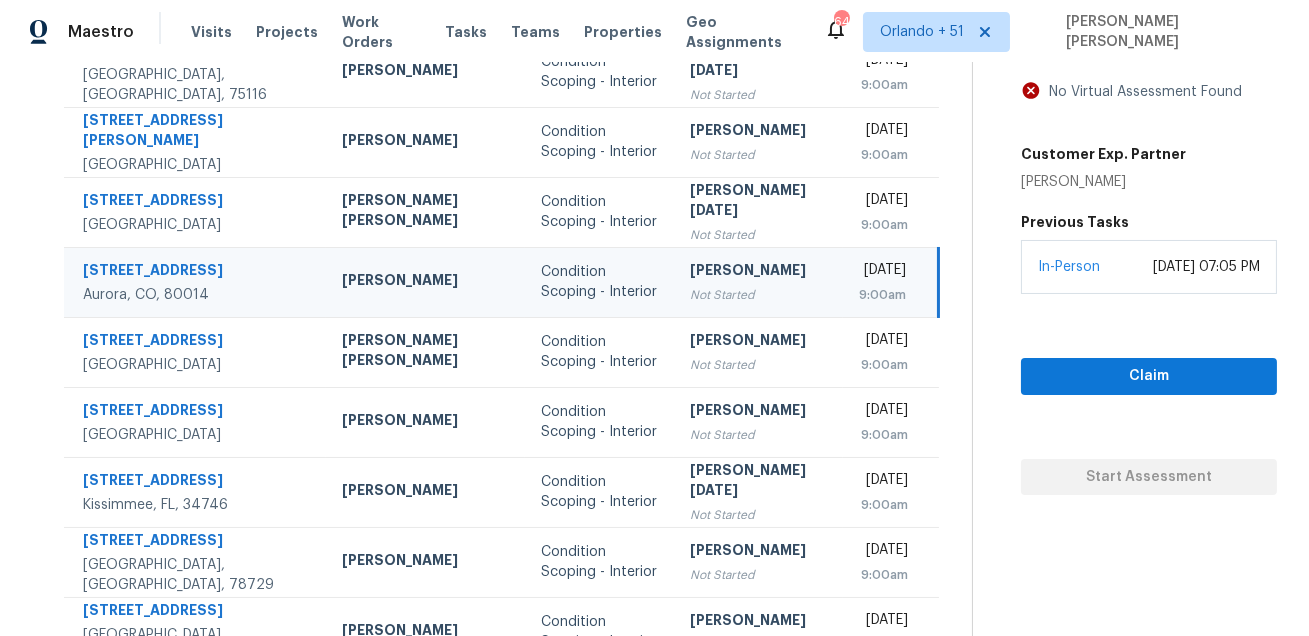 click on "[STREET_ADDRESS]" at bounding box center [187, 282] 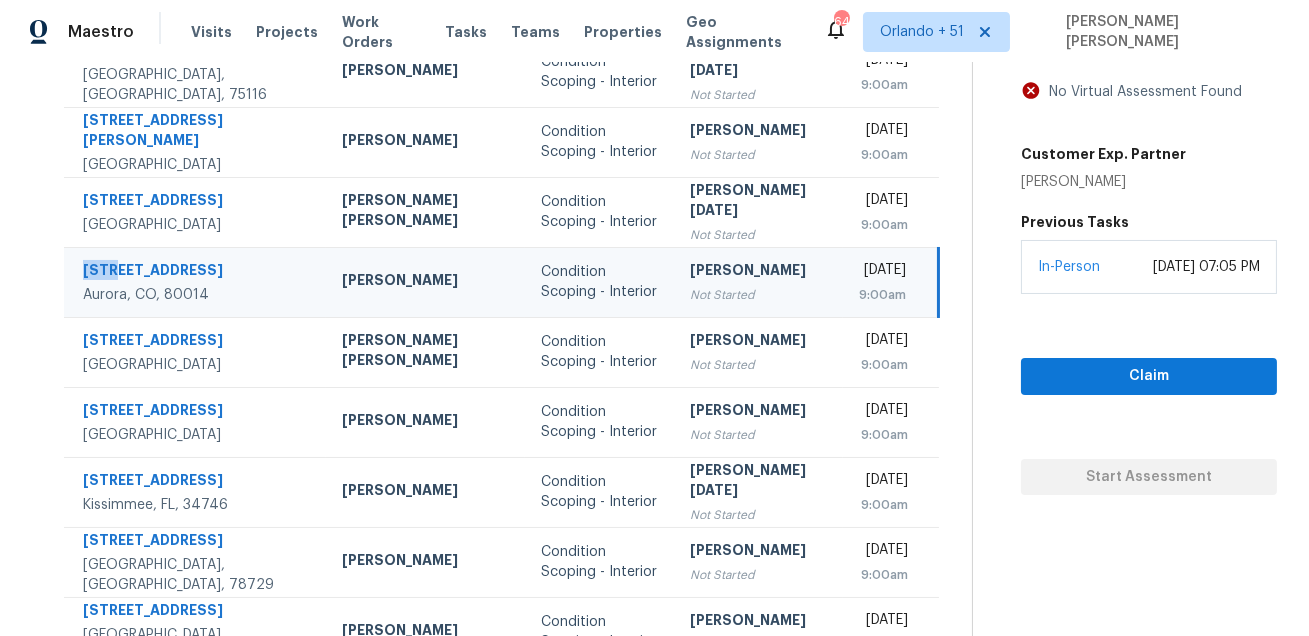 click on "[STREET_ADDRESS]" at bounding box center (187, 282) 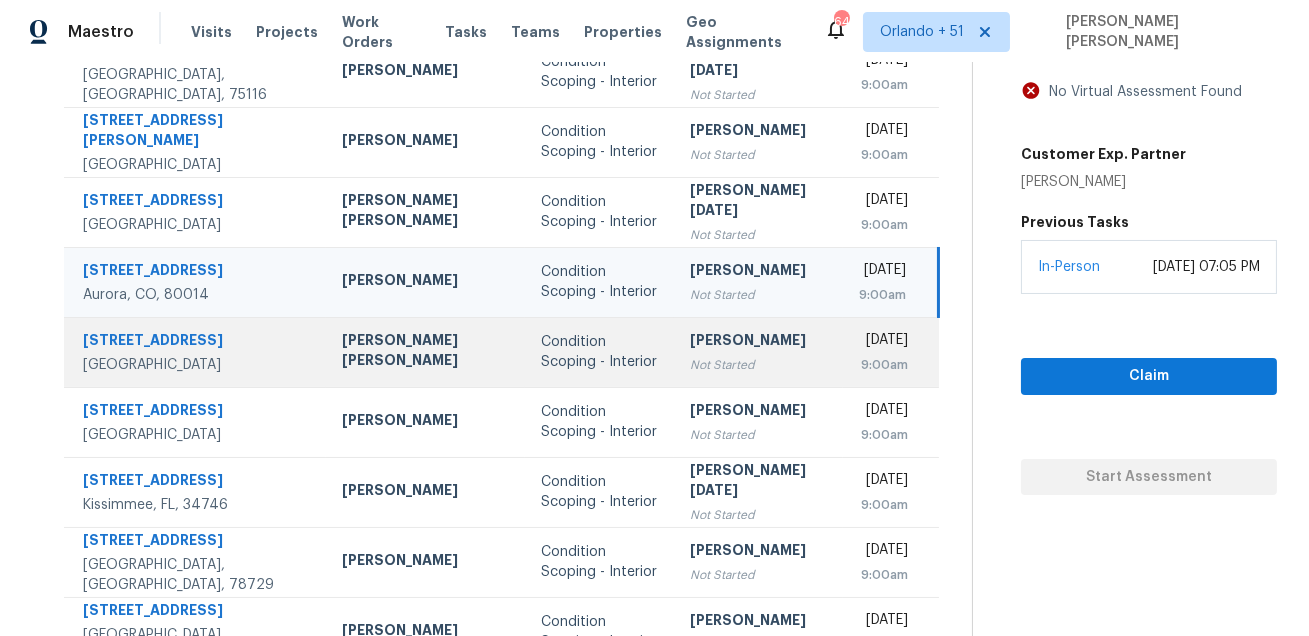click on "[STREET_ADDRESS]" at bounding box center (196, 342) 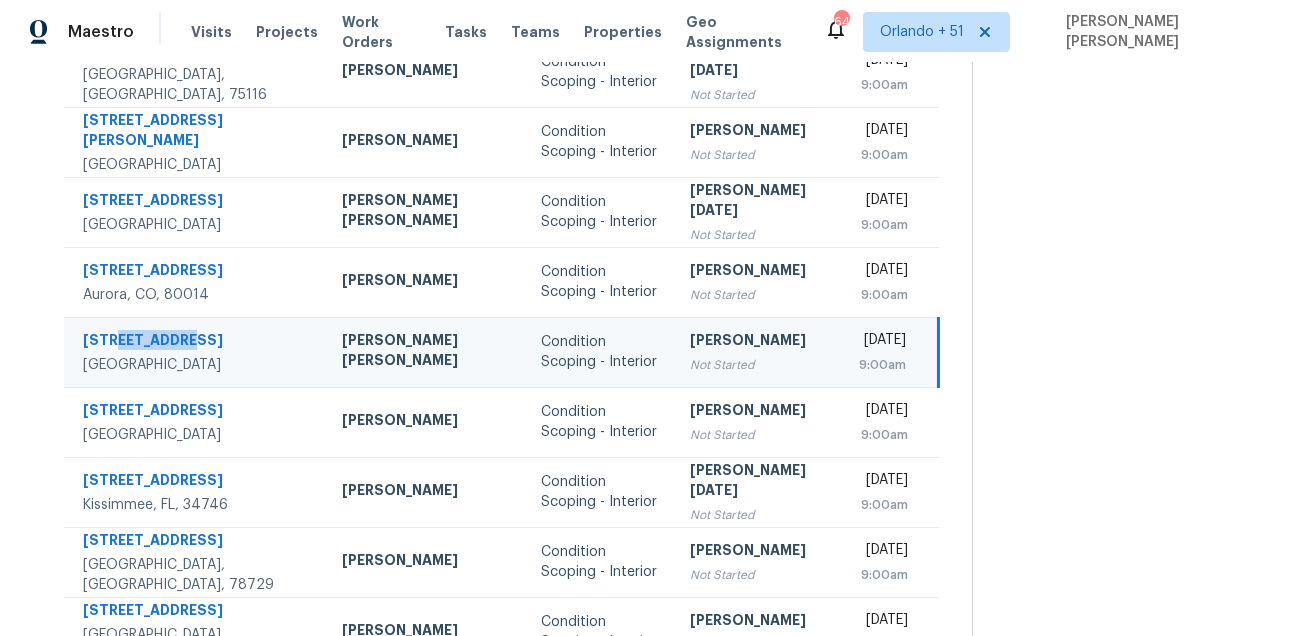 click on "[STREET_ADDRESS]" at bounding box center [196, 342] 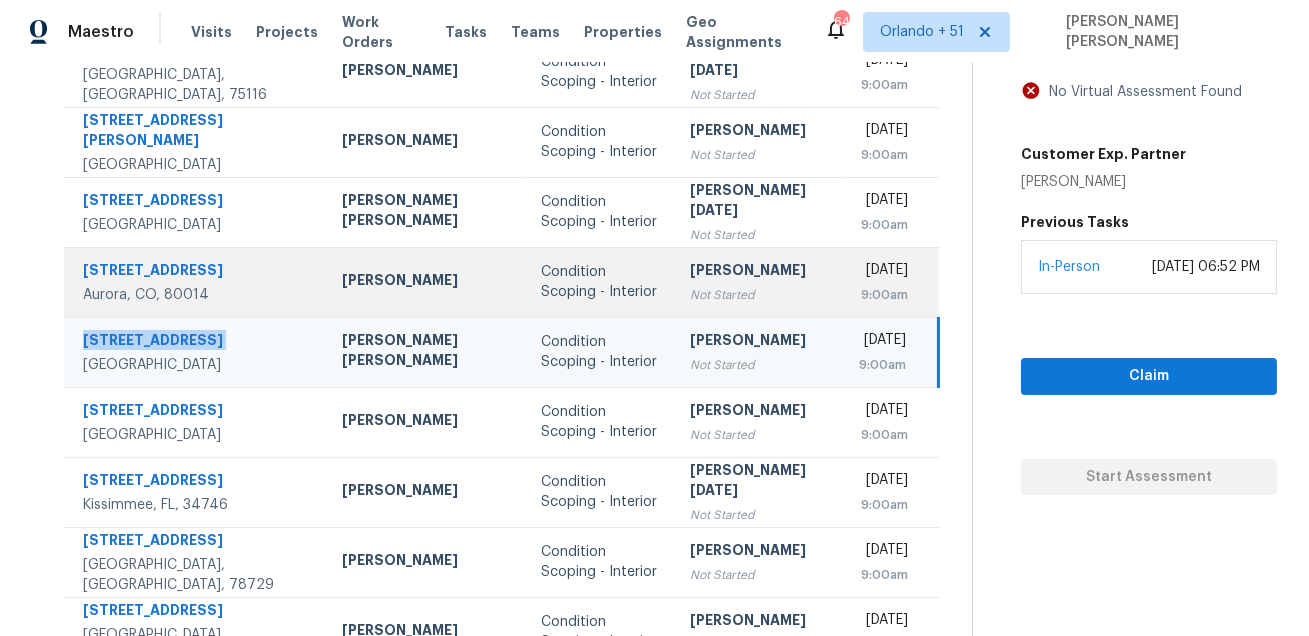 scroll, scrollTop: 405, scrollLeft: 0, axis: vertical 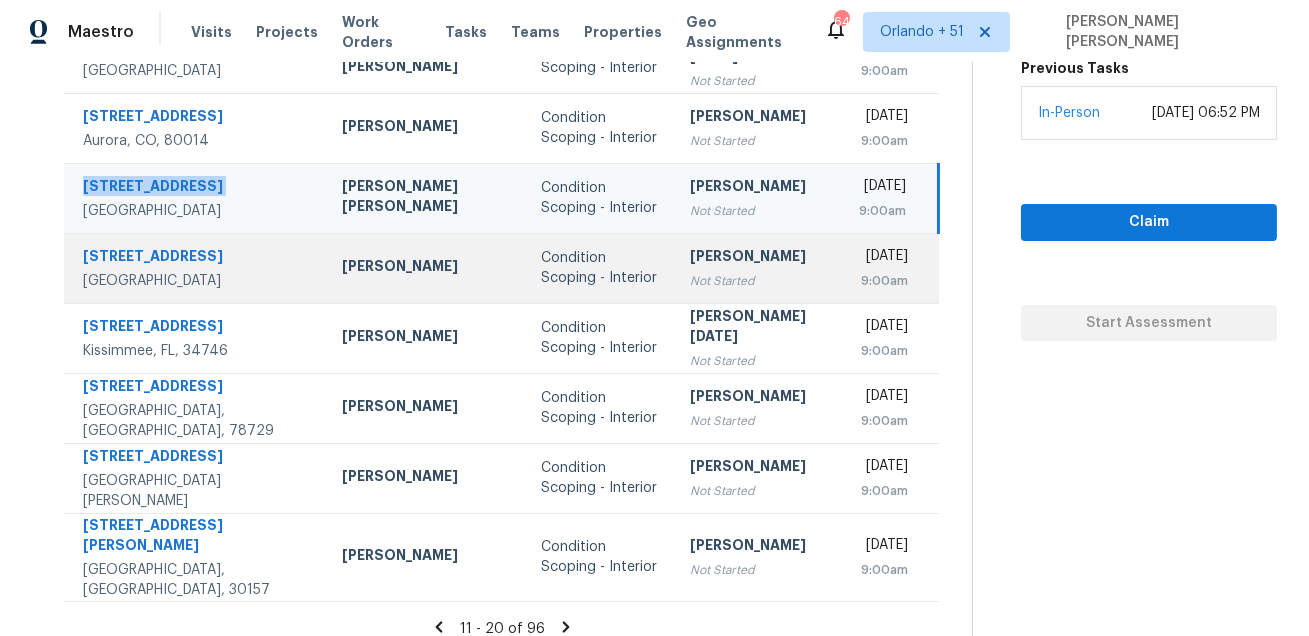 click on "[STREET_ADDRESS]" at bounding box center [196, 258] 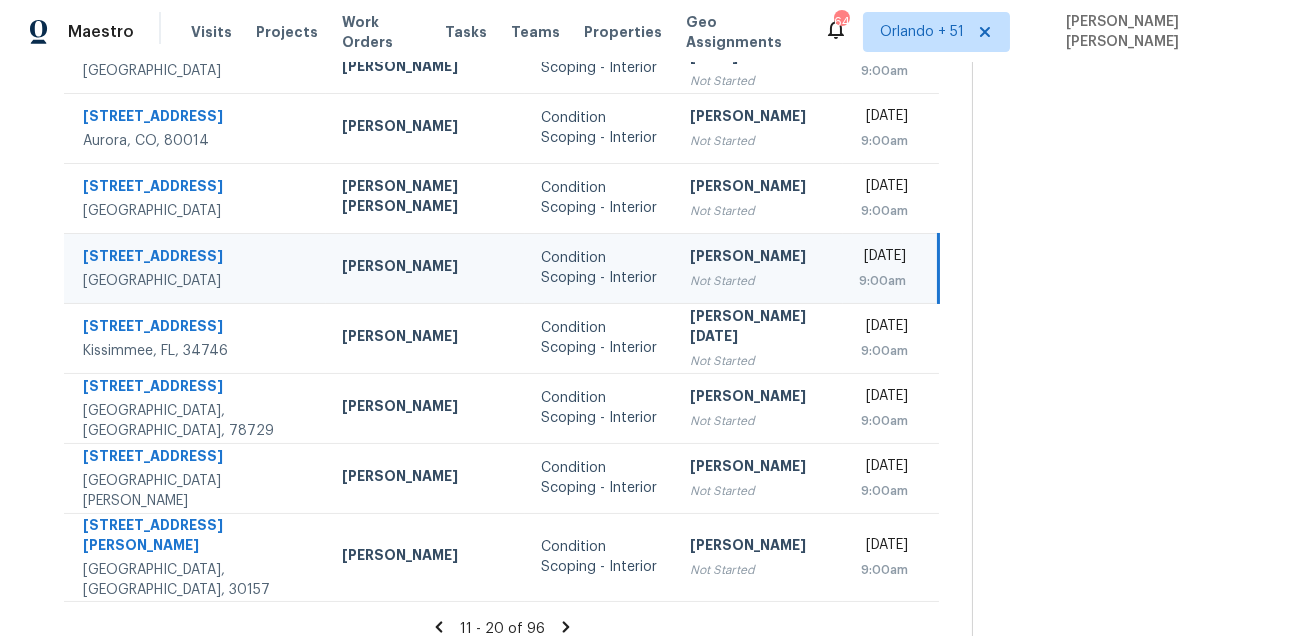 click on "[STREET_ADDRESS]" at bounding box center [196, 258] 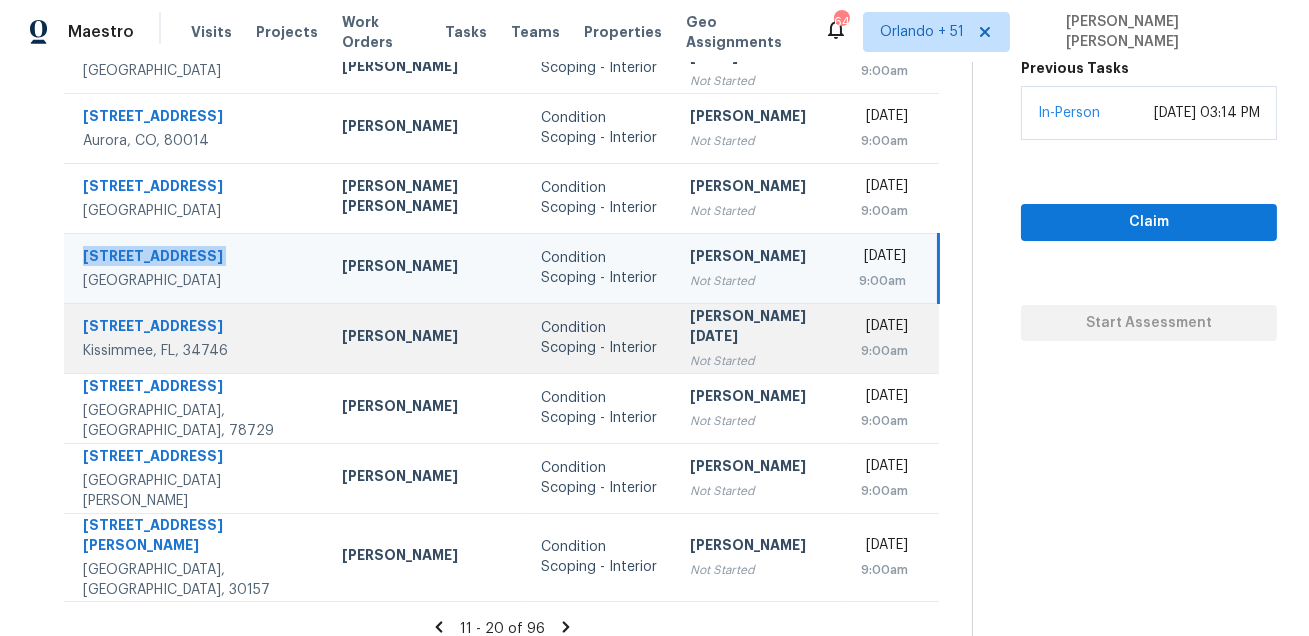 click on "[STREET_ADDRESS]" at bounding box center (196, 328) 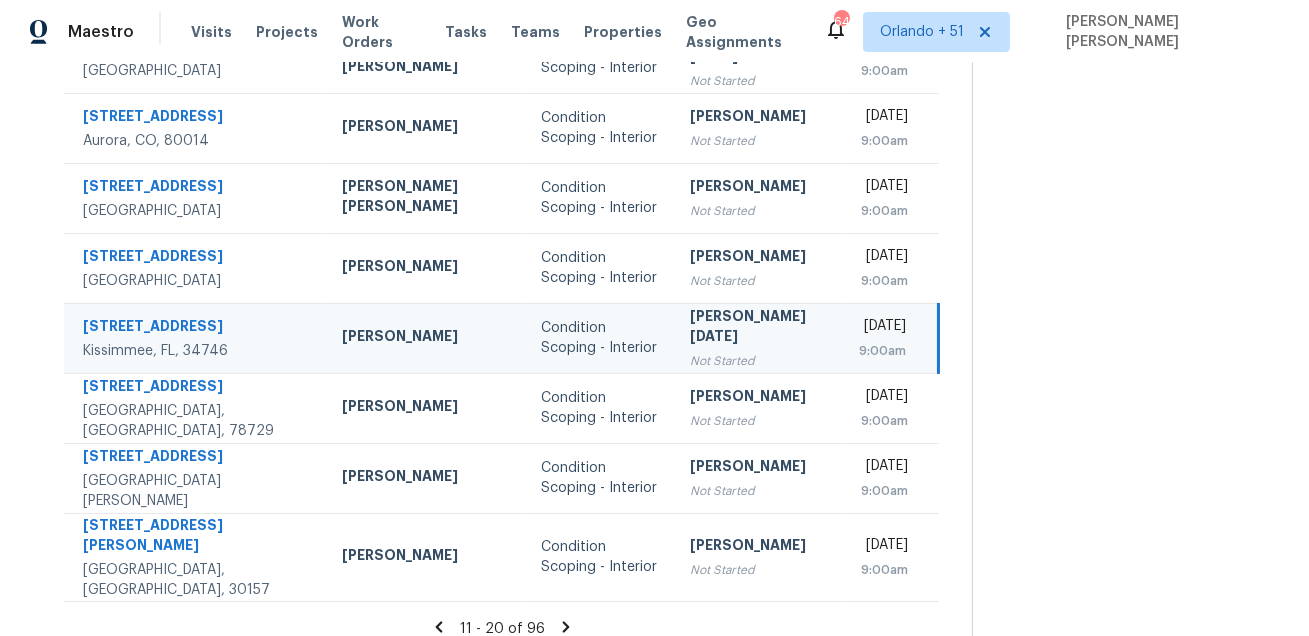 click on "[STREET_ADDRESS]" at bounding box center [196, 328] 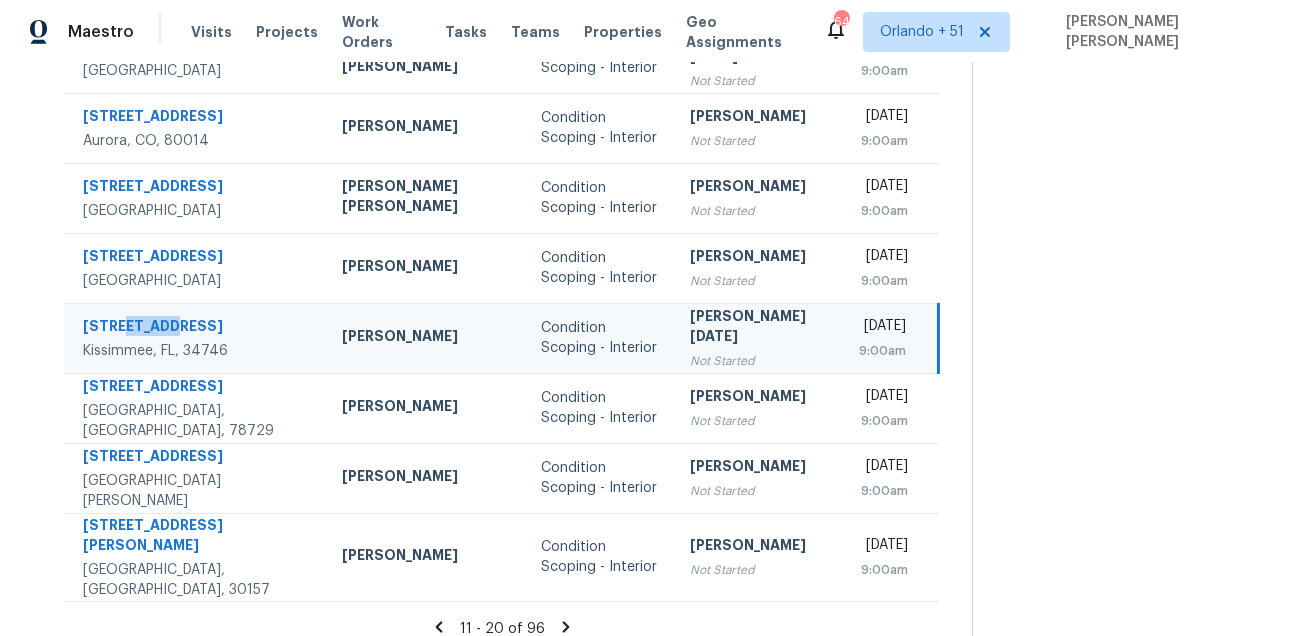 click on "[STREET_ADDRESS]" at bounding box center [196, 328] 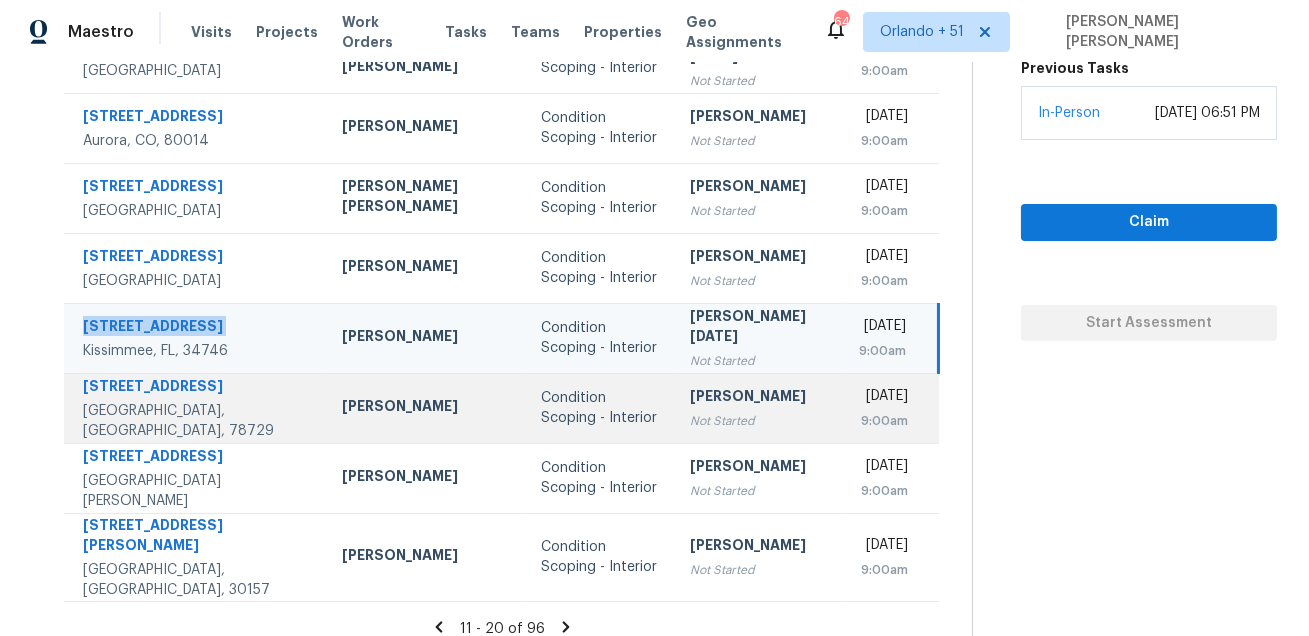 click on "[STREET_ADDRESS]" at bounding box center (196, 388) 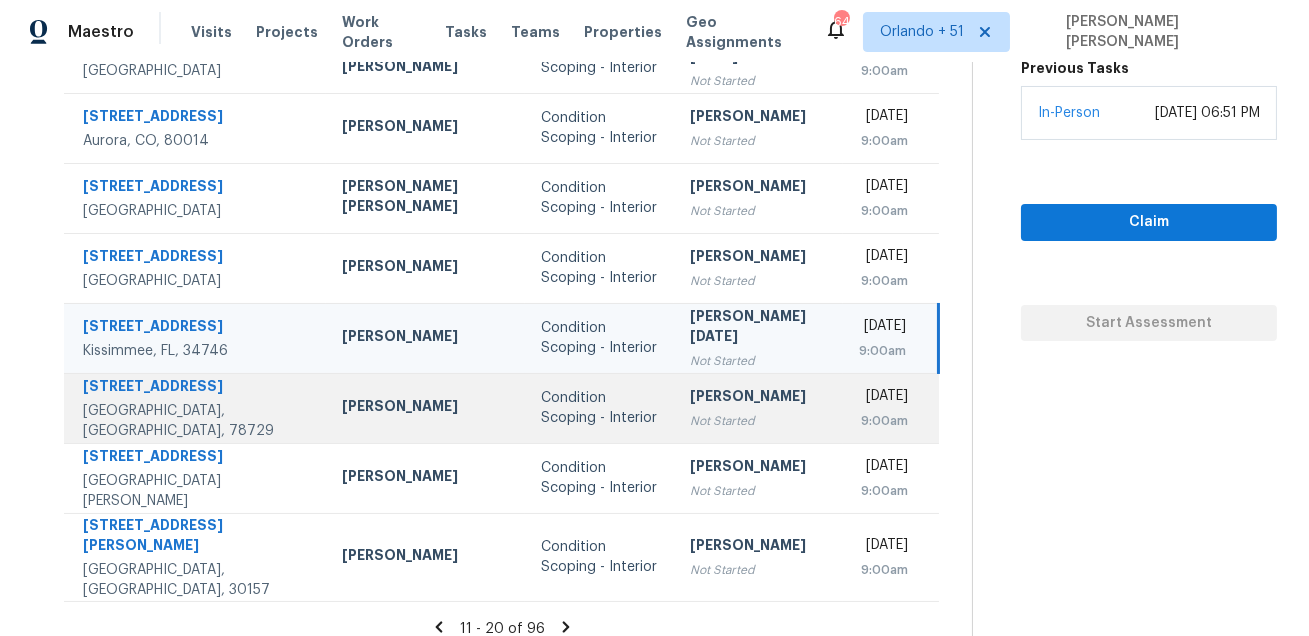 click on "[STREET_ADDRESS]" at bounding box center (196, 388) 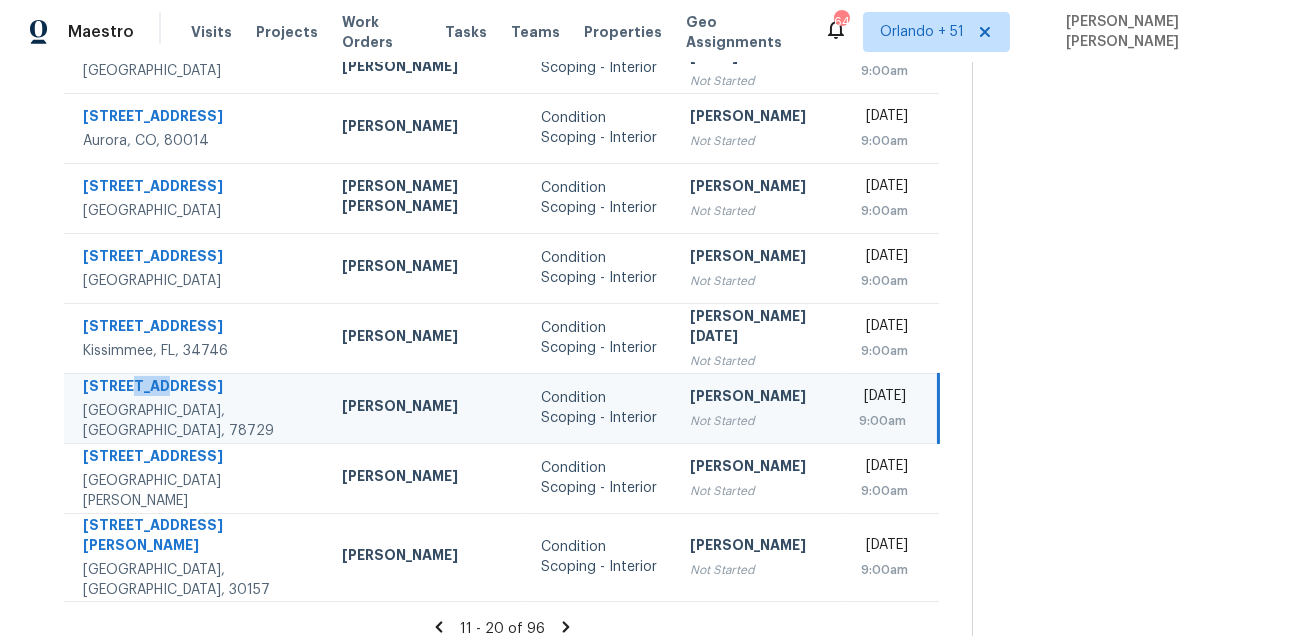 click on "[STREET_ADDRESS]" at bounding box center (196, 388) 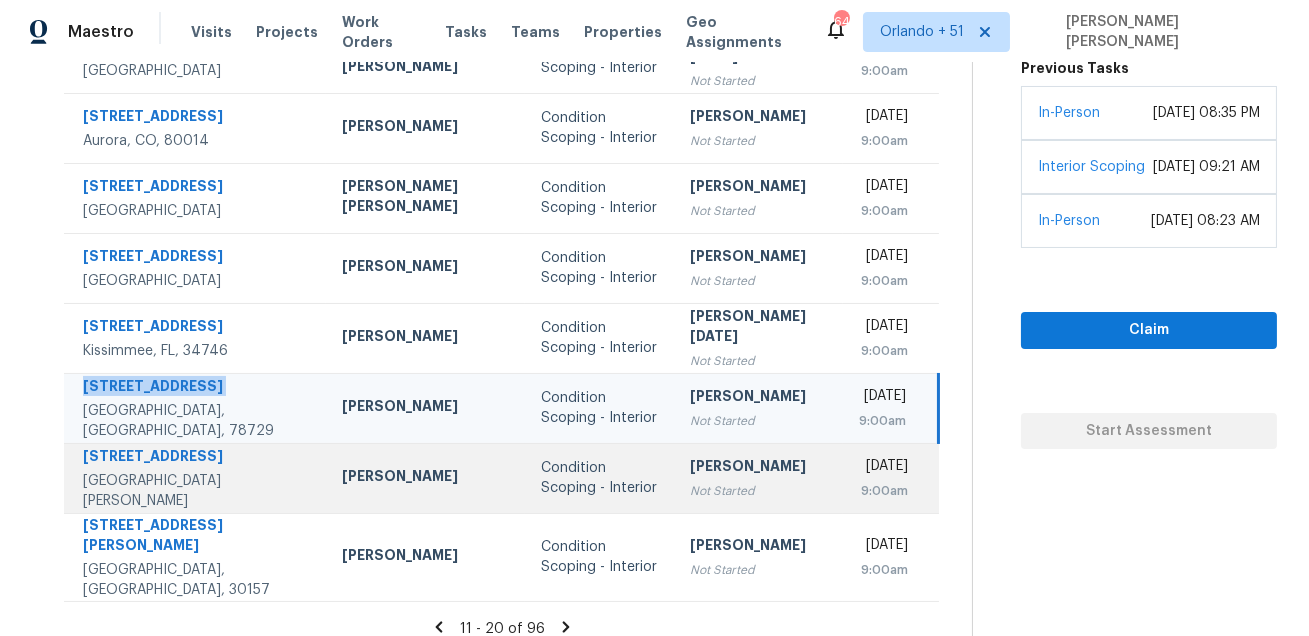 click on "[STREET_ADDRESS]" at bounding box center (196, 458) 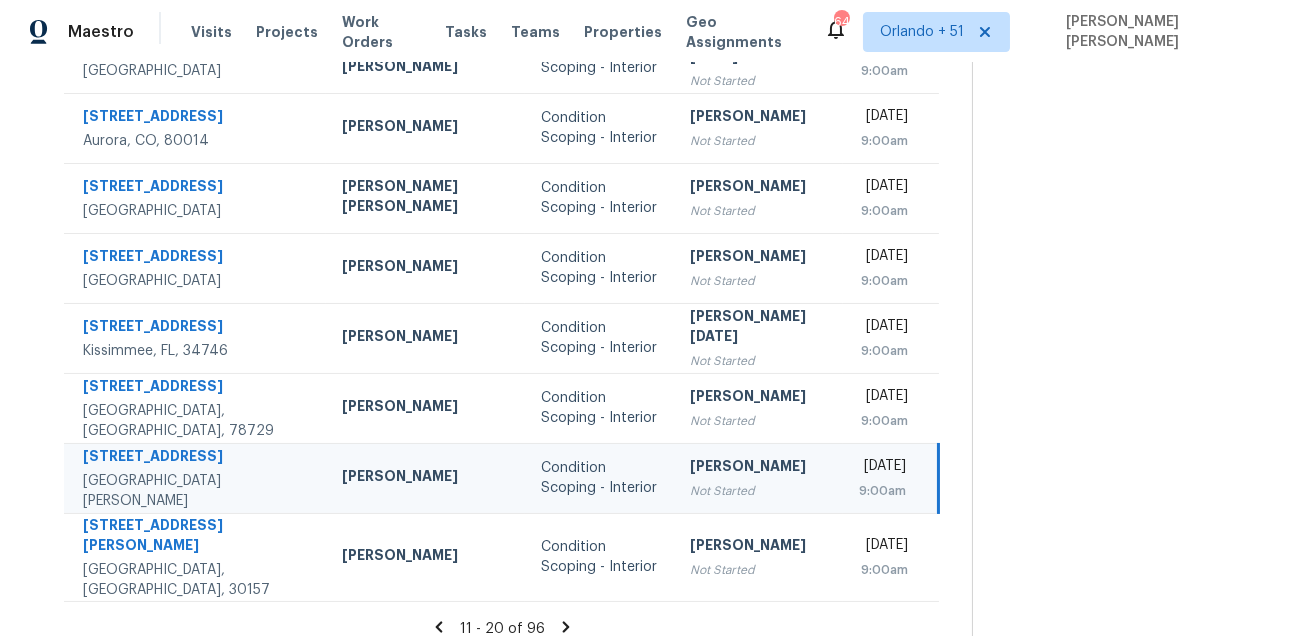 click on "[STREET_ADDRESS]" at bounding box center (196, 458) 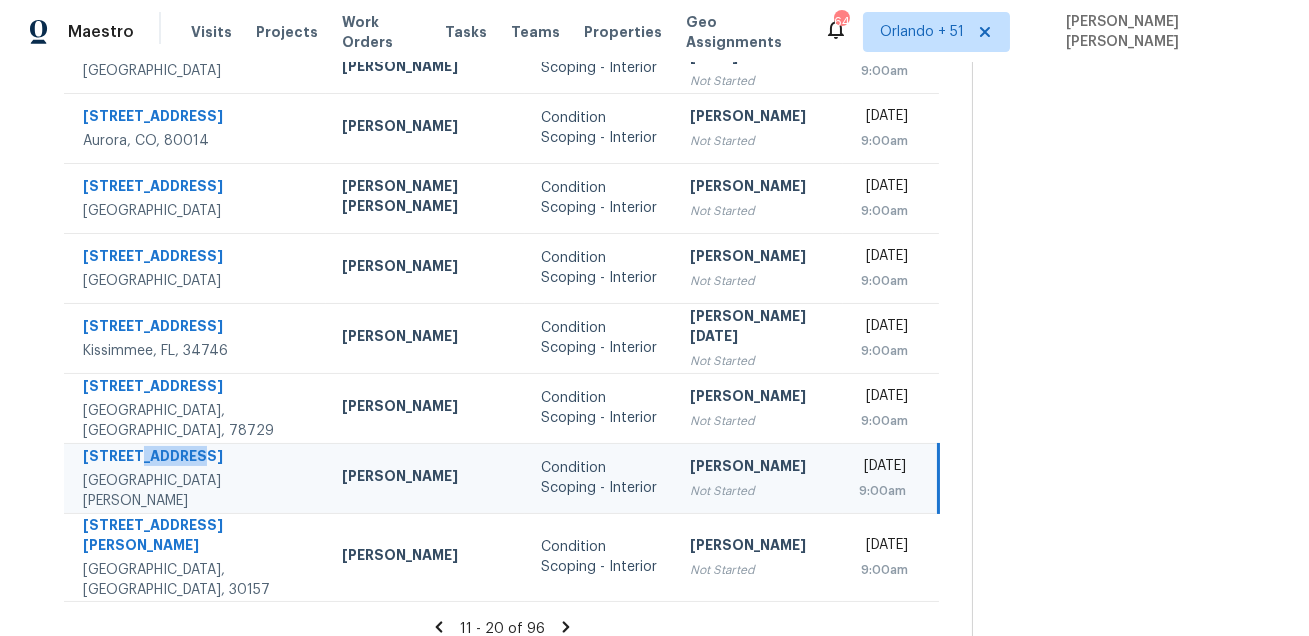 click on "[STREET_ADDRESS]" at bounding box center (196, 458) 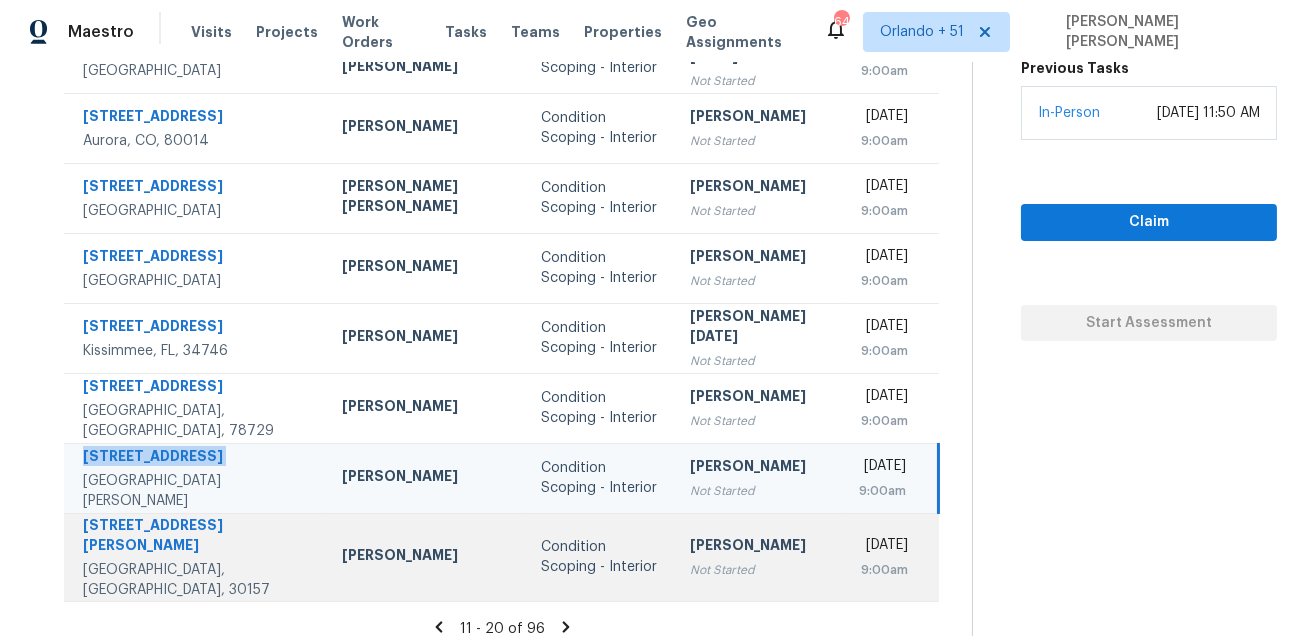 click on "[STREET_ADDRESS][PERSON_NAME]" at bounding box center [196, 537] 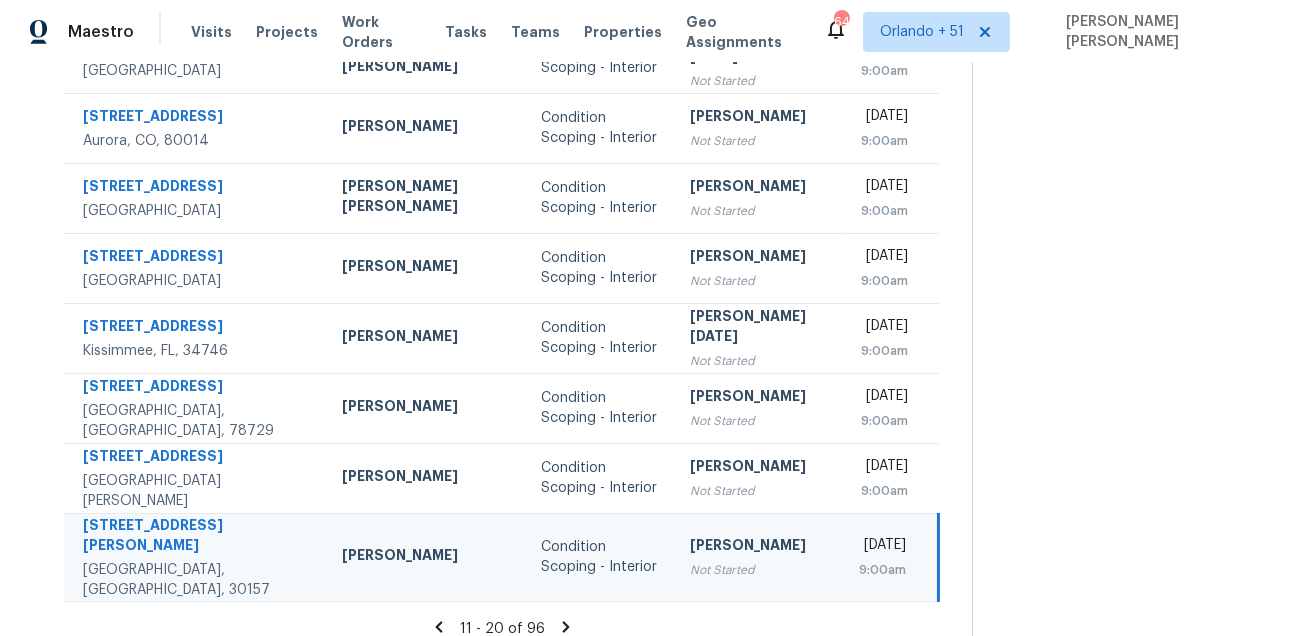 click on "[STREET_ADDRESS][PERSON_NAME]" at bounding box center (196, 537) 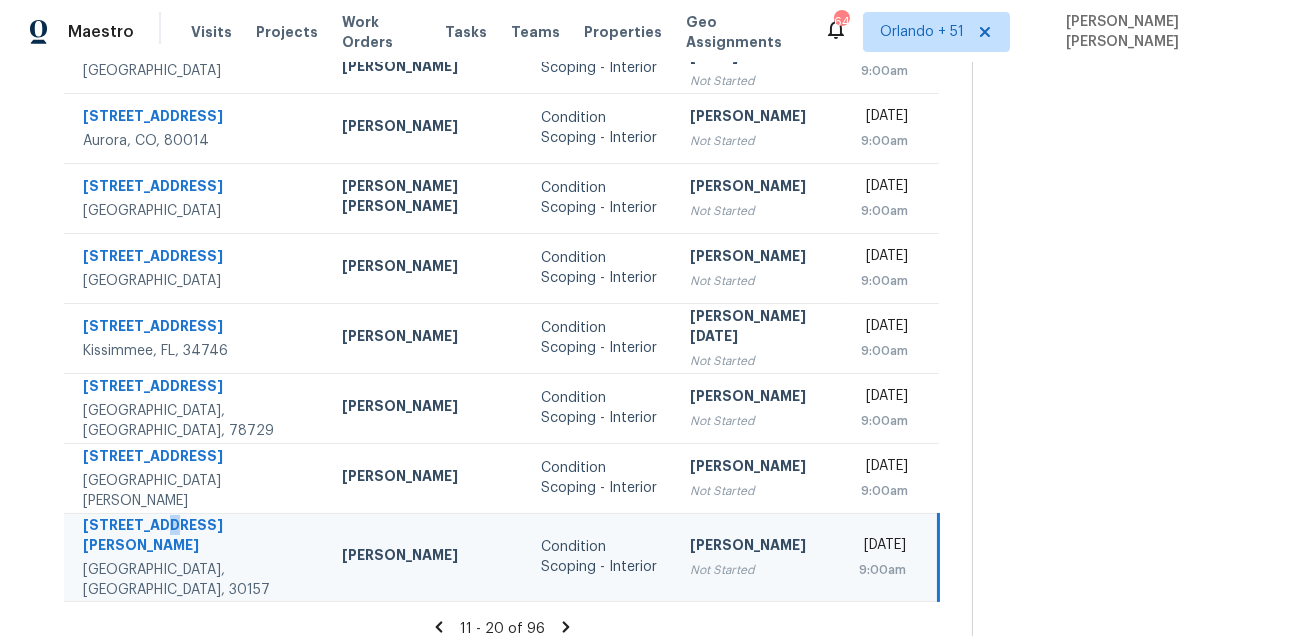 click on "[STREET_ADDRESS][PERSON_NAME]" at bounding box center [196, 537] 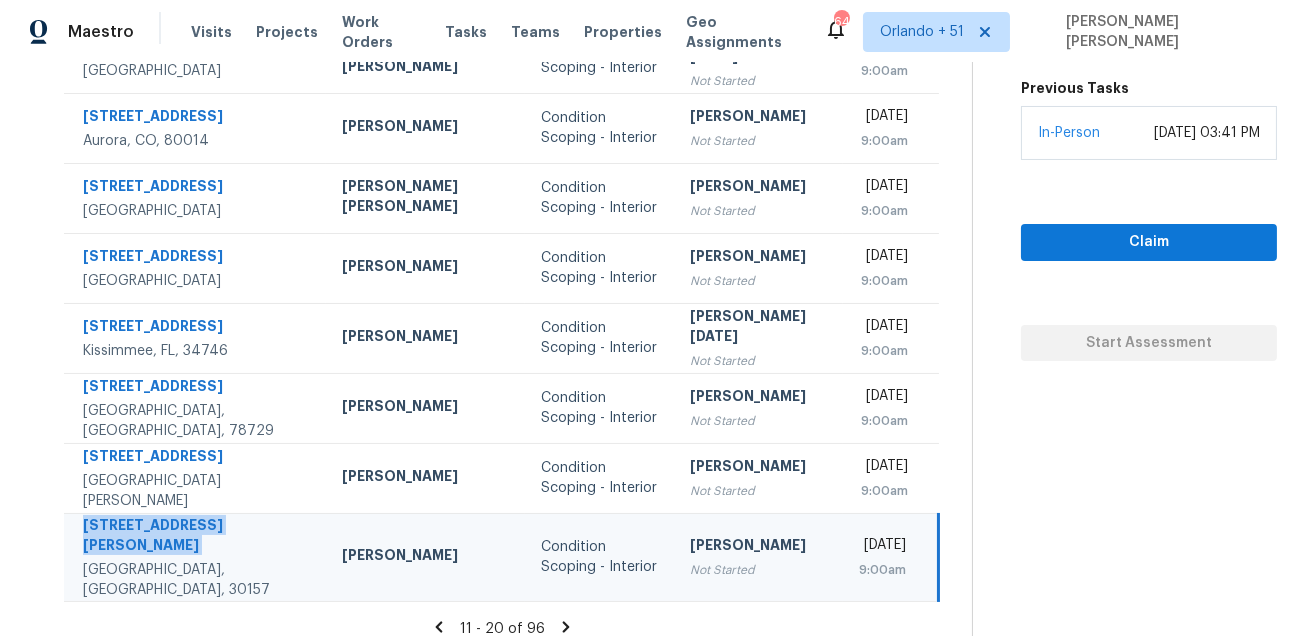 click 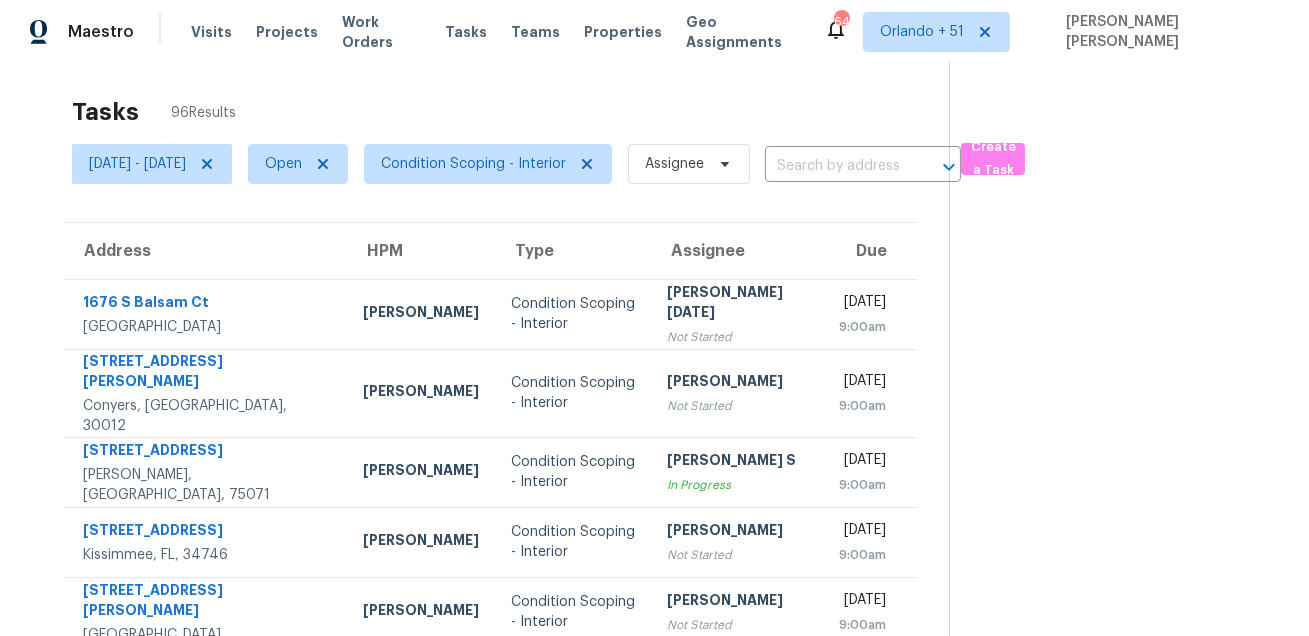 scroll, scrollTop: 0, scrollLeft: 0, axis: both 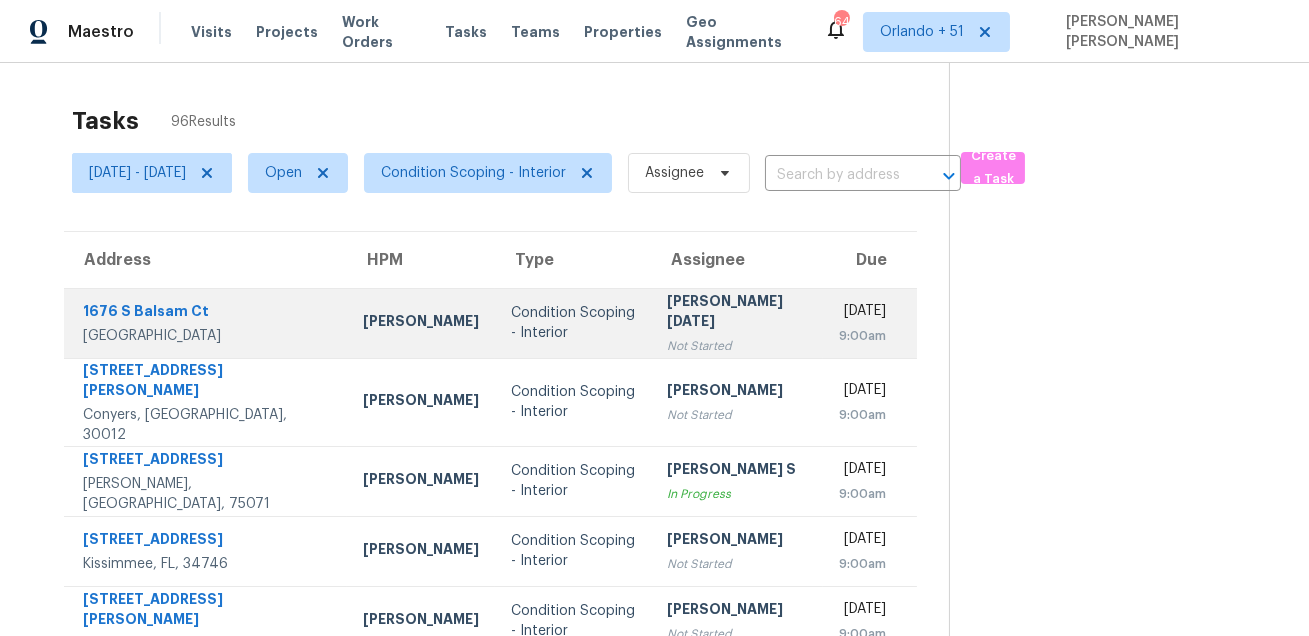 click on "[STREET_ADDRESS]" at bounding box center (205, 323) 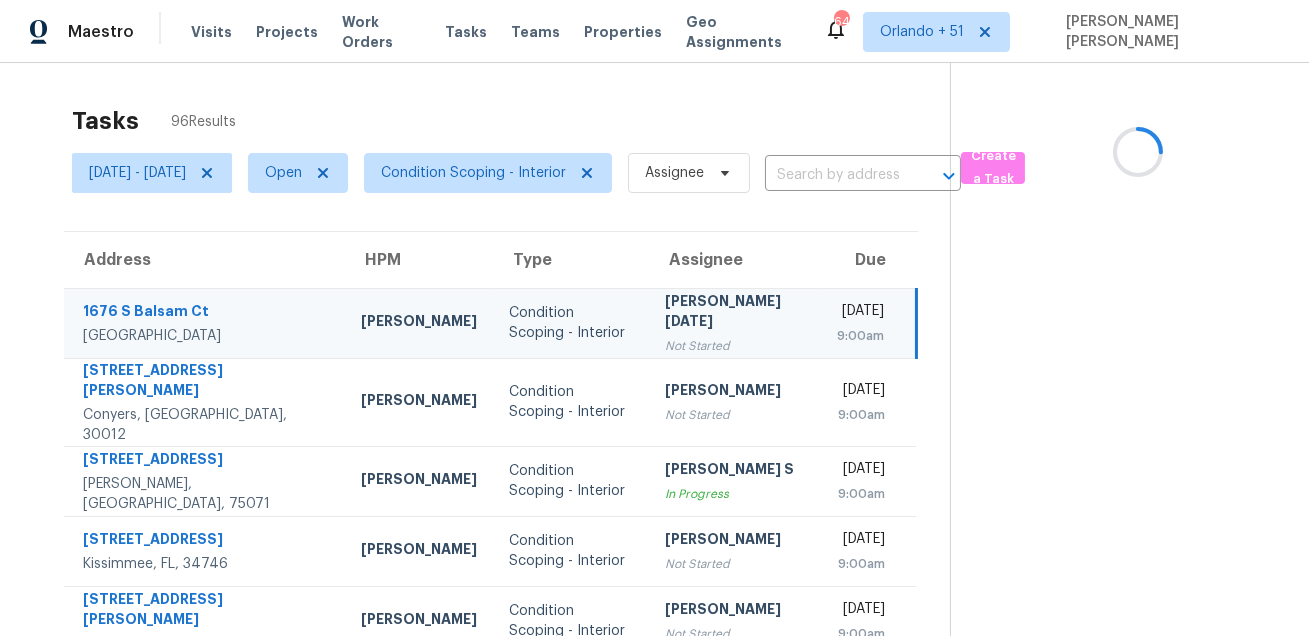click on "[STREET_ADDRESS]" at bounding box center (205, 323) 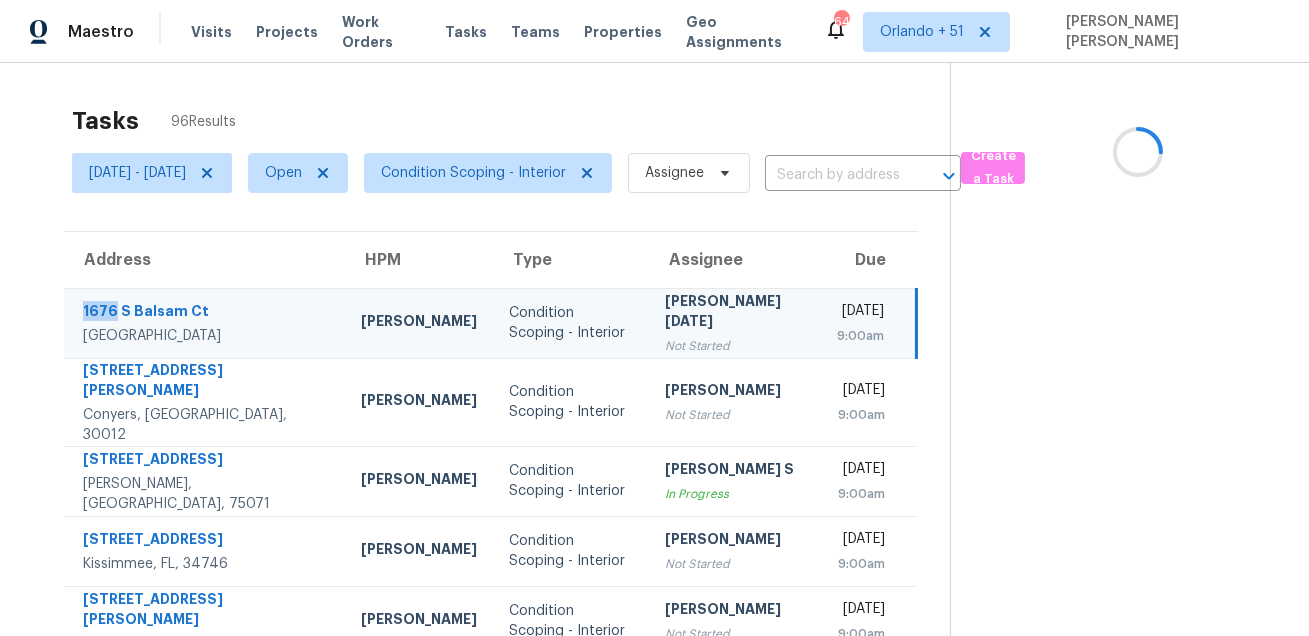 click on "[STREET_ADDRESS]" at bounding box center (205, 323) 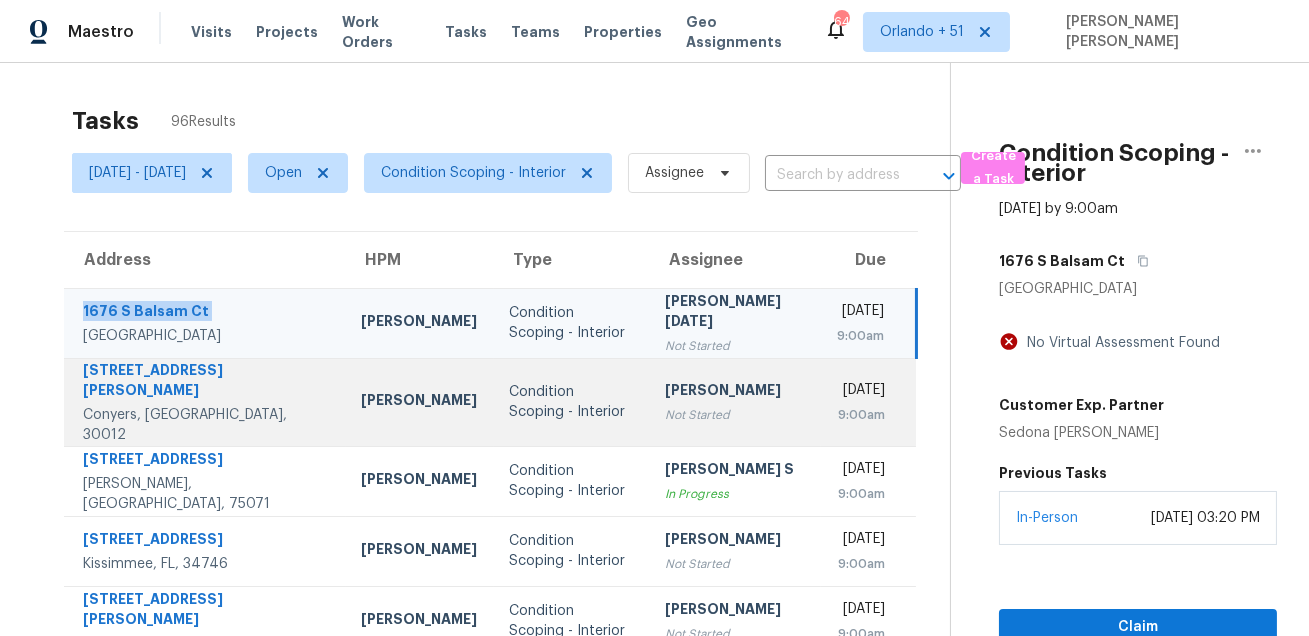 click on "[STREET_ADDRESS][PERSON_NAME]" at bounding box center (206, 382) 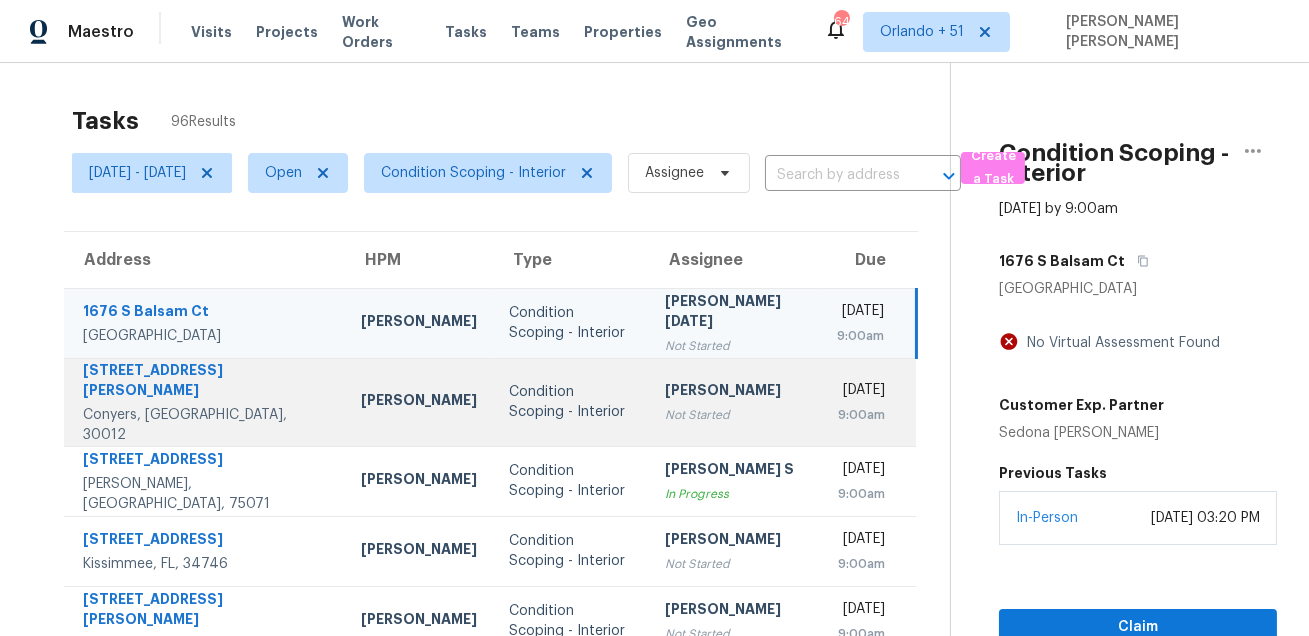 click on "[STREET_ADDRESS][PERSON_NAME]" at bounding box center (206, 382) 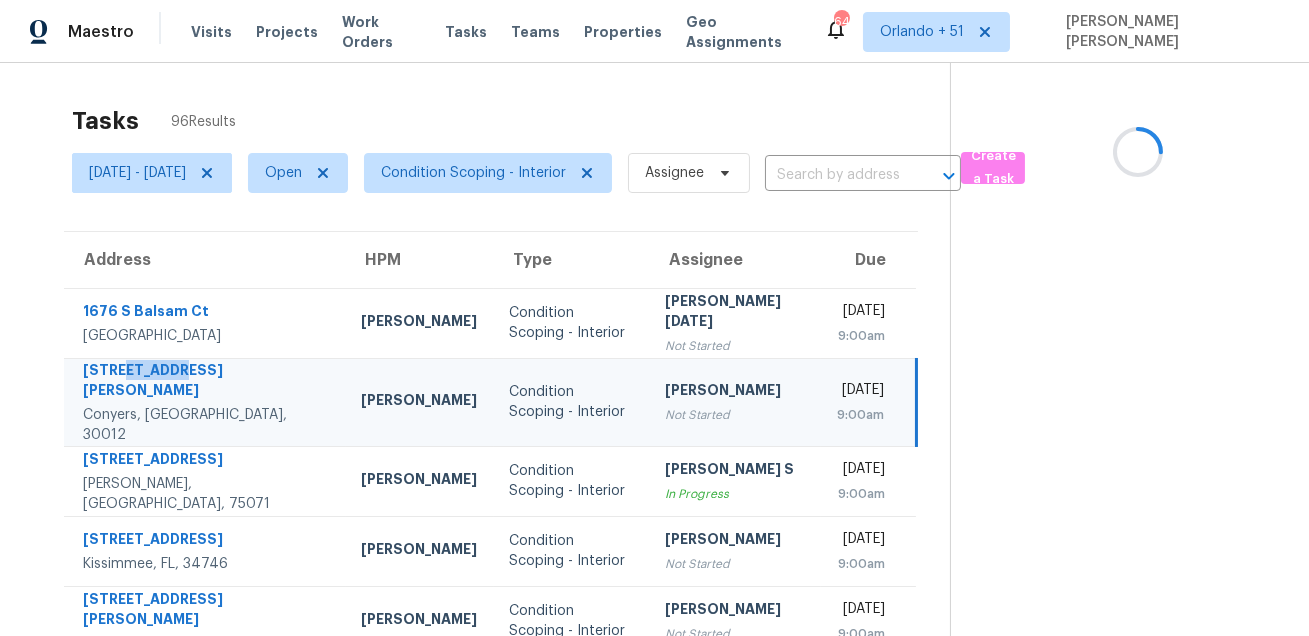 click on "[STREET_ADDRESS][PERSON_NAME]" at bounding box center [206, 382] 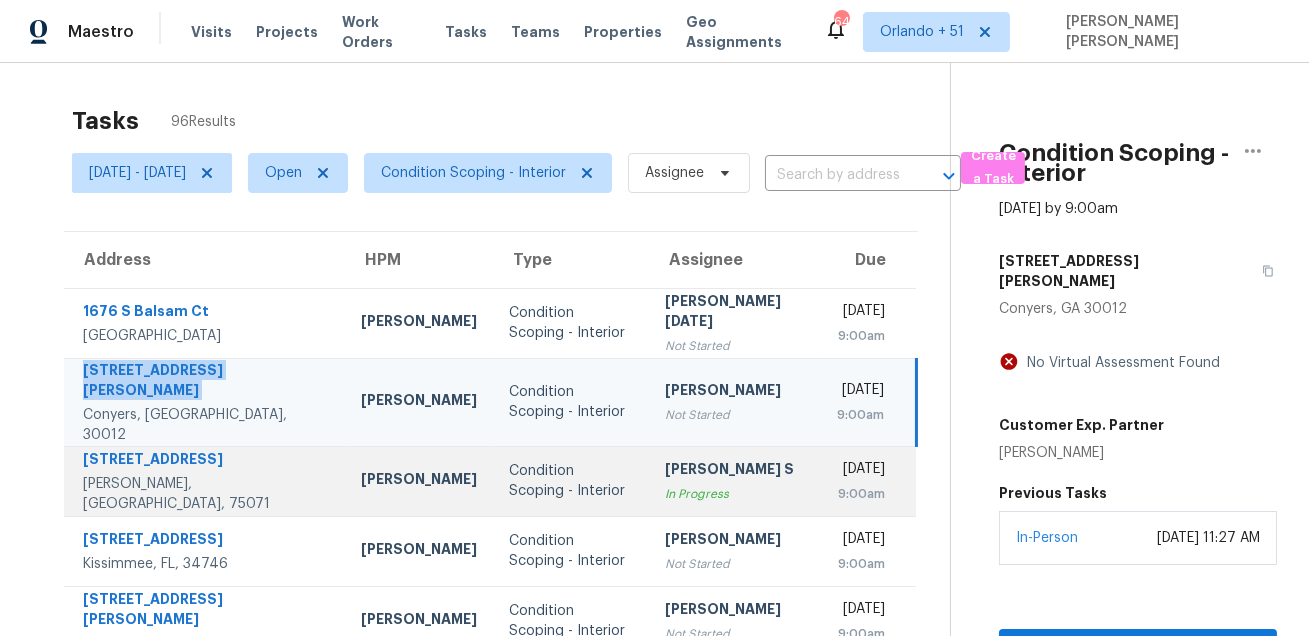 click on "[STREET_ADDRESS]" at bounding box center (206, 461) 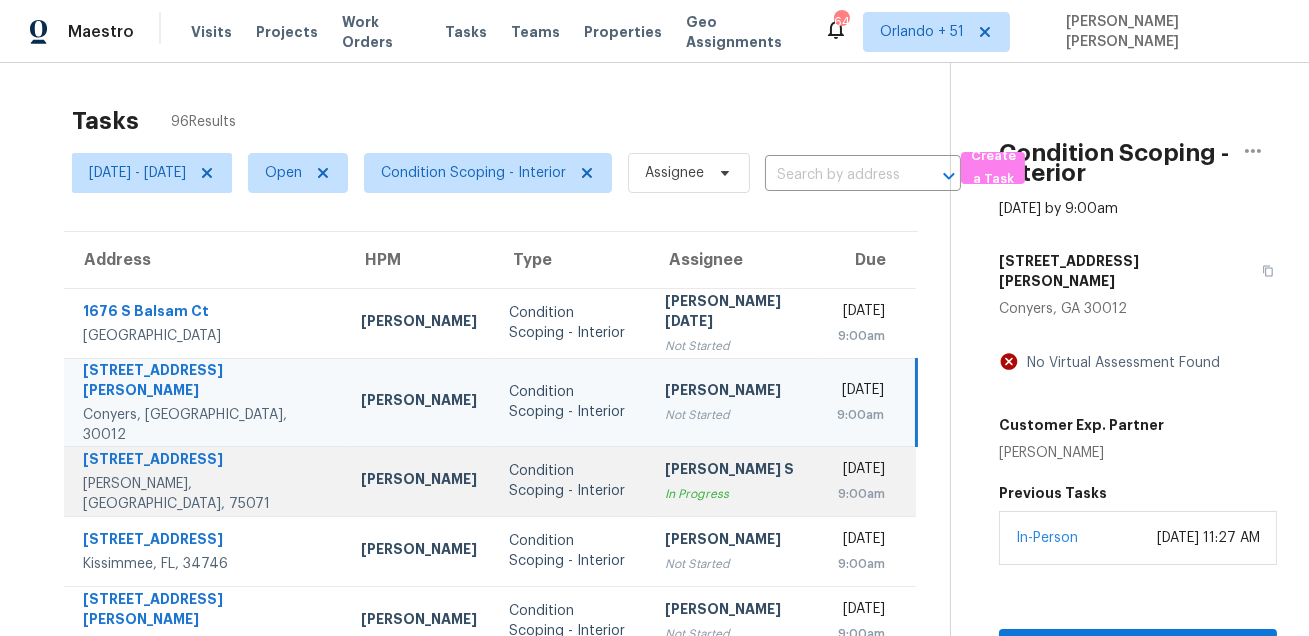 click on "[STREET_ADDRESS]" at bounding box center [206, 461] 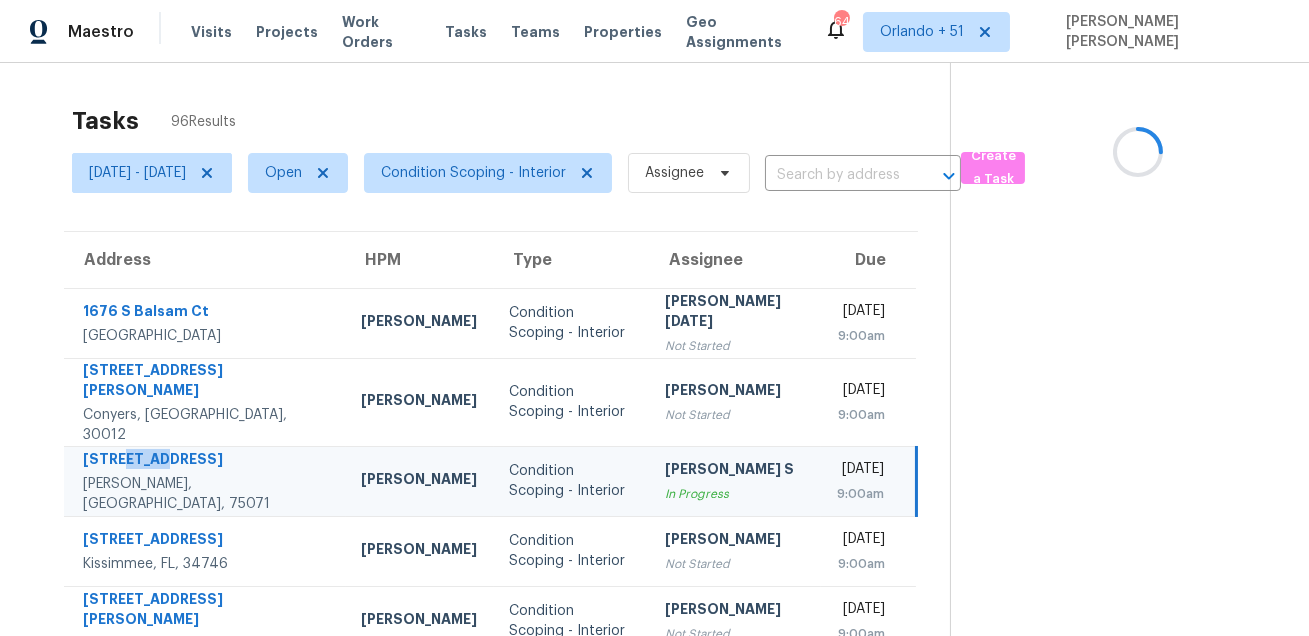 click on "[STREET_ADDRESS]" at bounding box center (206, 461) 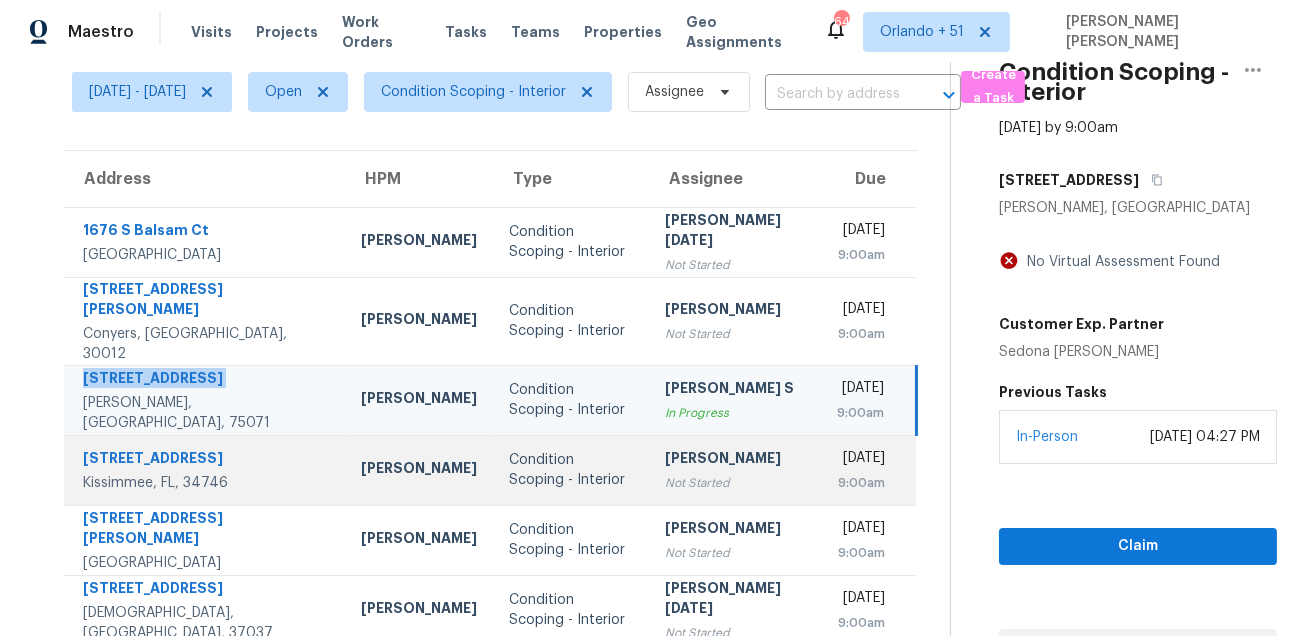 scroll, scrollTop: 143, scrollLeft: 0, axis: vertical 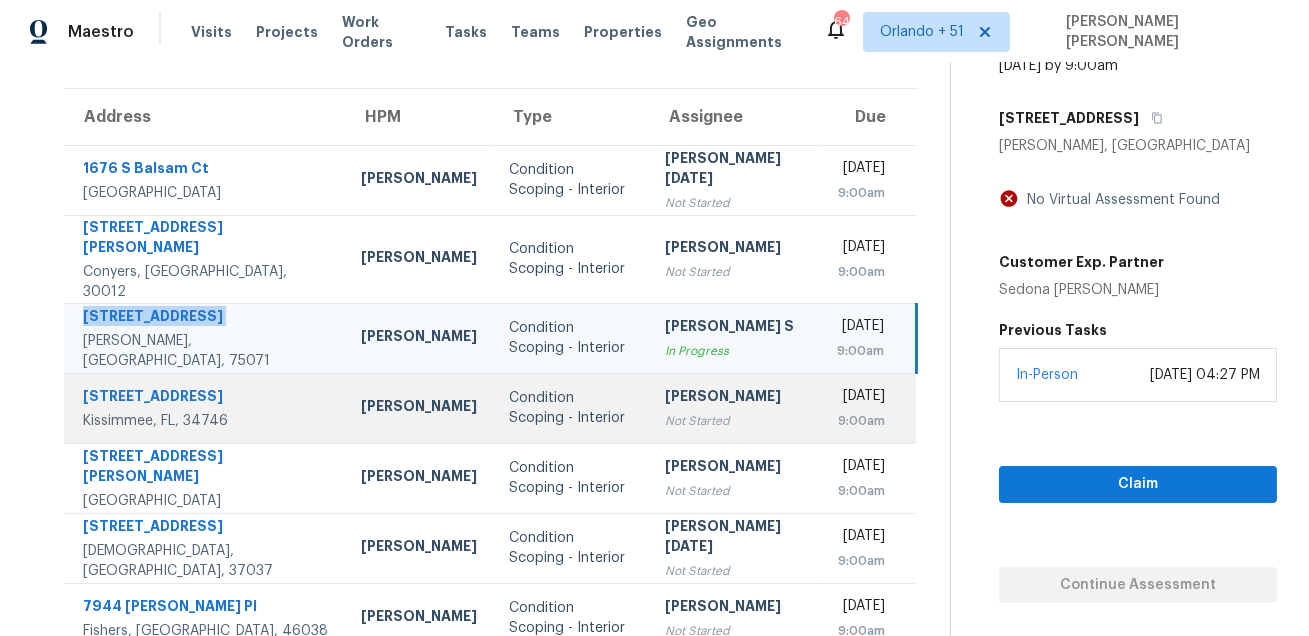 click on "[STREET_ADDRESS]" at bounding box center (206, 398) 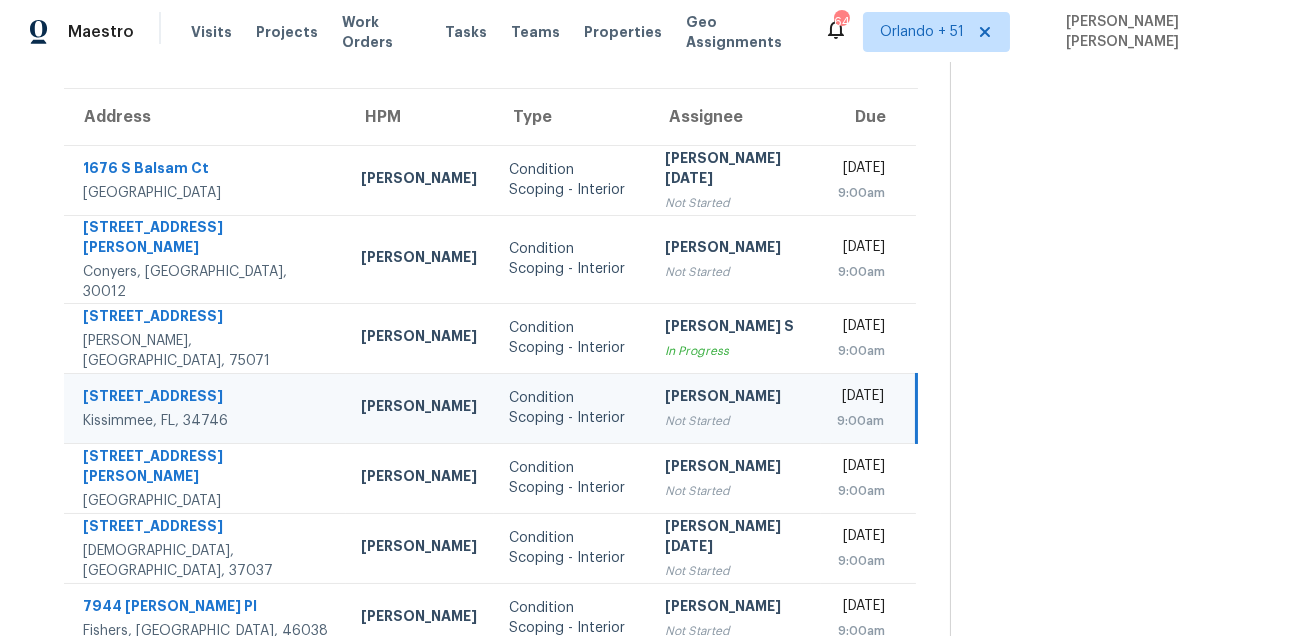click on "[STREET_ADDRESS]" at bounding box center [206, 398] 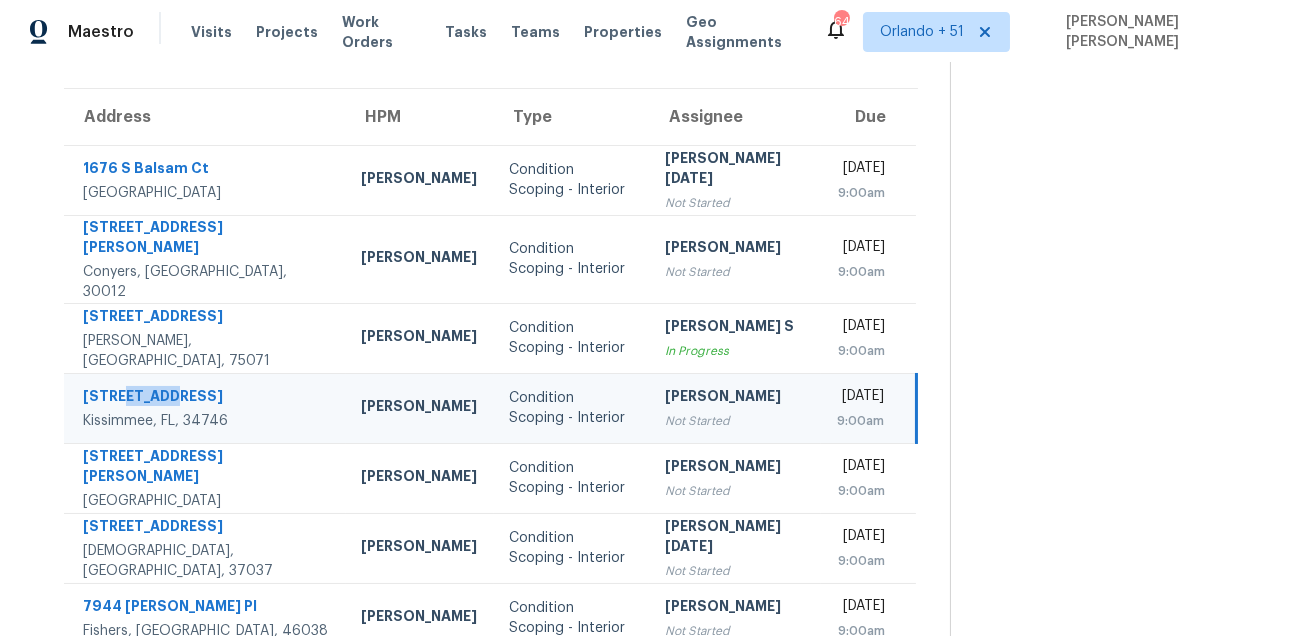 click on "[STREET_ADDRESS]" at bounding box center [206, 398] 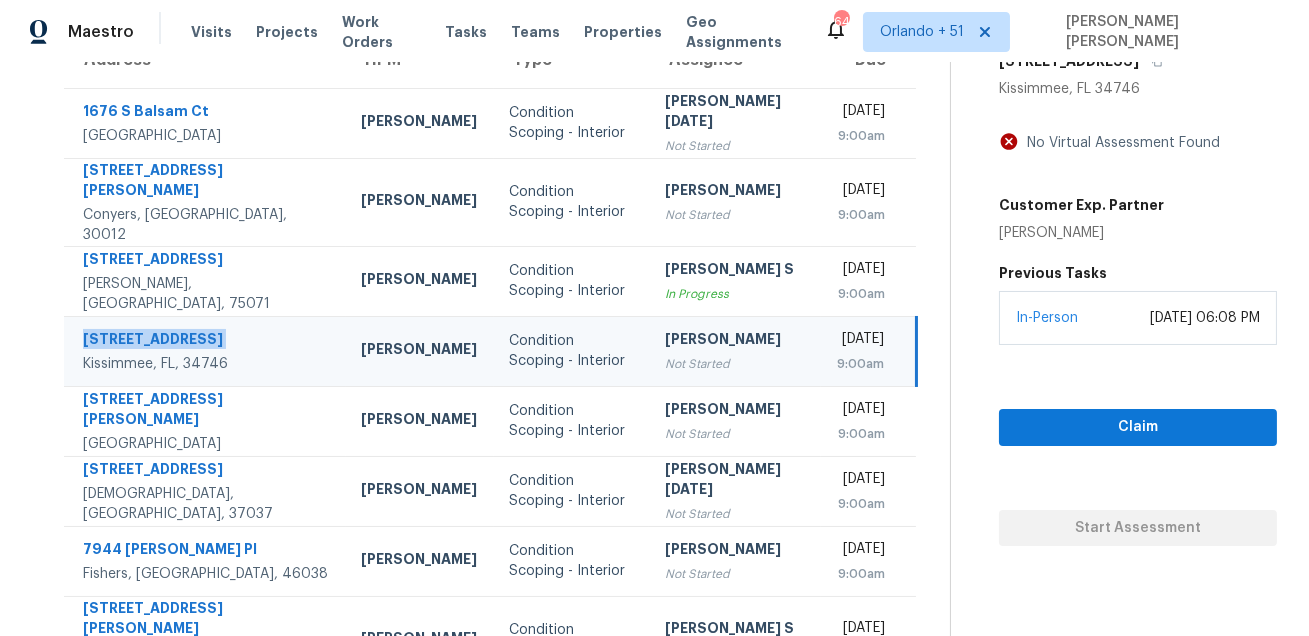 scroll, scrollTop: 261, scrollLeft: 0, axis: vertical 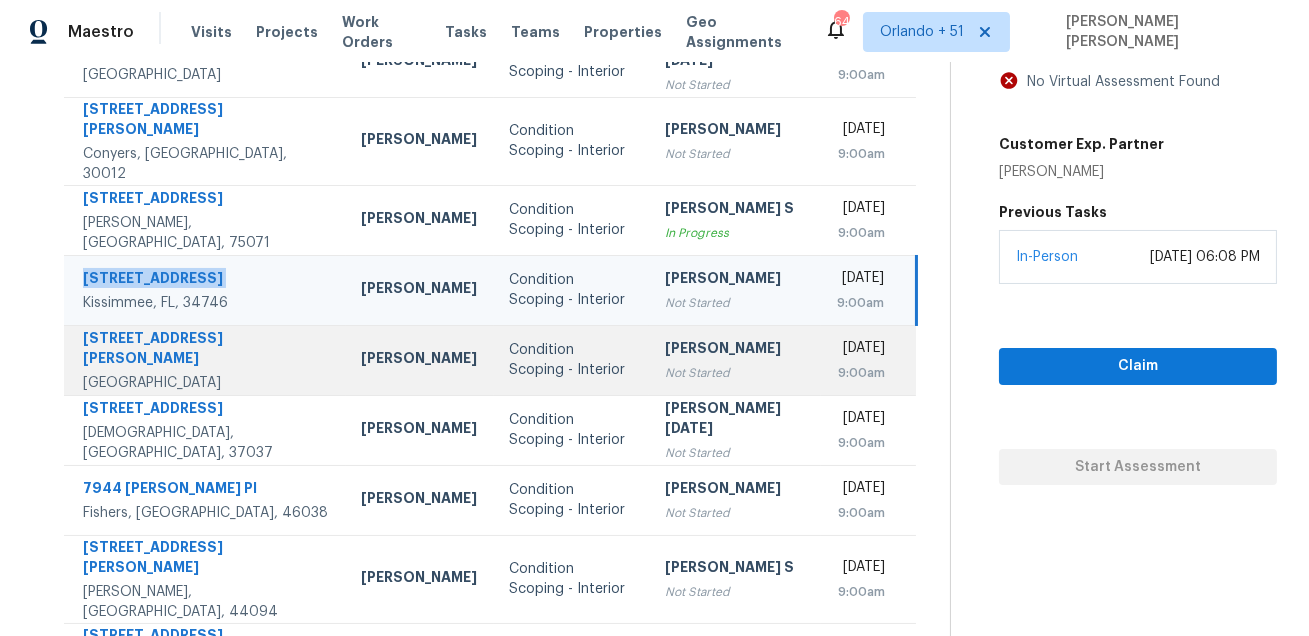 click on "[STREET_ADDRESS][PERSON_NAME]" at bounding box center (206, 350) 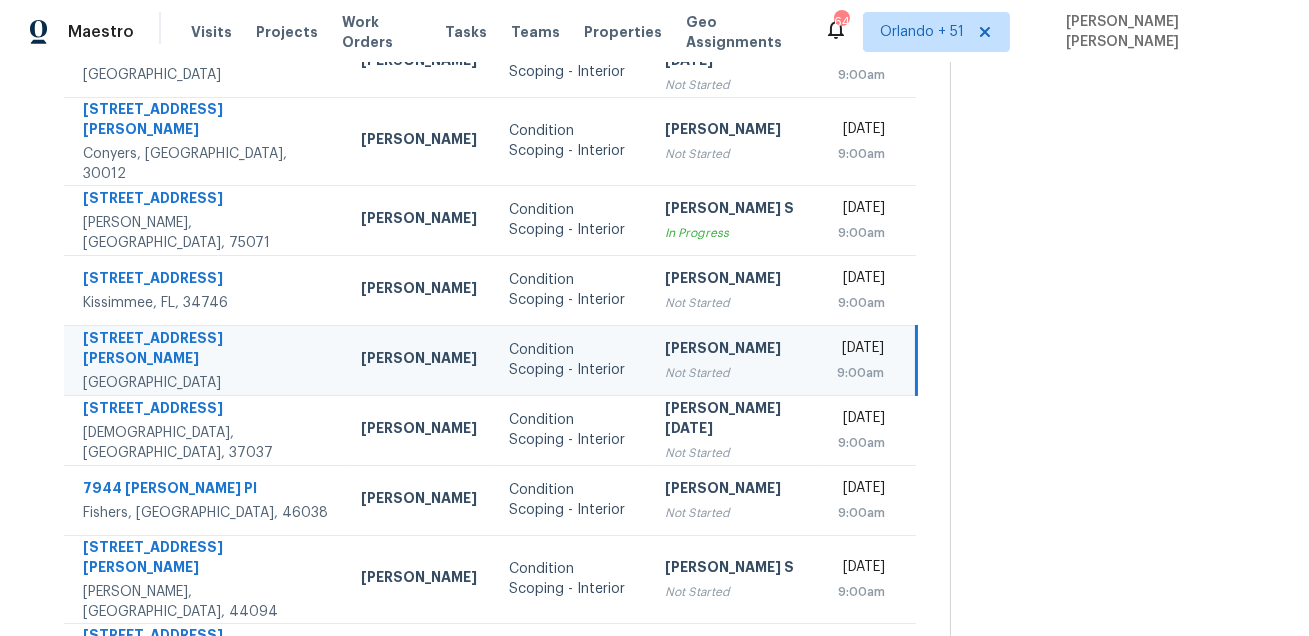 click on "[STREET_ADDRESS][PERSON_NAME]" at bounding box center (206, 350) 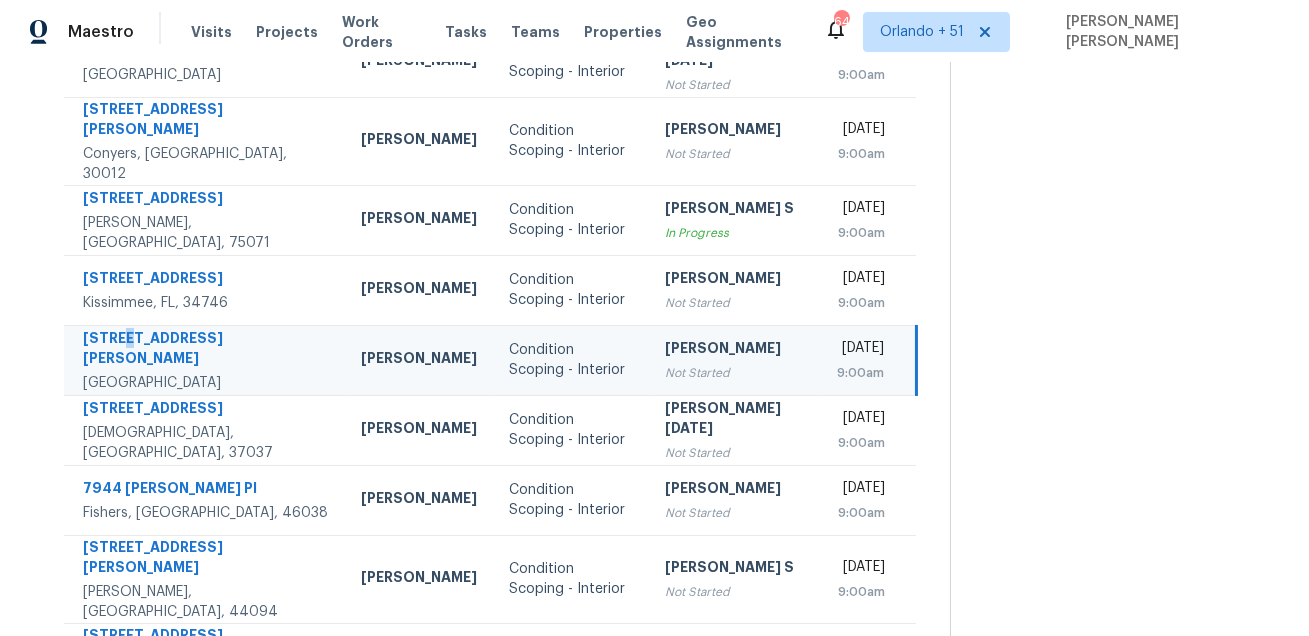 click on "[STREET_ADDRESS][PERSON_NAME]" at bounding box center (206, 350) 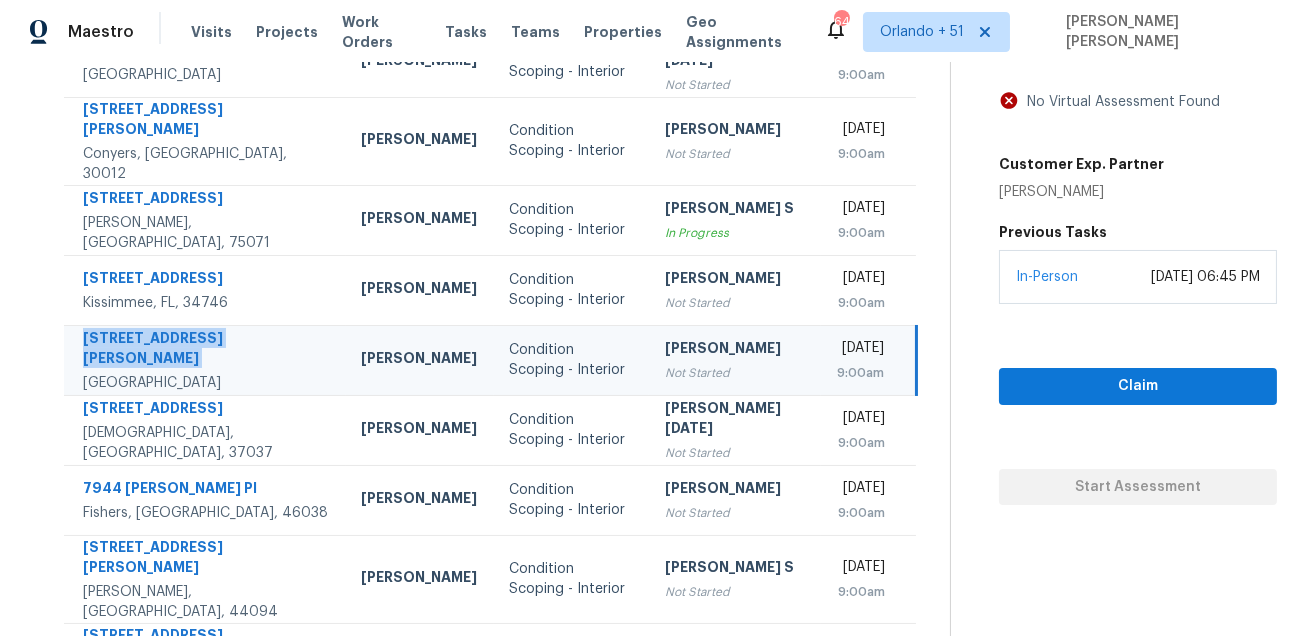 scroll, scrollTop: 405, scrollLeft: 0, axis: vertical 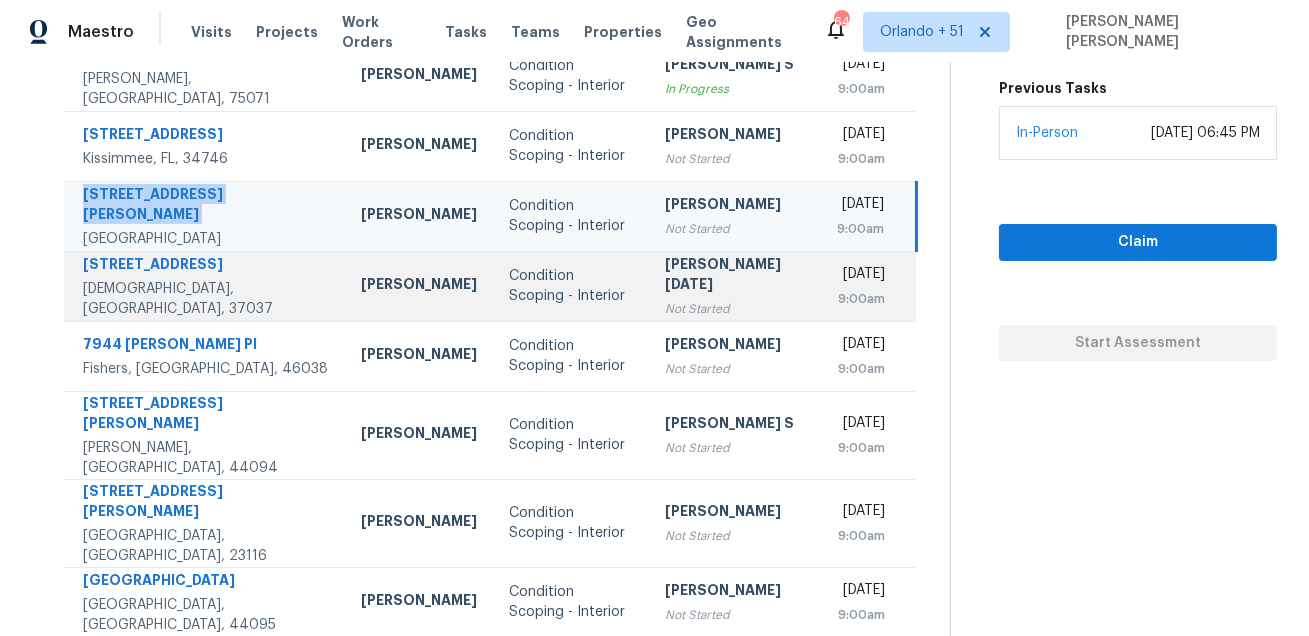 click on "[STREET_ADDRESS][PERSON_NAME][DEMOGRAPHIC_DATA]" at bounding box center (205, 286) 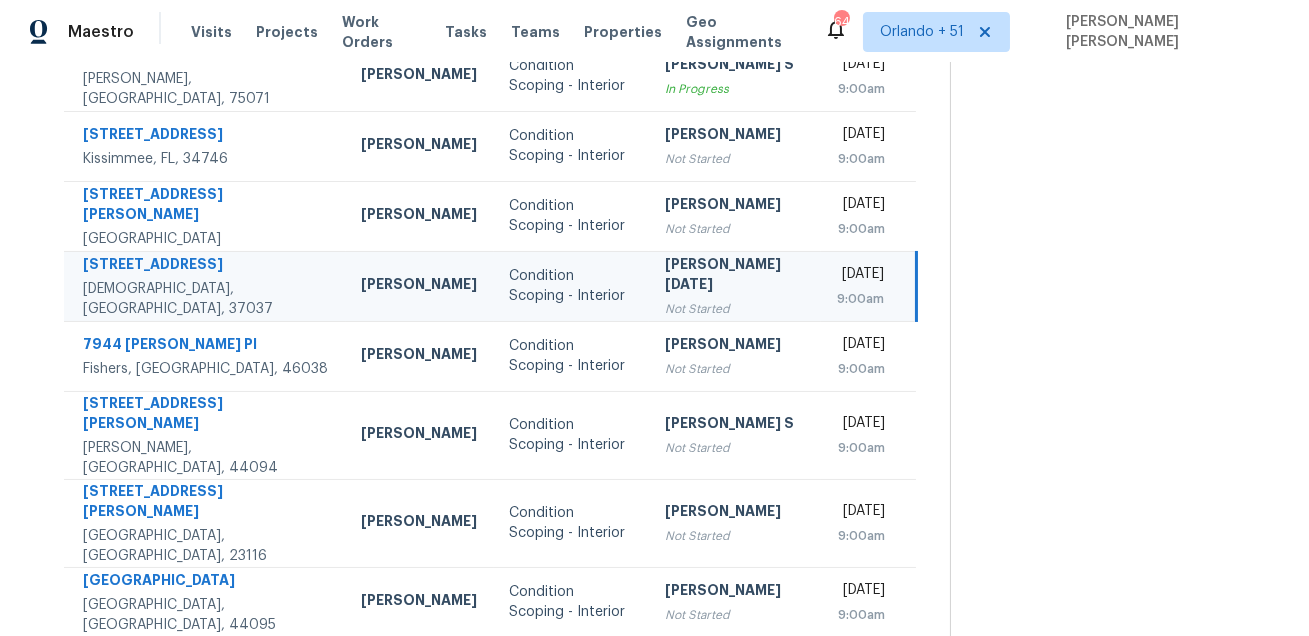 click on "[STREET_ADDRESS][PERSON_NAME][DEMOGRAPHIC_DATA]" at bounding box center [205, 286] 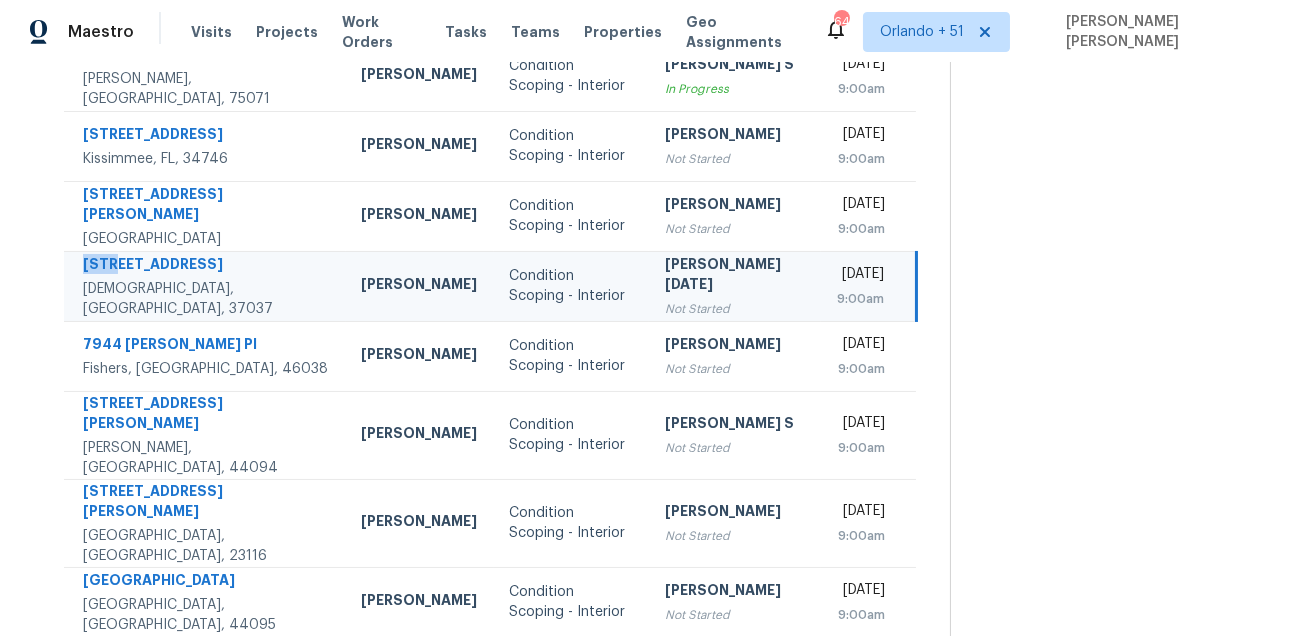 click on "[STREET_ADDRESS][PERSON_NAME][DEMOGRAPHIC_DATA]" at bounding box center [205, 286] 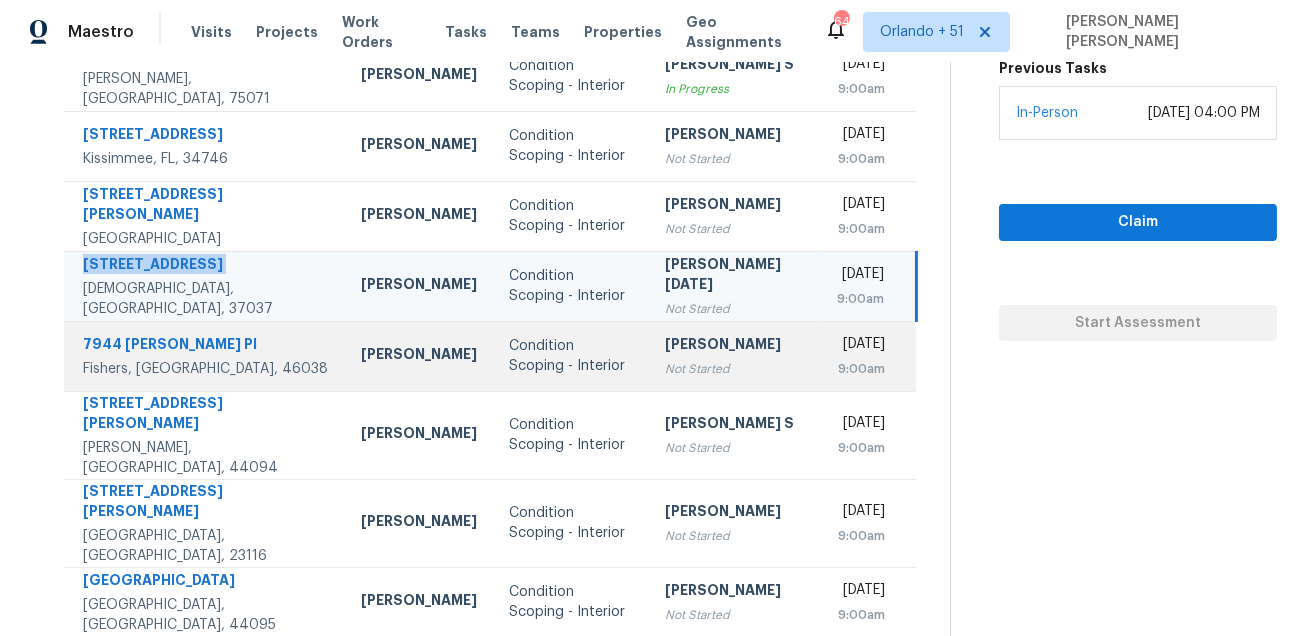 click on "7944 [PERSON_NAME] Pl" at bounding box center (206, 346) 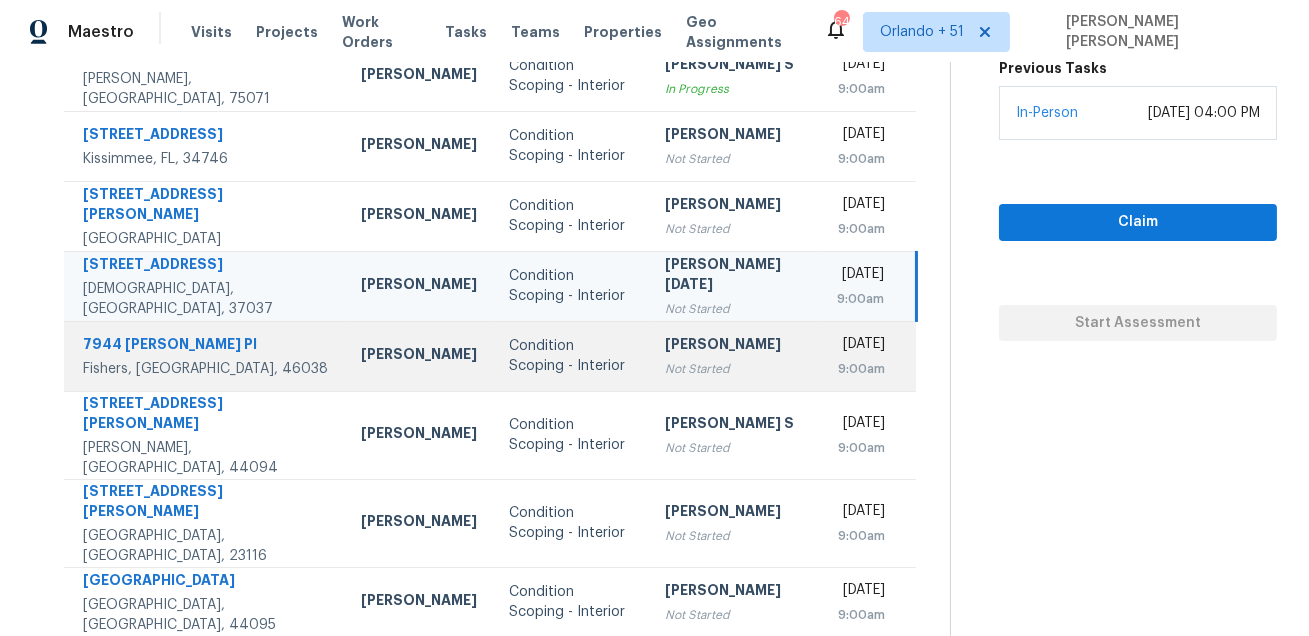 click on "7944 [PERSON_NAME] Pl" at bounding box center (206, 346) 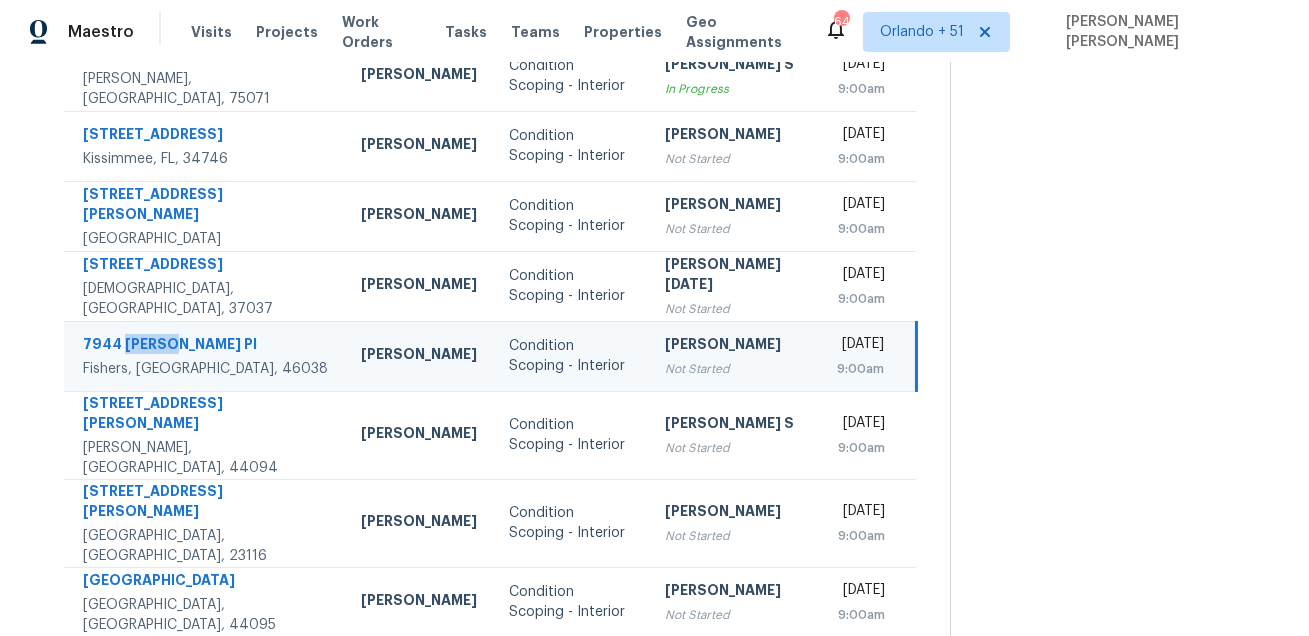 click on "7944 [PERSON_NAME] Pl" at bounding box center [206, 346] 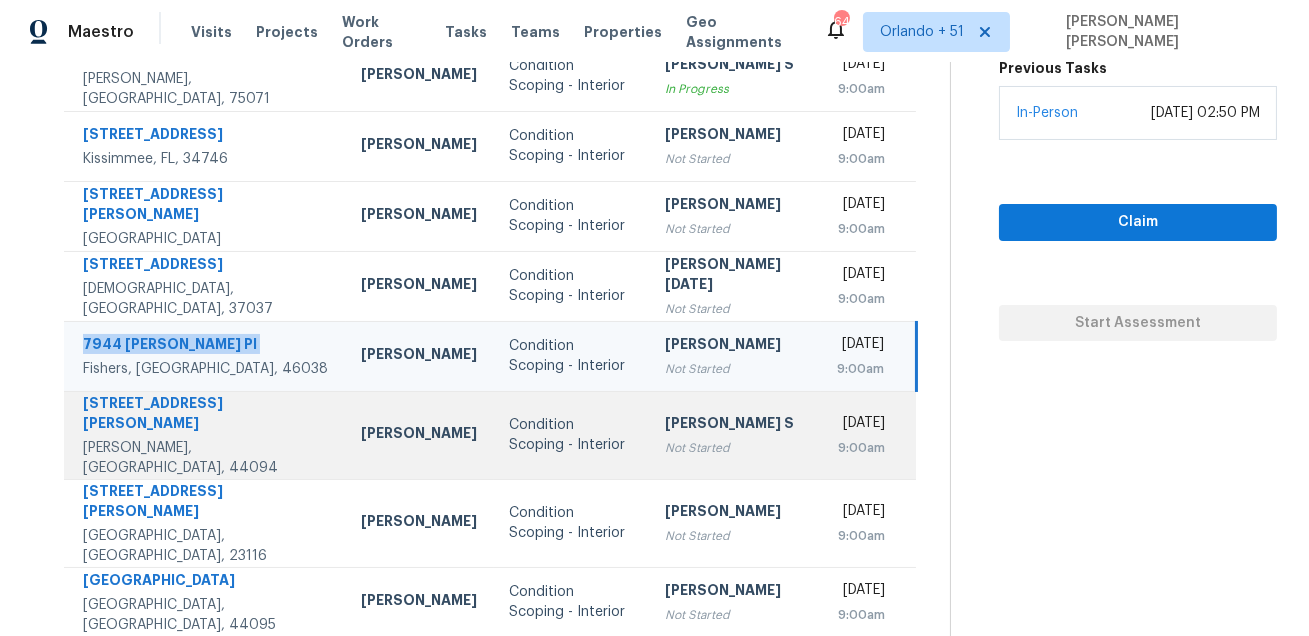 click on "[STREET_ADDRESS][PERSON_NAME]" at bounding box center (206, 415) 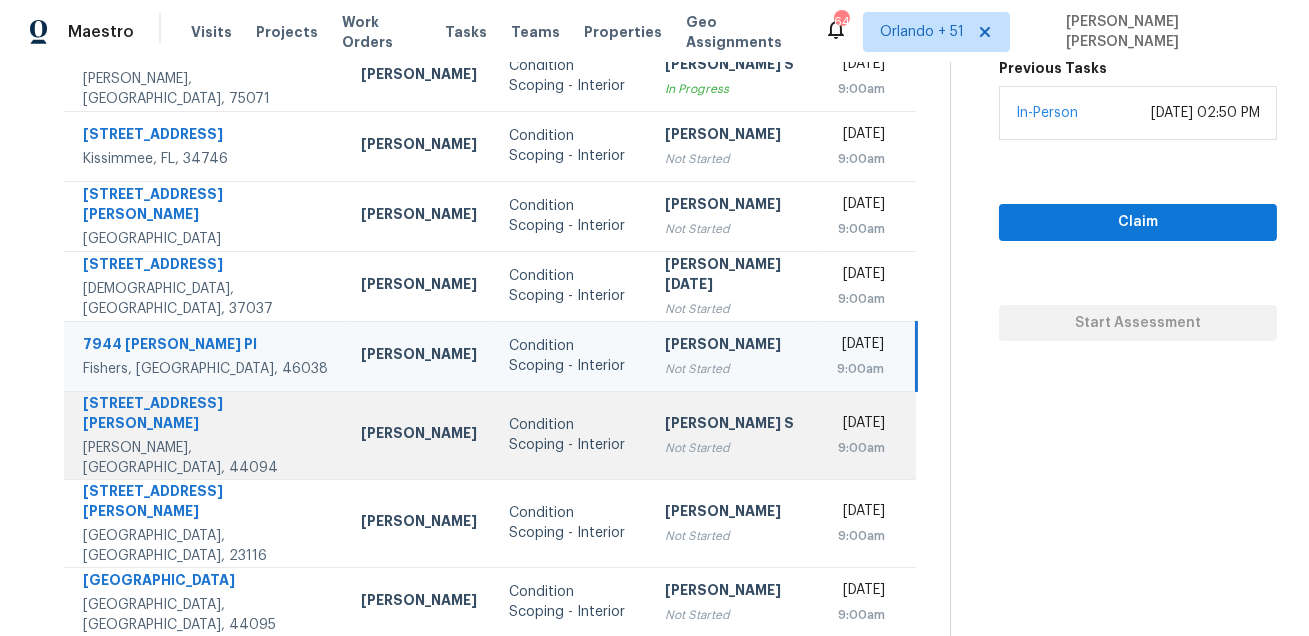 click on "[STREET_ADDRESS][PERSON_NAME]" at bounding box center (206, 415) 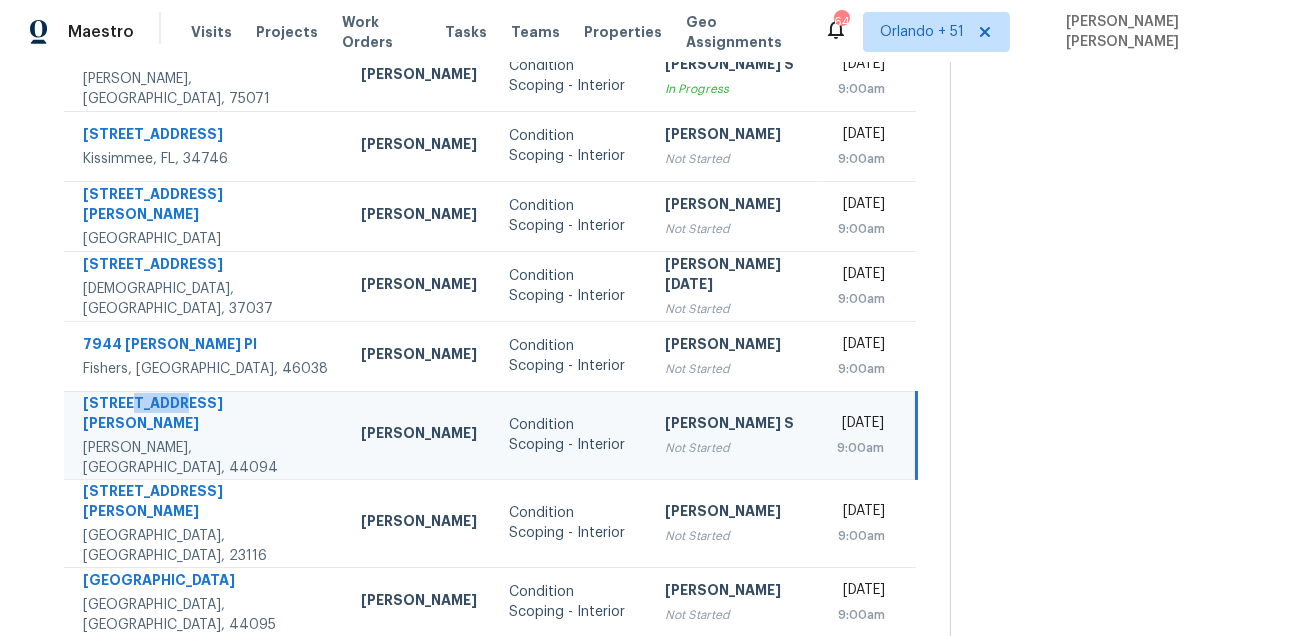 click on "[STREET_ADDRESS][PERSON_NAME]" at bounding box center (206, 415) 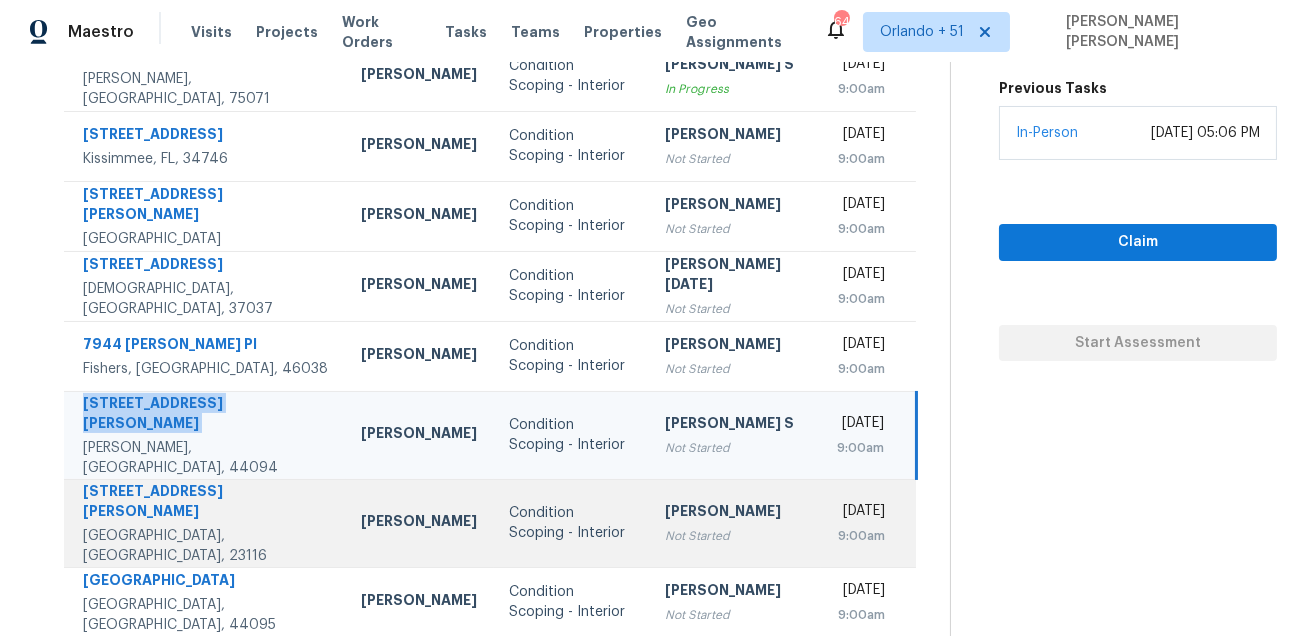click on "[STREET_ADDRESS][PERSON_NAME]" at bounding box center (206, 503) 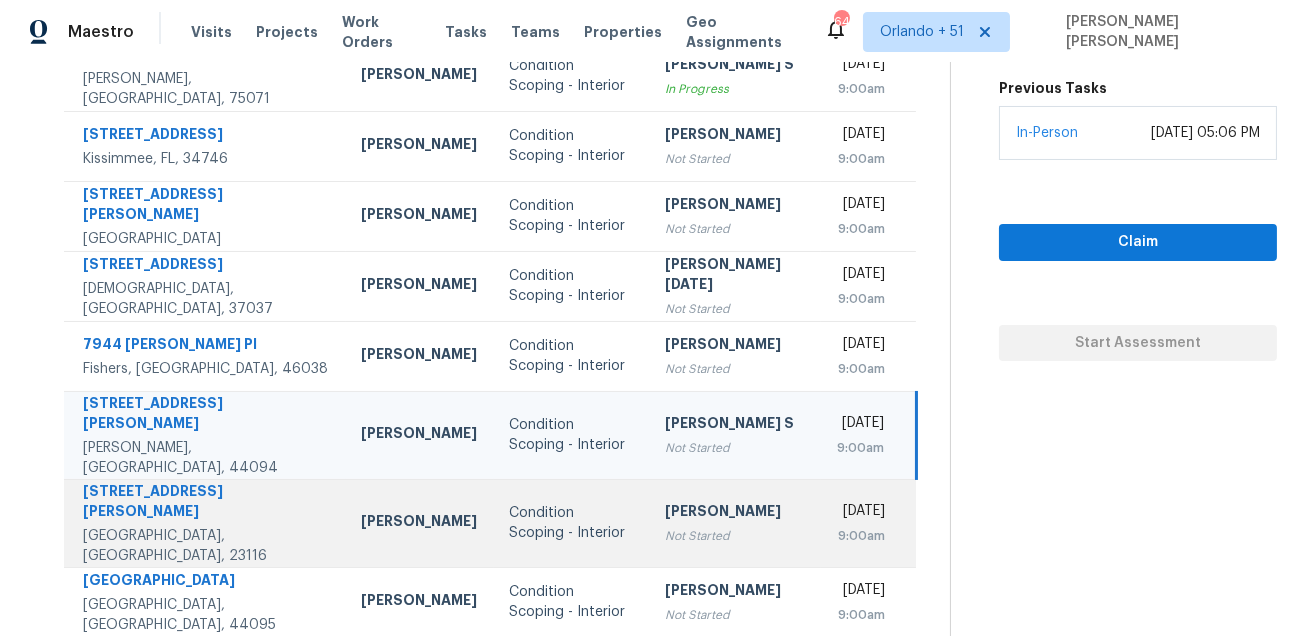 click on "[STREET_ADDRESS][PERSON_NAME]" at bounding box center [206, 503] 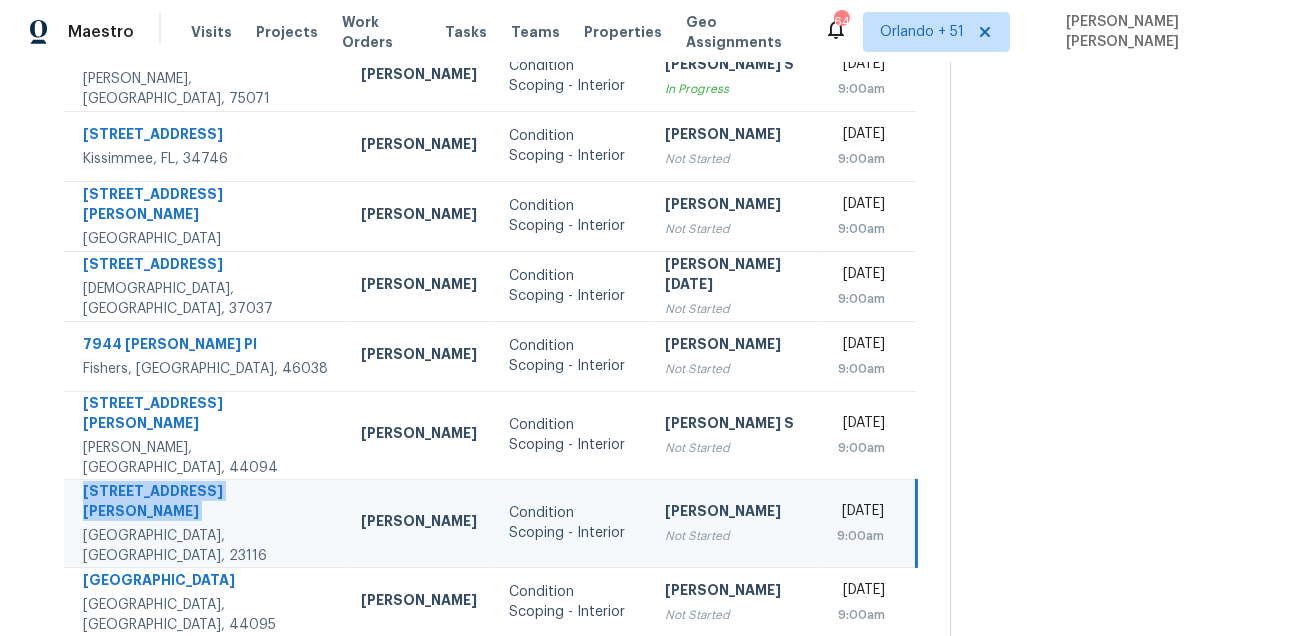 click on "[STREET_ADDRESS][PERSON_NAME]" at bounding box center [206, 503] 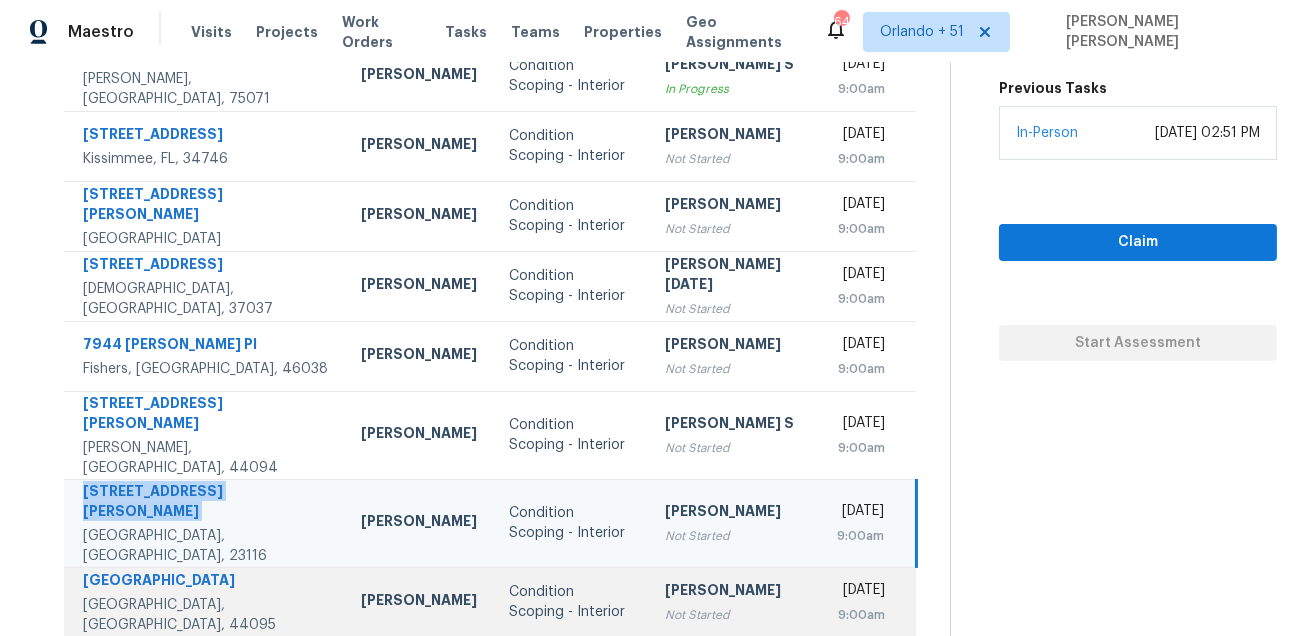 click on "[GEOGRAPHIC_DATA]" at bounding box center (206, 582) 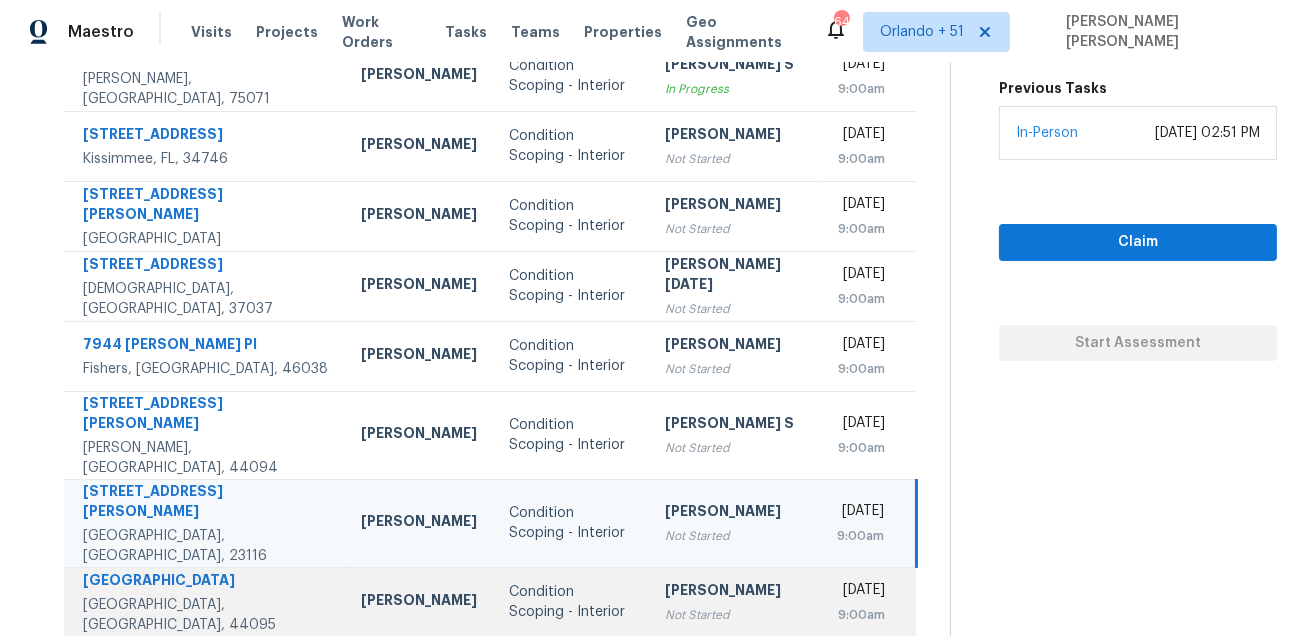 click on "[GEOGRAPHIC_DATA]" at bounding box center [206, 582] 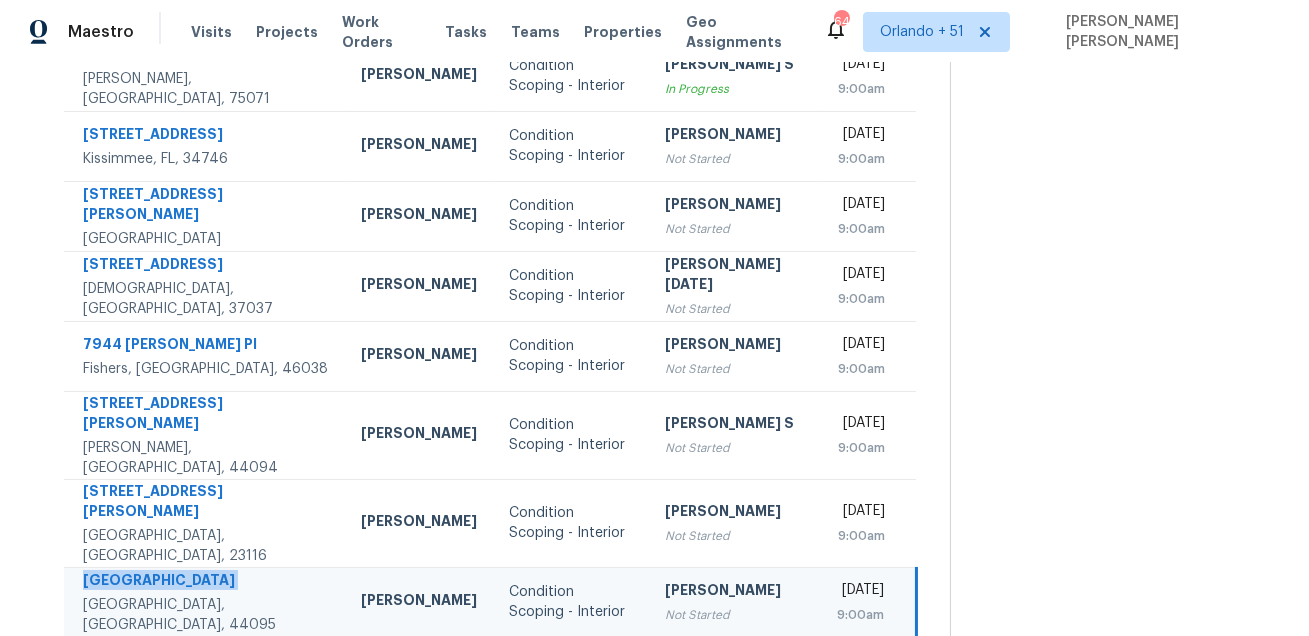 click on "[GEOGRAPHIC_DATA]" at bounding box center [206, 582] 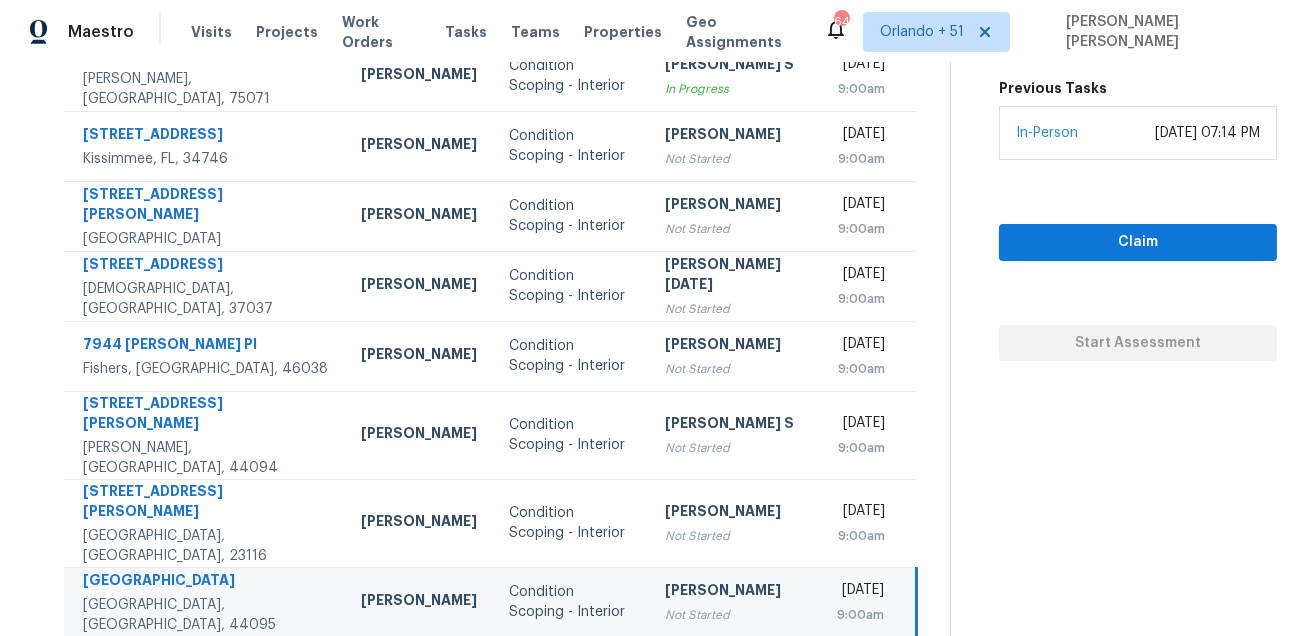 click 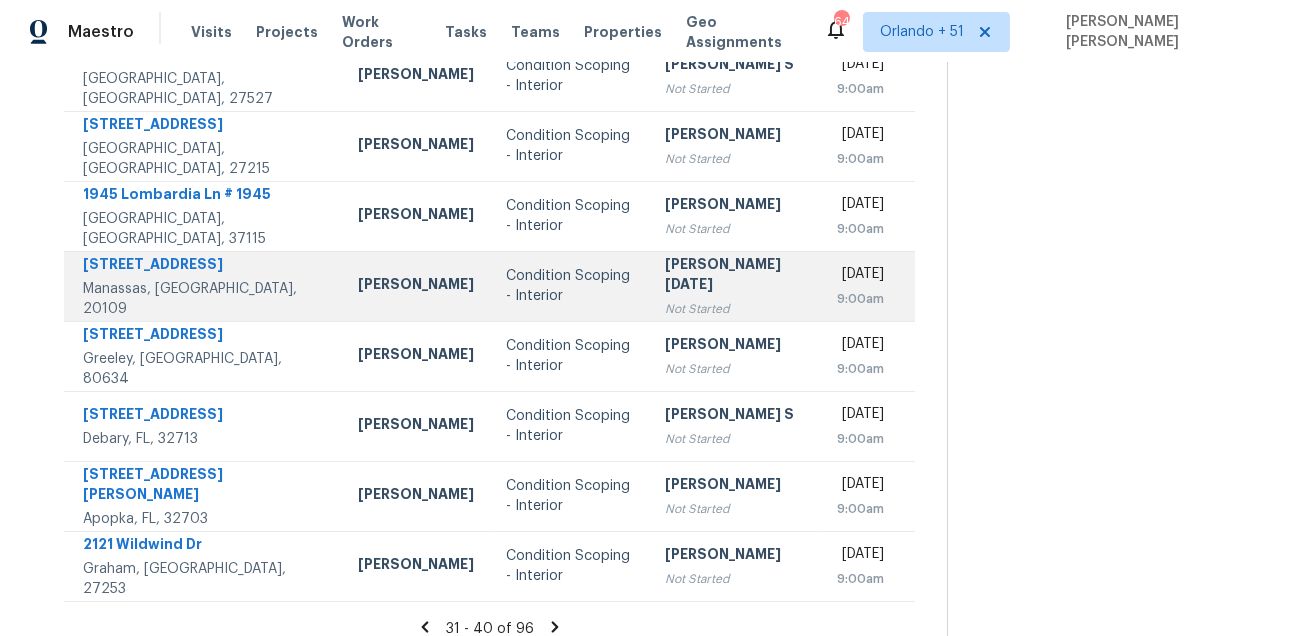 scroll, scrollTop: 0, scrollLeft: 0, axis: both 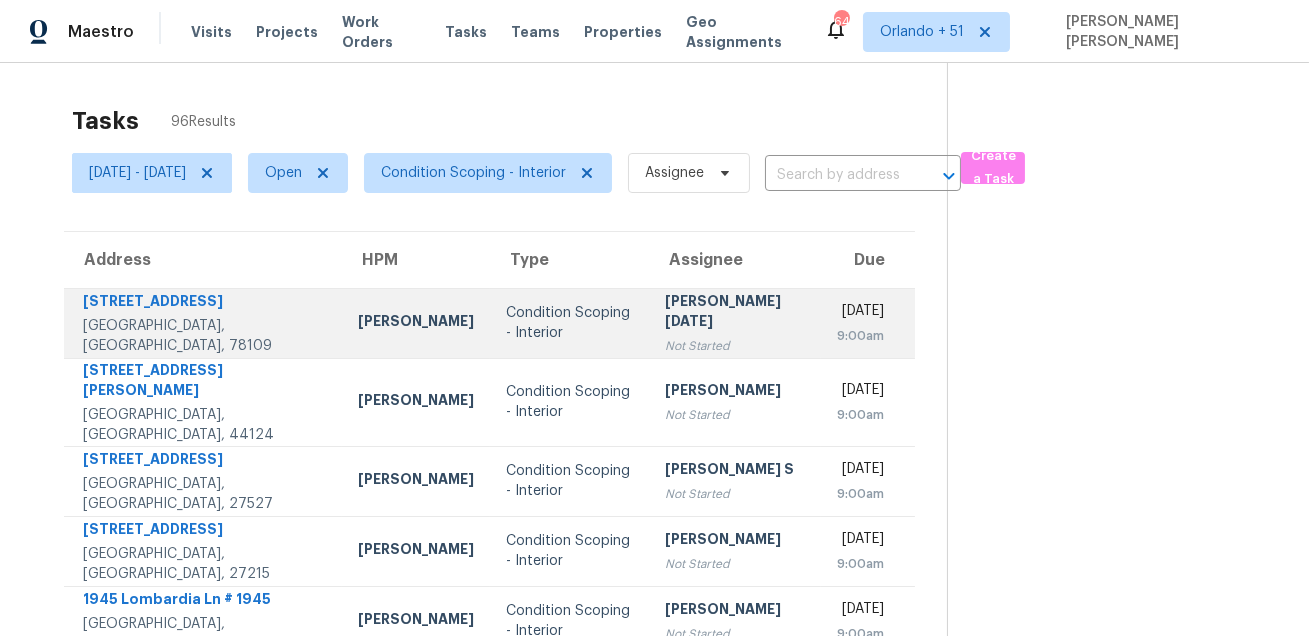 click on "[STREET_ADDRESS]" at bounding box center [204, 303] 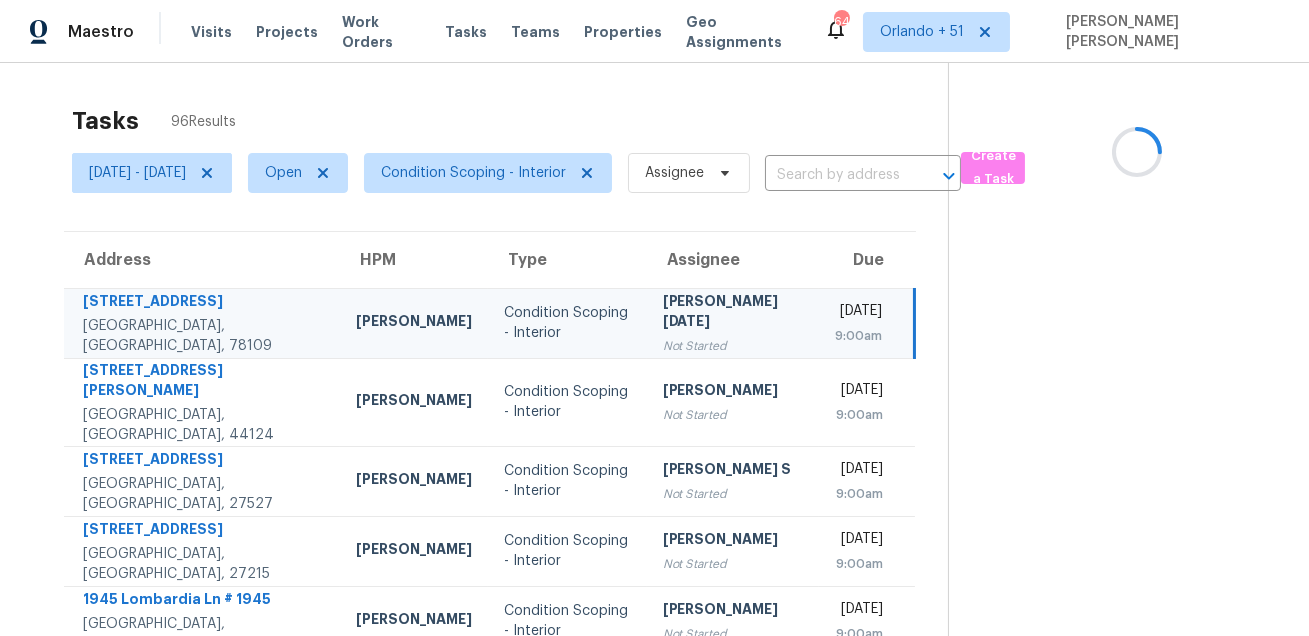 click on "[STREET_ADDRESS]" at bounding box center [203, 303] 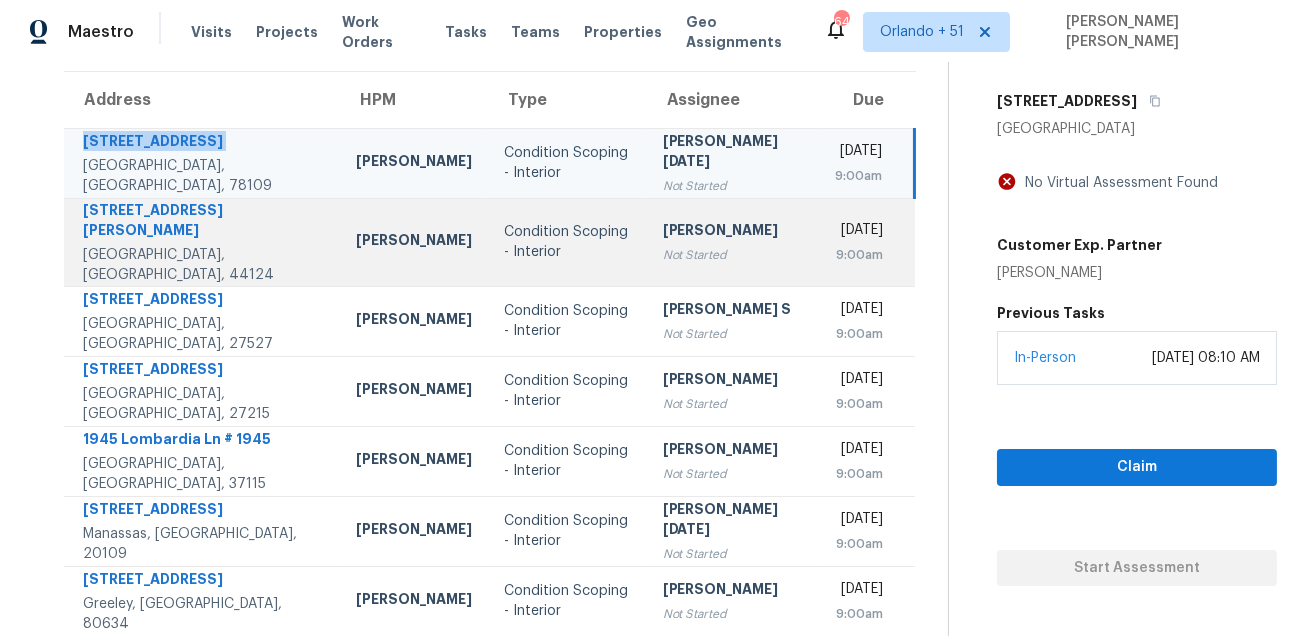 scroll, scrollTop: 178, scrollLeft: 0, axis: vertical 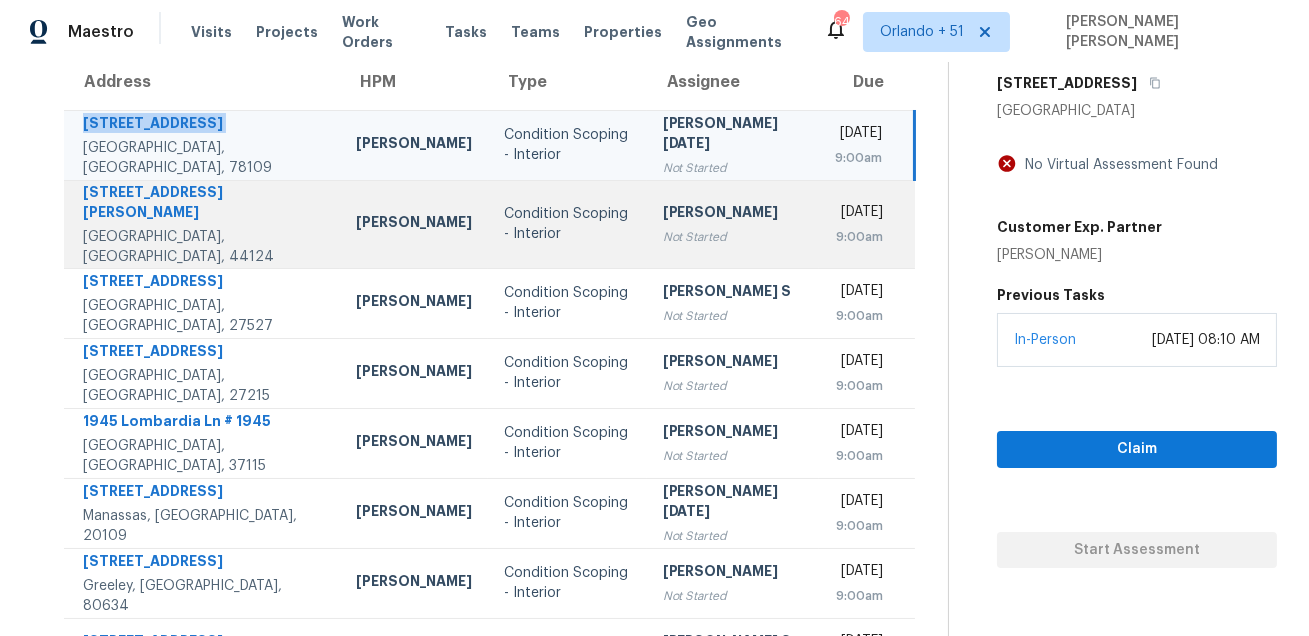 click on "[STREET_ADDRESS][PERSON_NAME]" at bounding box center [203, 204] 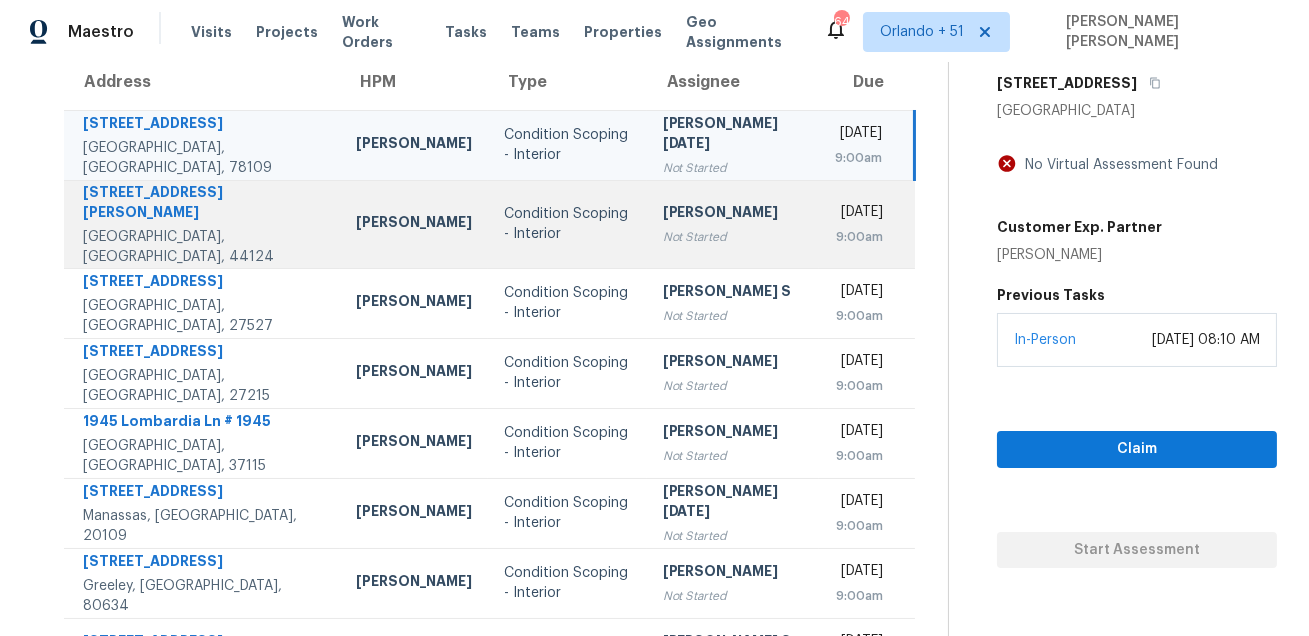 click on "[STREET_ADDRESS][PERSON_NAME]" at bounding box center [203, 204] 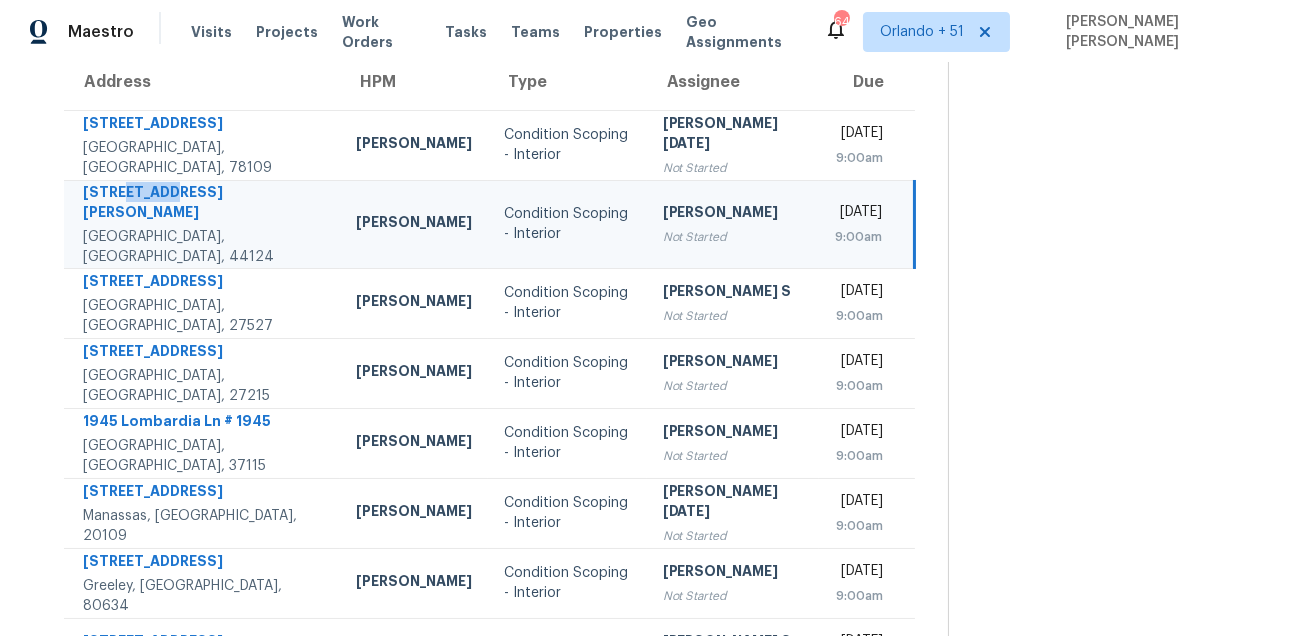 click on "[STREET_ADDRESS][PERSON_NAME]" at bounding box center [203, 204] 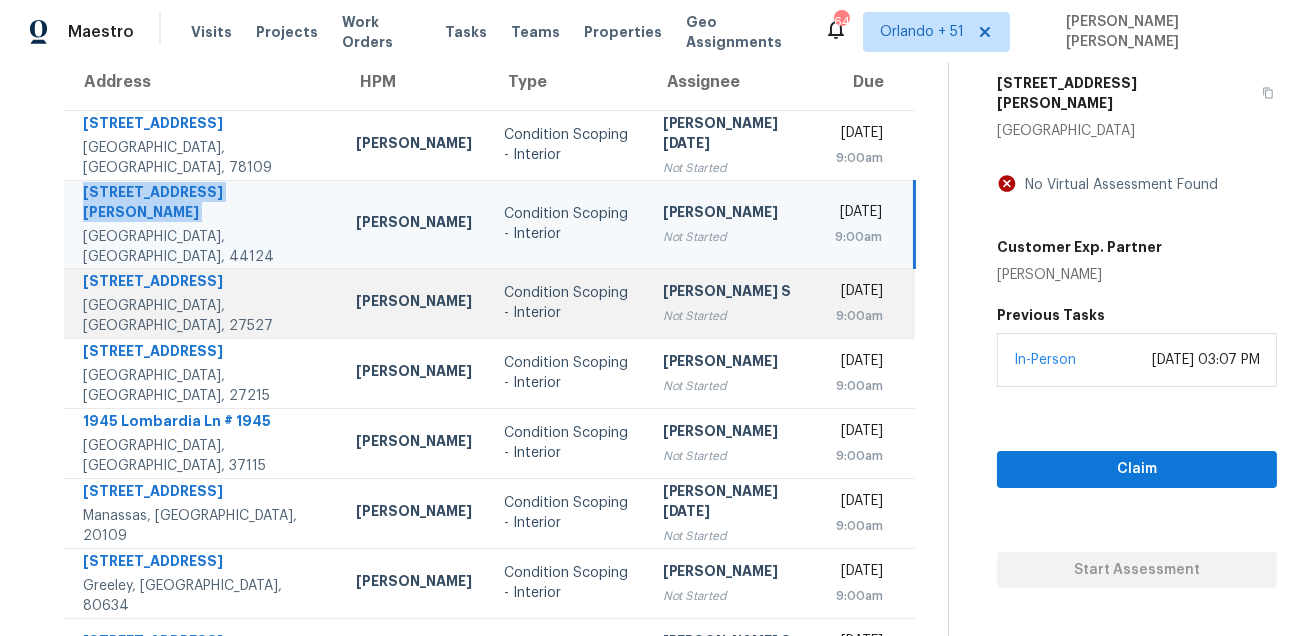 scroll, scrollTop: 285, scrollLeft: 0, axis: vertical 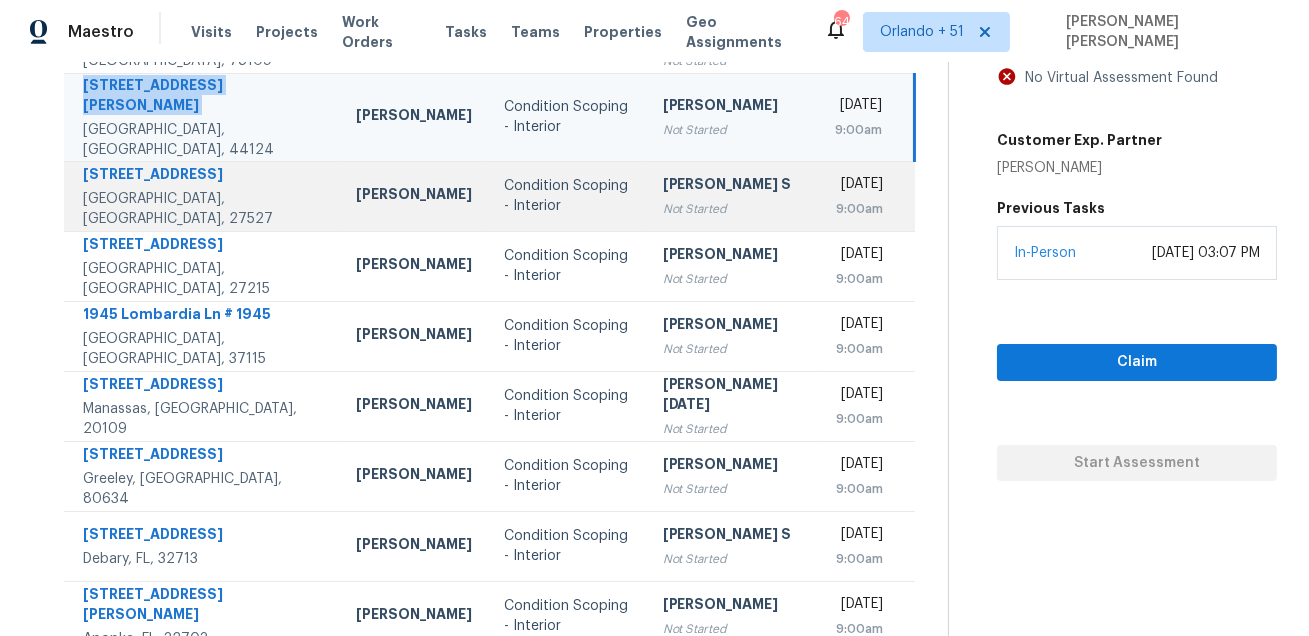 click on "[STREET_ADDRESS]" at bounding box center [203, 176] 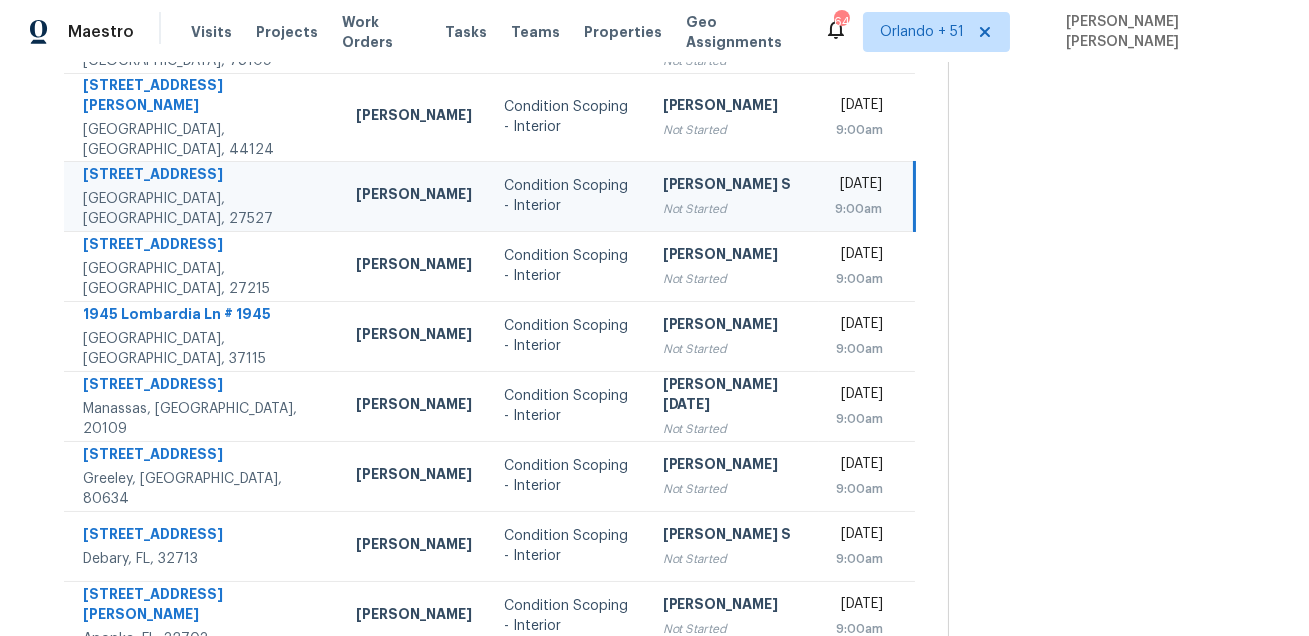 click on "[STREET_ADDRESS]" at bounding box center (203, 176) 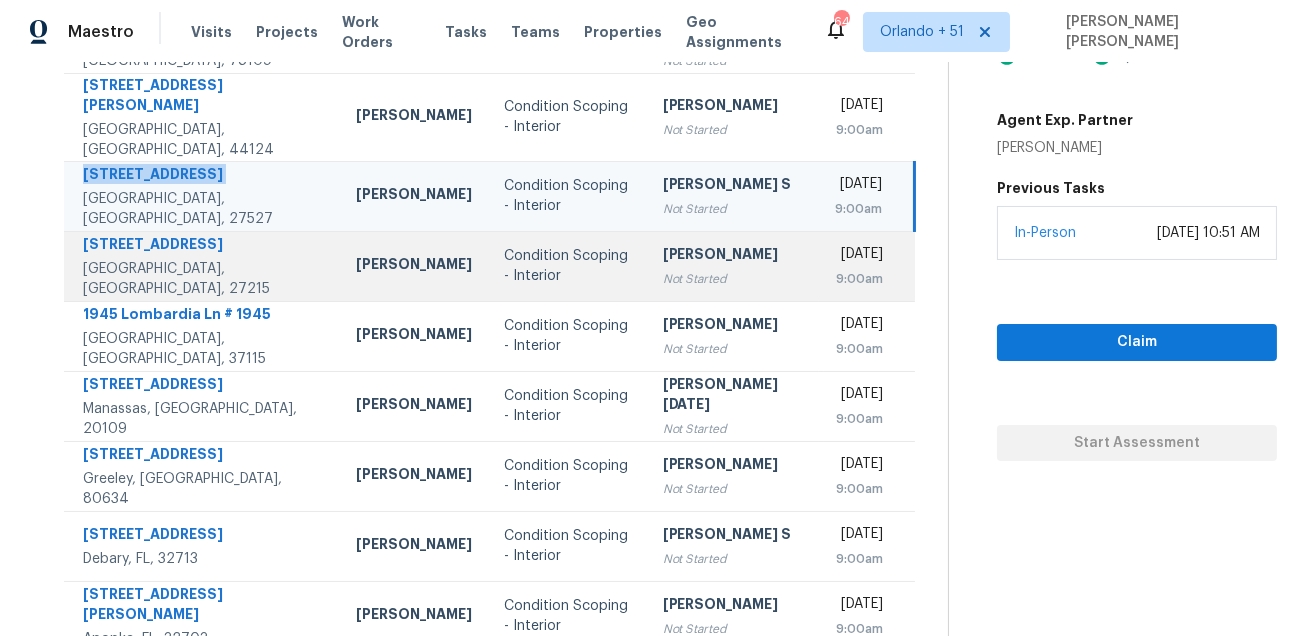 click on "[STREET_ADDRESS]" at bounding box center (203, 246) 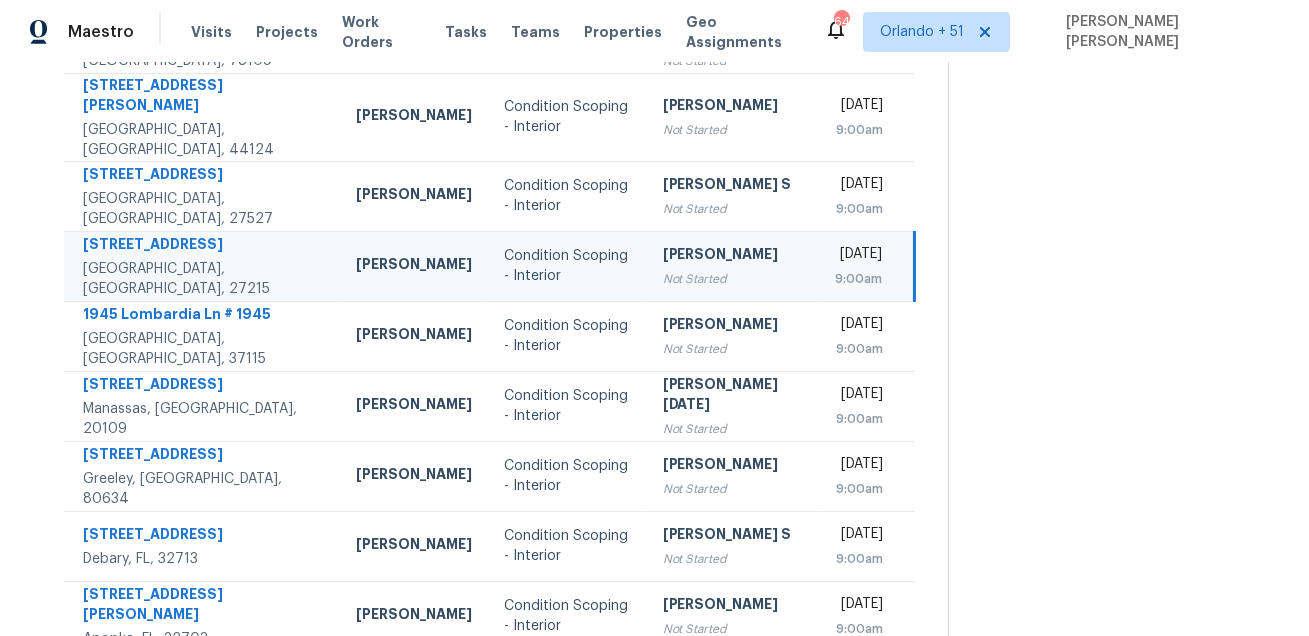 click on "[STREET_ADDRESS]" at bounding box center (203, 246) 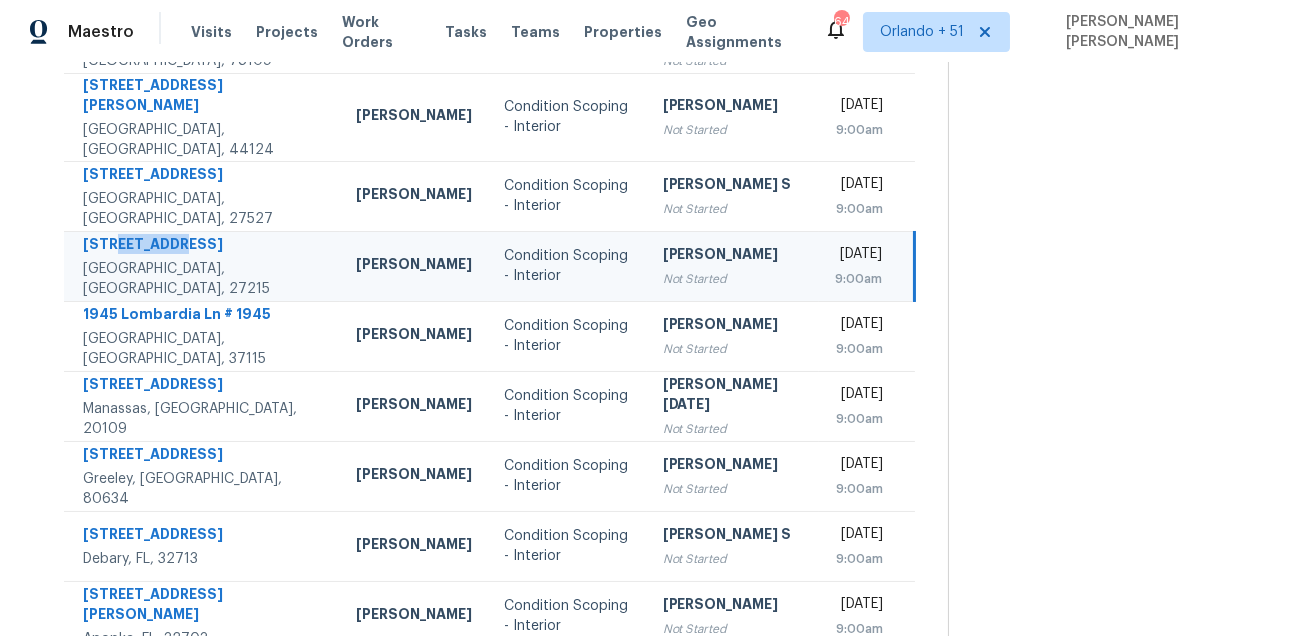 click on "[STREET_ADDRESS]" at bounding box center (203, 246) 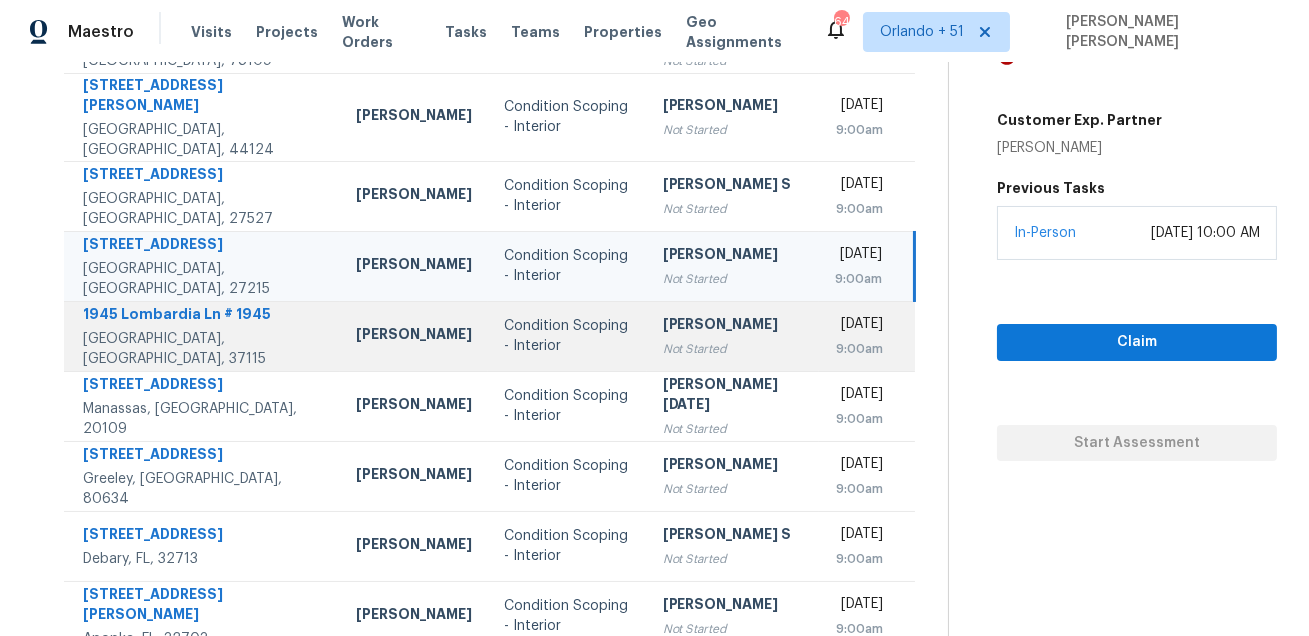 click on "1945 Lombardia Ln # 1945" at bounding box center (203, 316) 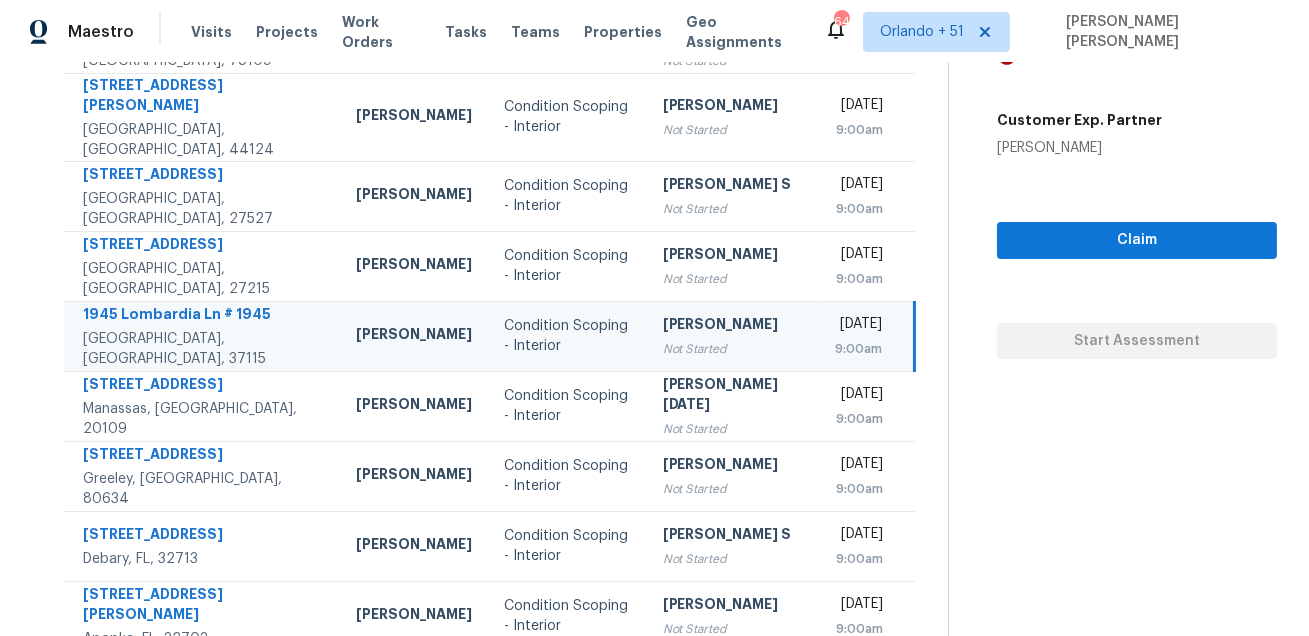 click on "1945 Lombardia Ln # 1945" at bounding box center (203, 316) 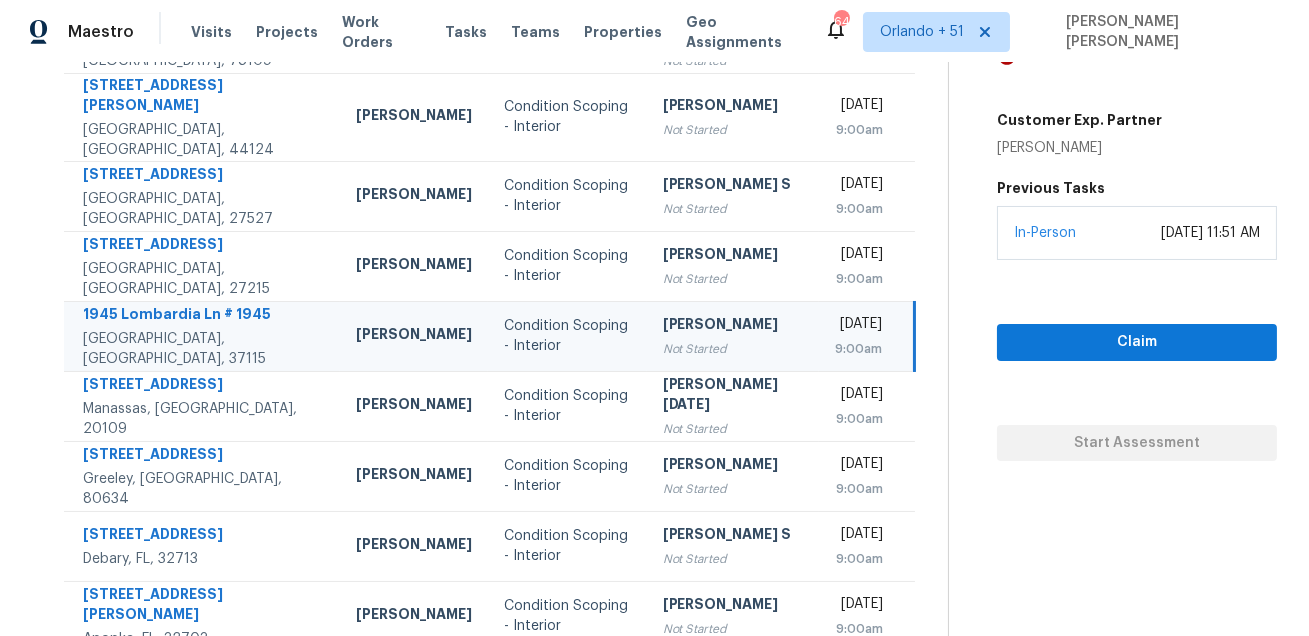 click on "1945 Lombardia Ln # 1945" at bounding box center [203, 316] 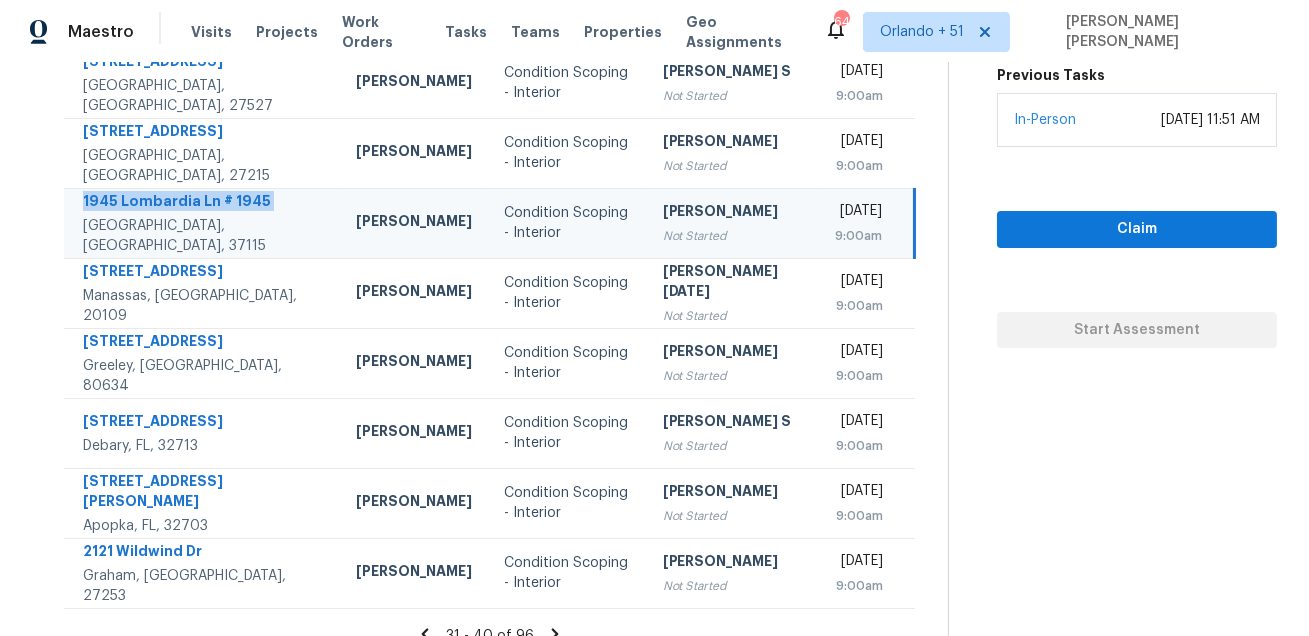 scroll, scrollTop: 405, scrollLeft: 0, axis: vertical 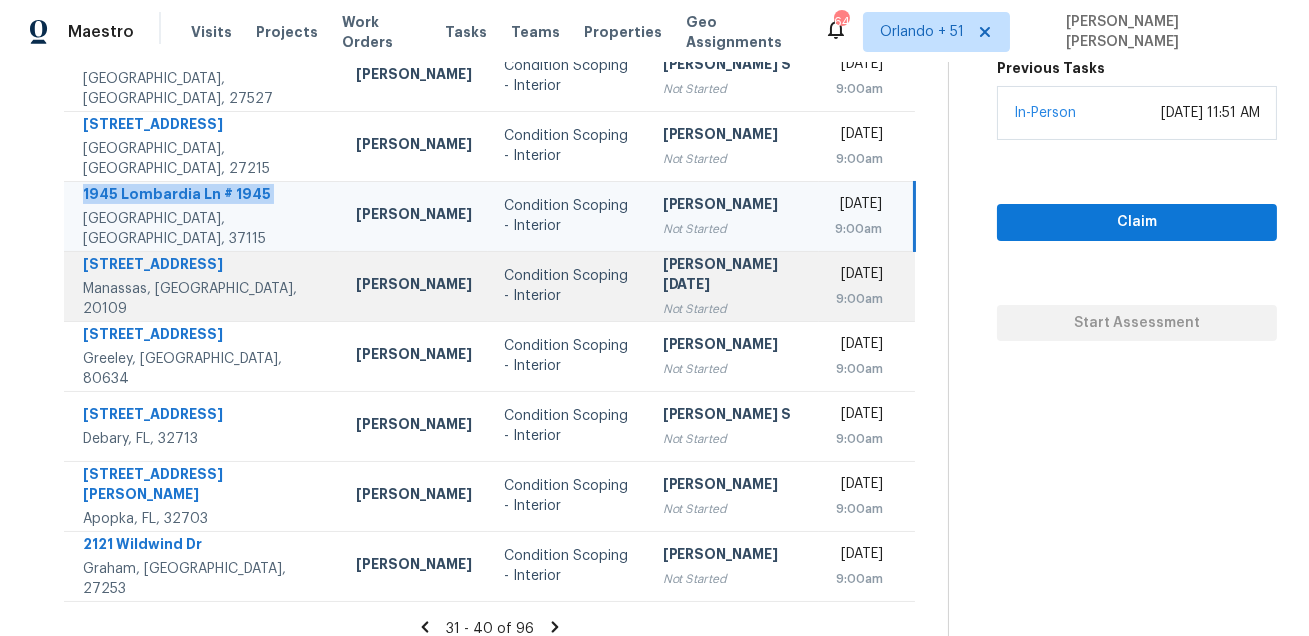click on "[STREET_ADDRESS][PERSON_NAME][PERSON_NAME]" at bounding box center [202, 286] 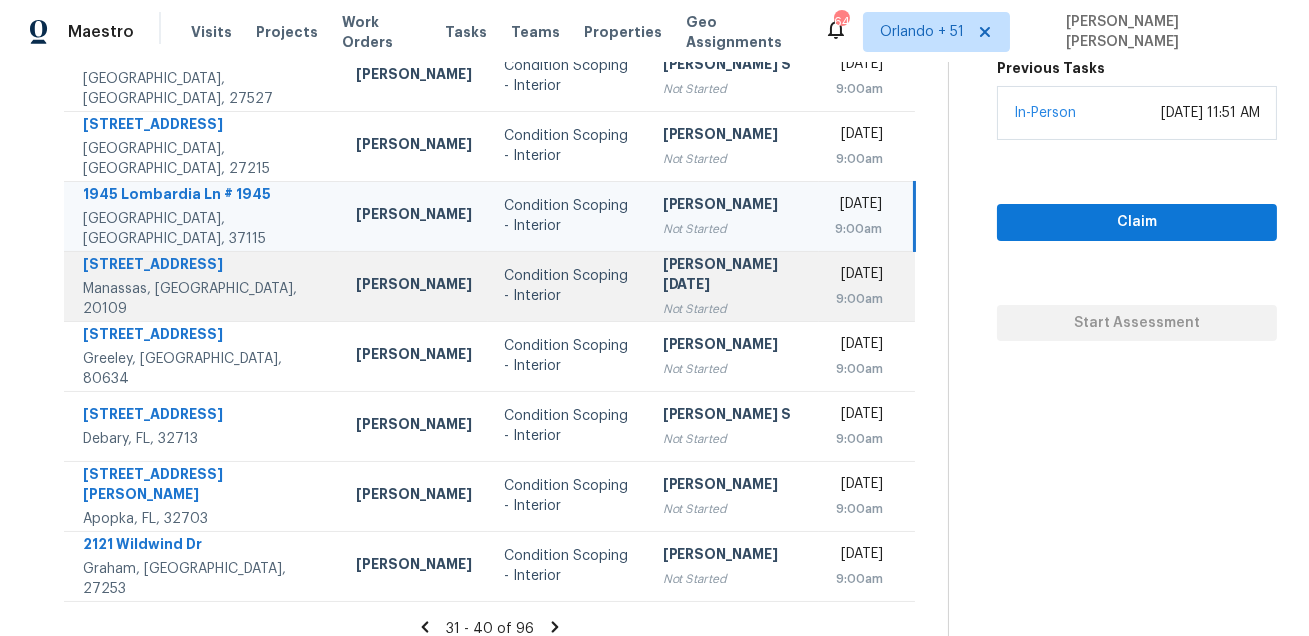 click on "[STREET_ADDRESS][PERSON_NAME][PERSON_NAME]" at bounding box center [202, 286] 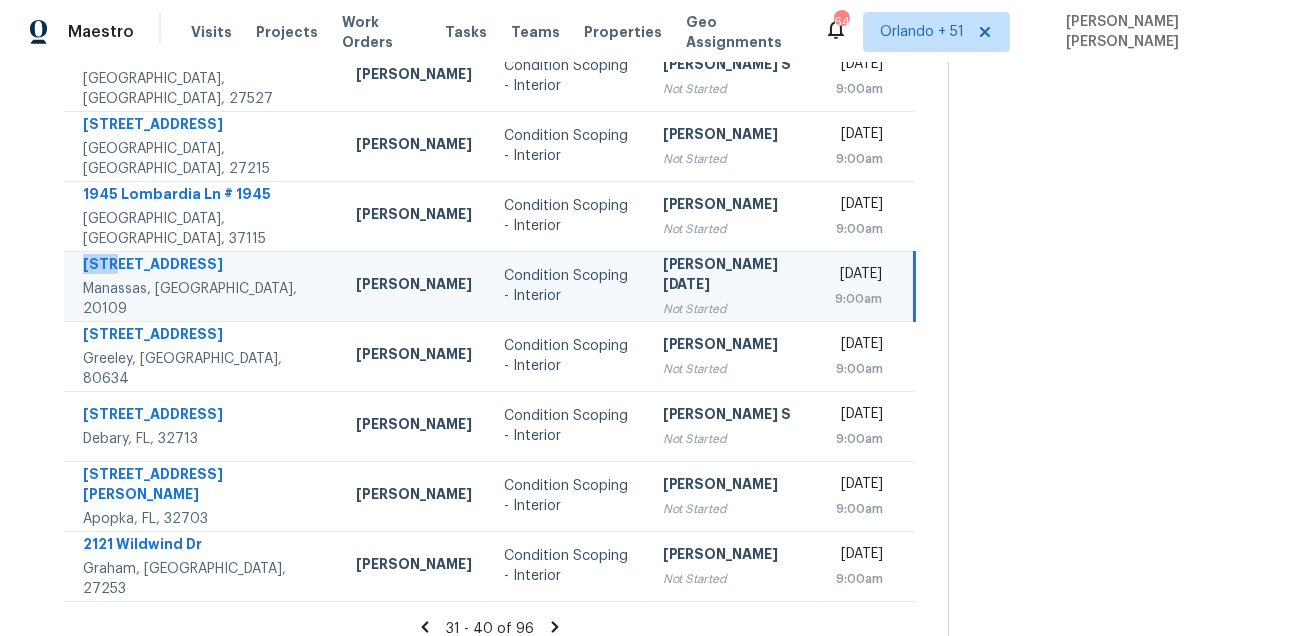 click on "[STREET_ADDRESS][PERSON_NAME][PERSON_NAME]" at bounding box center (202, 286) 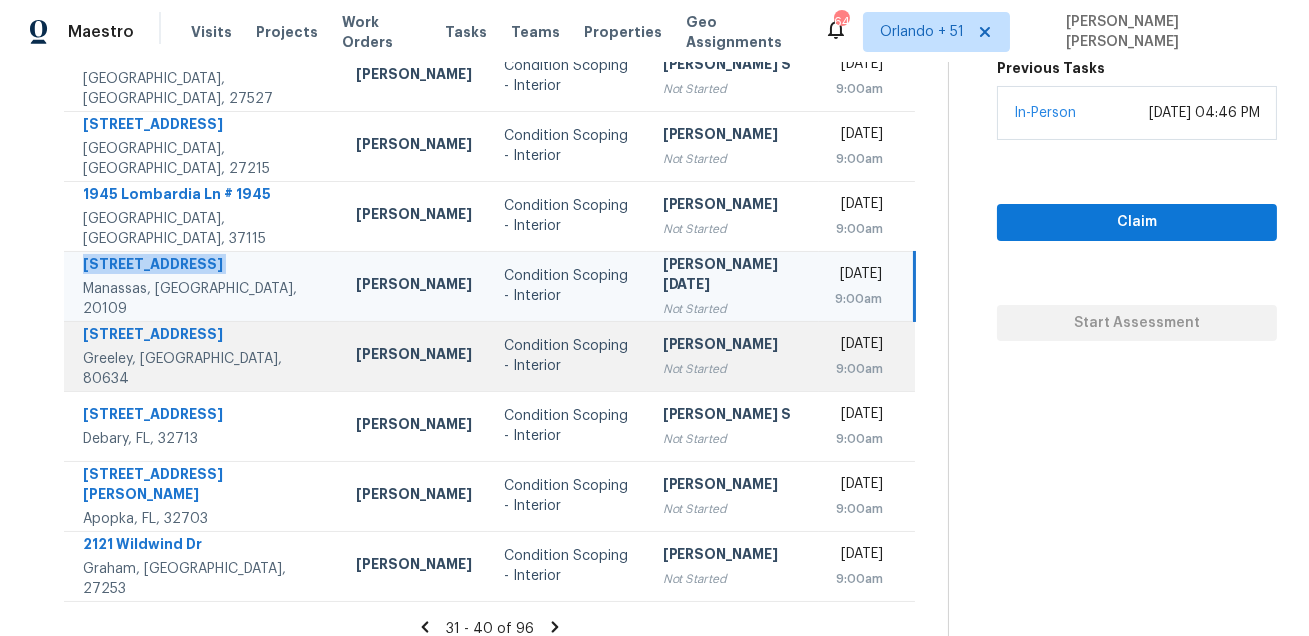 click on "[STREET_ADDRESS]" at bounding box center (203, 336) 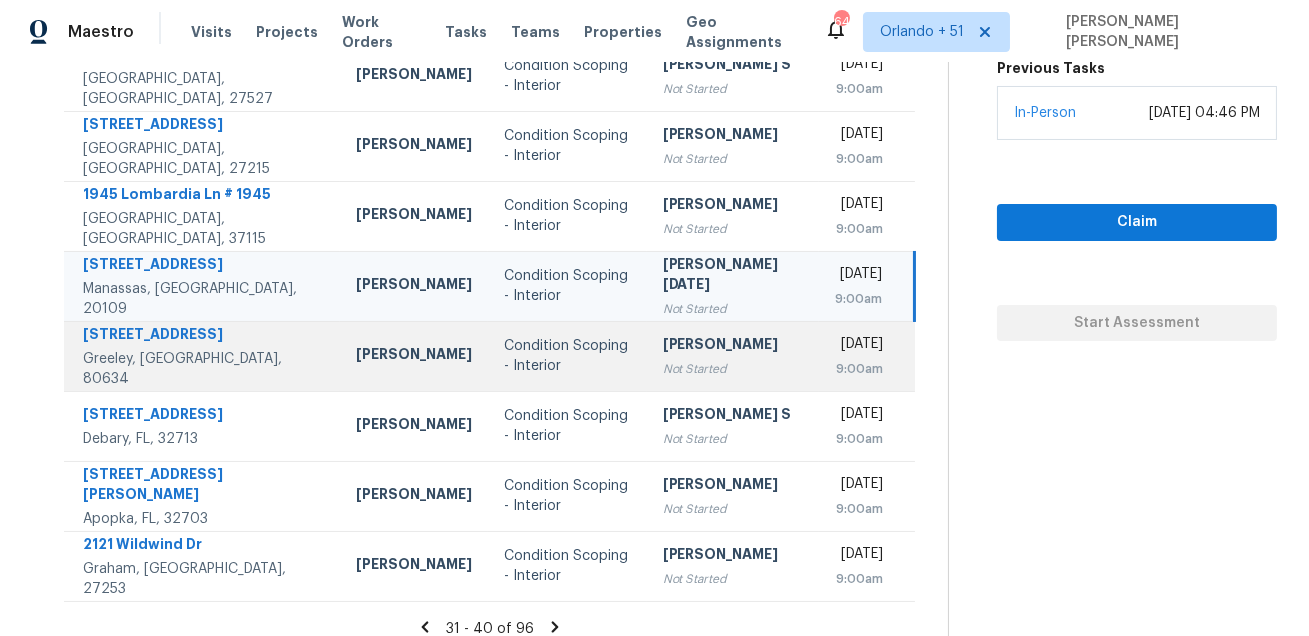 click on "[STREET_ADDRESS]" at bounding box center (203, 336) 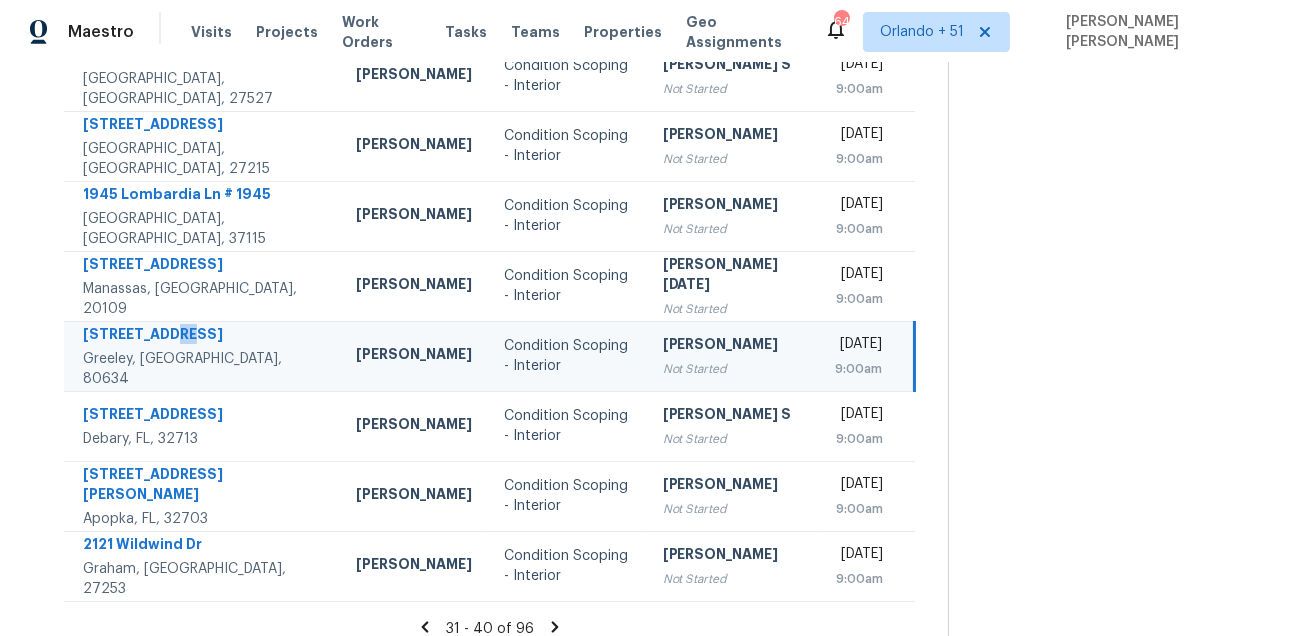 click on "[STREET_ADDRESS]" at bounding box center (203, 336) 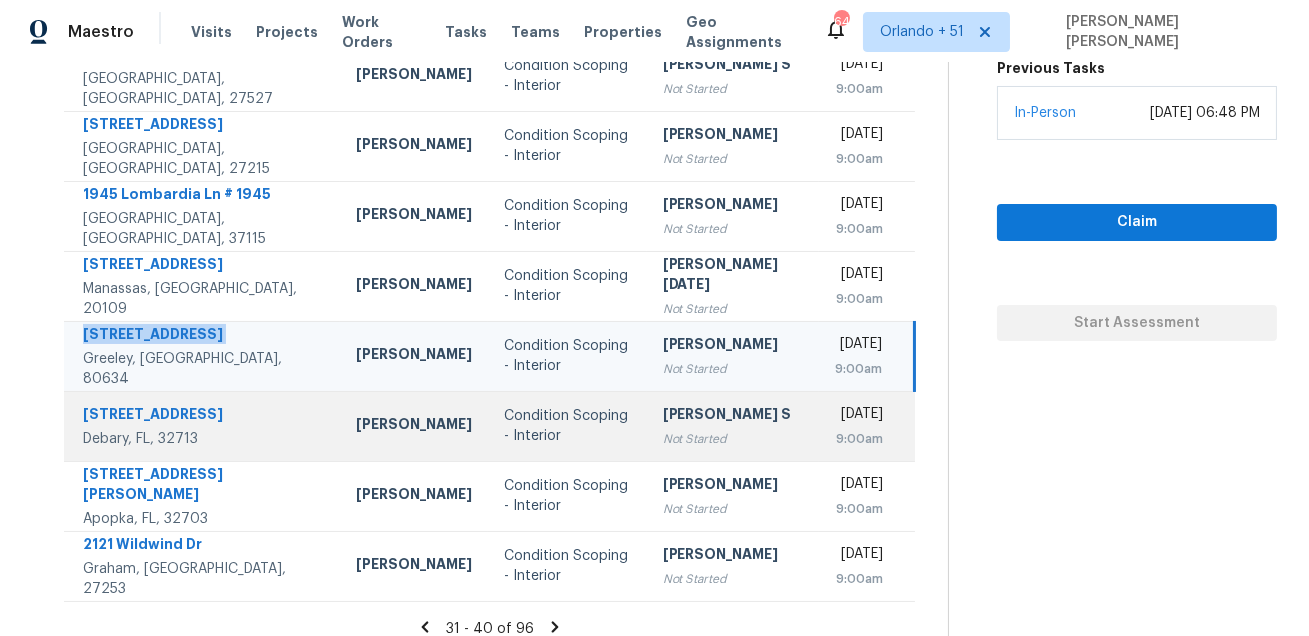 click on "[STREET_ADDRESS]" at bounding box center [203, 416] 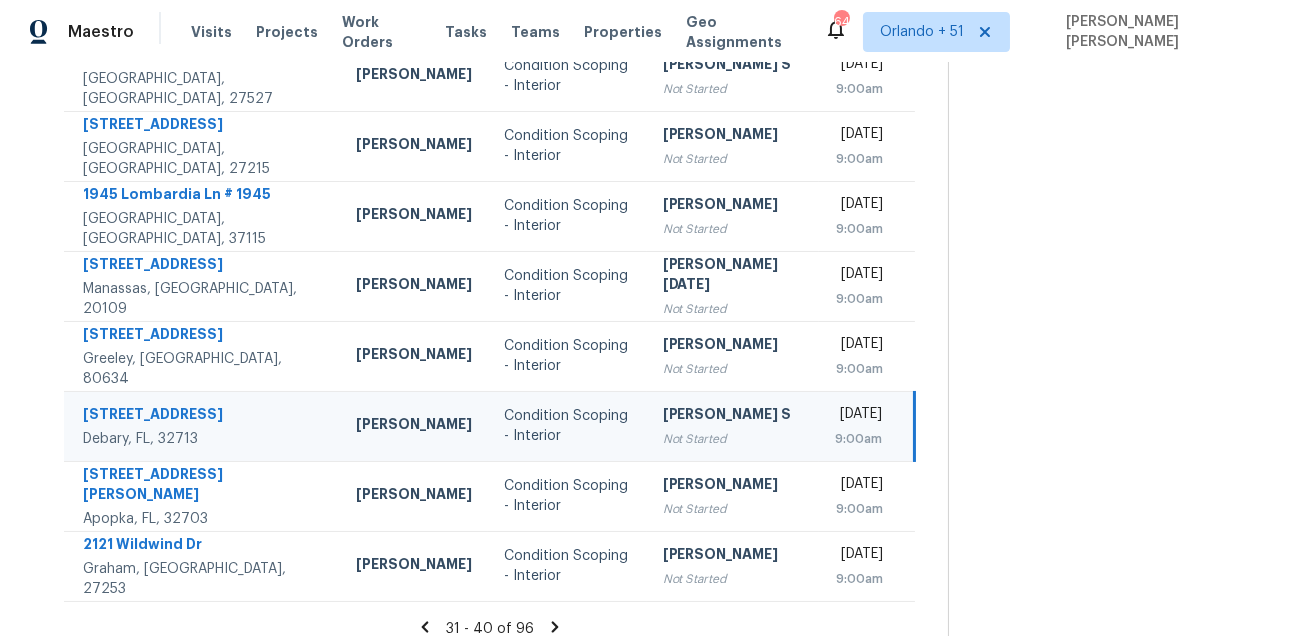 click on "[STREET_ADDRESS]" at bounding box center (203, 416) 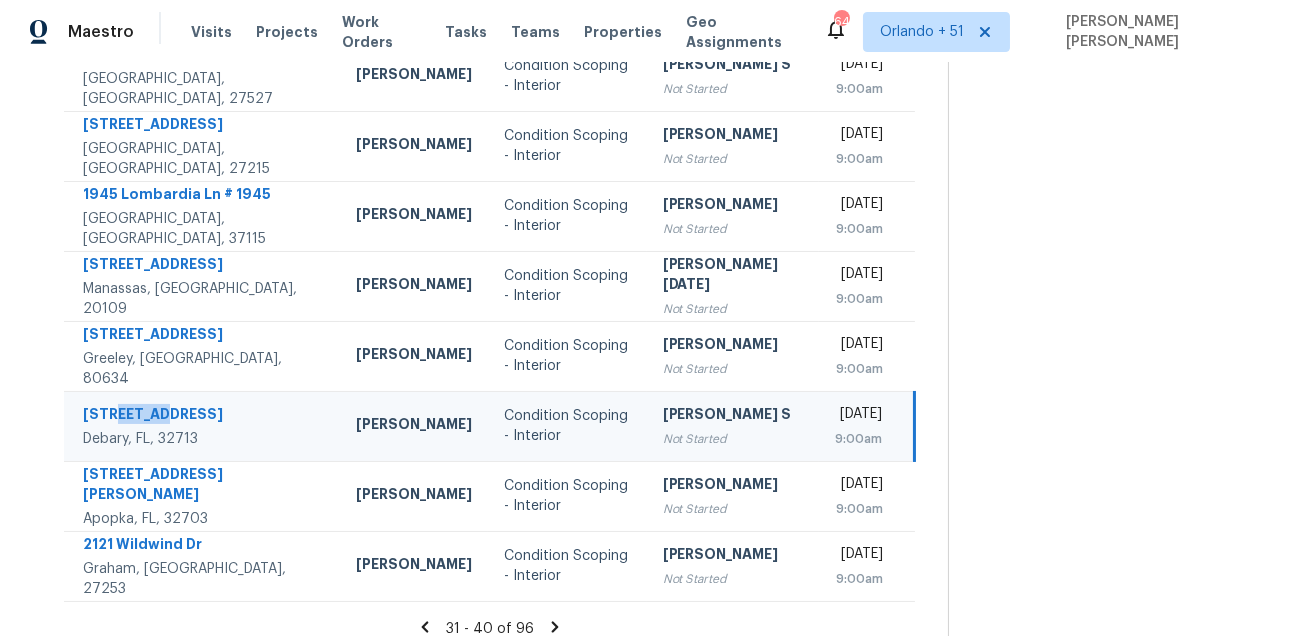 click on "[STREET_ADDRESS]" at bounding box center [203, 416] 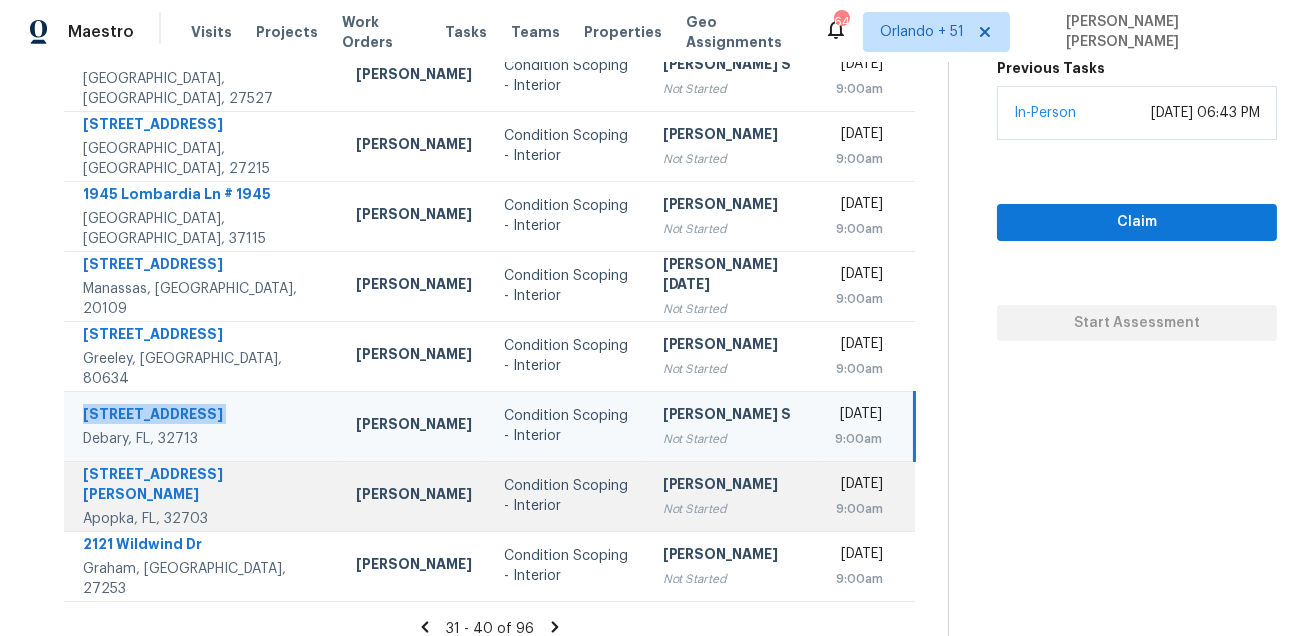 click on "[STREET_ADDRESS][PERSON_NAME]" at bounding box center [202, 496] 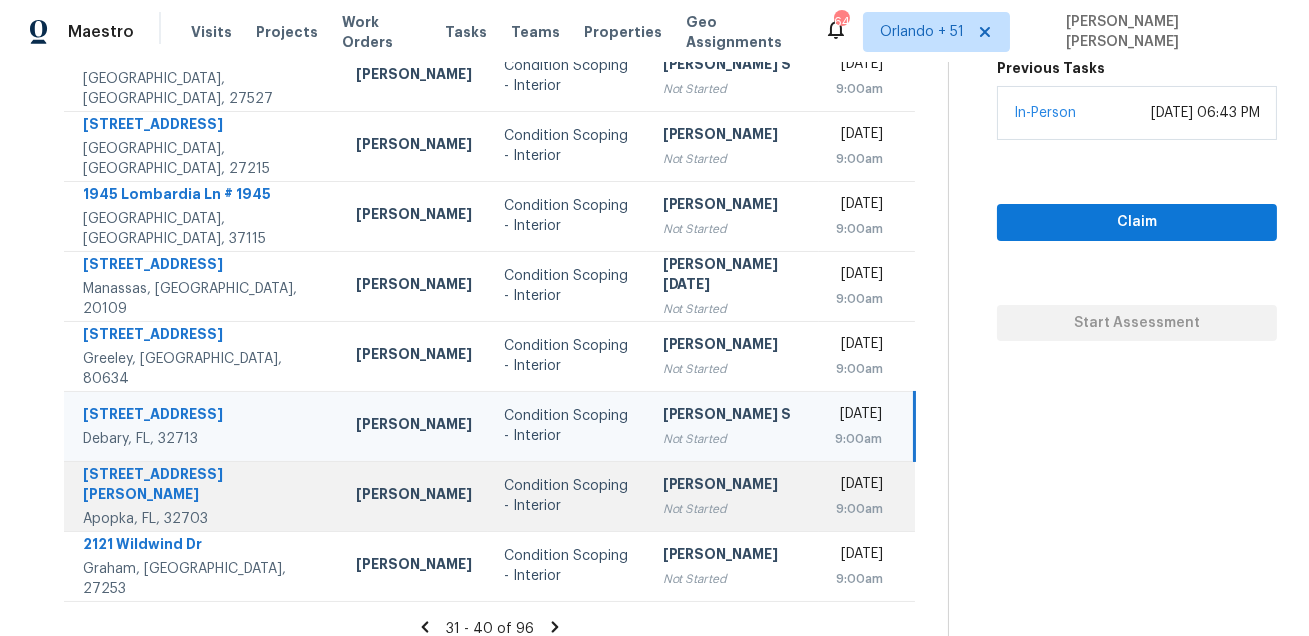 click on "[STREET_ADDRESS][PERSON_NAME]" at bounding box center [202, 496] 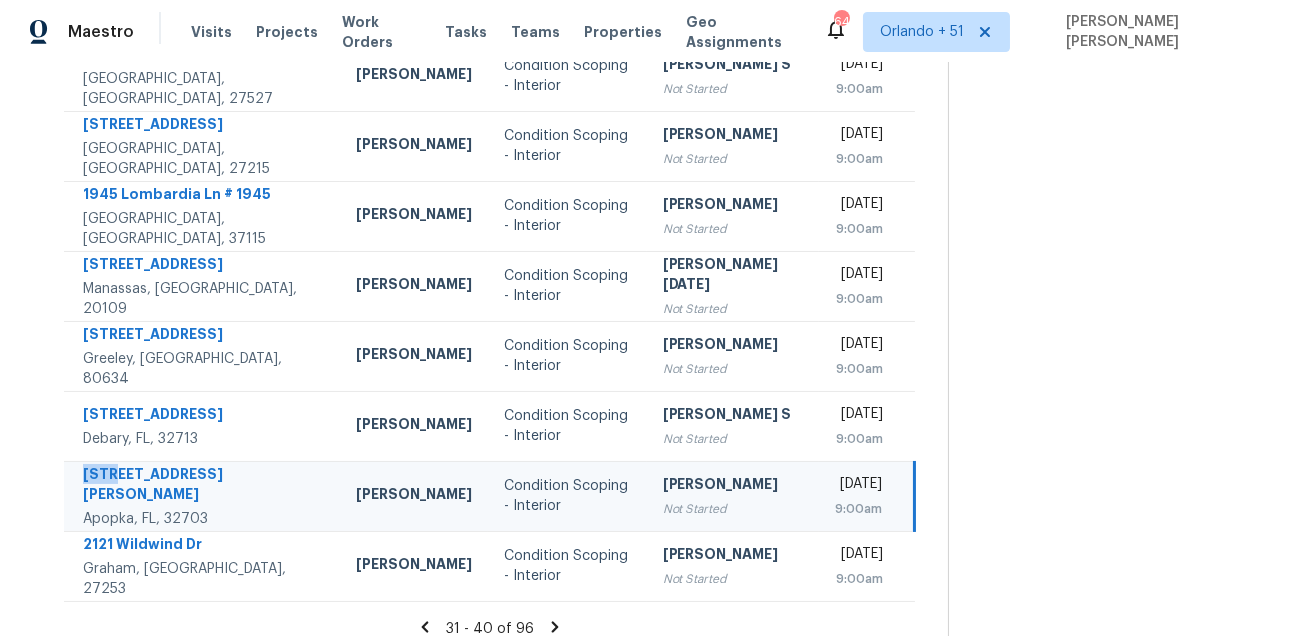click on "[STREET_ADDRESS][PERSON_NAME]" at bounding box center [202, 496] 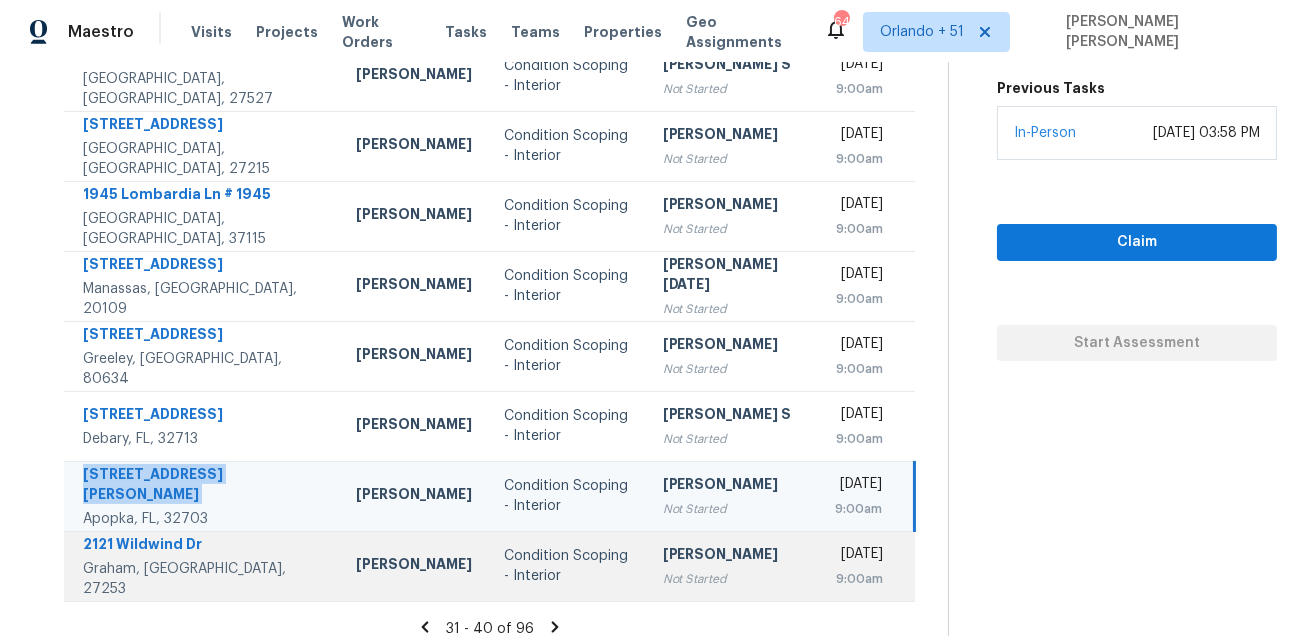 click on "2121 Wildwind Dr" at bounding box center (203, 546) 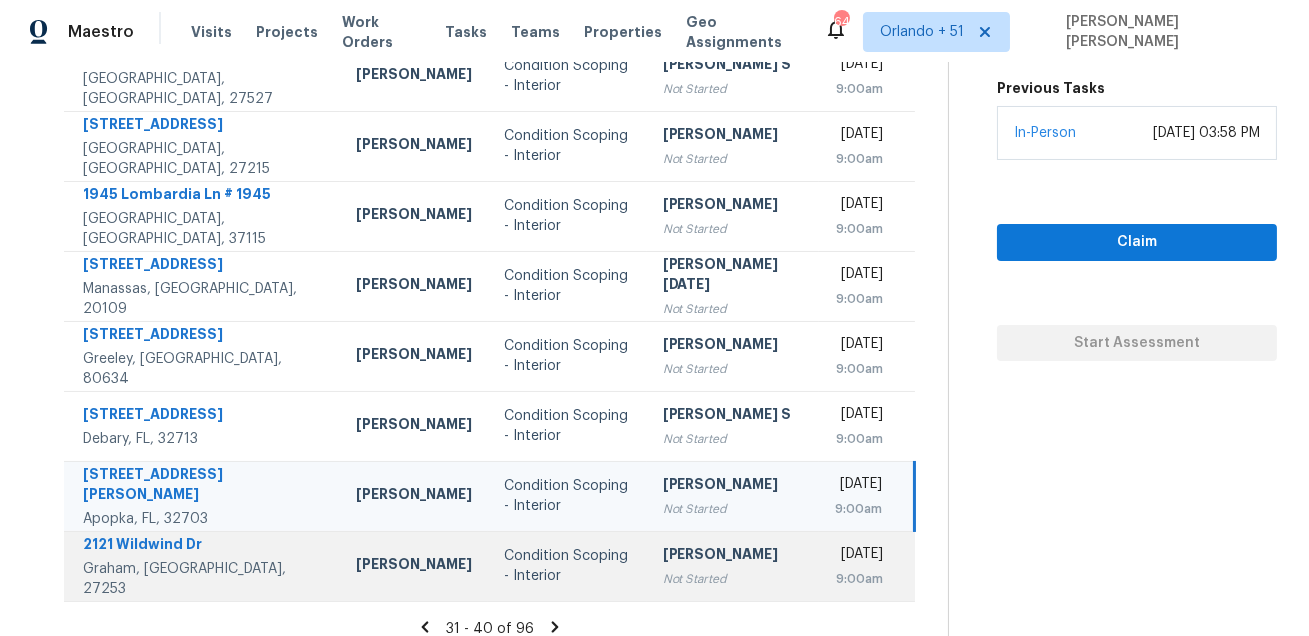 click on "2121 Wildwind Dr" at bounding box center [203, 546] 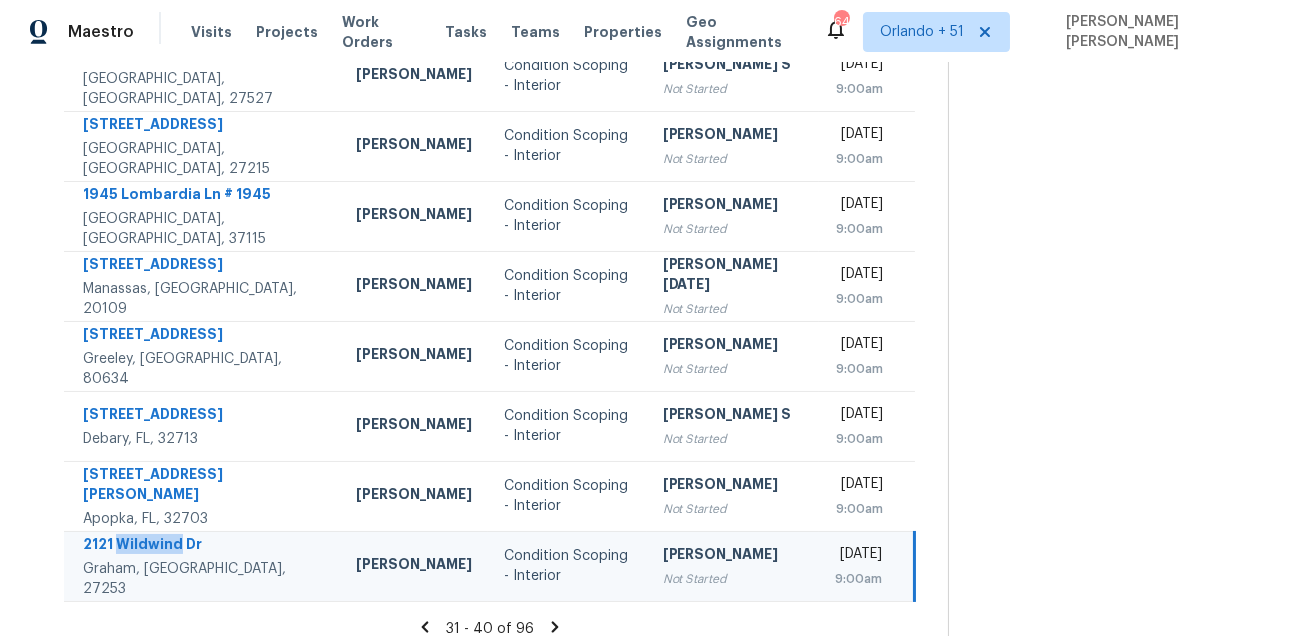 click on "2121 Wildwind Dr" at bounding box center [203, 546] 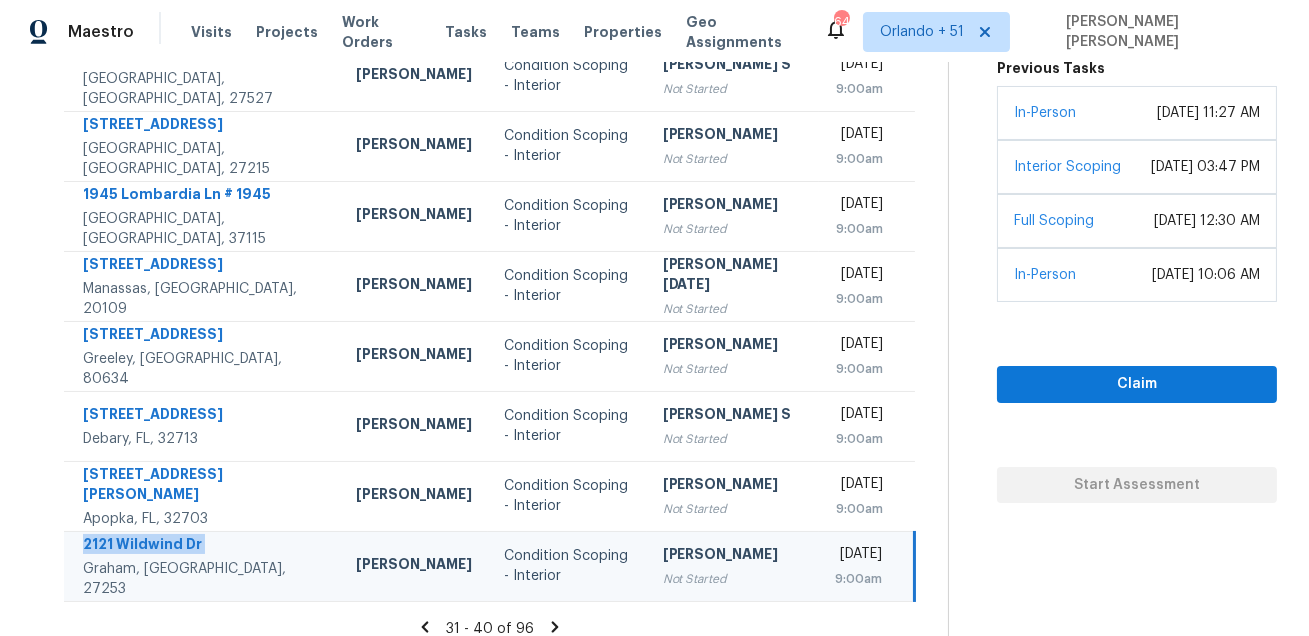 click 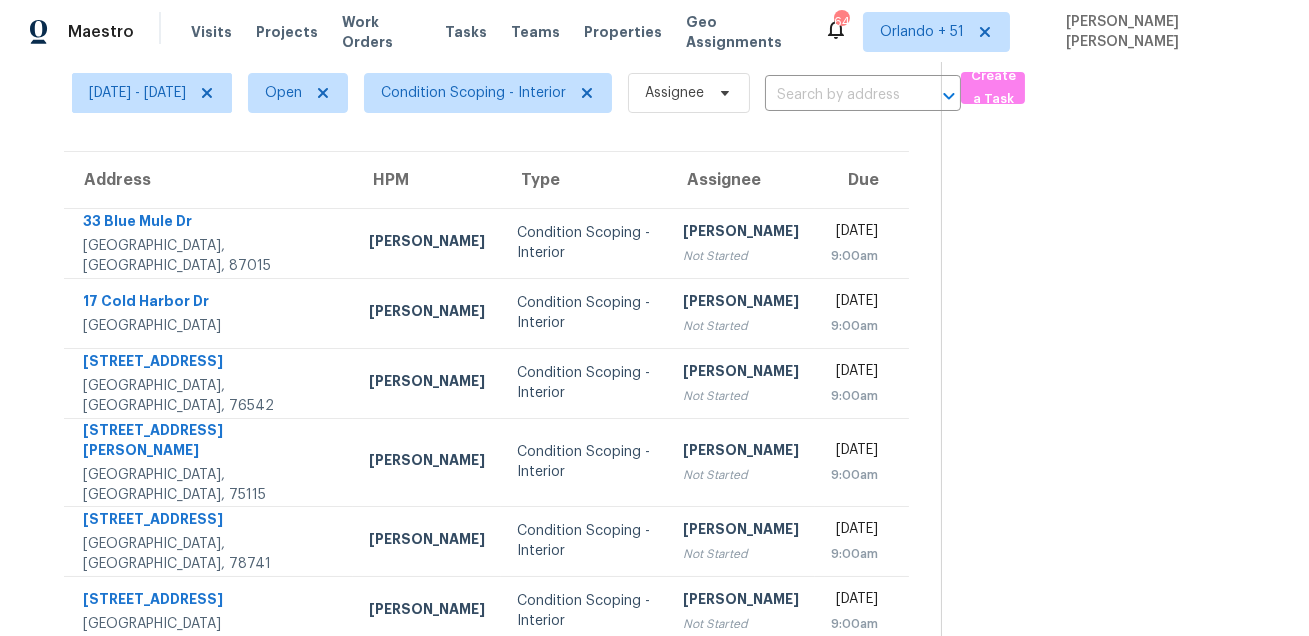 scroll, scrollTop: 0, scrollLeft: 0, axis: both 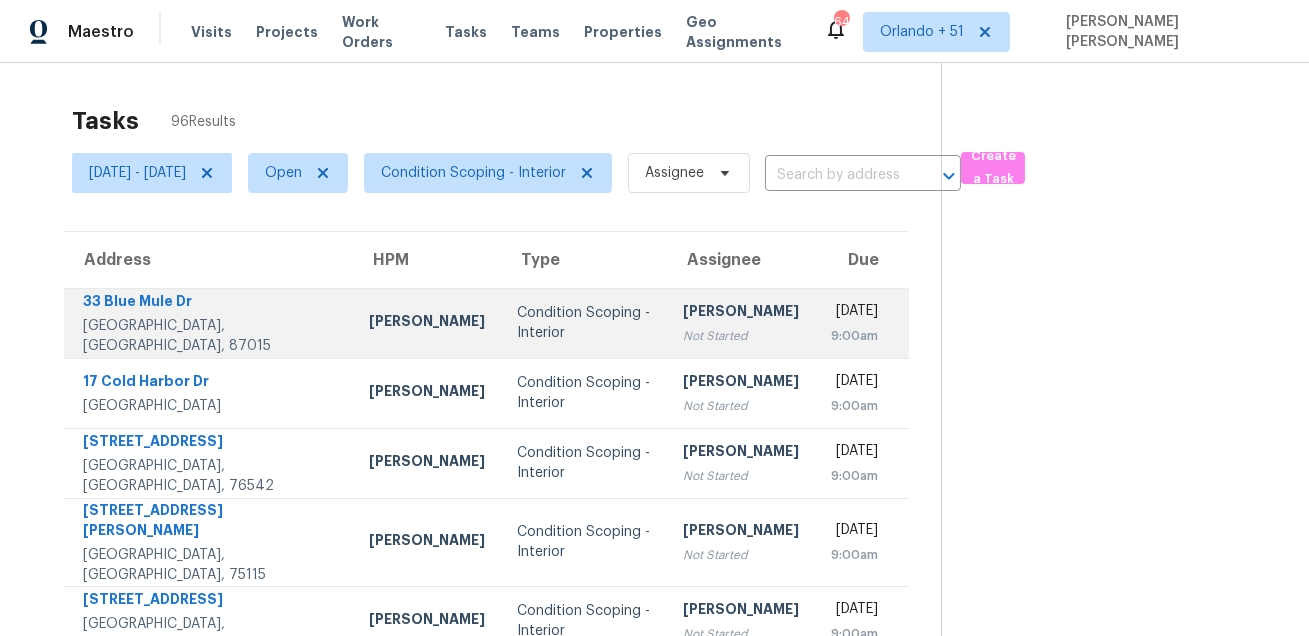 click on "33 Blue Mule Dr" at bounding box center (210, 303) 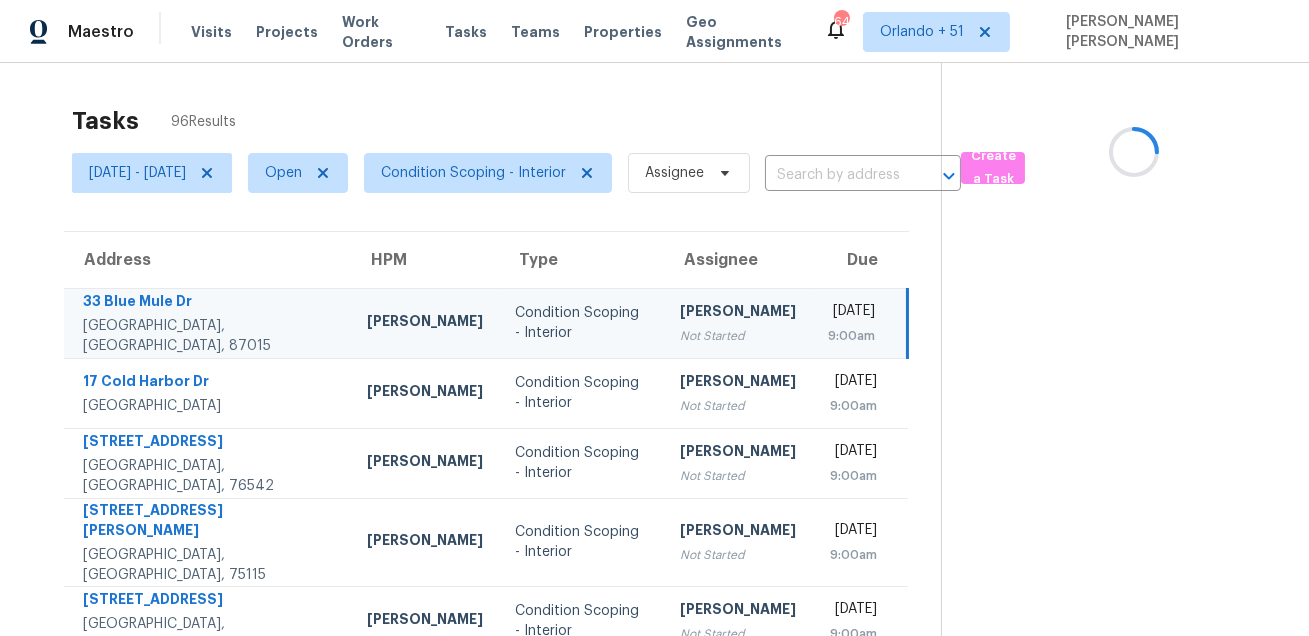 click on "33 Blue Mule Dr" at bounding box center [209, 303] 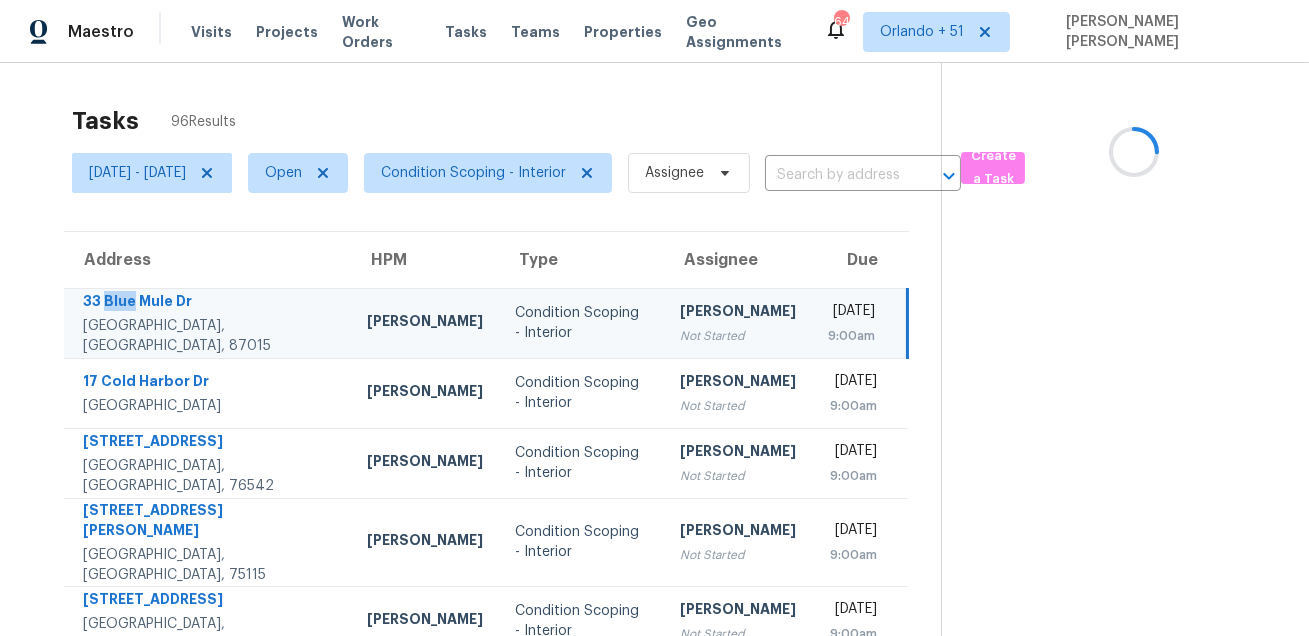 click on "33 Blue Mule Dr" at bounding box center [209, 303] 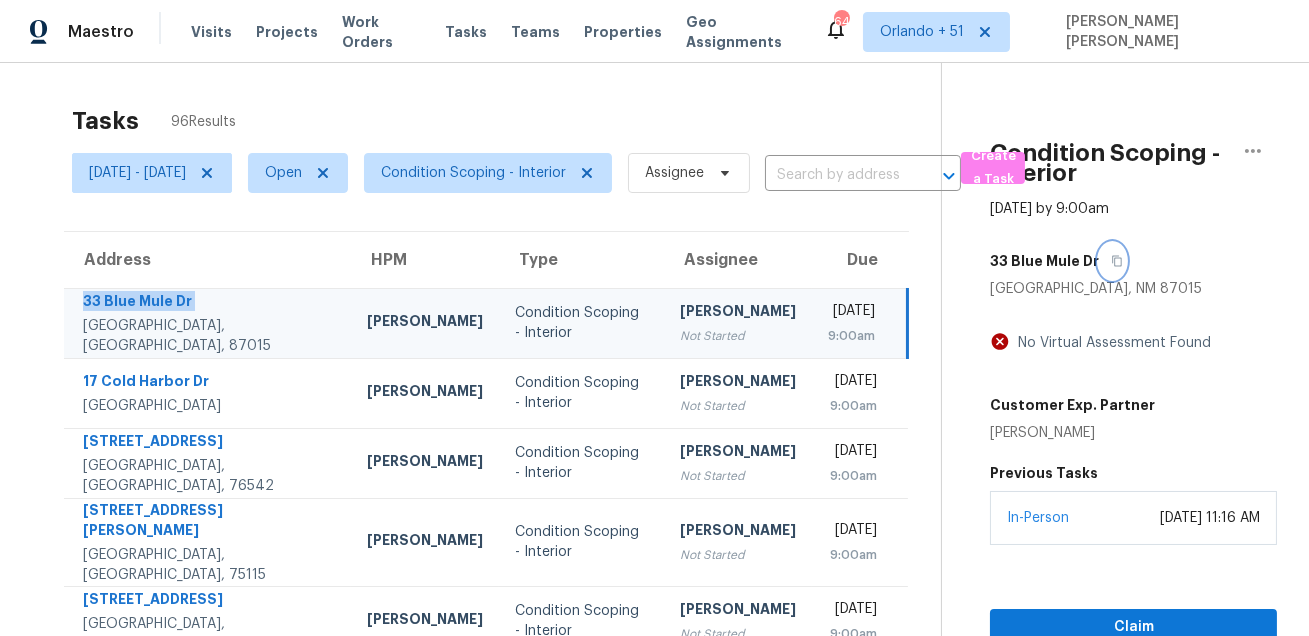 click 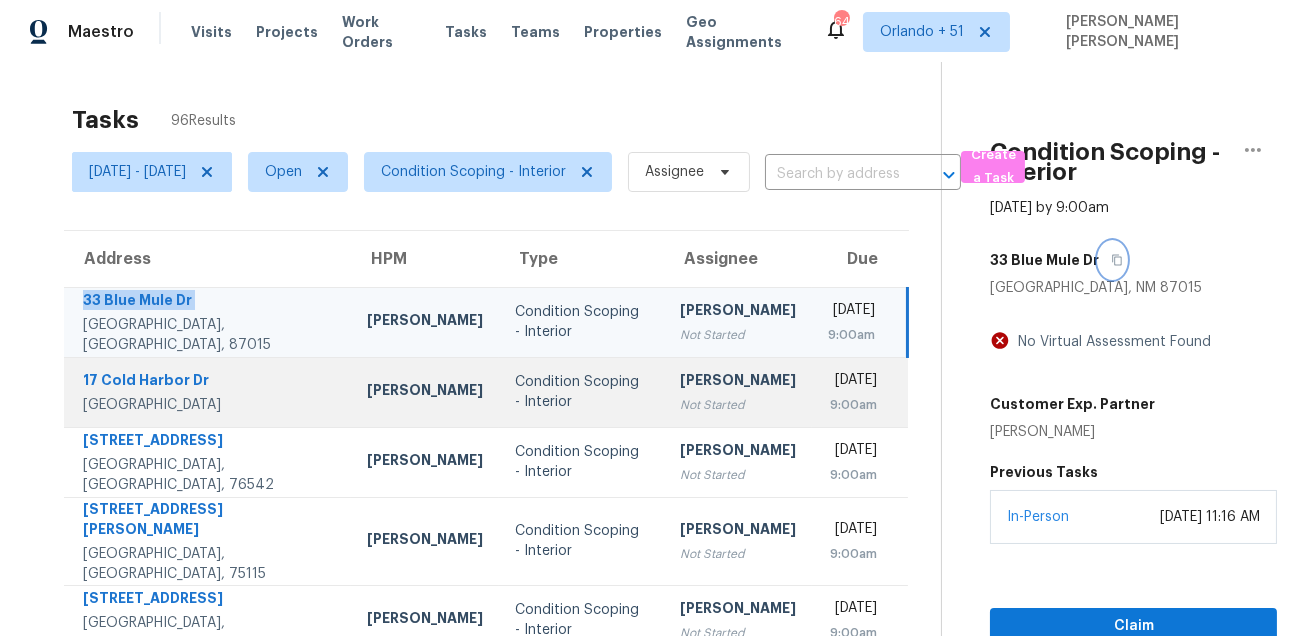 scroll, scrollTop: 0, scrollLeft: 0, axis: both 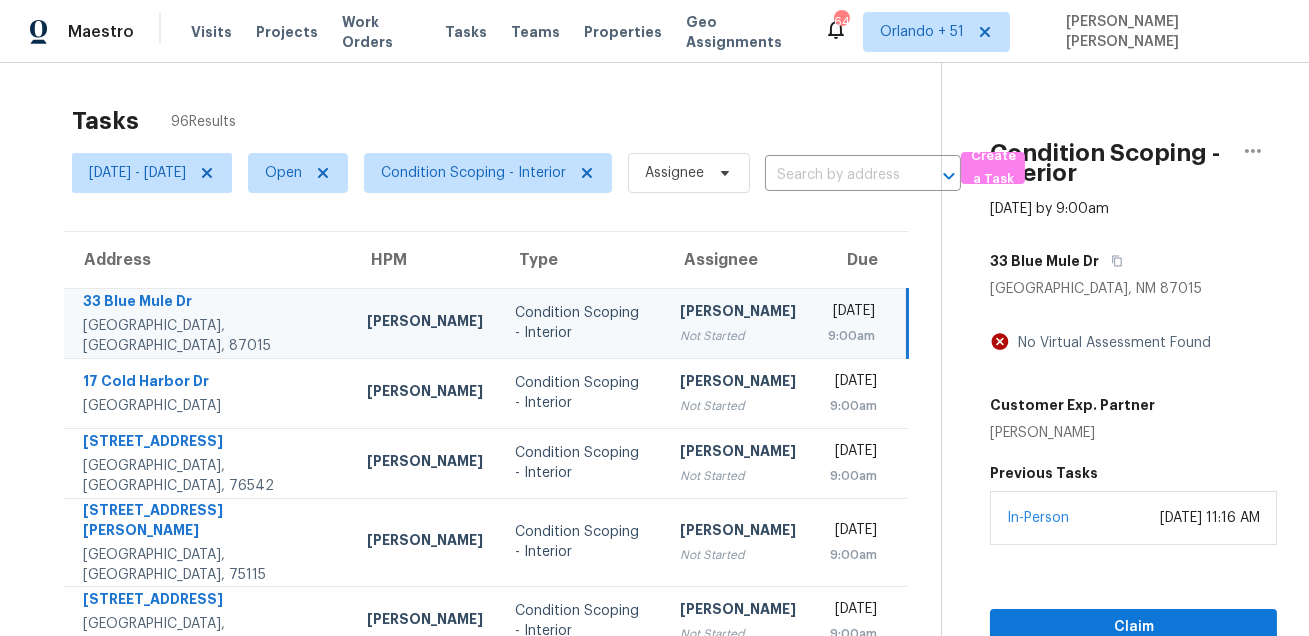 click on "Address HPM Type Assignee Due [STREET_ADDRESS][PERSON_NAME] [PERSON_NAME] Condition Scoping - Interior [PERSON_NAME] Not Started [DATE] 9:00am [STREET_ADDRESS][PERSON_NAME] [PERSON_NAME] Condition Scoping - Interior [PERSON_NAME] Not Started [DATE] 9:00am [STREET_ADDRESS][PERSON_NAME] [PERSON_NAME] Condition Scoping - Interior [PERSON_NAME] Not Started [DATE] 9:00am [STREET_ADDRESS][PERSON_NAME] [PERSON_NAME] Condition Scoping - Interior [PERSON_NAME] Not Started [DATE] 9:00am [STREET_ADDRESS] [PERSON_NAME] Condition Scoping - Interior [PERSON_NAME] Not Started [DATE] 9:00am [STREET_ADDRESS][GEOGRAPHIC_DATA][PERSON_NAME] Condition Scoping - Interior [PERSON_NAME] Not Started [DATE] 9:00am [STREET_ADDRESS] [PERSON_NAME] Condition Scoping - Interior [PERSON_NAME] Not Started [DATE] 9:00am" at bounding box center (486, 628) 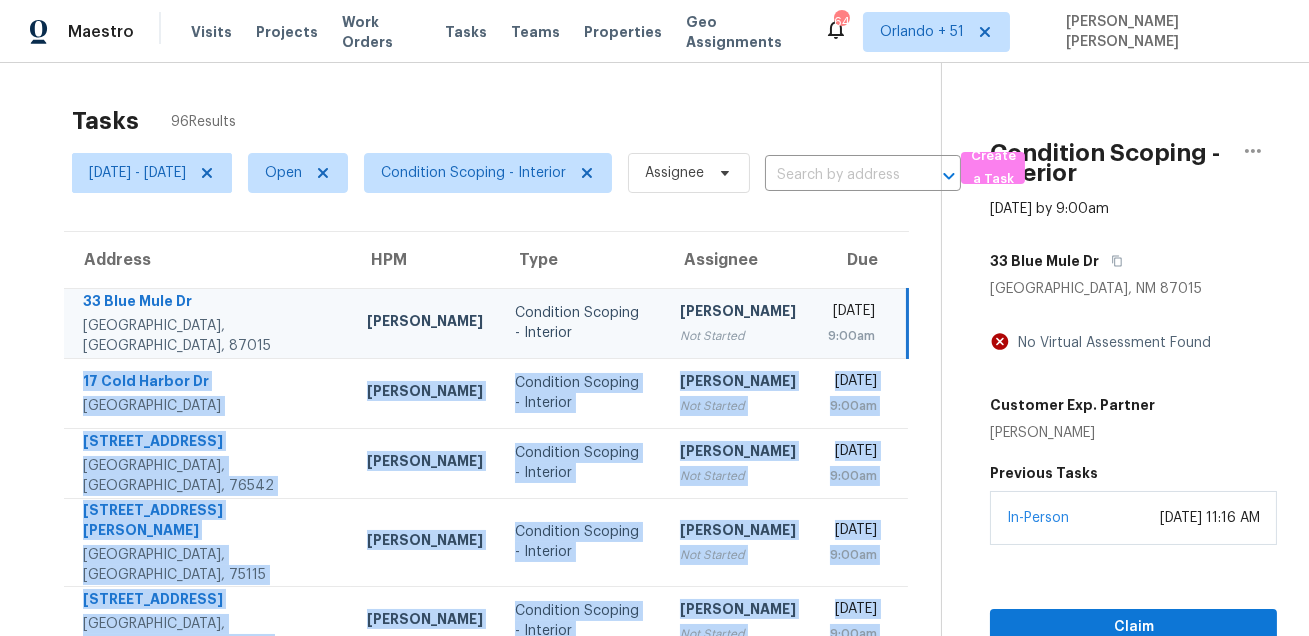 scroll, scrollTop: 405, scrollLeft: 0, axis: vertical 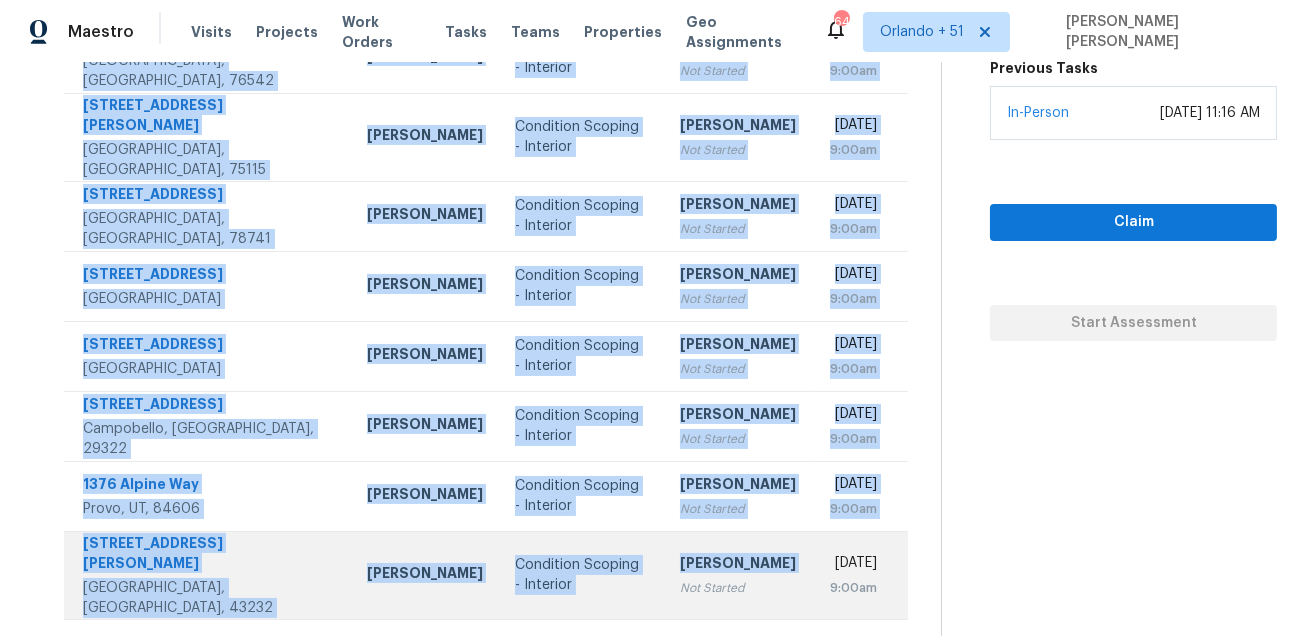 drag, startPoint x: 81, startPoint y: 361, endPoint x: 643, endPoint y: 562, distance: 596.8626 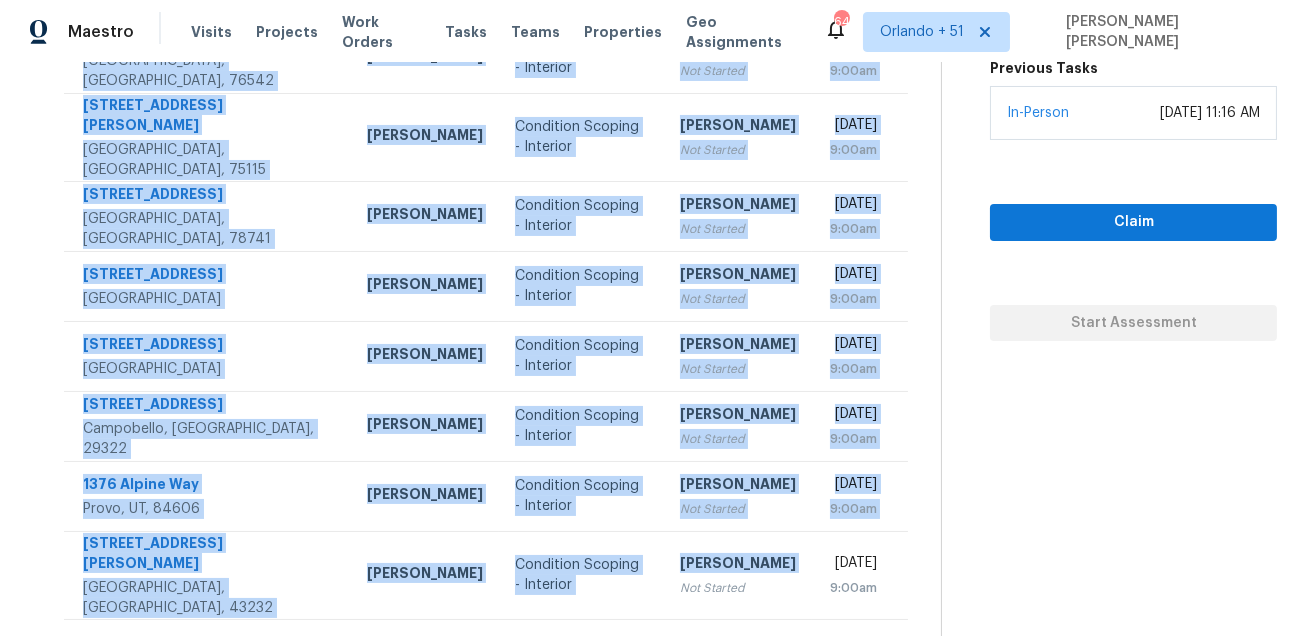 click 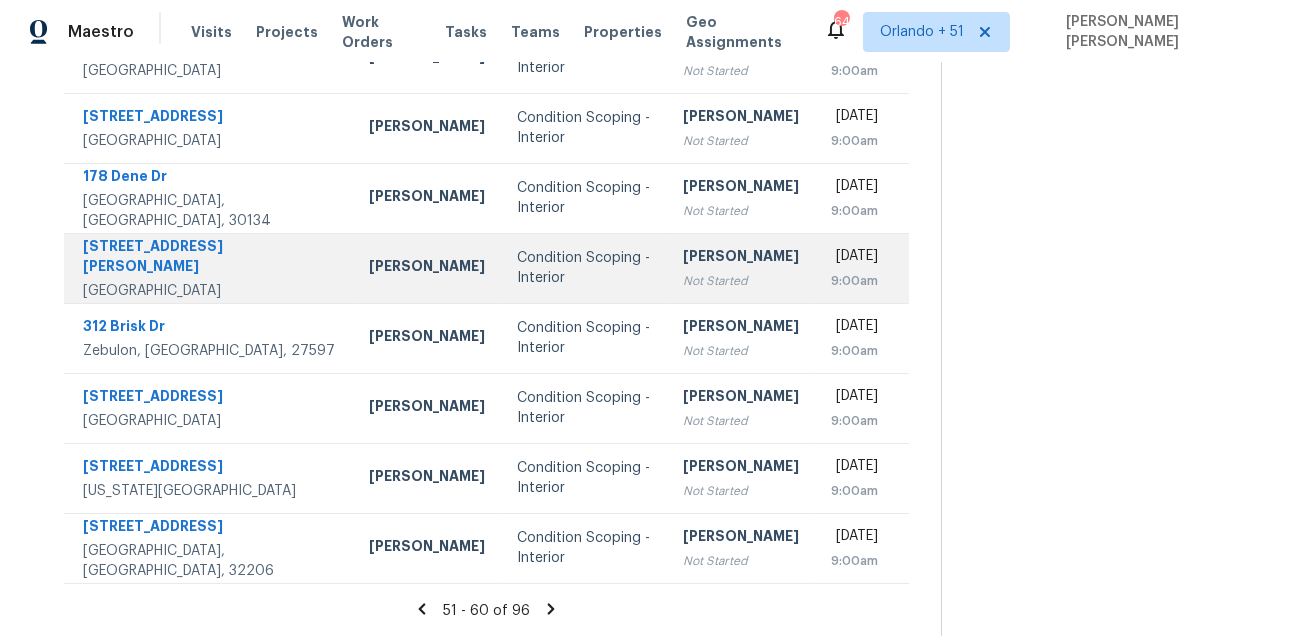 scroll, scrollTop: 0, scrollLeft: 0, axis: both 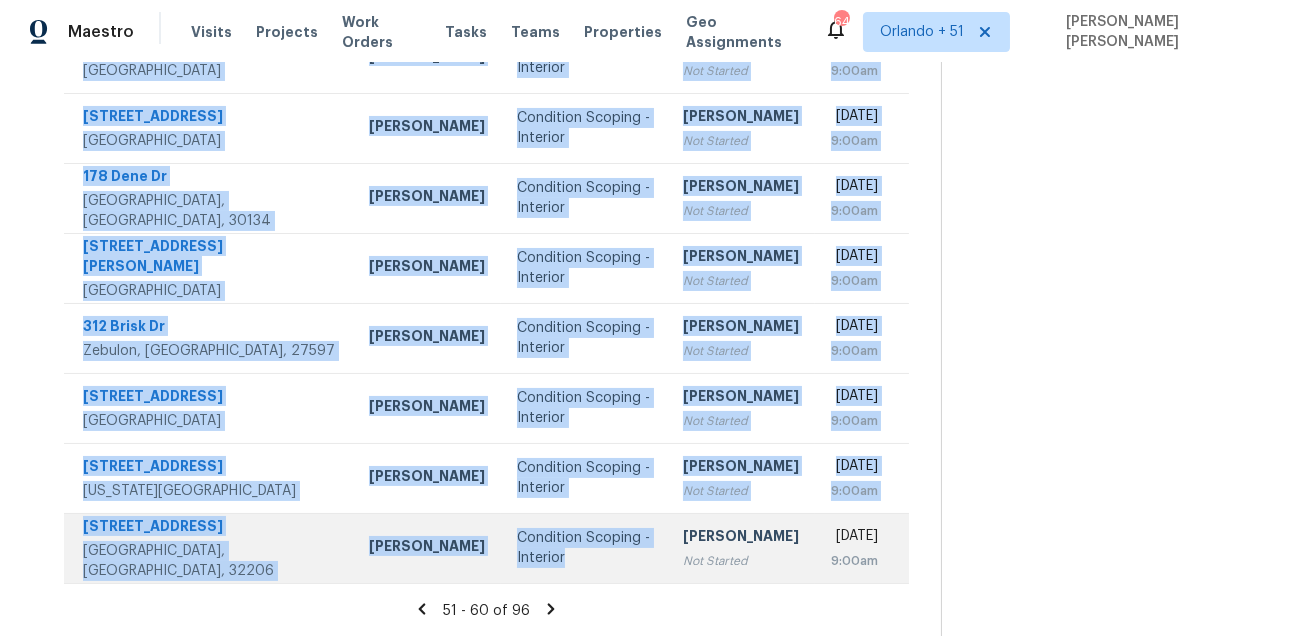 drag, startPoint x: 82, startPoint y: 298, endPoint x: 593, endPoint y: 577, distance: 582.2044 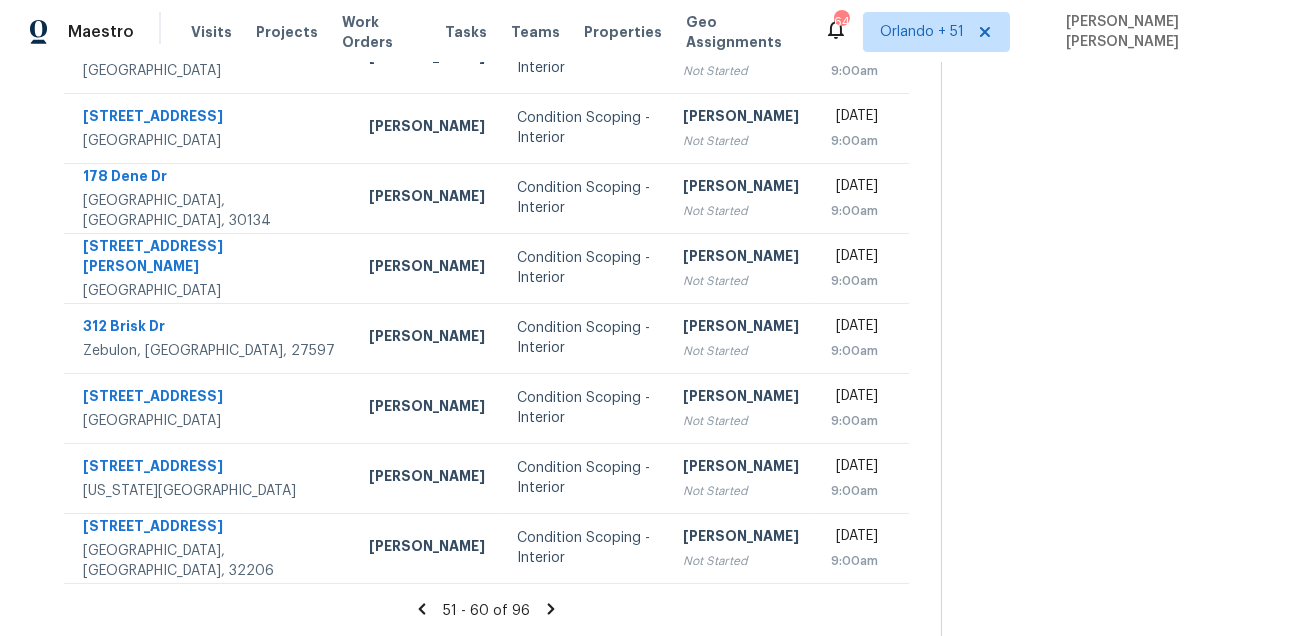 click 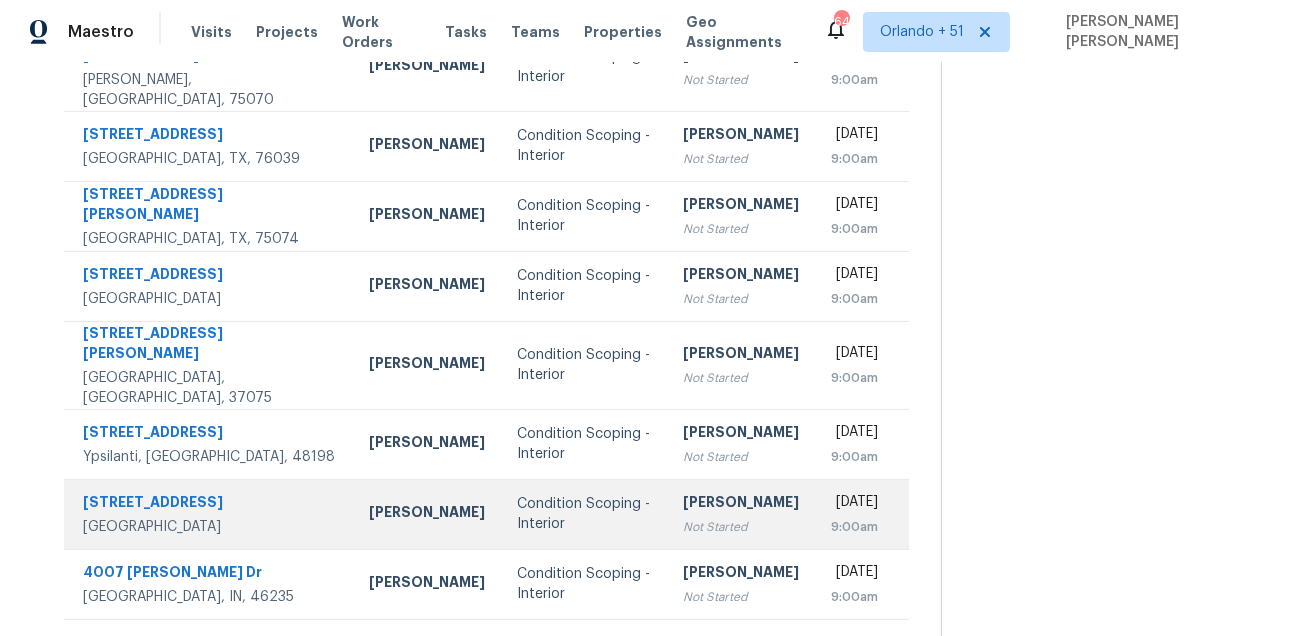 scroll, scrollTop: 0, scrollLeft: 0, axis: both 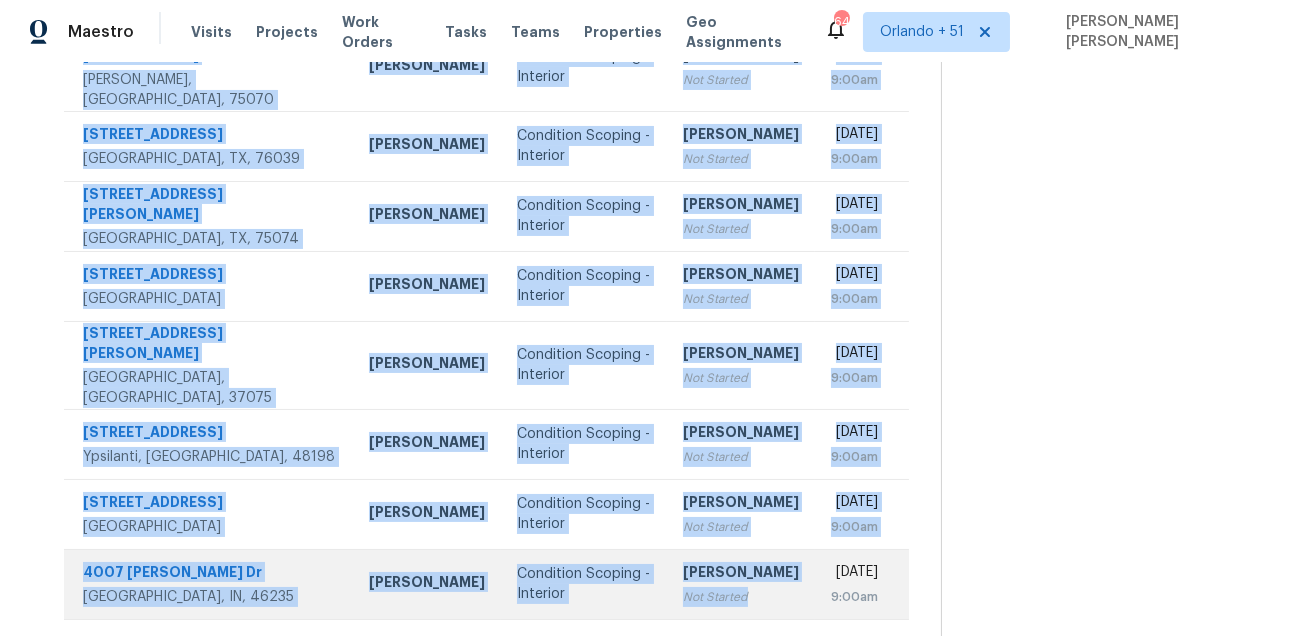 drag, startPoint x: 73, startPoint y: 294, endPoint x: 690, endPoint y: 581, distance: 680.48364 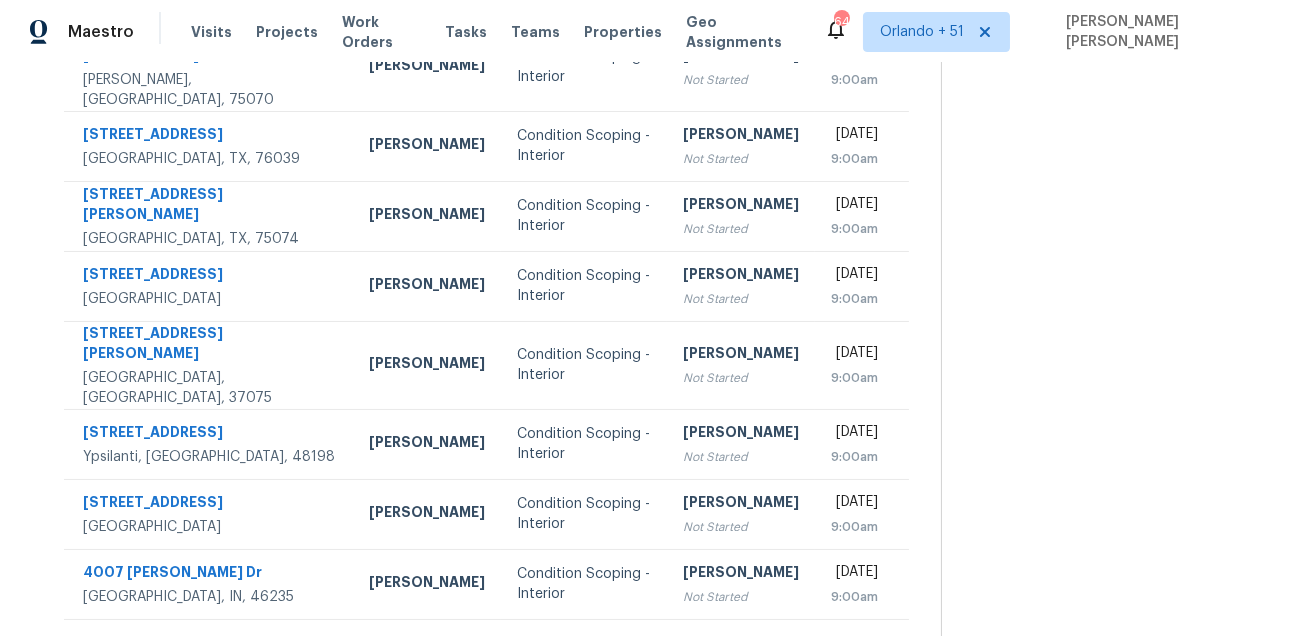 click 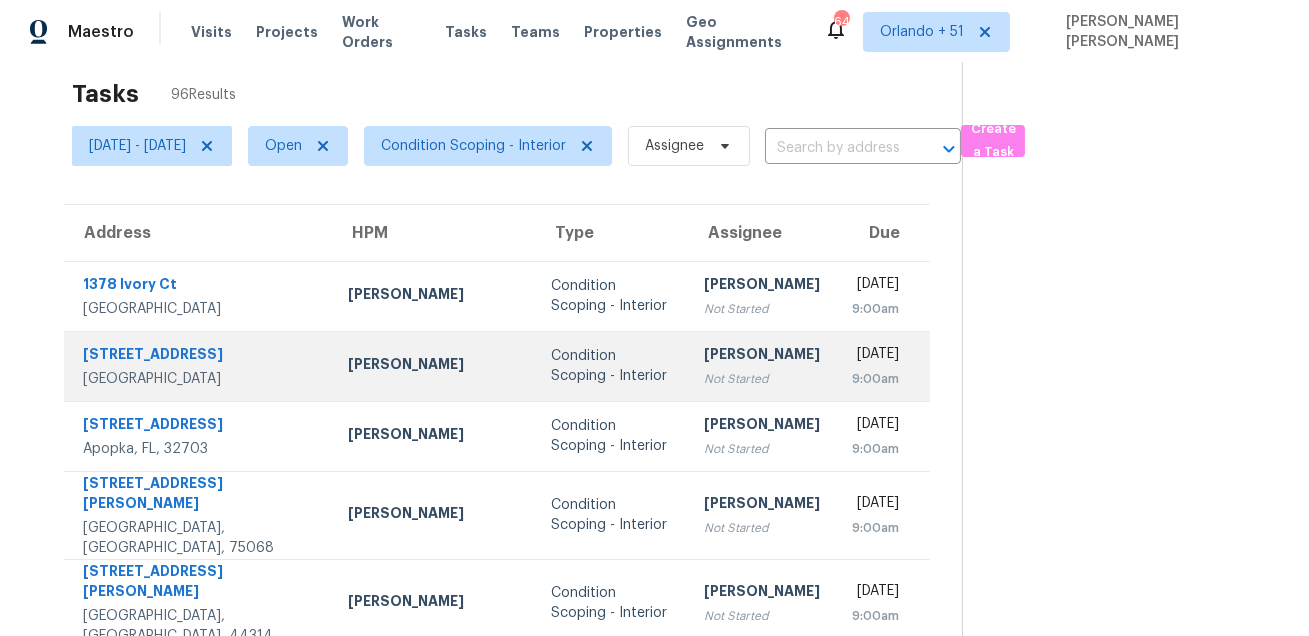 scroll, scrollTop: 0, scrollLeft: 0, axis: both 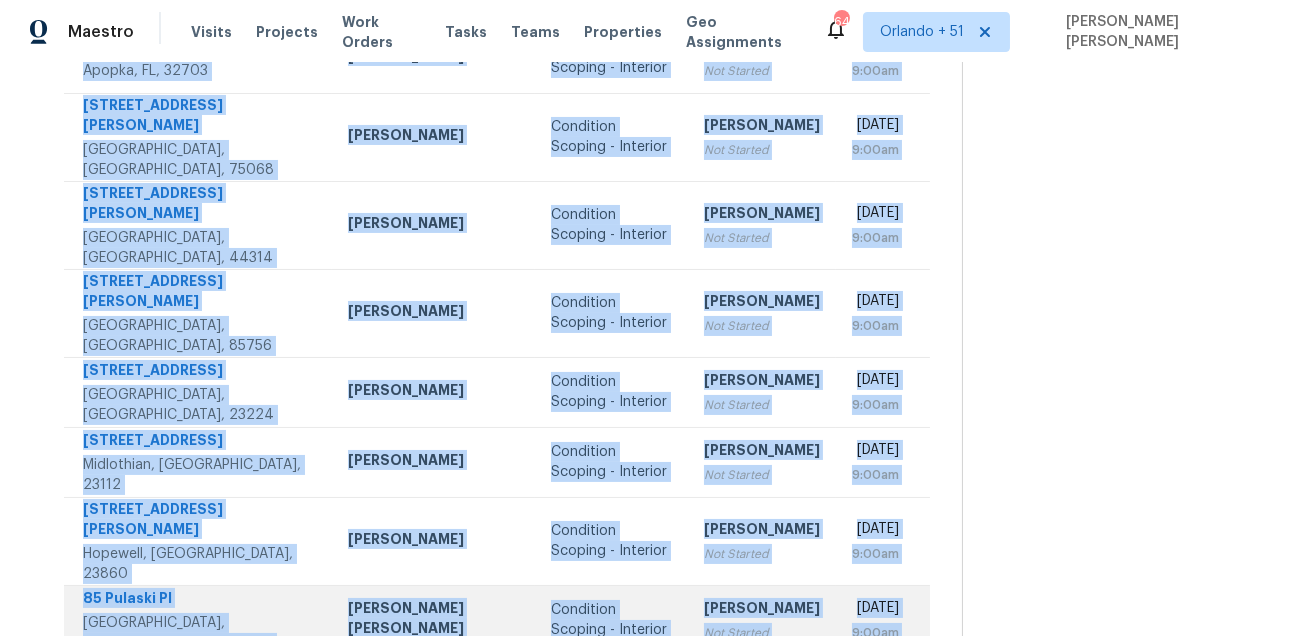 drag, startPoint x: 84, startPoint y: 297, endPoint x: 782, endPoint y: 557, distance: 744.8517 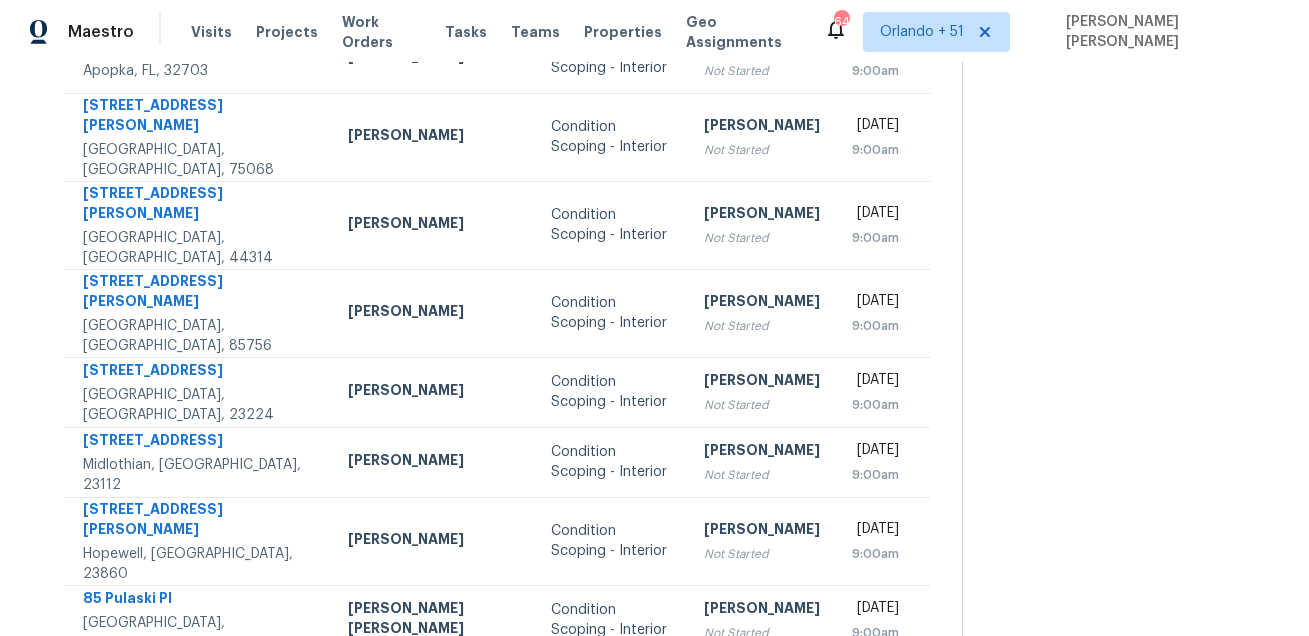 click 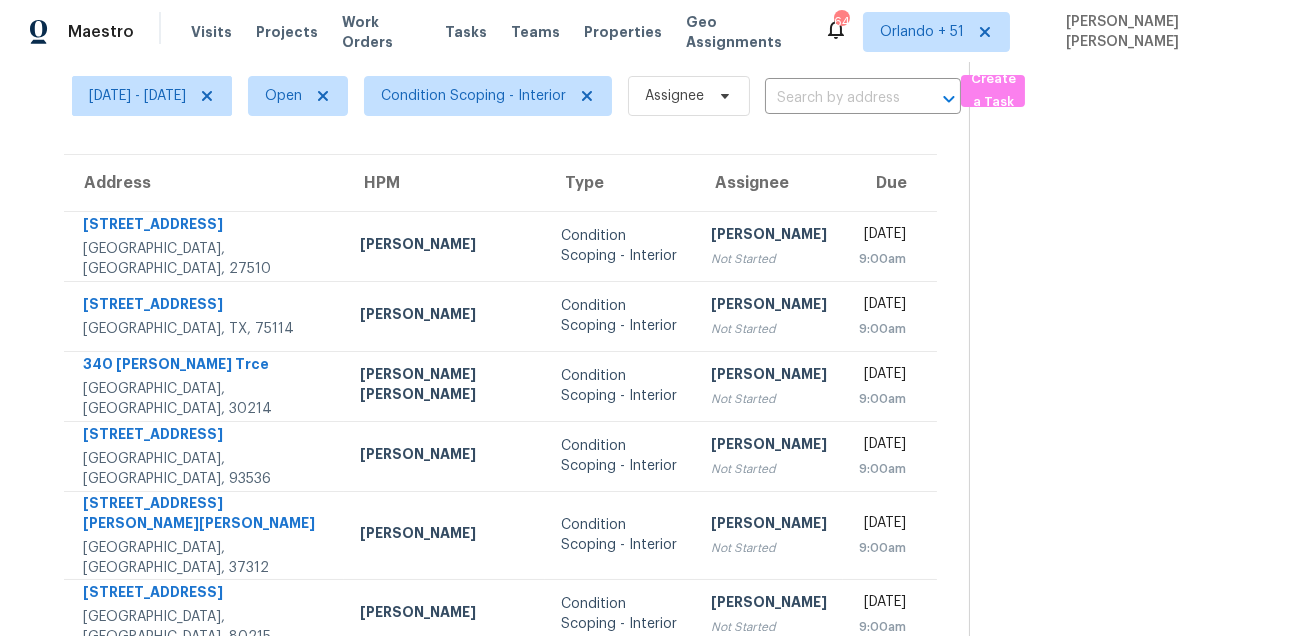 scroll, scrollTop: 0, scrollLeft: 0, axis: both 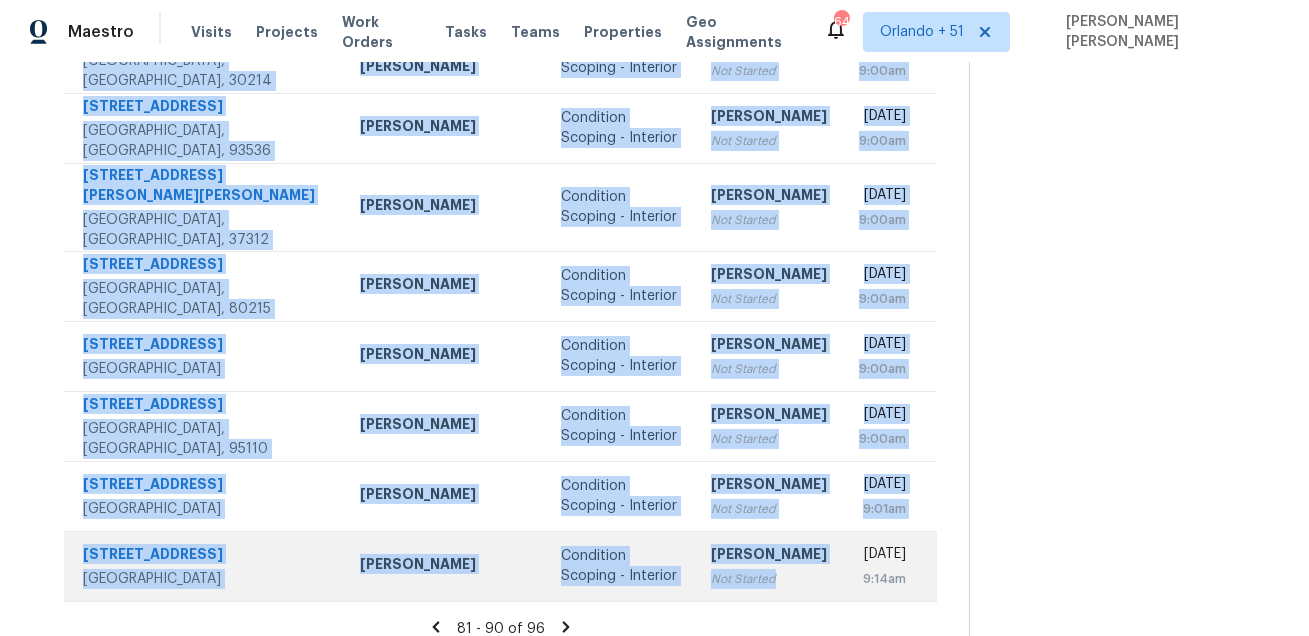 drag, startPoint x: 81, startPoint y: 292, endPoint x: 738, endPoint y: 569, distance: 713.0063 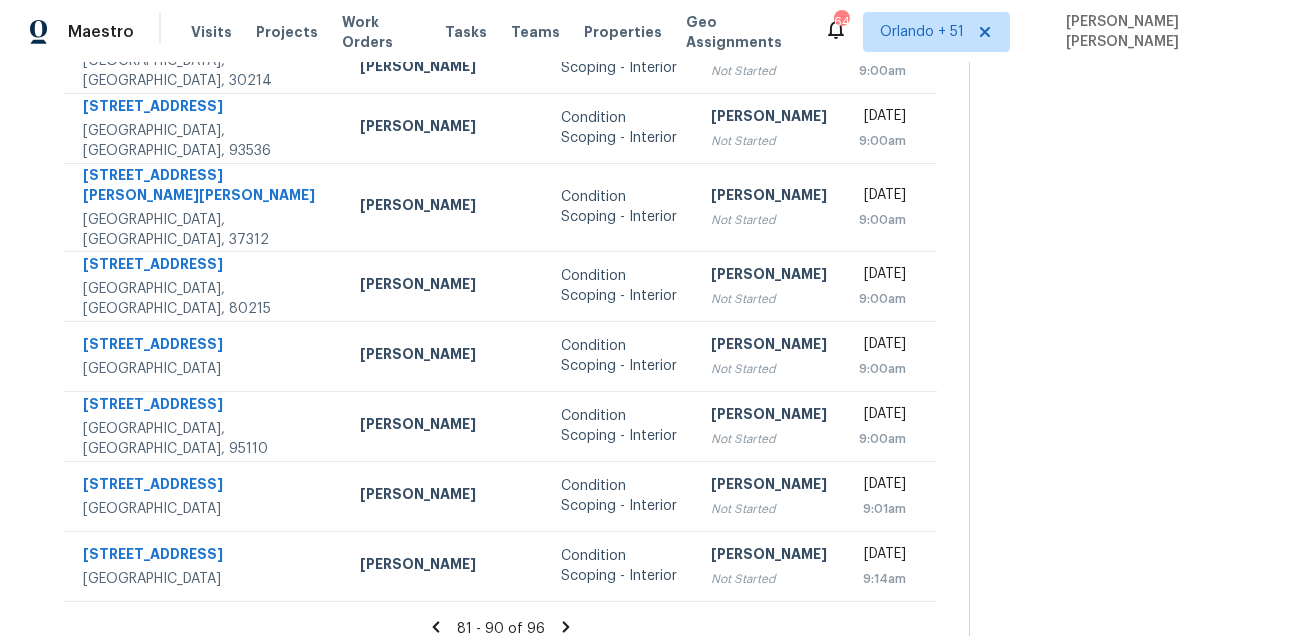 click 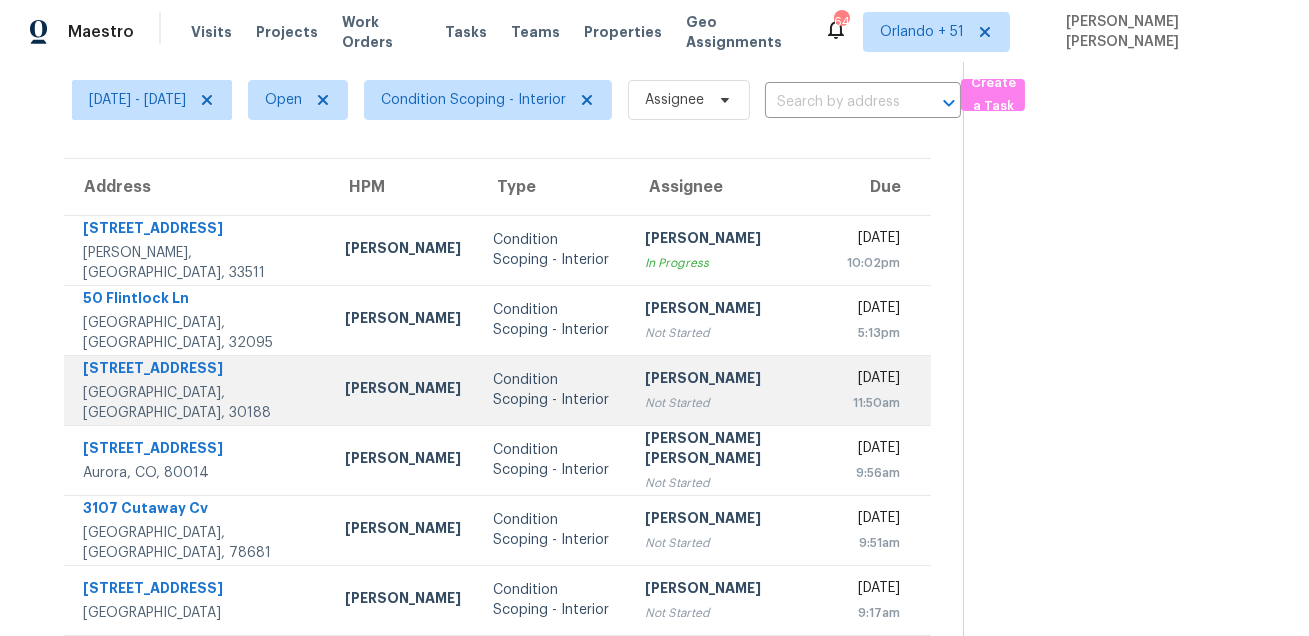 scroll, scrollTop: 46, scrollLeft: 0, axis: vertical 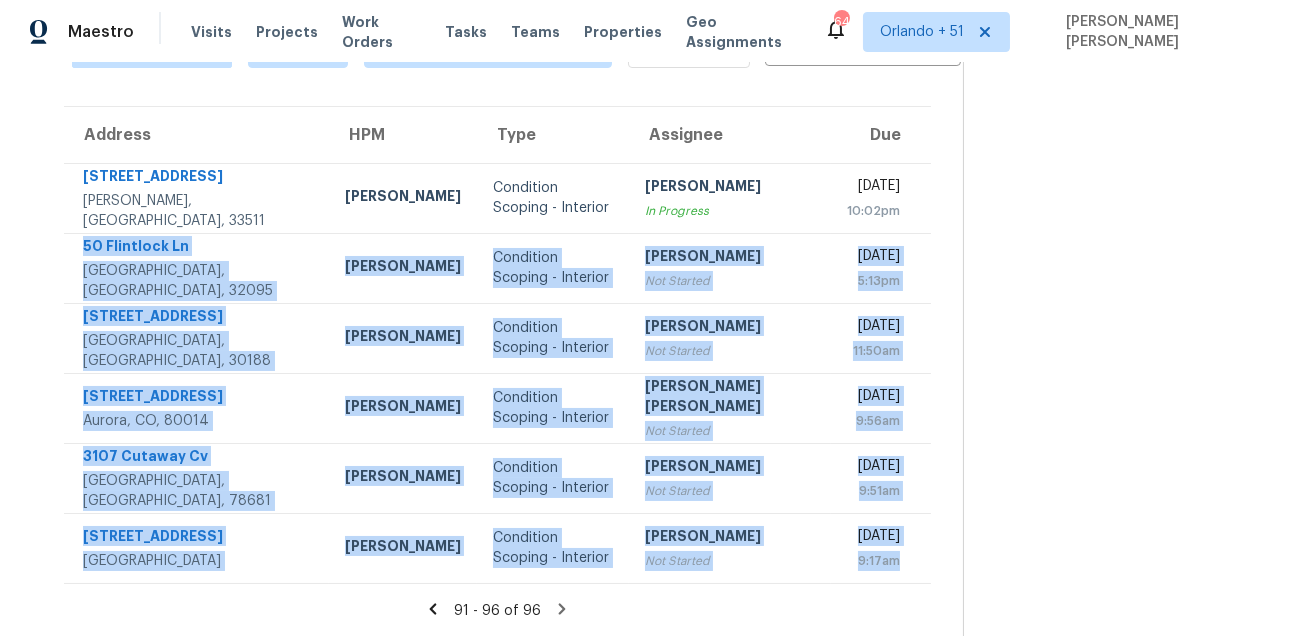 drag, startPoint x: 69, startPoint y: 316, endPoint x: 744, endPoint y: 585, distance: 726.62646 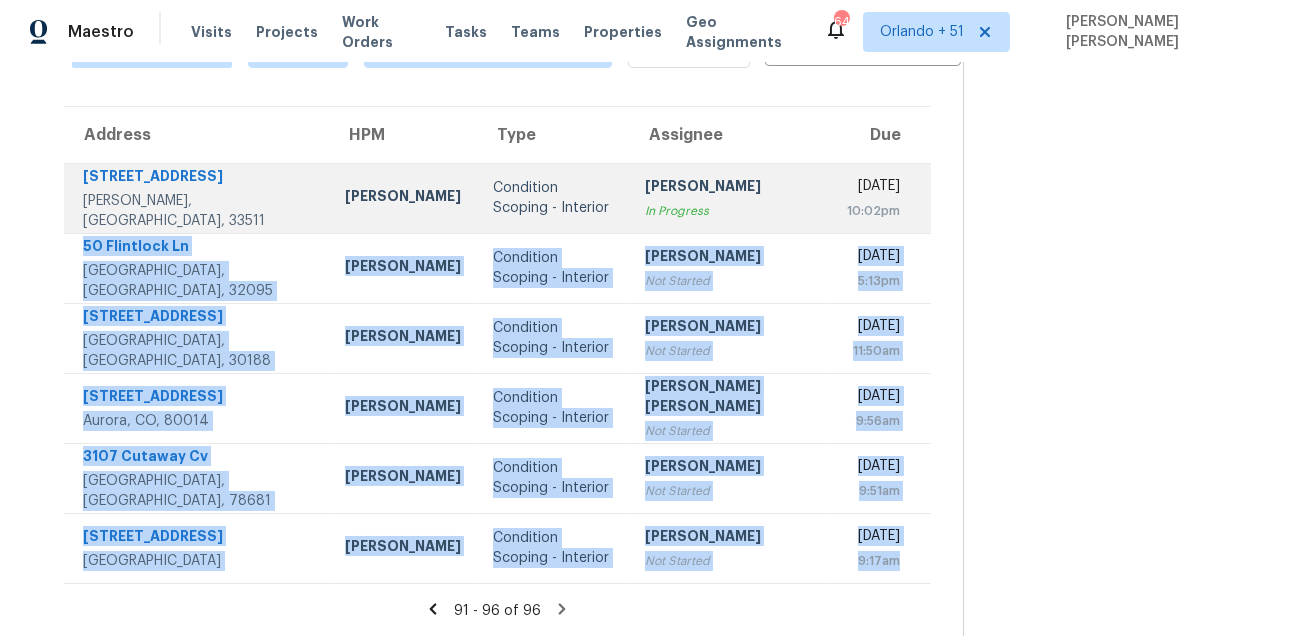 click on "[PERSON_NAME]" at bounding box center [730, 188] 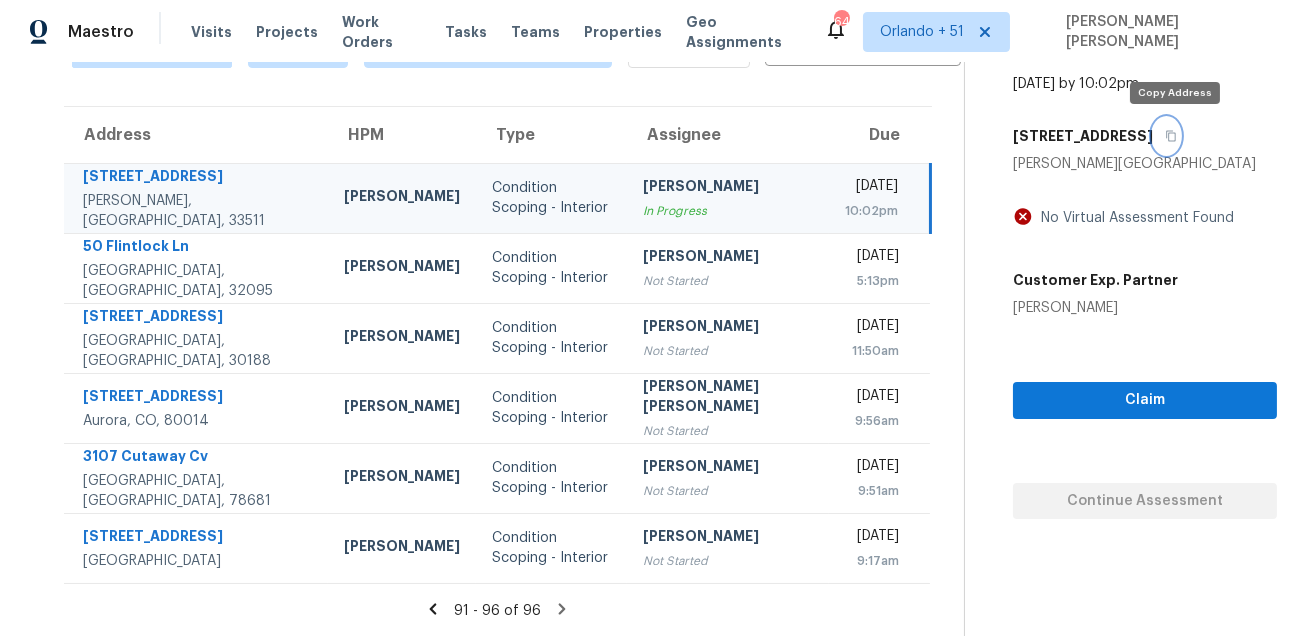 click 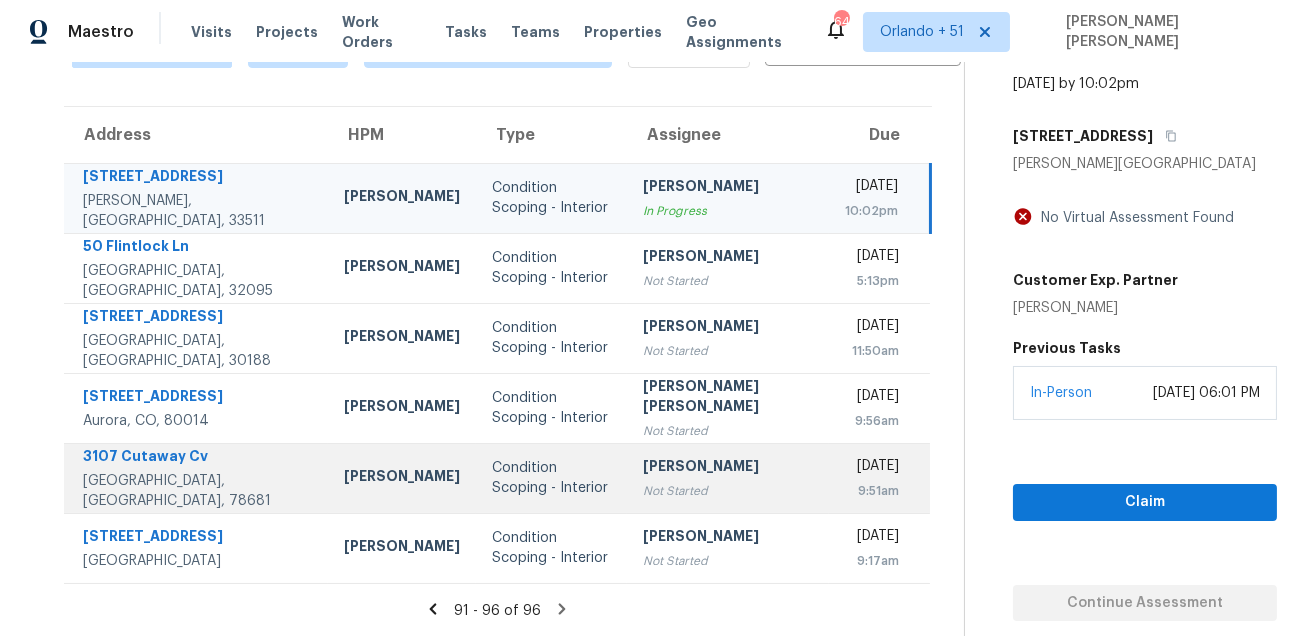 click on "3107 Cutaway Cv" at bounding box center [197, 458] 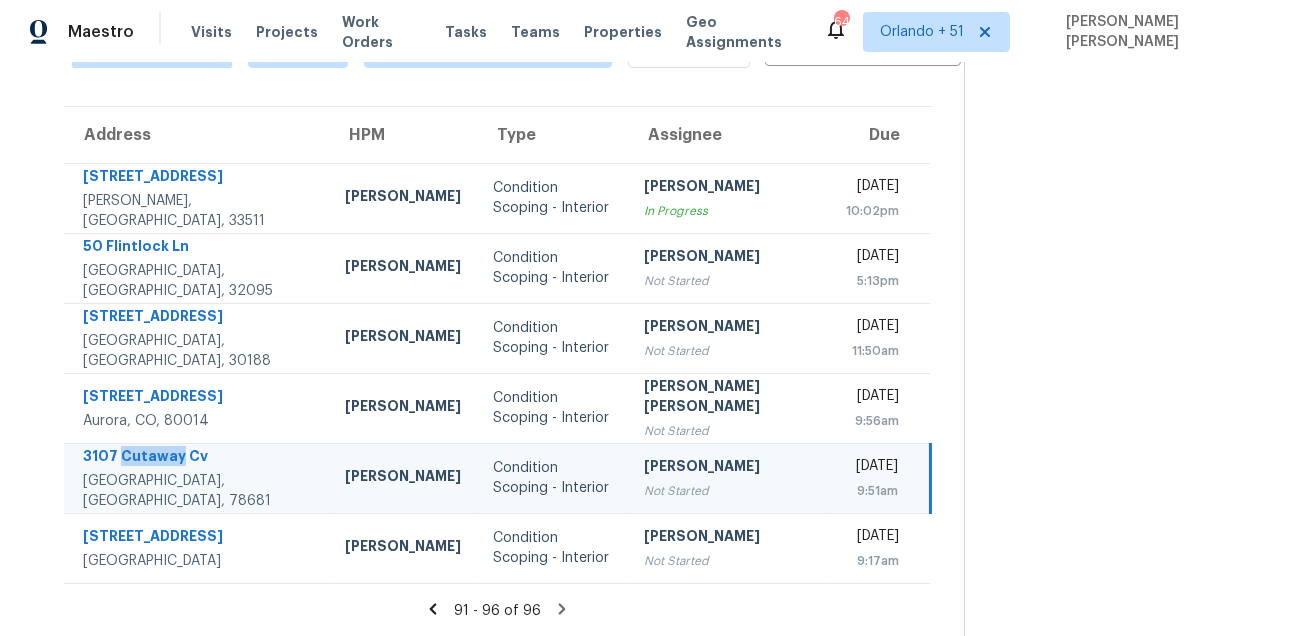 click on "3107 Cutaway Cv" at bounding box center [198, 458] 